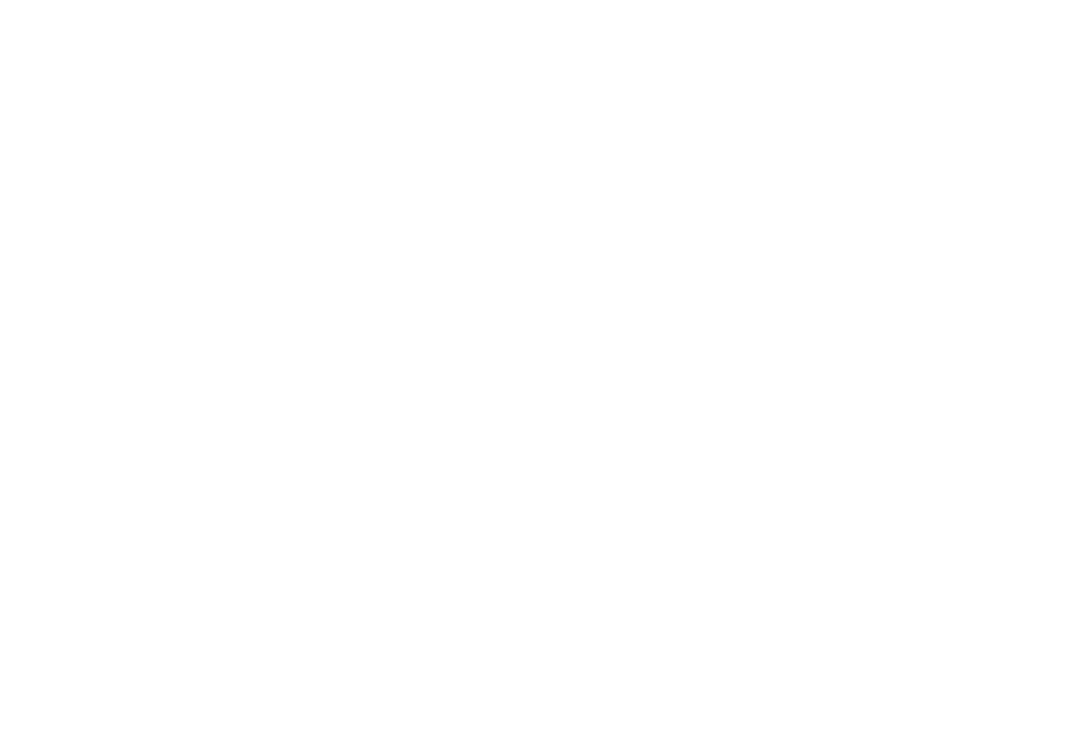 scroll, scrollTop: 0, scrollLeft: 0, axis: both 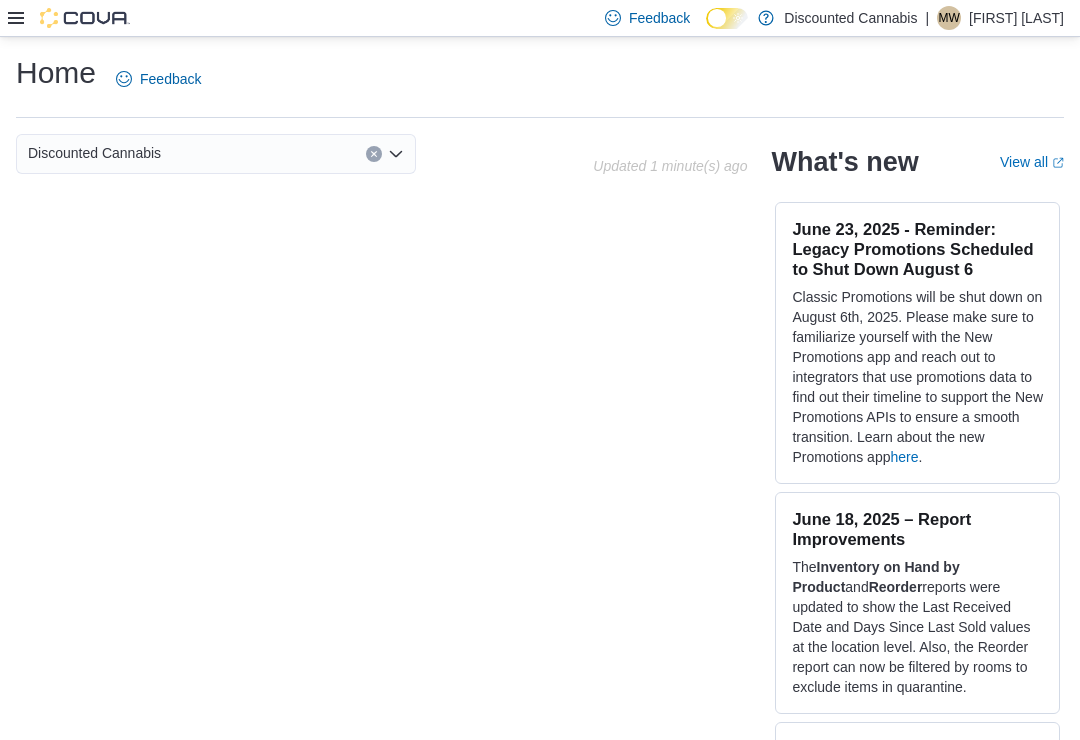 click on "Feedback Dark Mode Discounted Cannabis | MW [NAME] [LAST]" at bounding box center (540, 18) 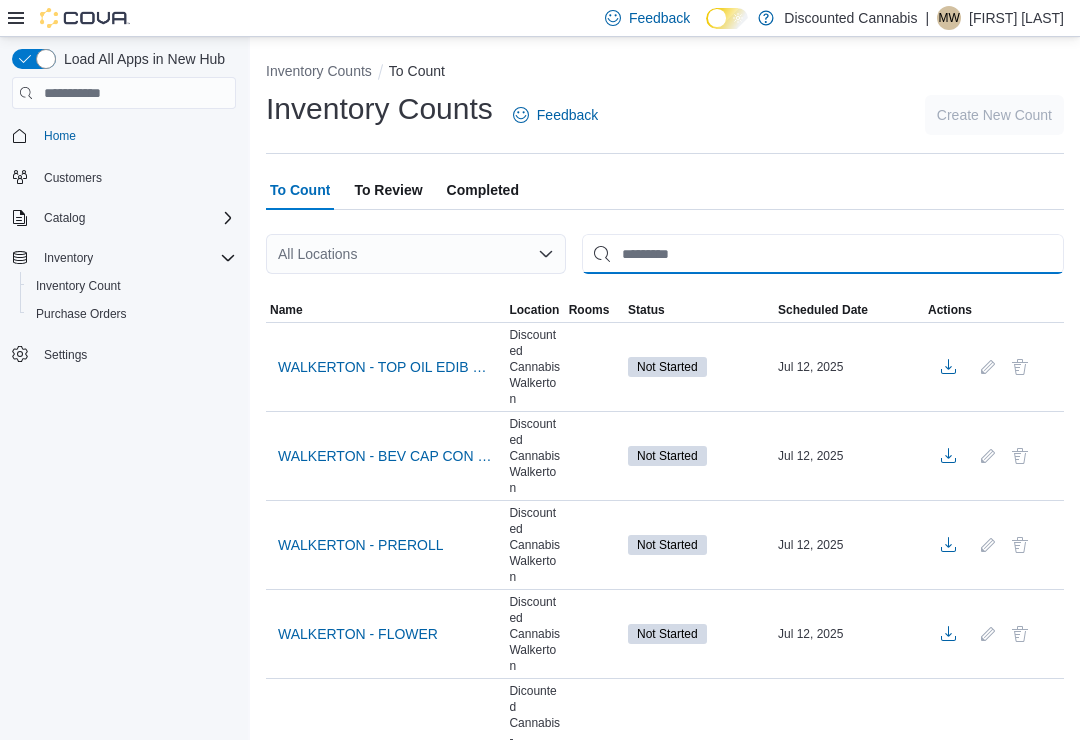click at bounding box center (823, 254) 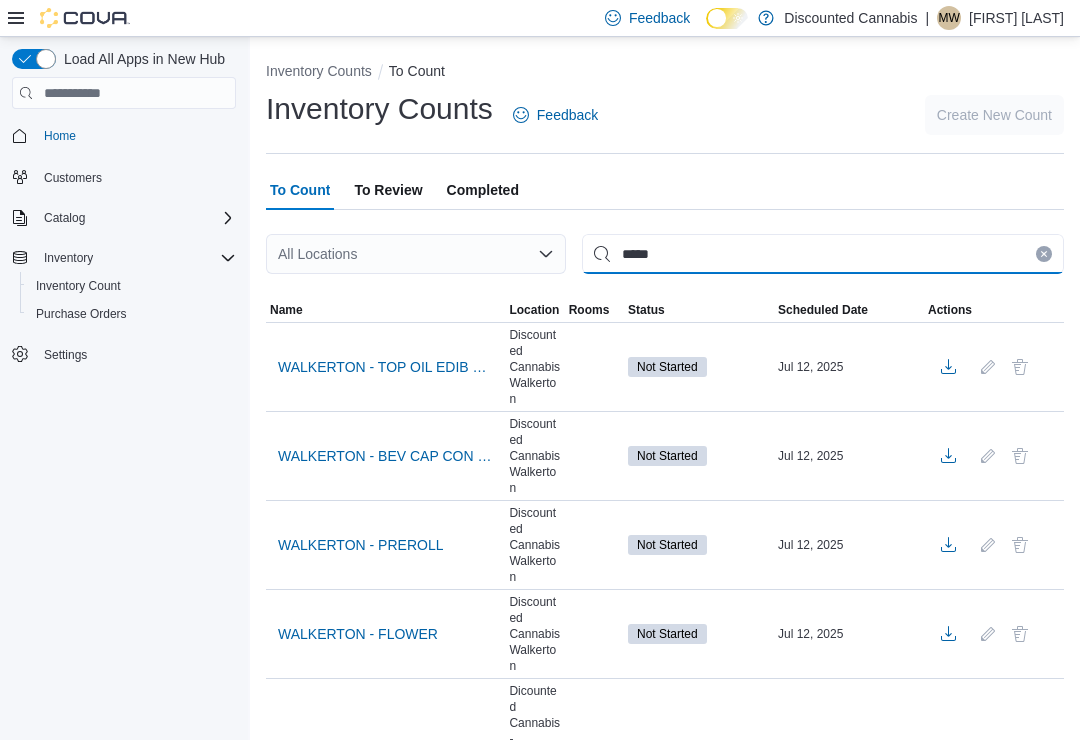 type on "*****" 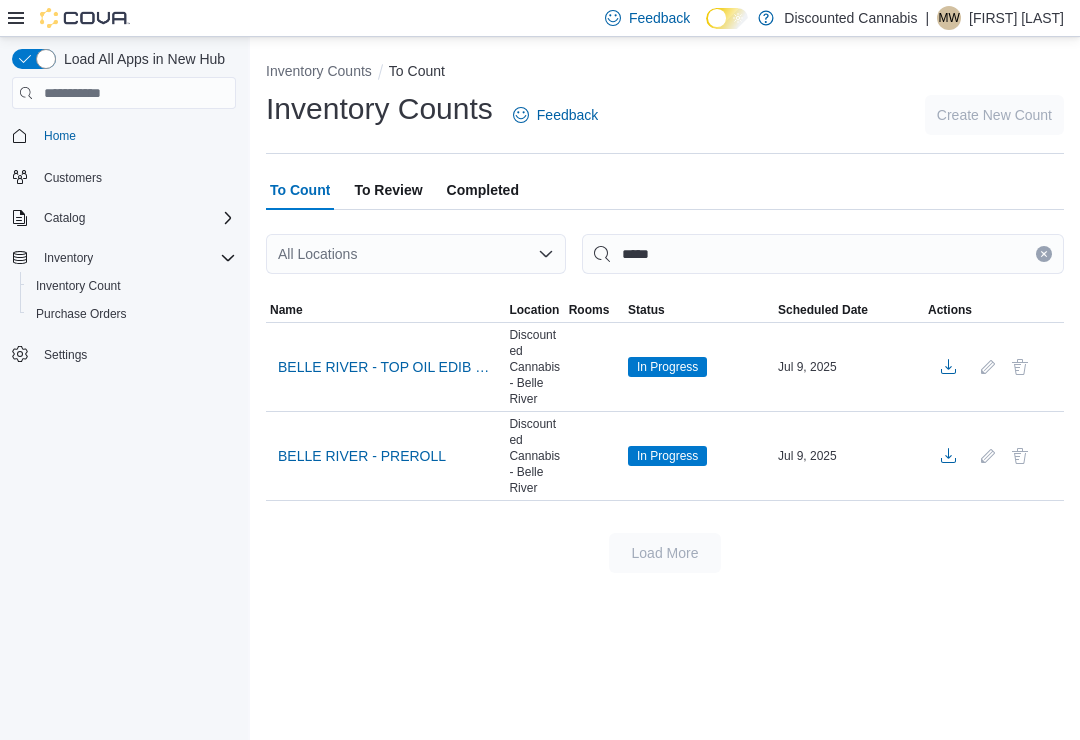 click on "BELLE RIVER - TOP OIL EDIB VAPE" at bounding box center [385, 367] 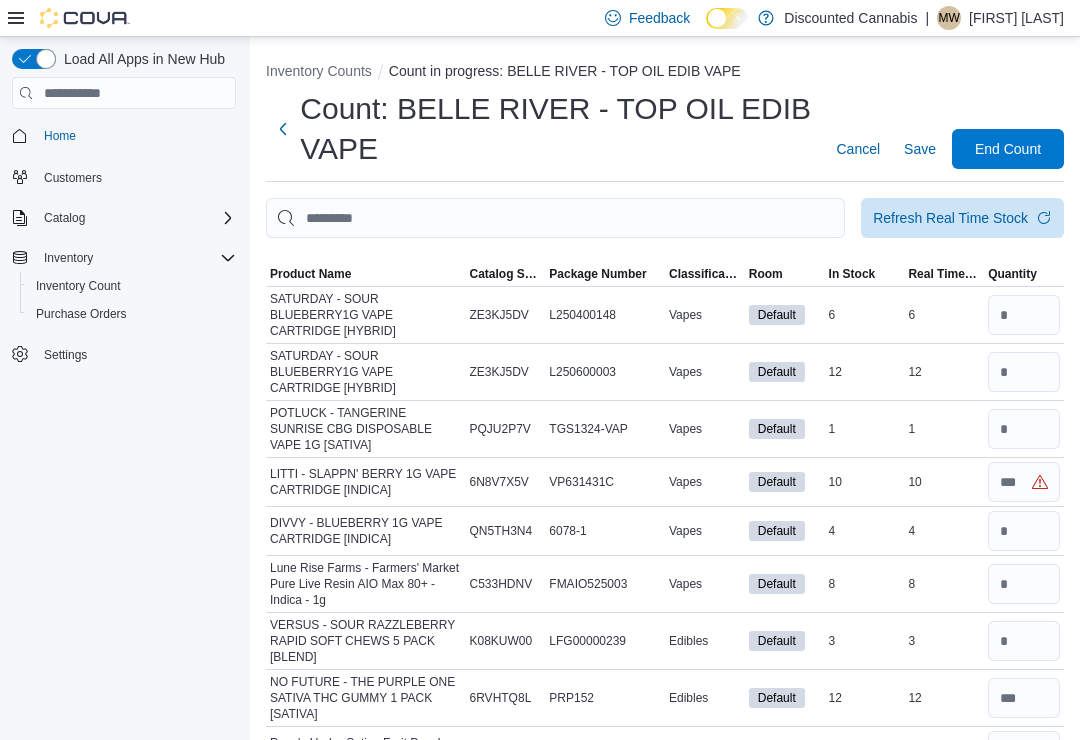 scroll, scrollTop: 53, scrollLeft: 0, axis: vertical 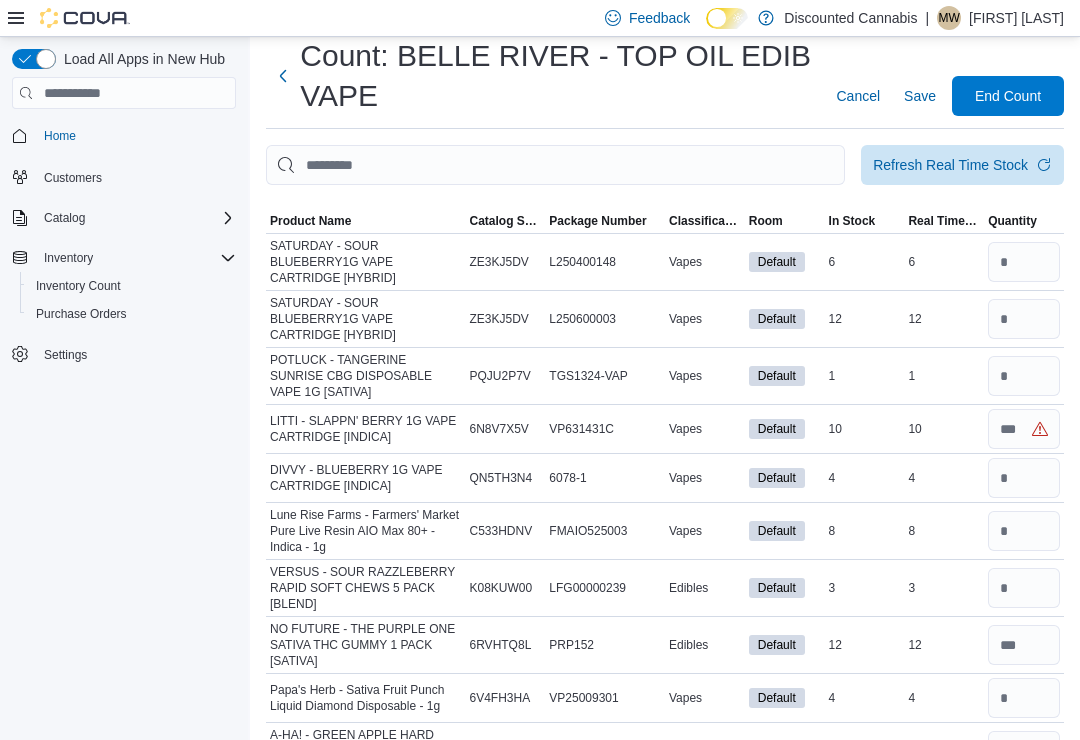 click on "Quantity" at bounding box center (1012, 221) 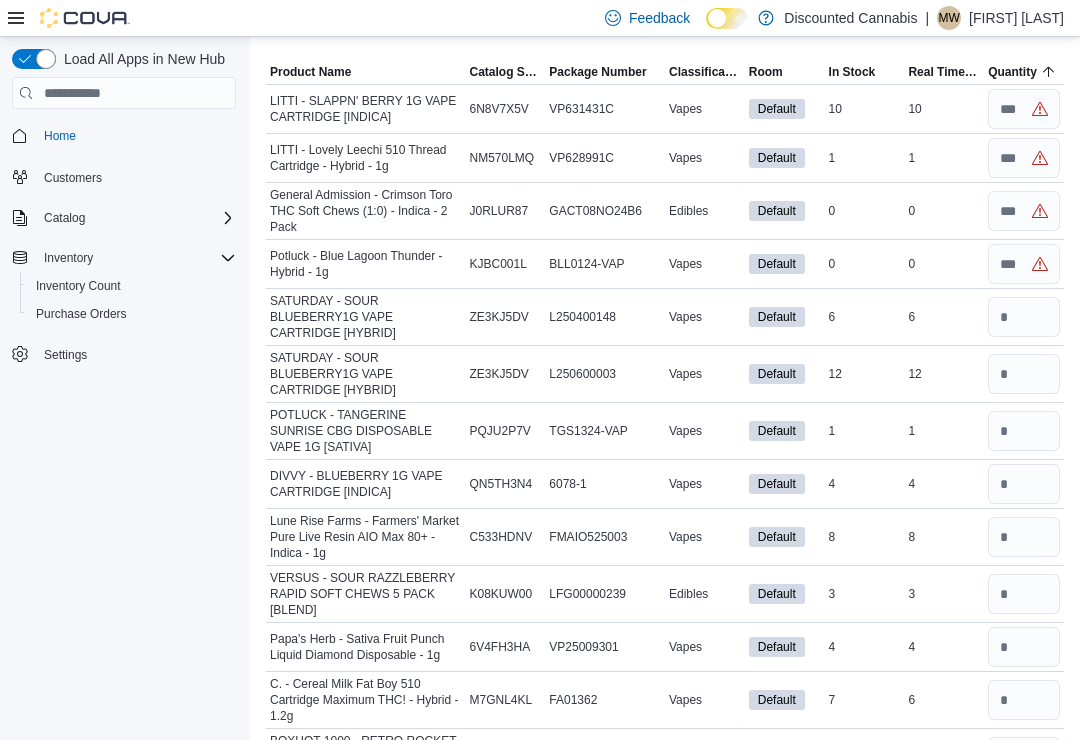 scroll, scrollTop: 201, scrollLeft: 0, axis: vertical 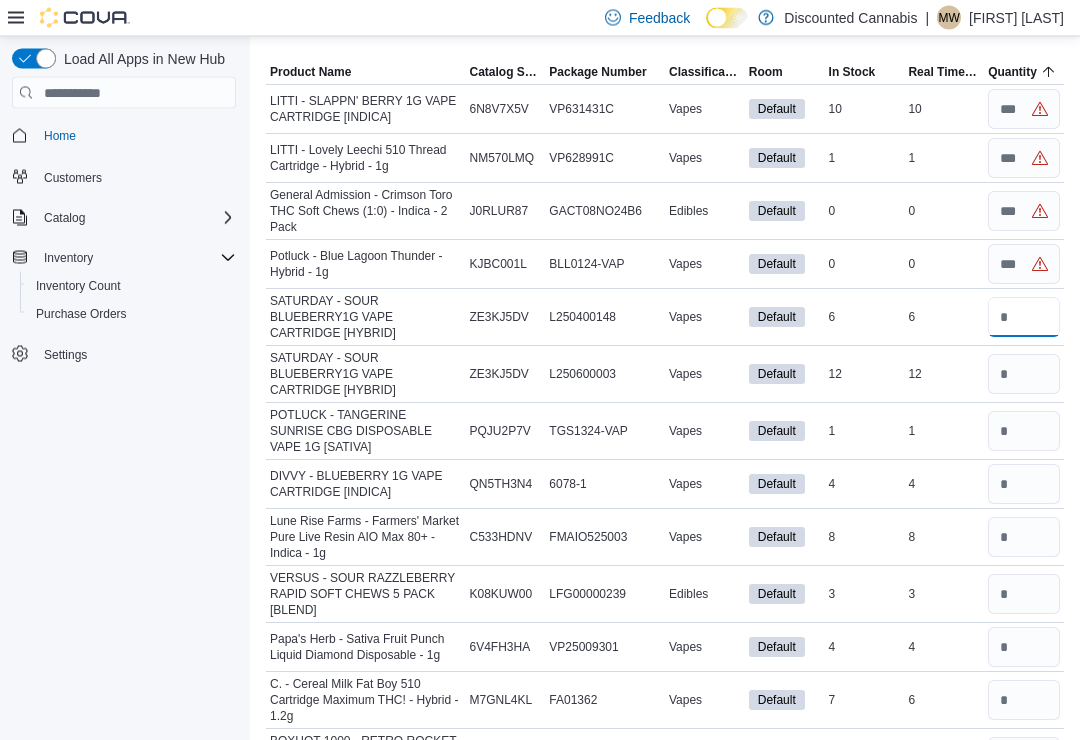 click at bounding box center [1024, 318] 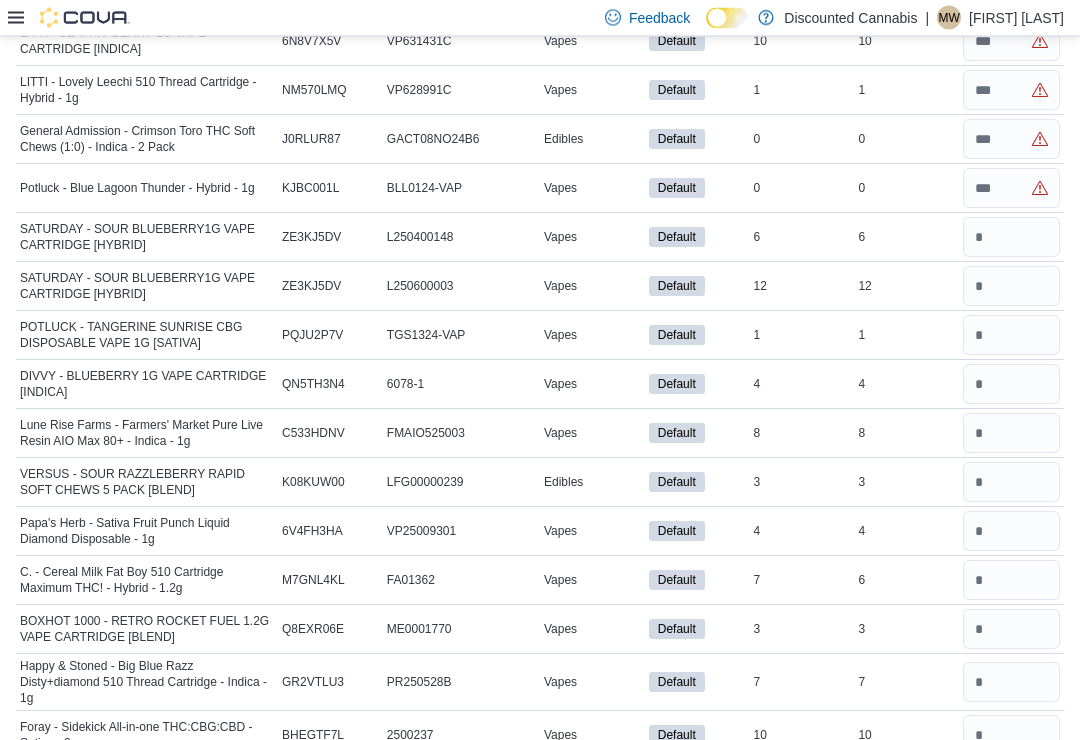 scroll, scrollTop: 227, scrollLeft: 0, axis: vertical 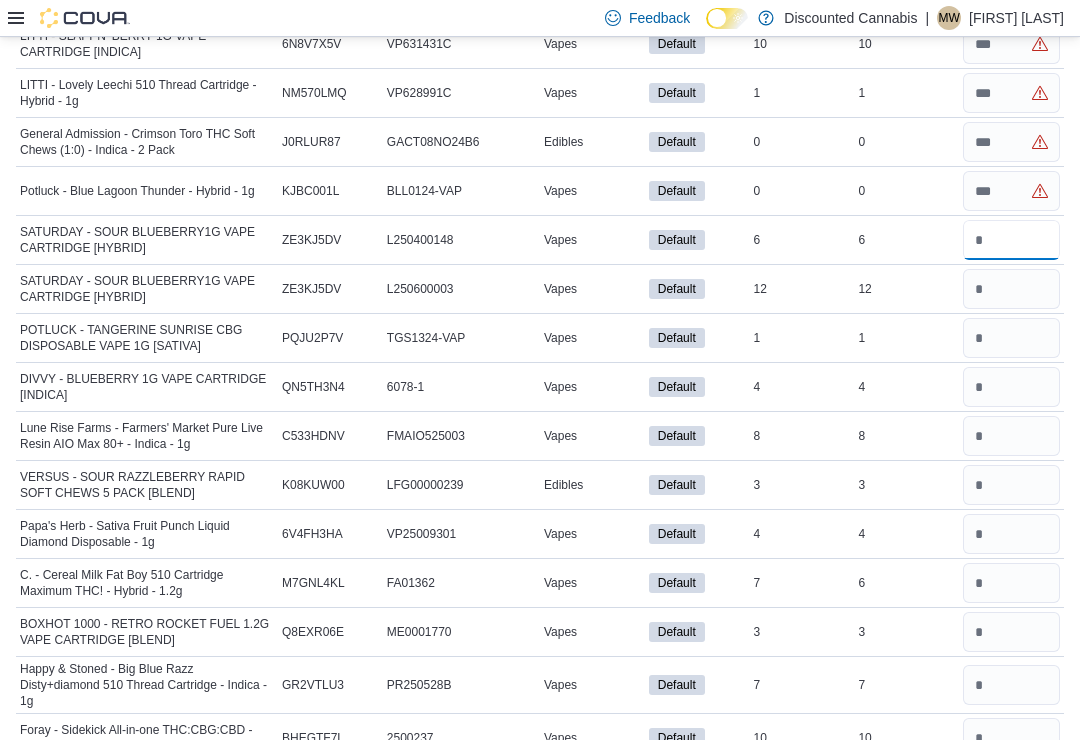 click at bounding box center (1011, 240) 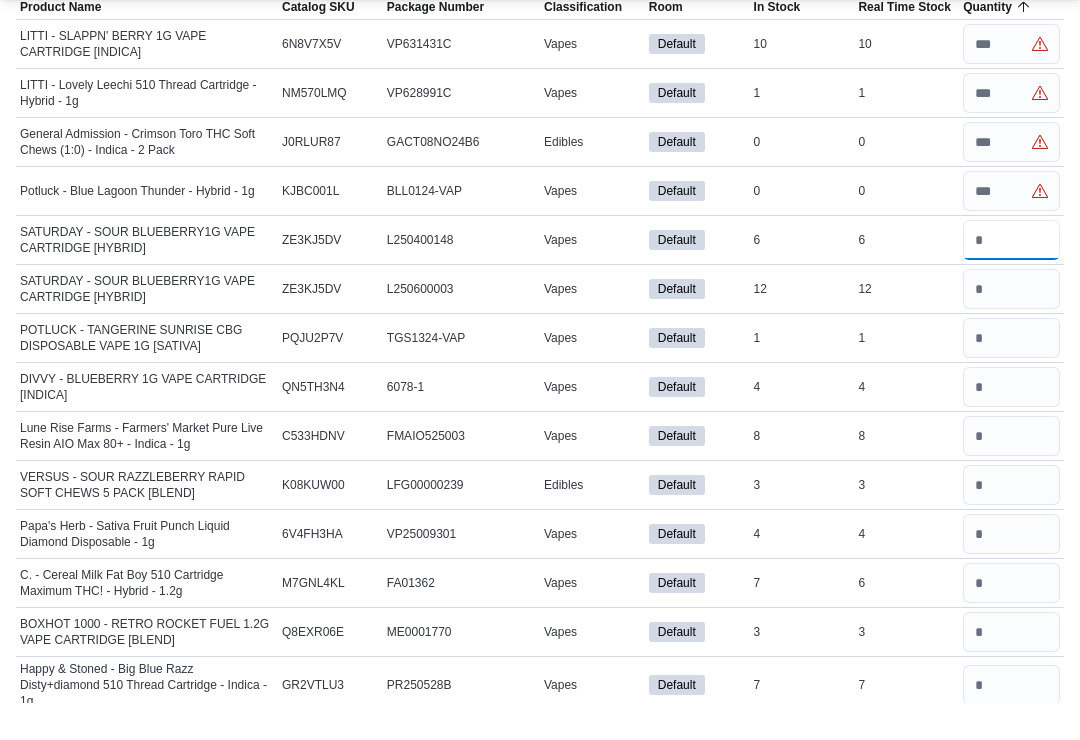 scroll, scrollTop: 187, scrollLeft: 0, axis: vertical 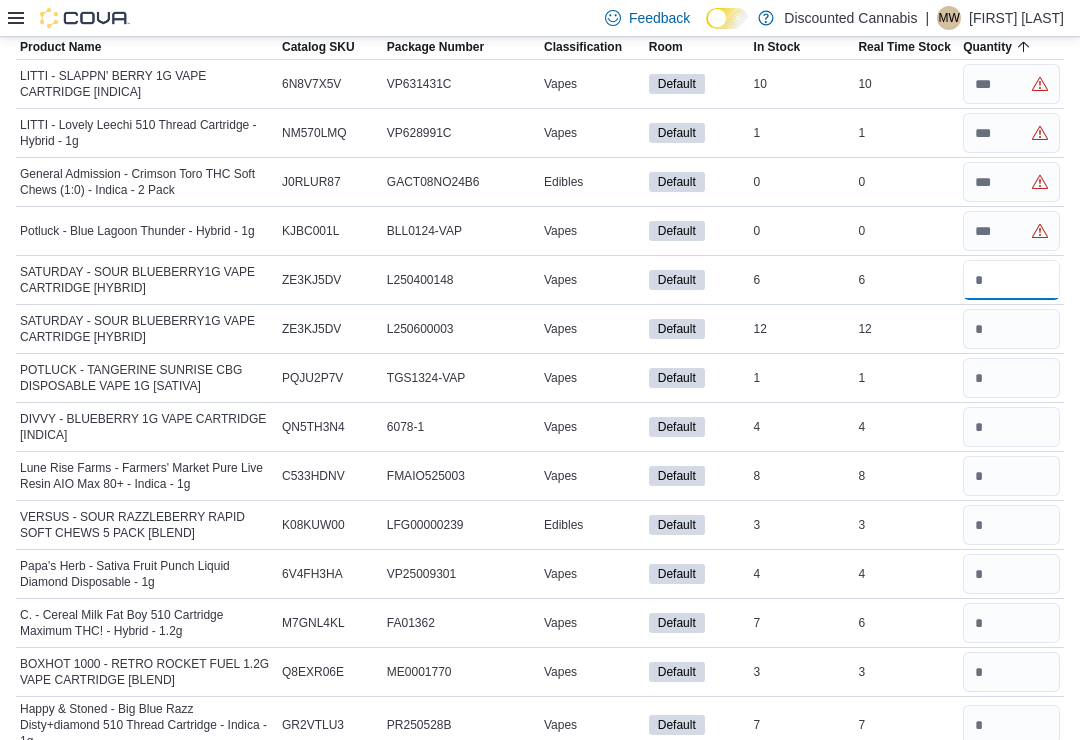 type on "*" 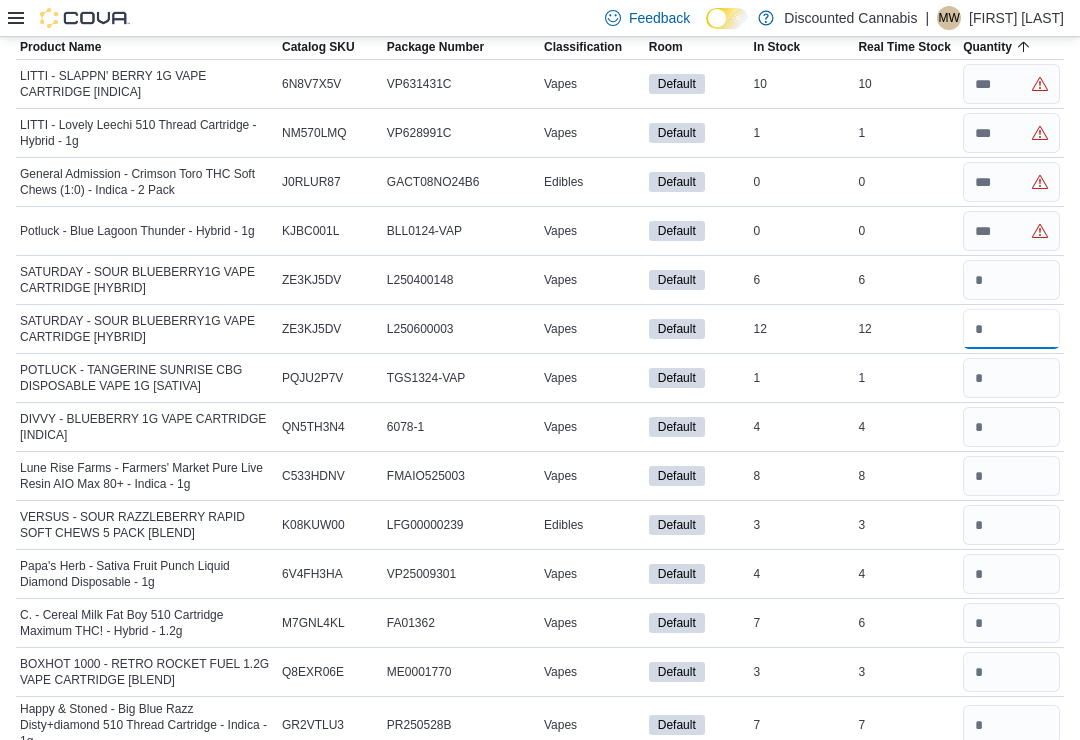 click at bounding box center (1011, 329) 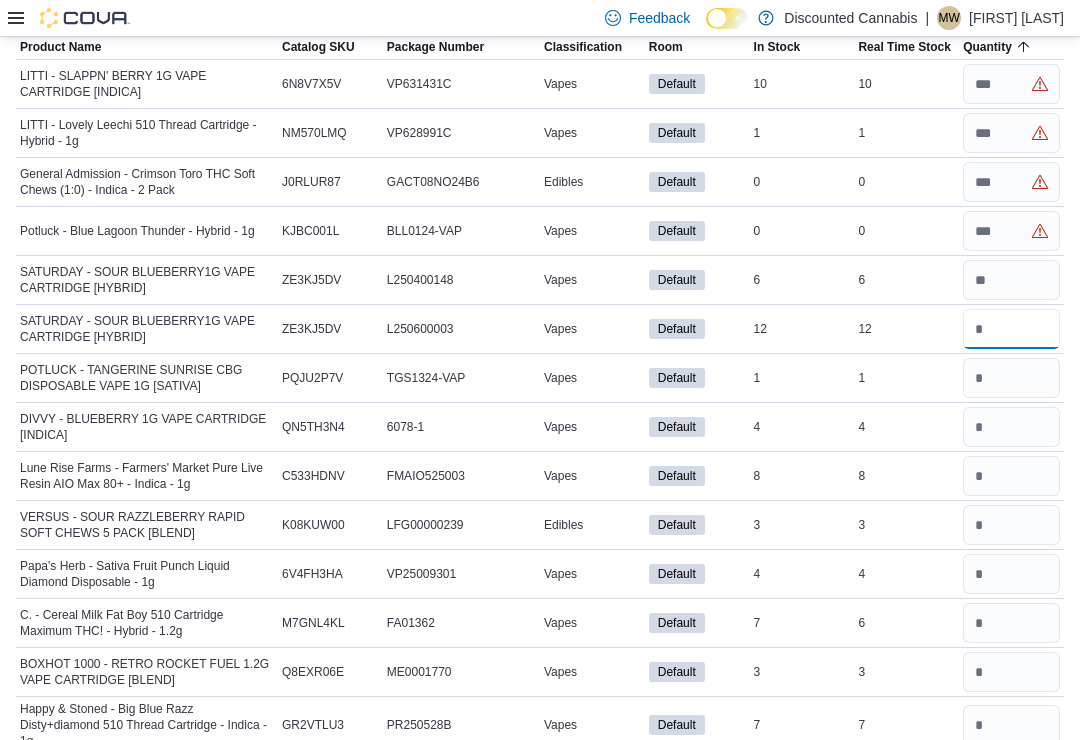 type 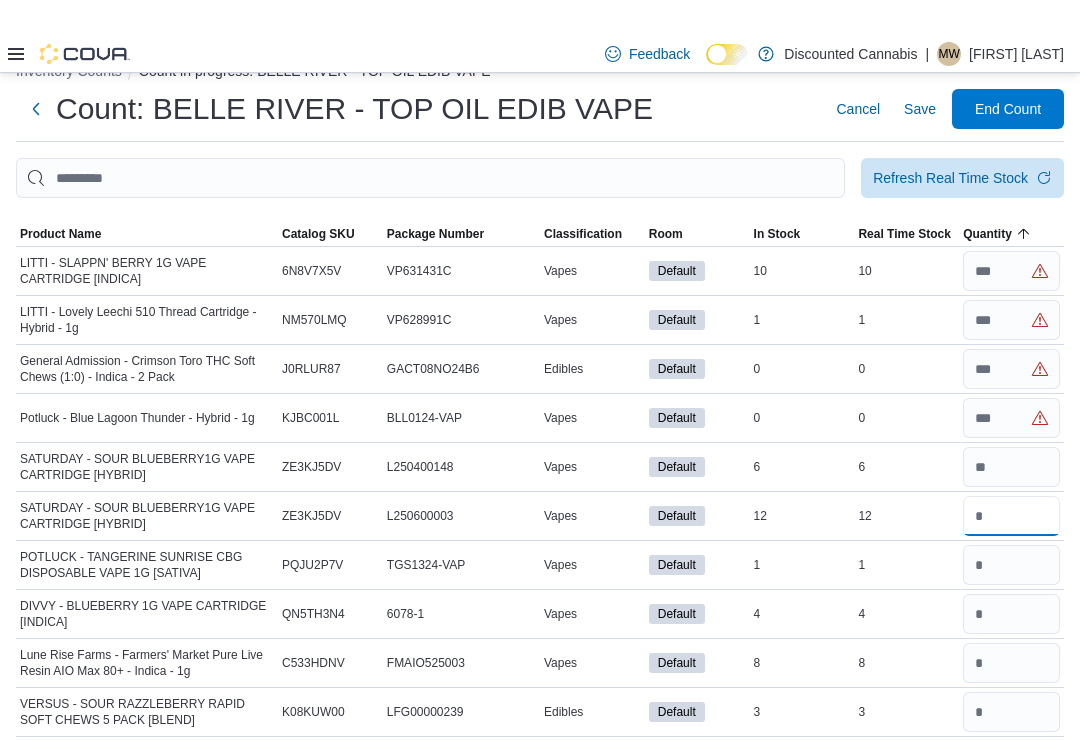 scroll, scrollTop: 73, scrollLeft: 0, axis: vertical 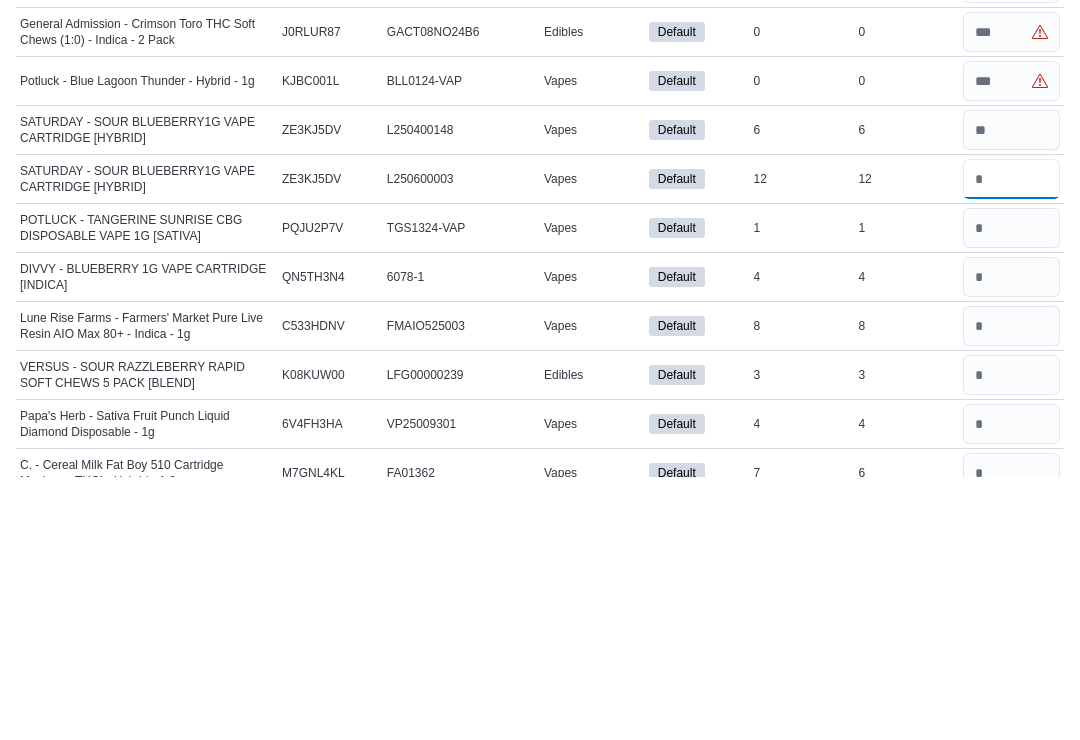 type on "**" 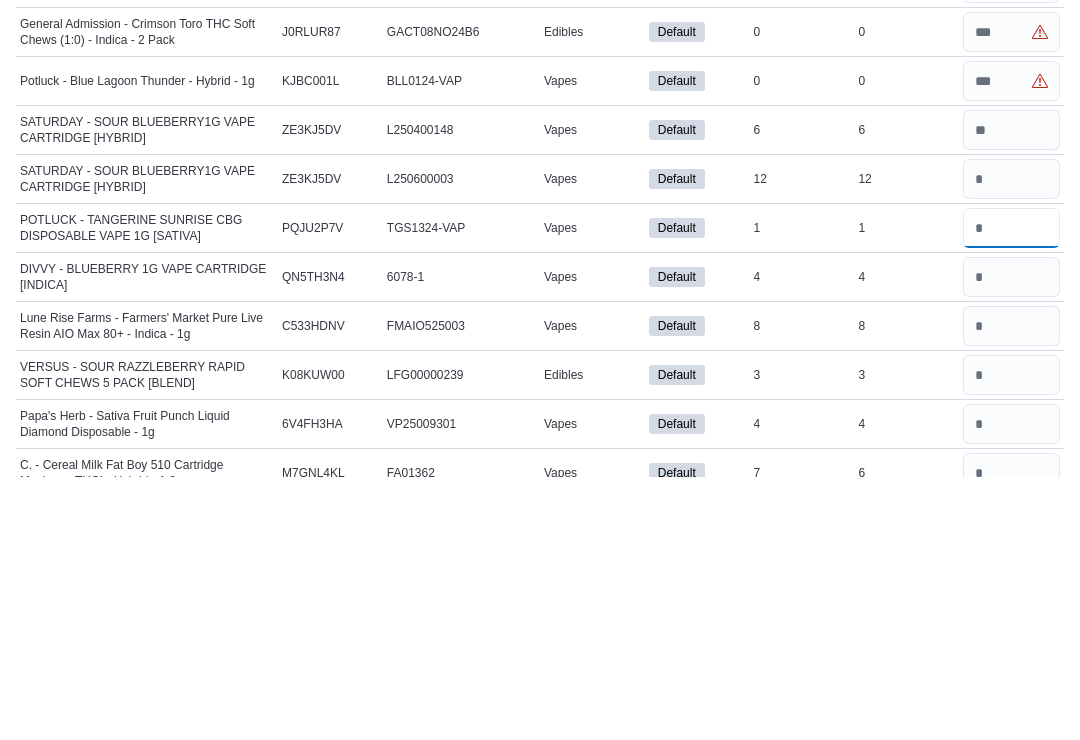 click at bounding box center [1011, 492] 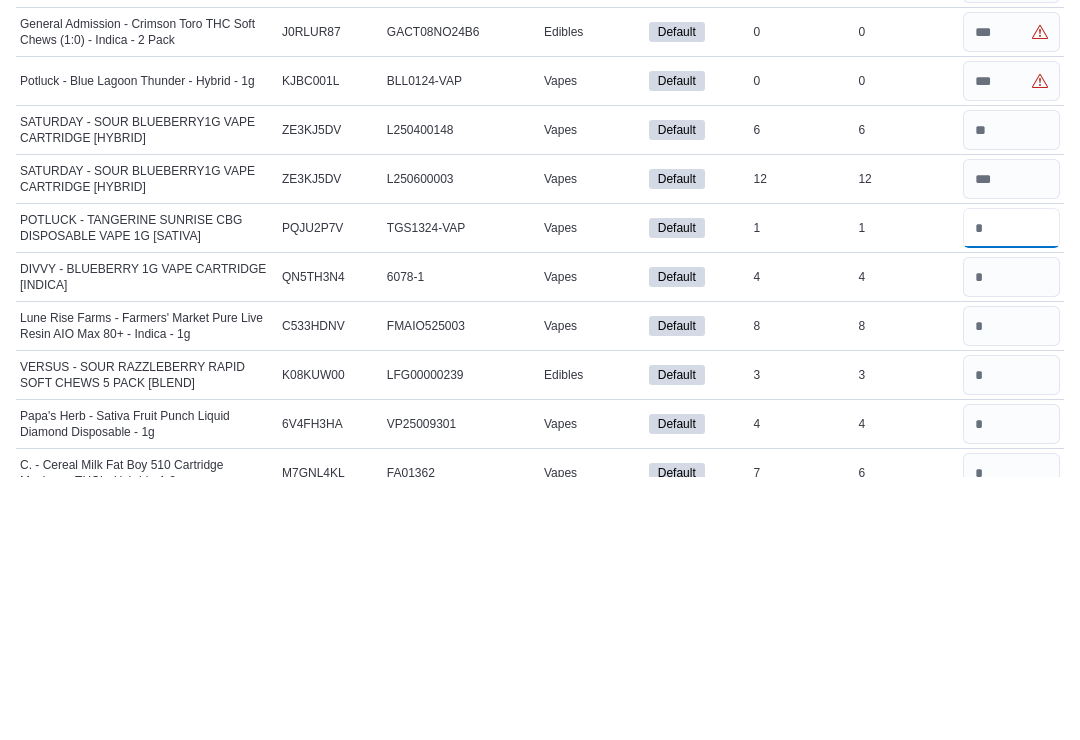 type 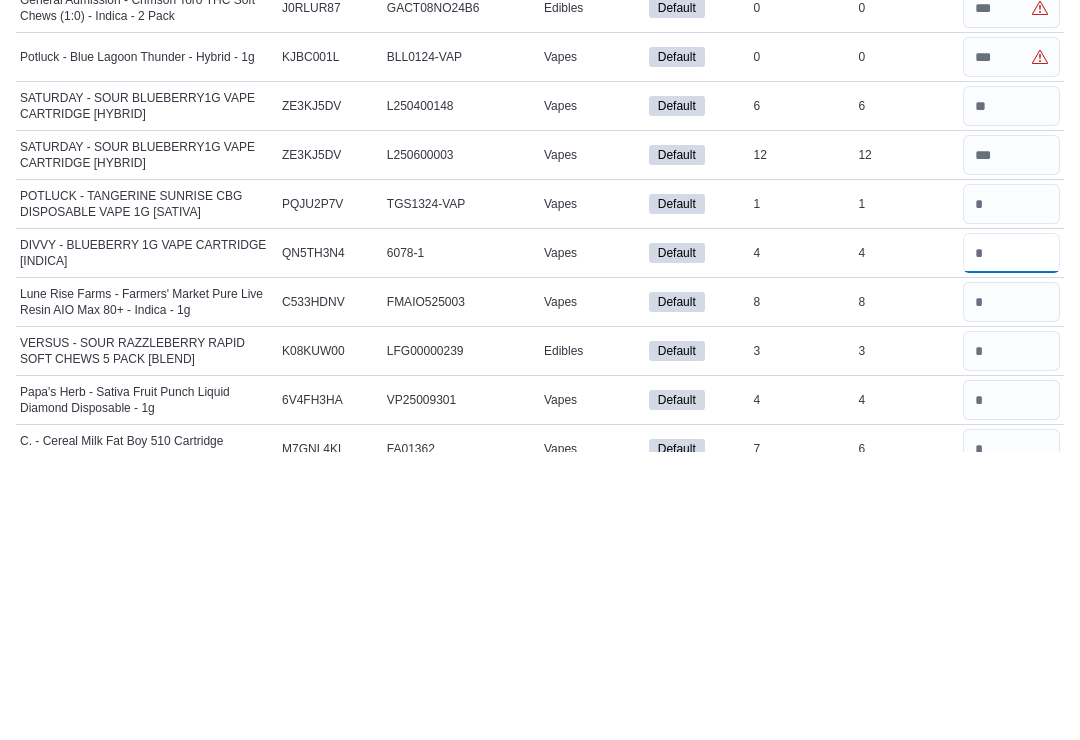 click at bounding box center (1011, 541) 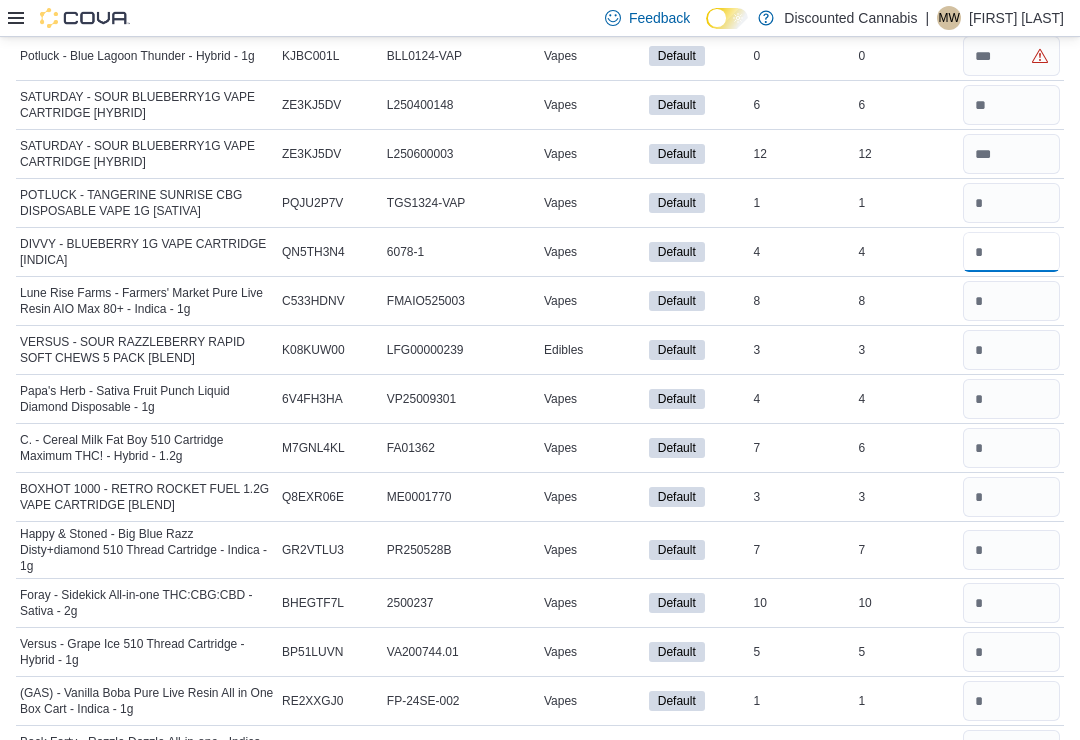 scroll, scrollTop: 361, scrollLeft: 0, axis: vertical 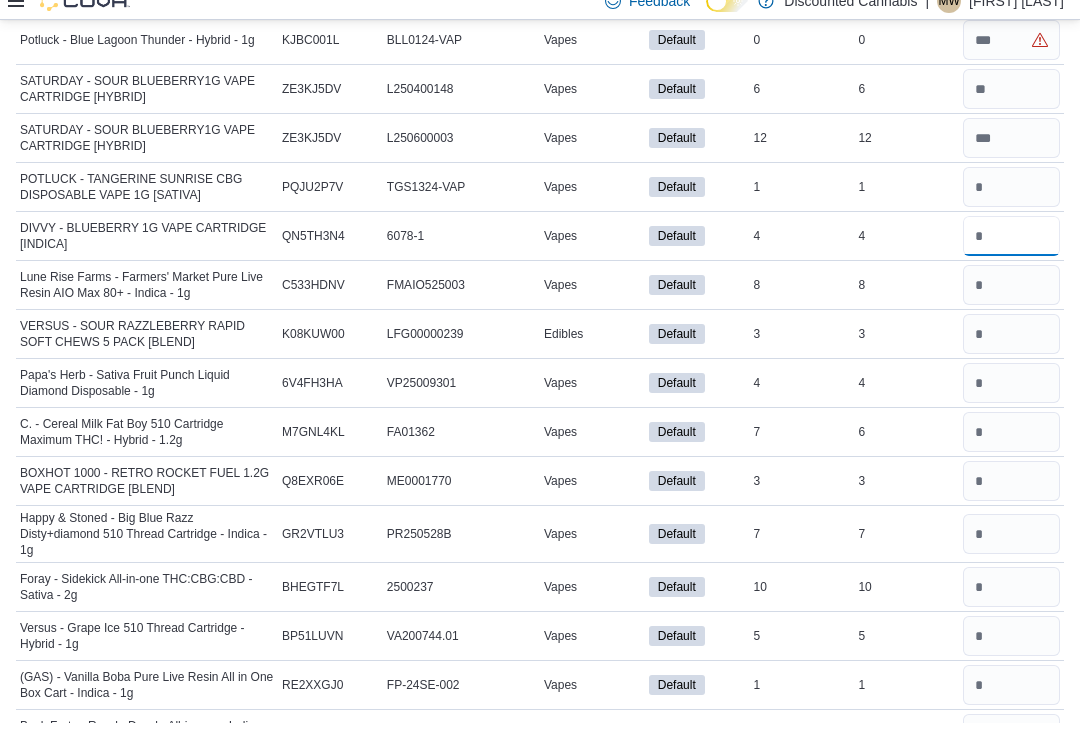 type on "*" 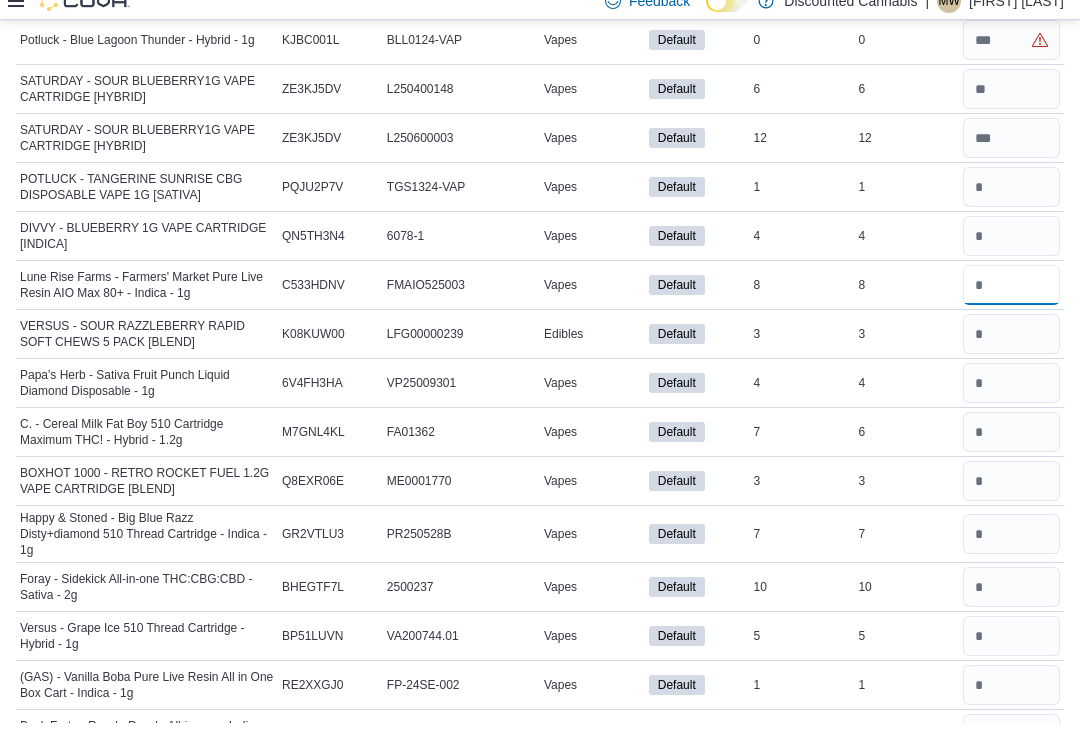 click at bounding box center [1011, 302] 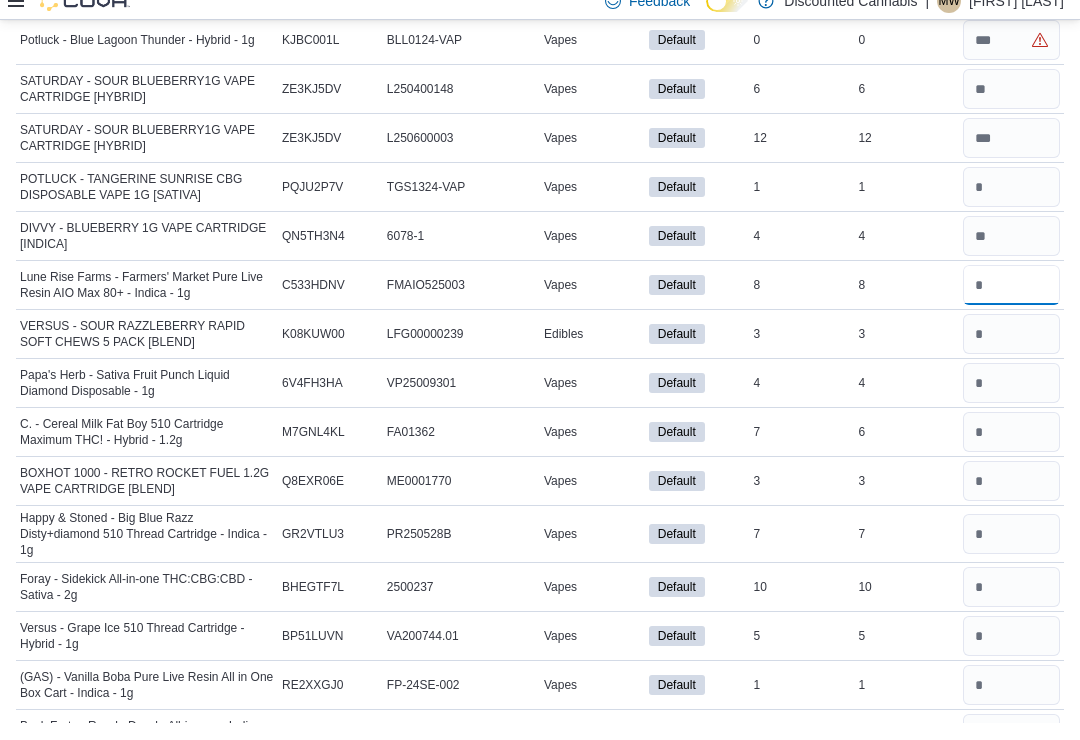 type 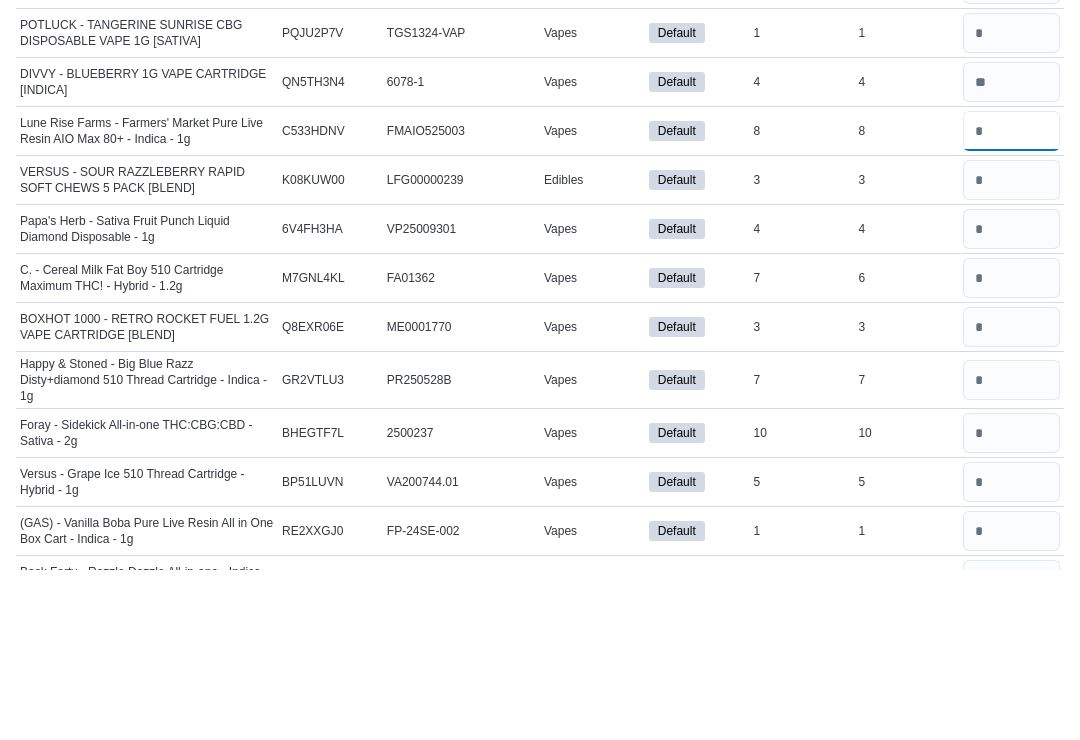 click at bounding box center (1011, 302) 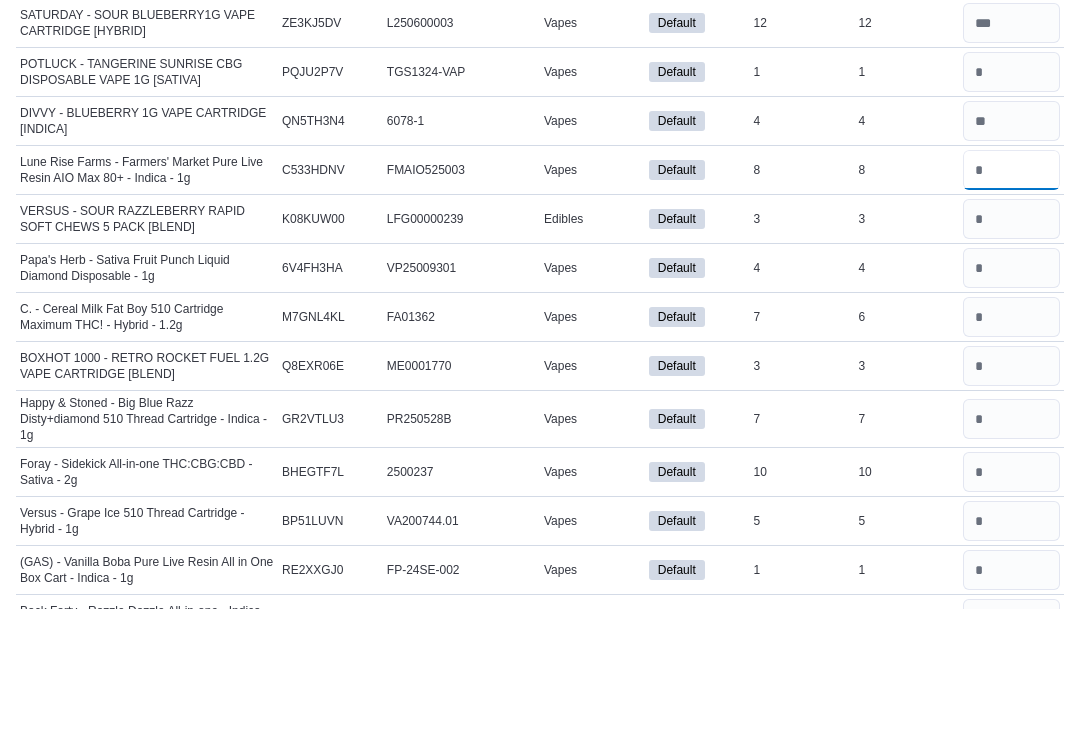 type on "*" 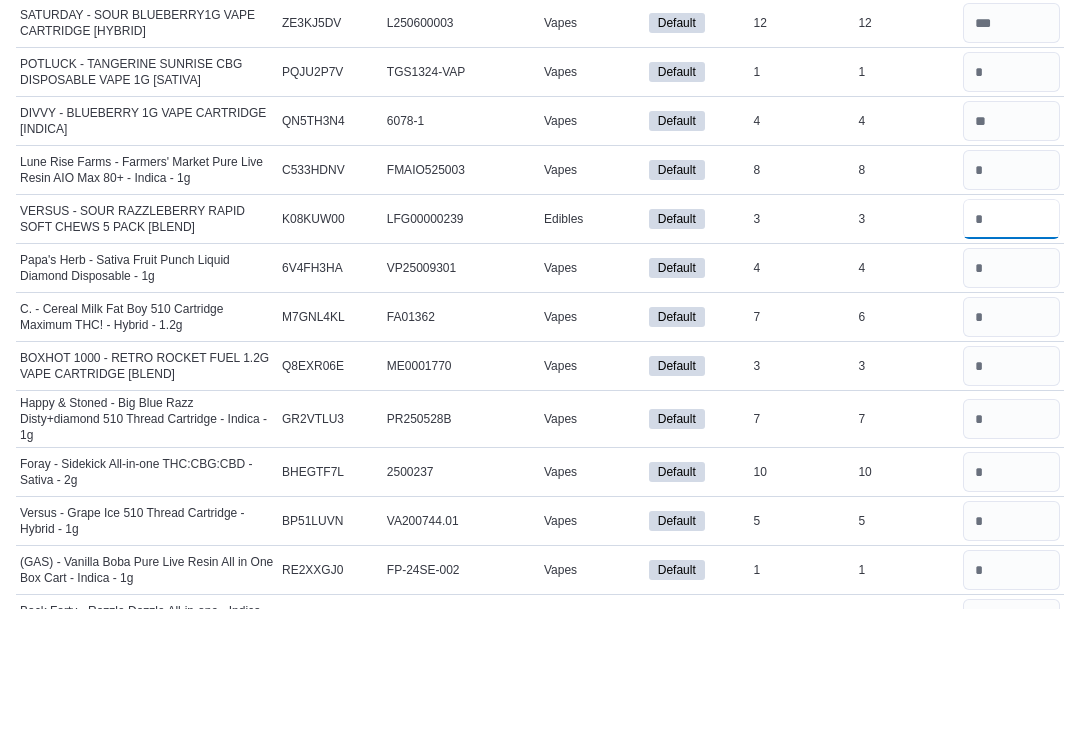 click at bounding box center [1011, 351] 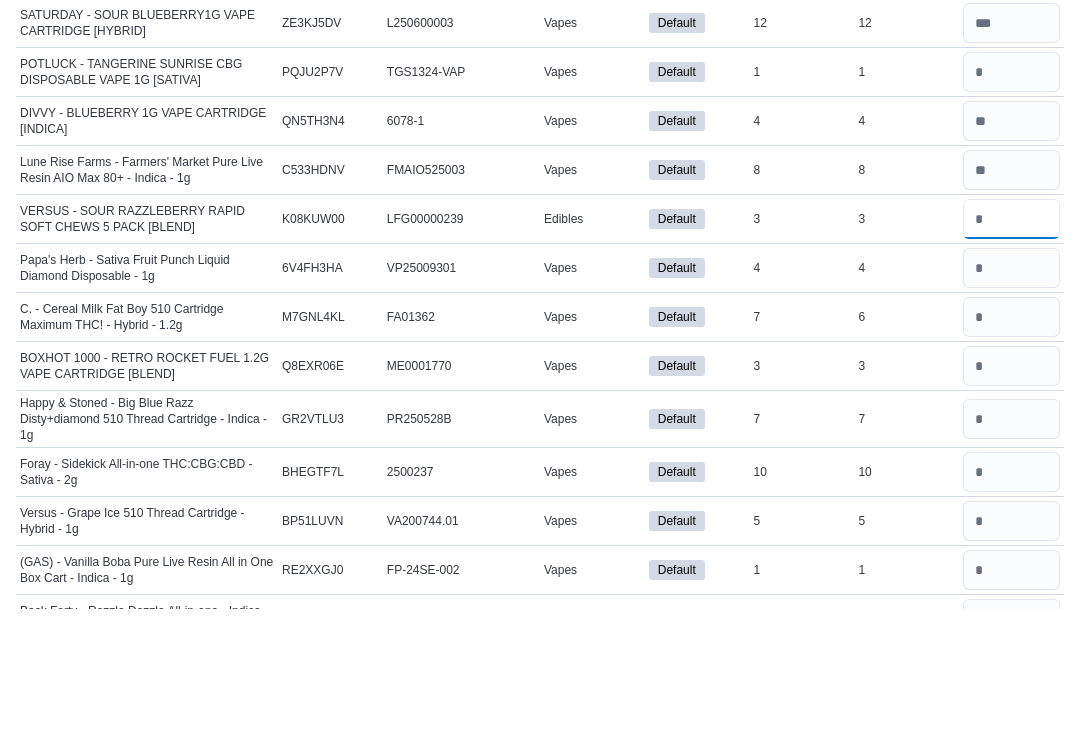 type 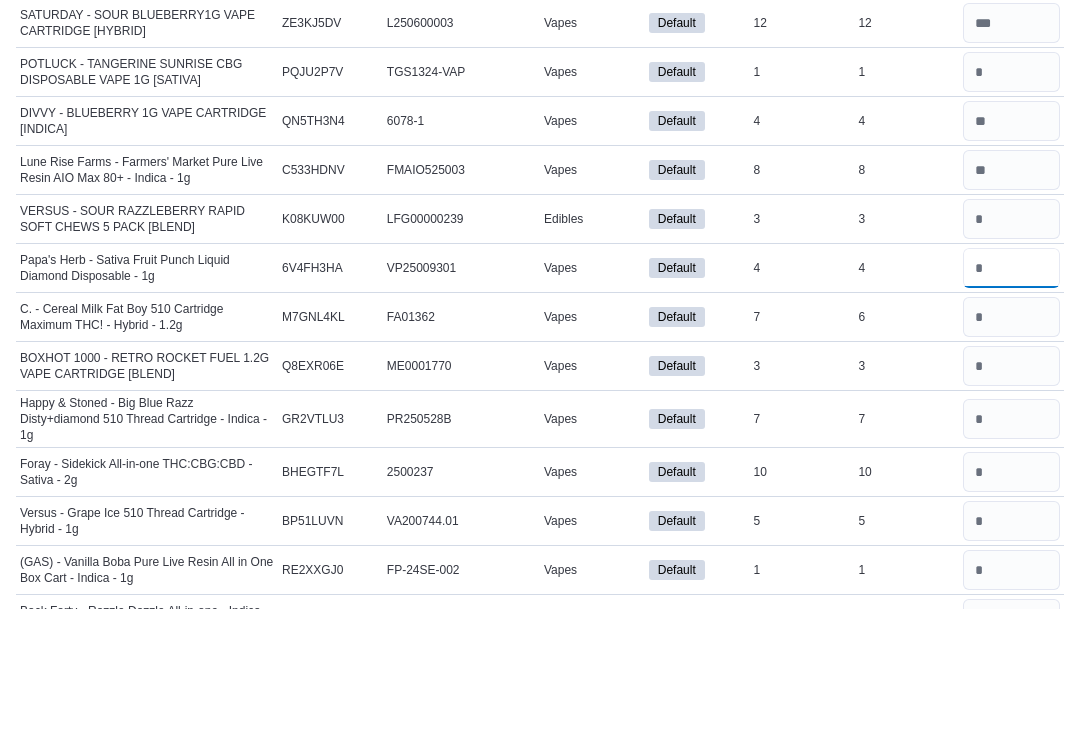 click at bounding box center [1011, 400] 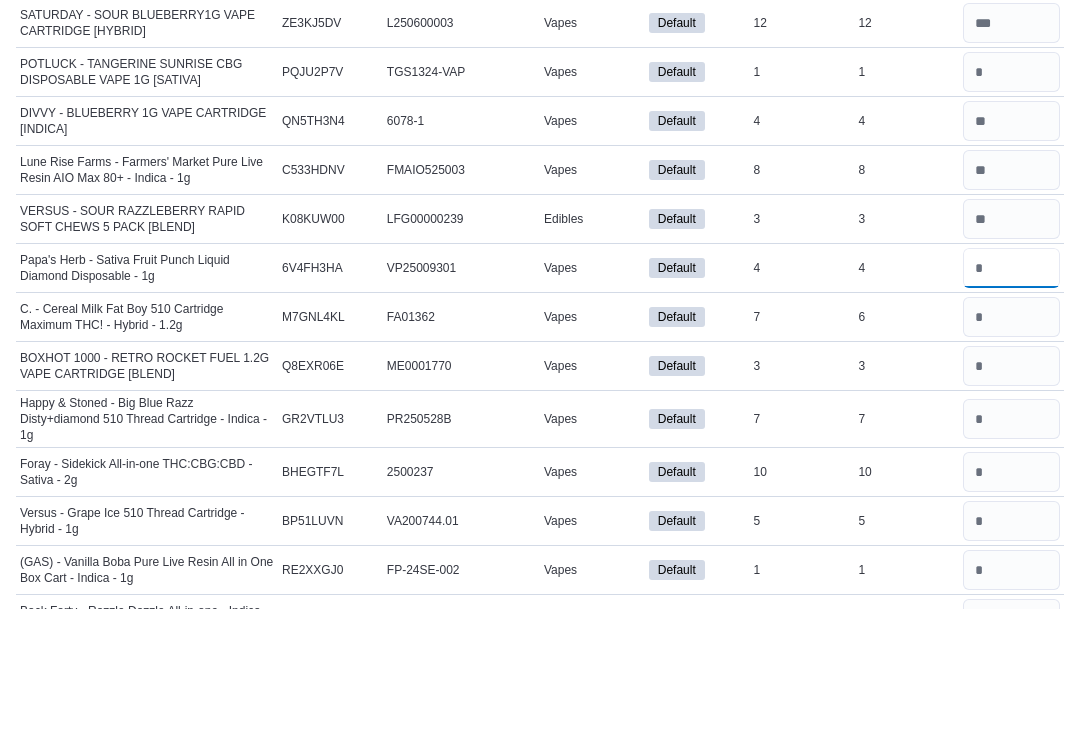 type on "*" 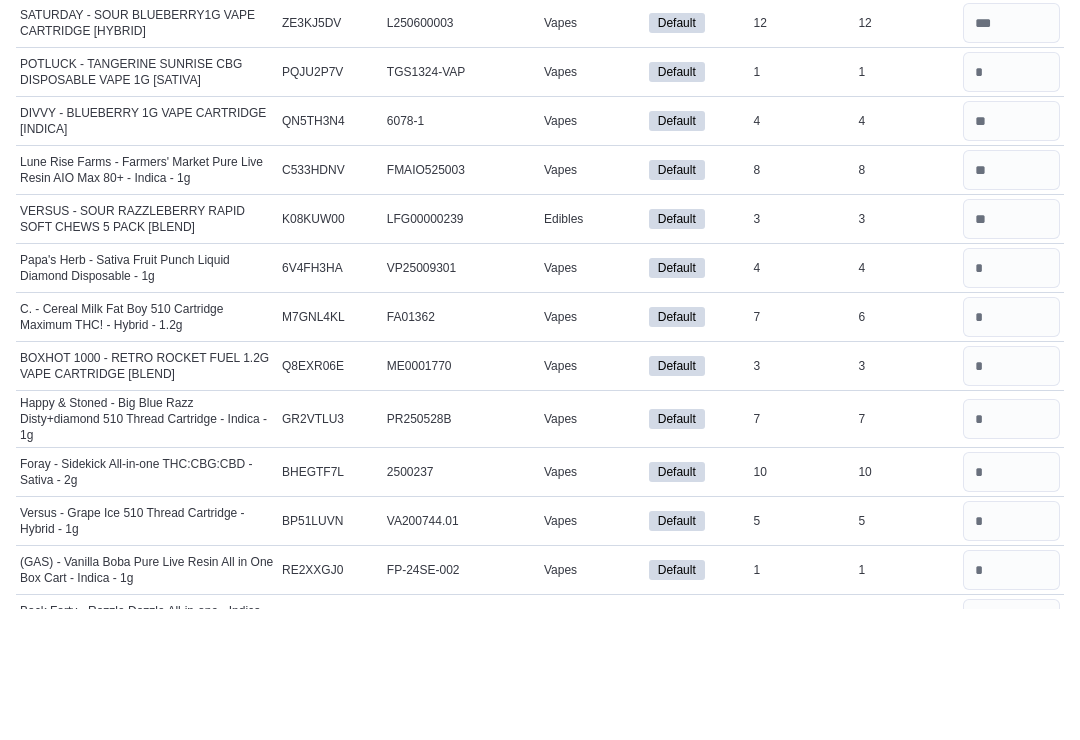 click at bounding box center [1011, 449] 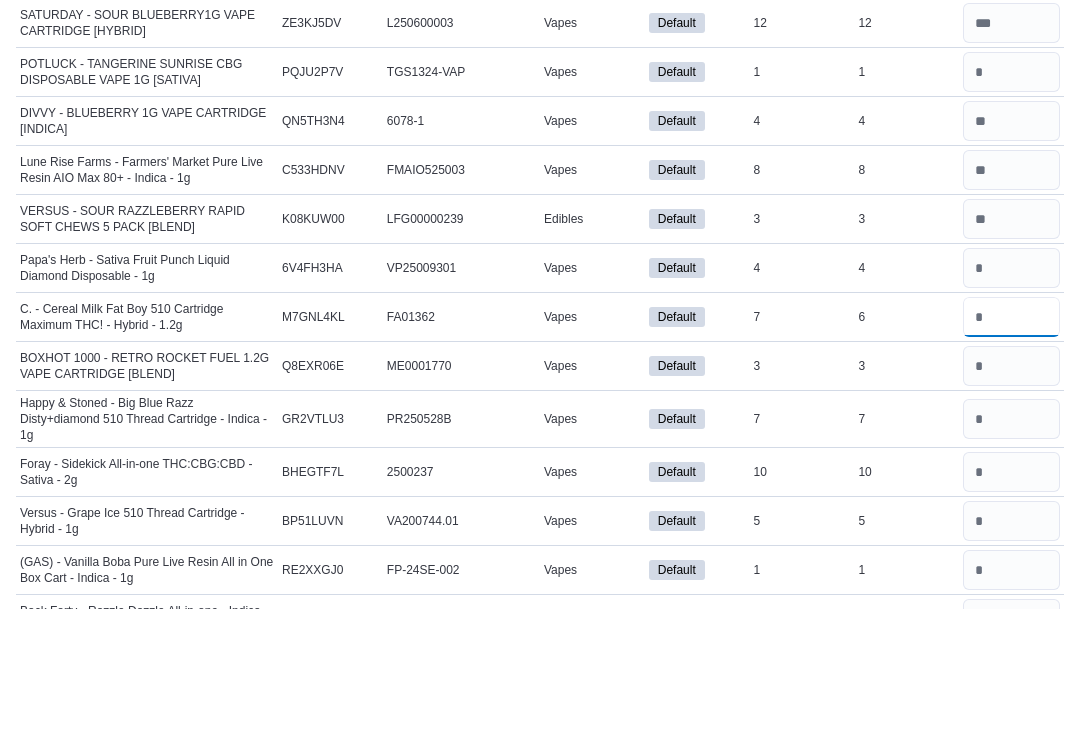 type 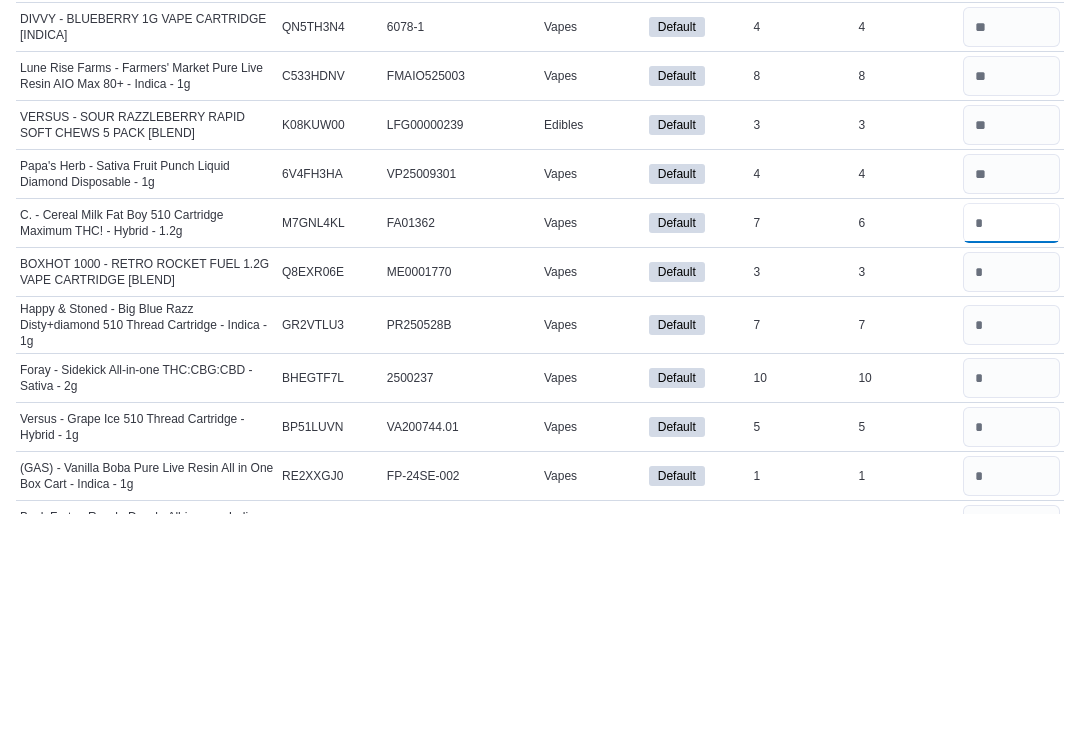 type on "*" 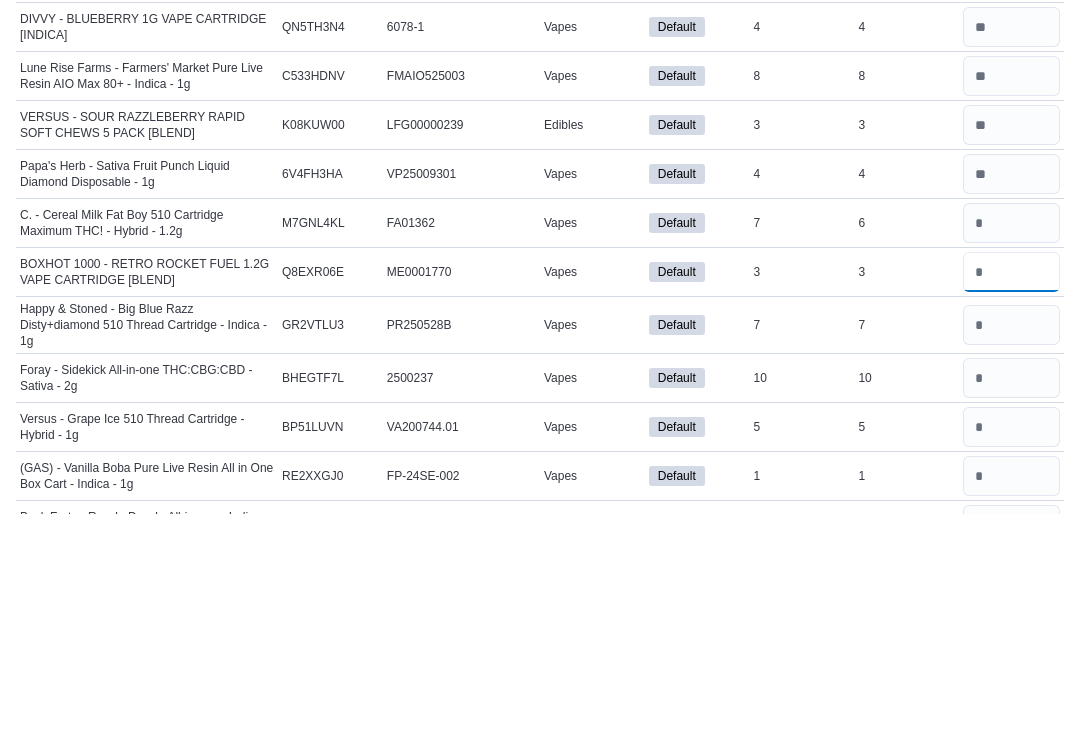 click at bounding box center (1011, 498) 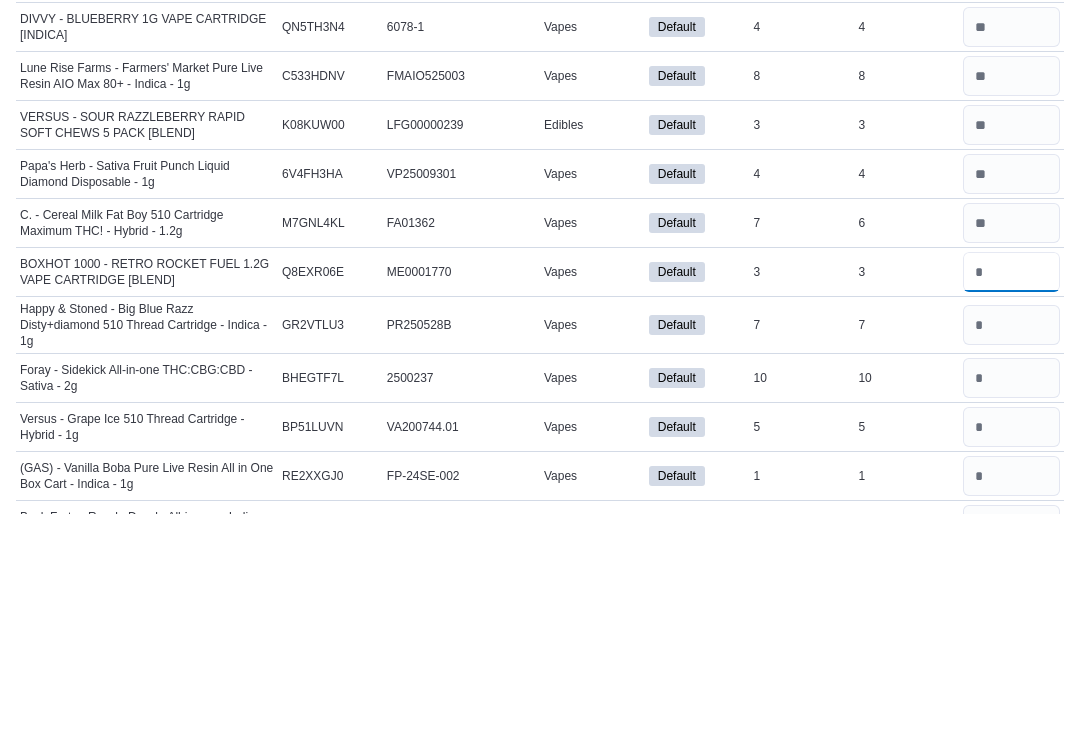 type 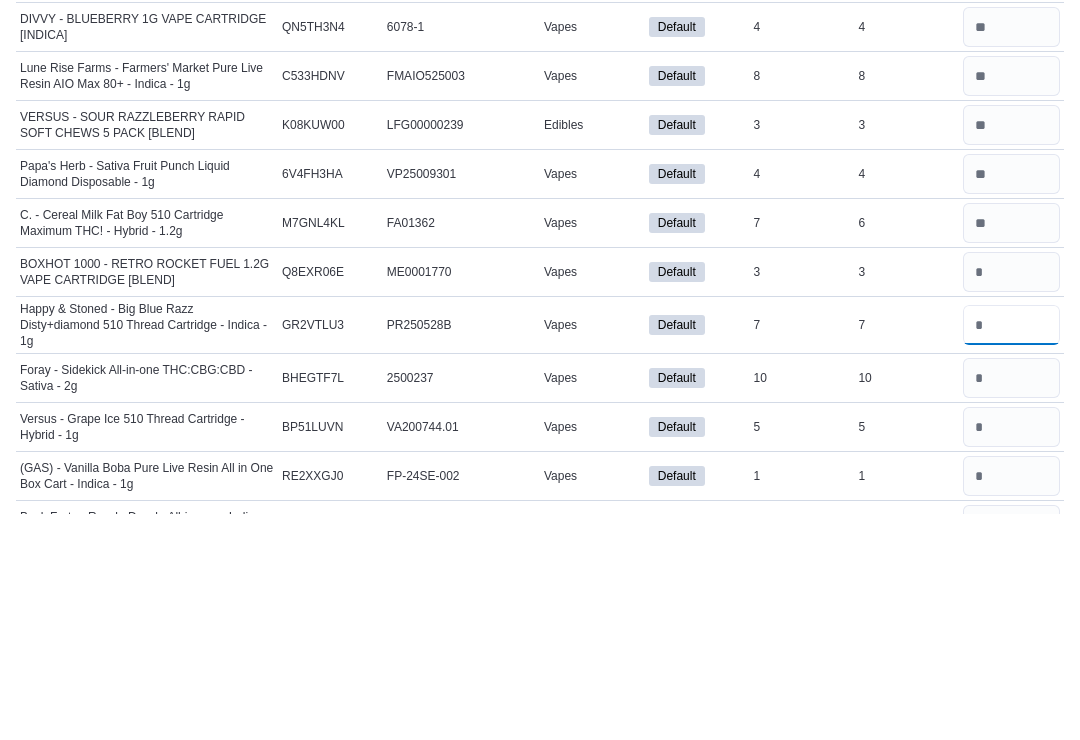 click at bounding box center (1011, 551) 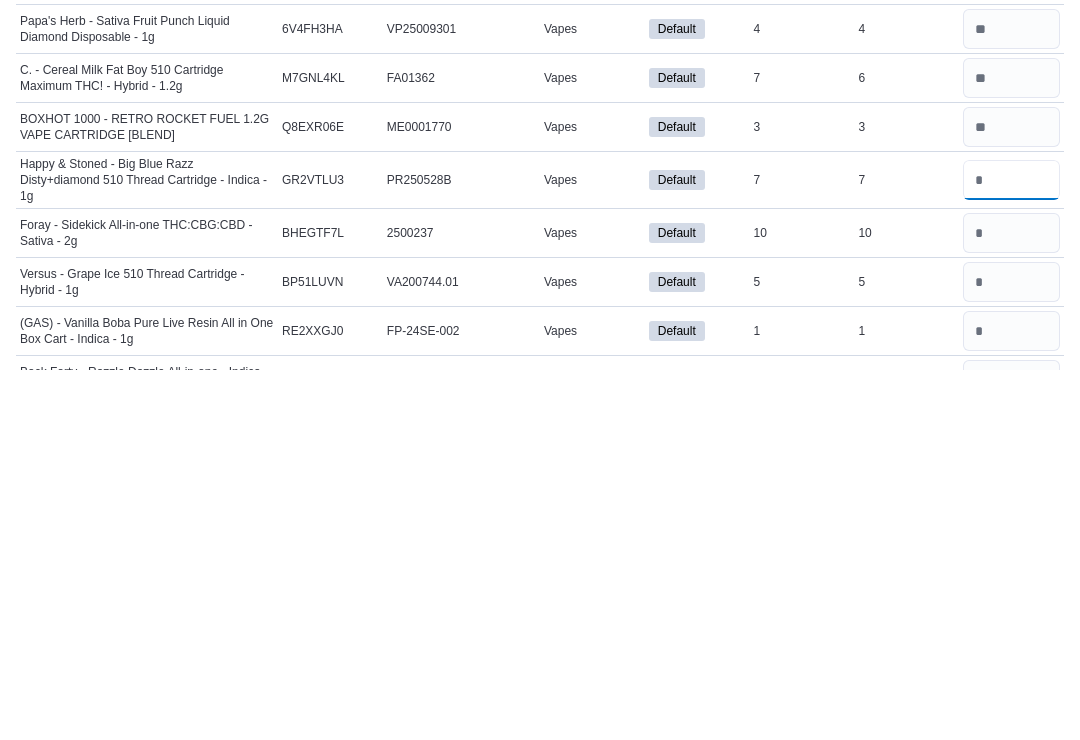 type on "*" 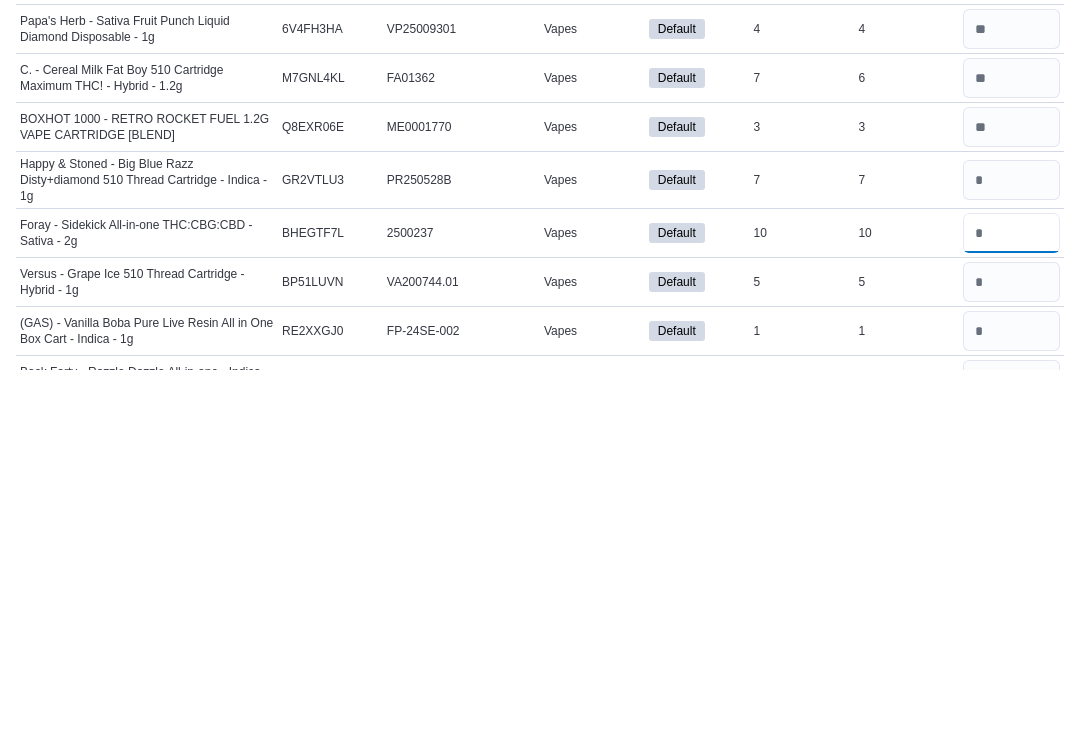 click at bounding box center (1011, 604) 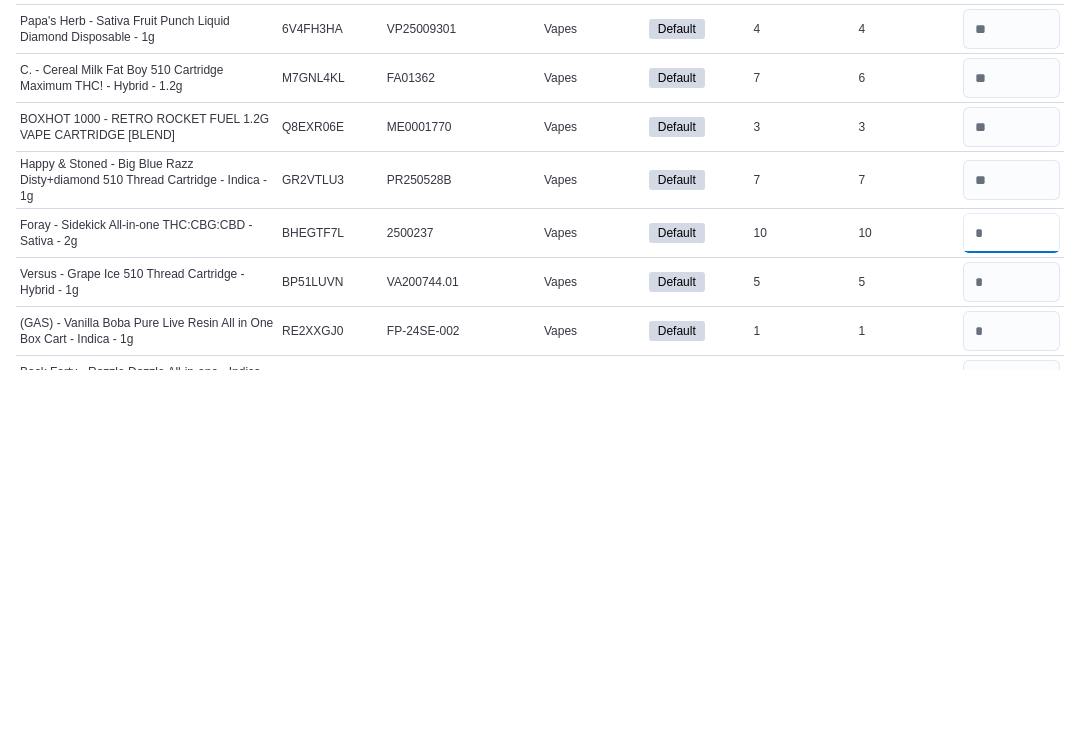 type 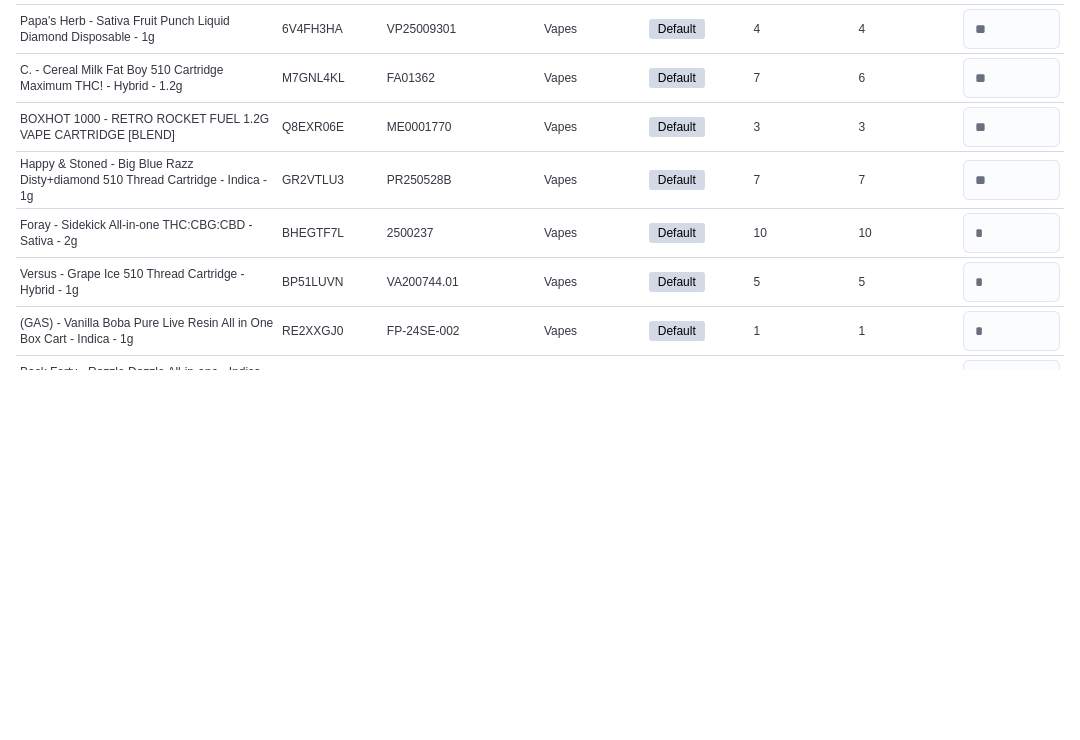 click at bounding box center (1011, 653) 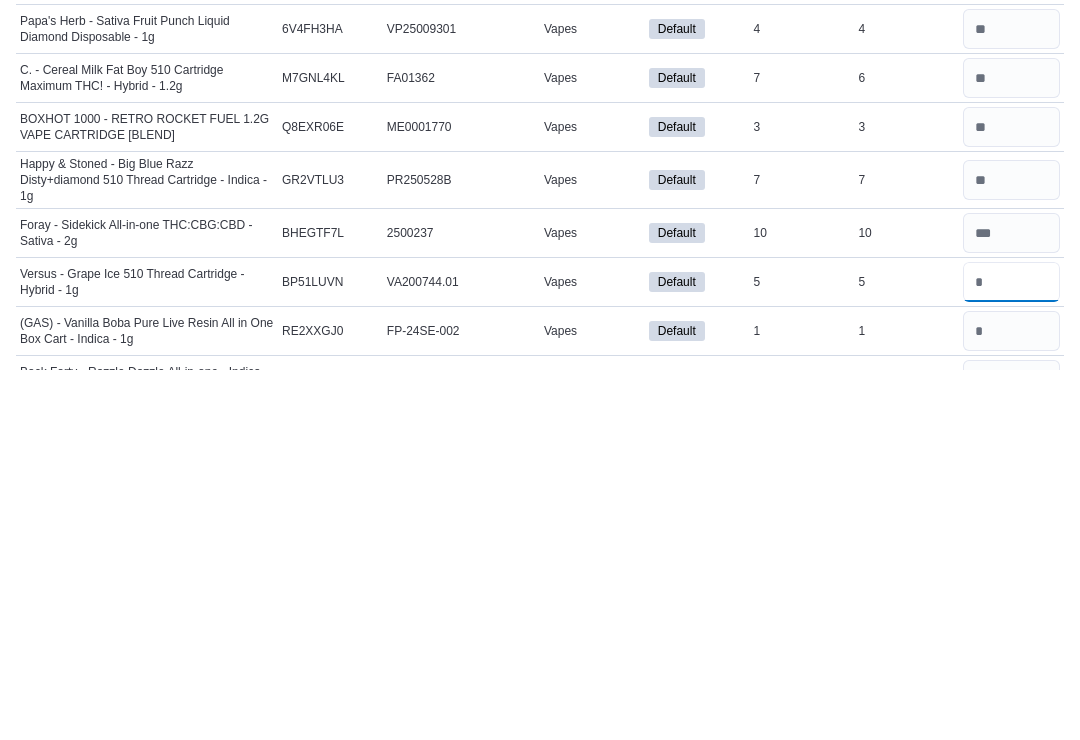 type 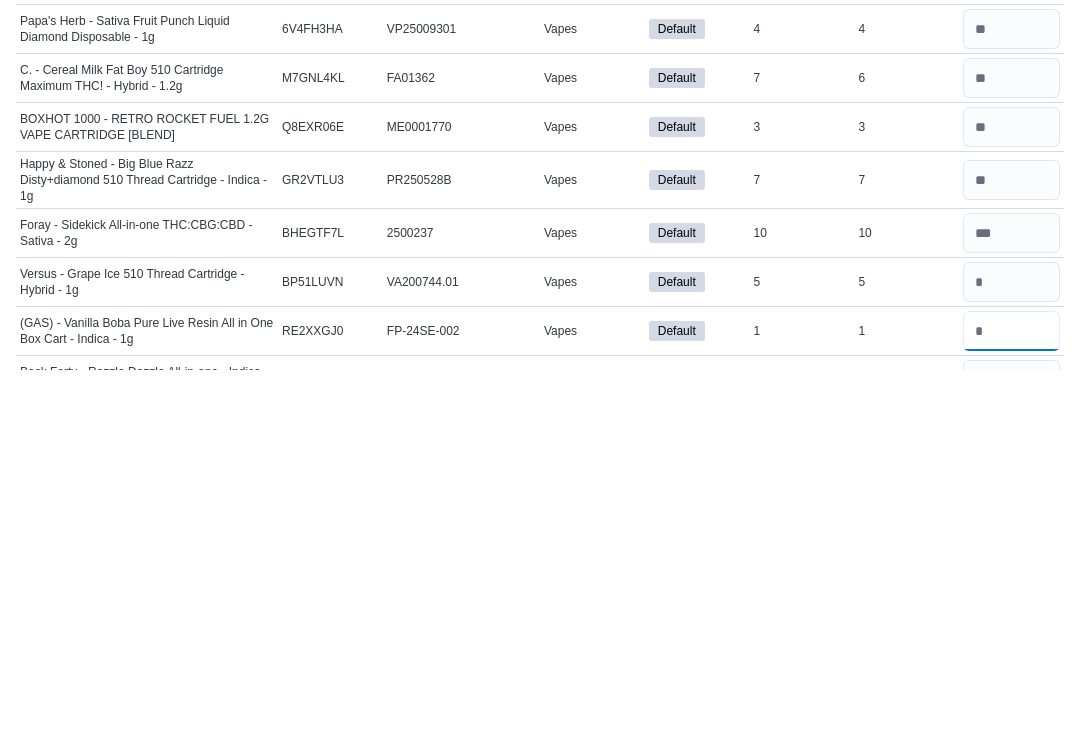 click at bounding box center [1011, 702] 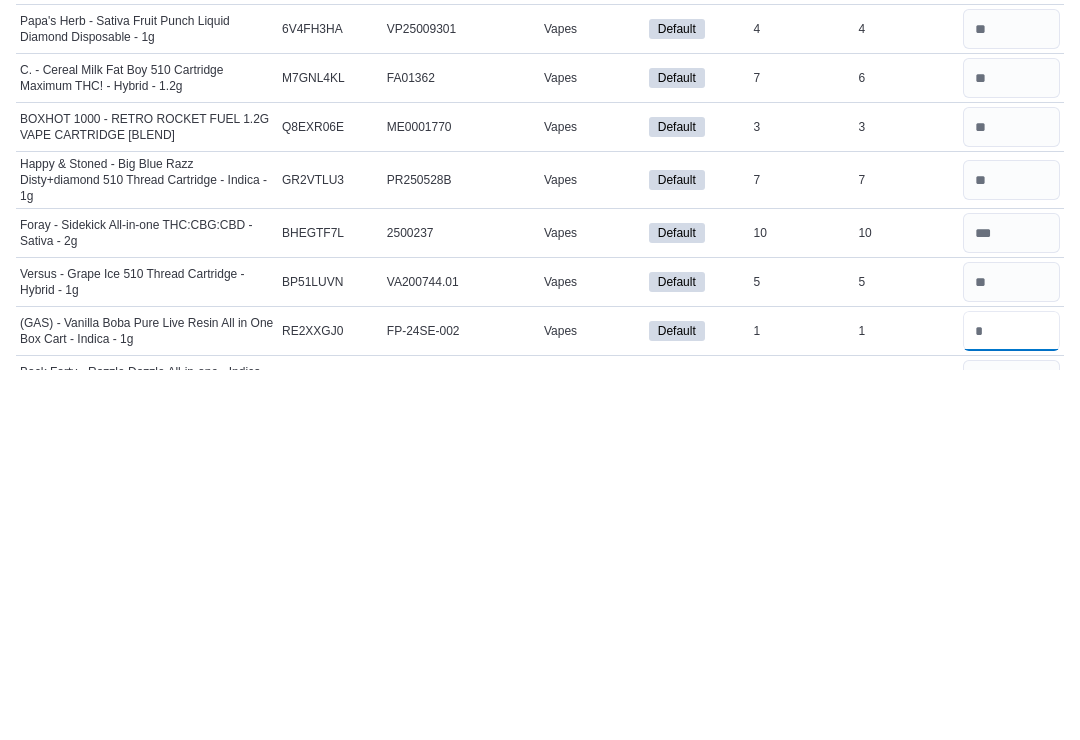 type 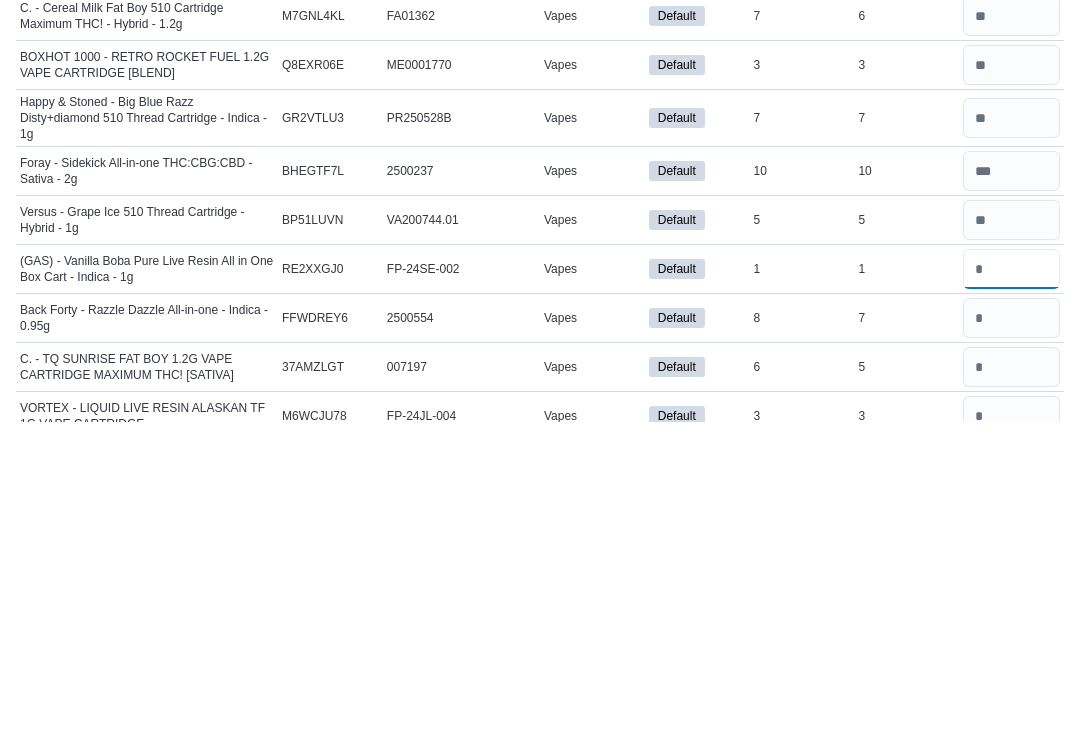 type on "*" 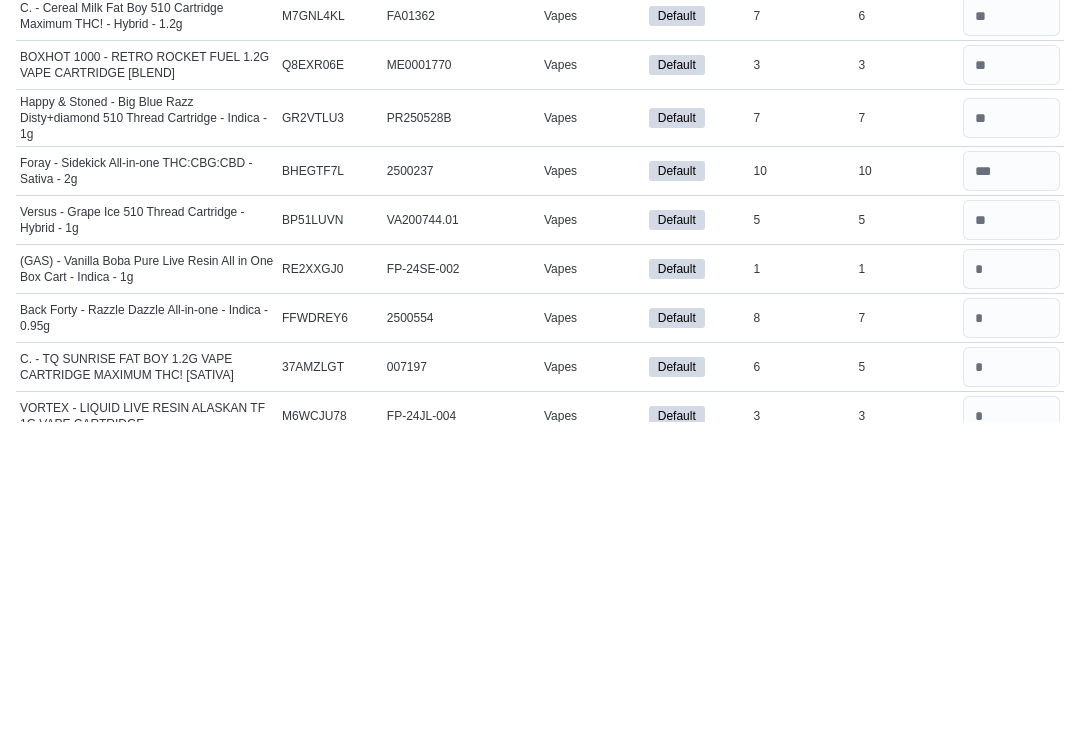 click at bounding box center [1011, 637] 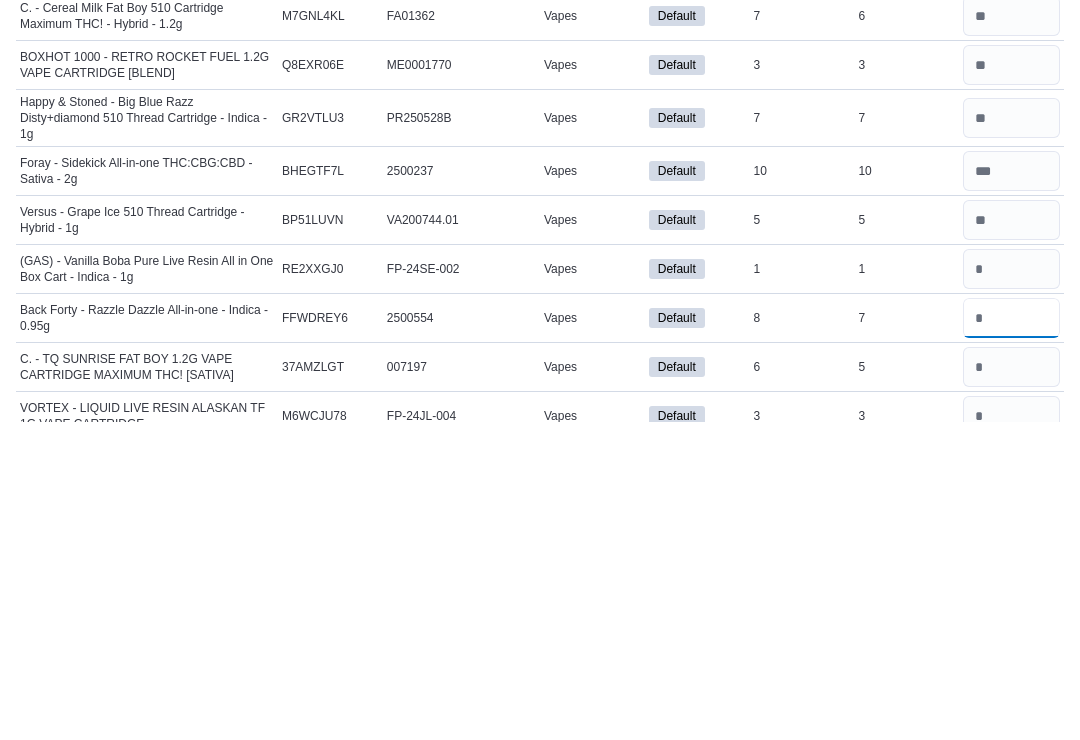 type 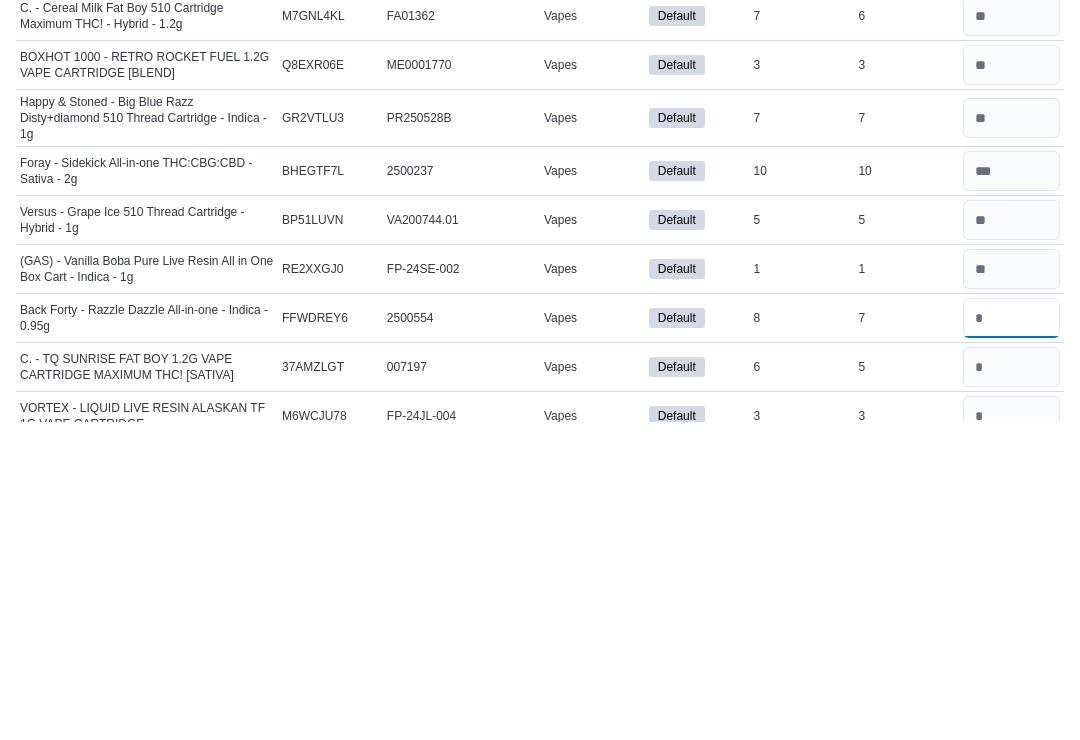 scroll, scrollTop: 524, scrollLeft: 0, axis: vertical 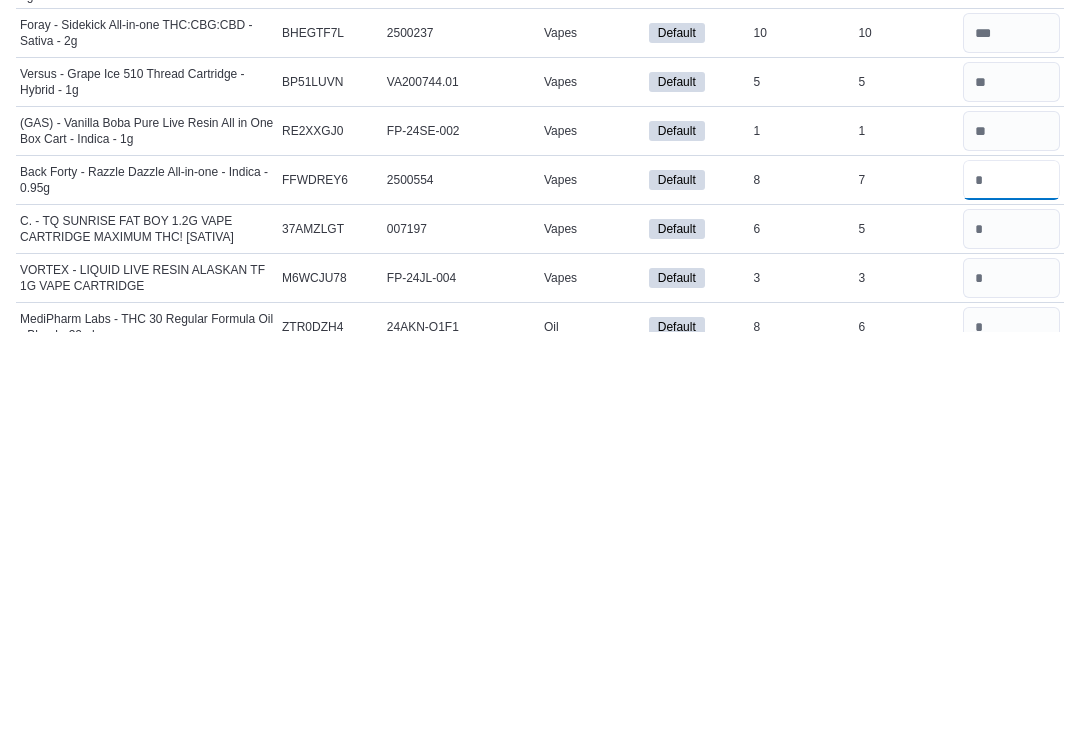 type on "*" 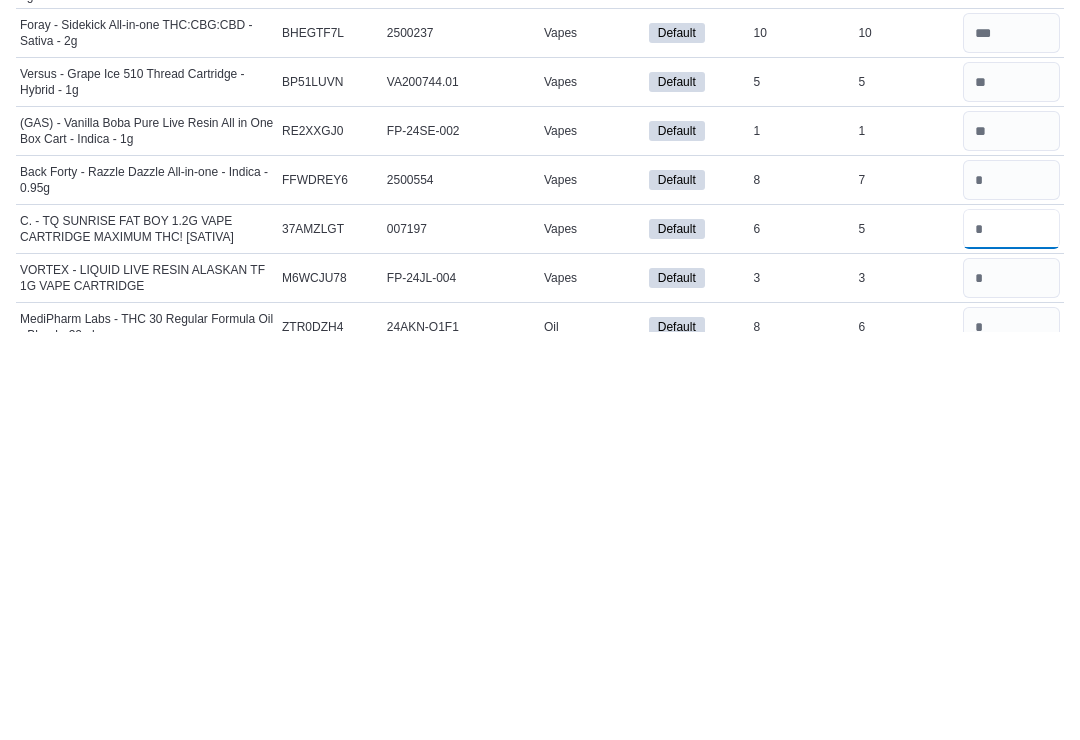 click at bounding box center [1011, 637] 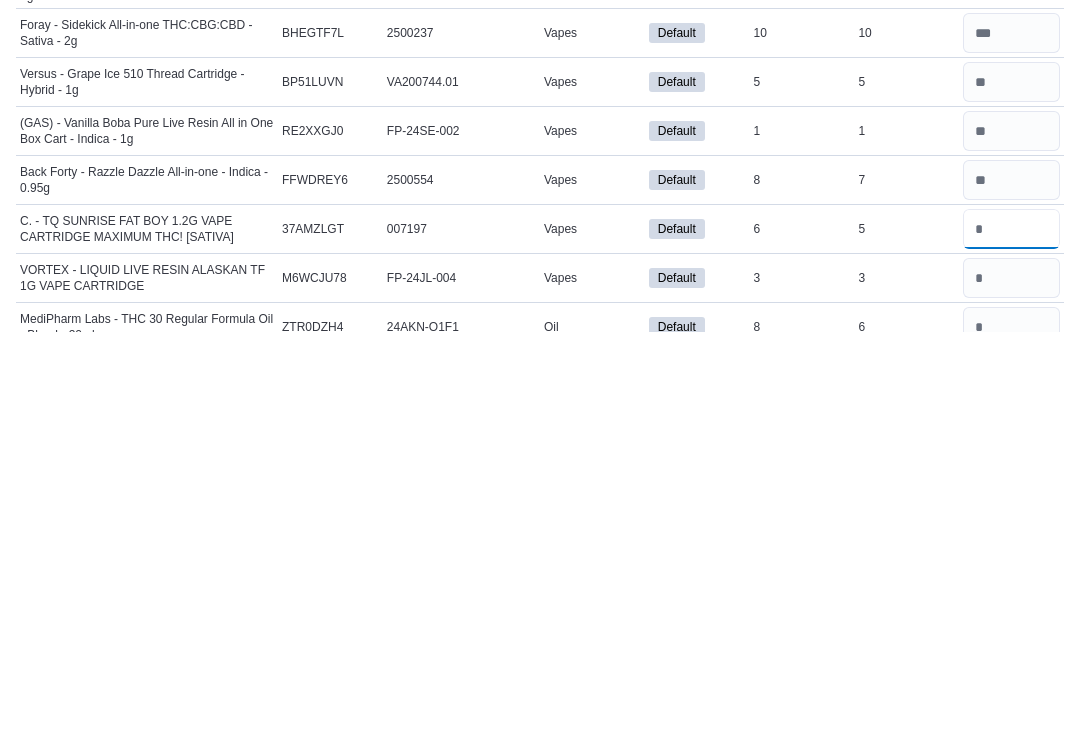 type 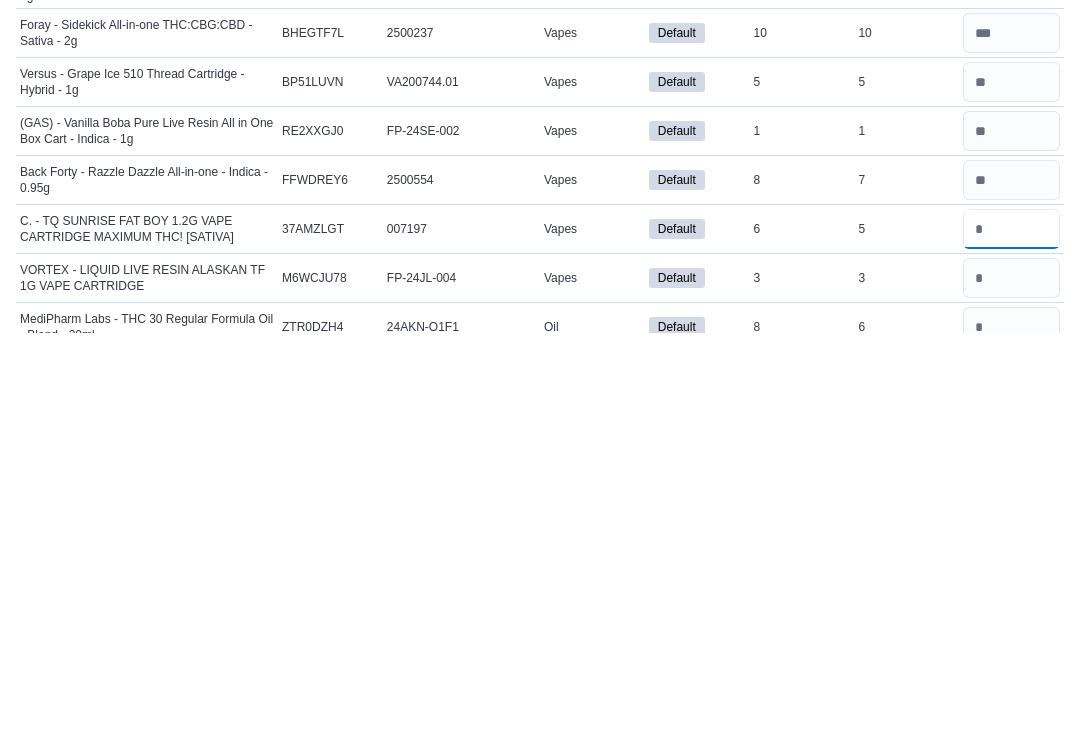 scroll, scrollTop: 525, scrollLeft: 0, axis: vertical 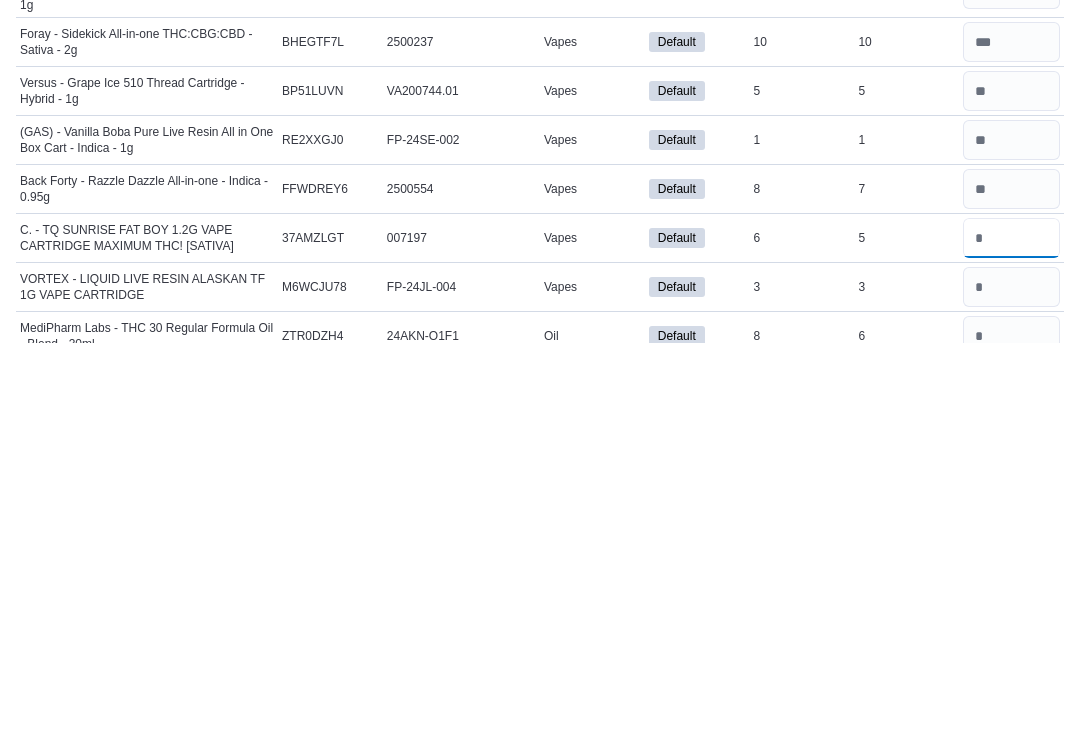 click on "*" at bounding box center [1011, 636] 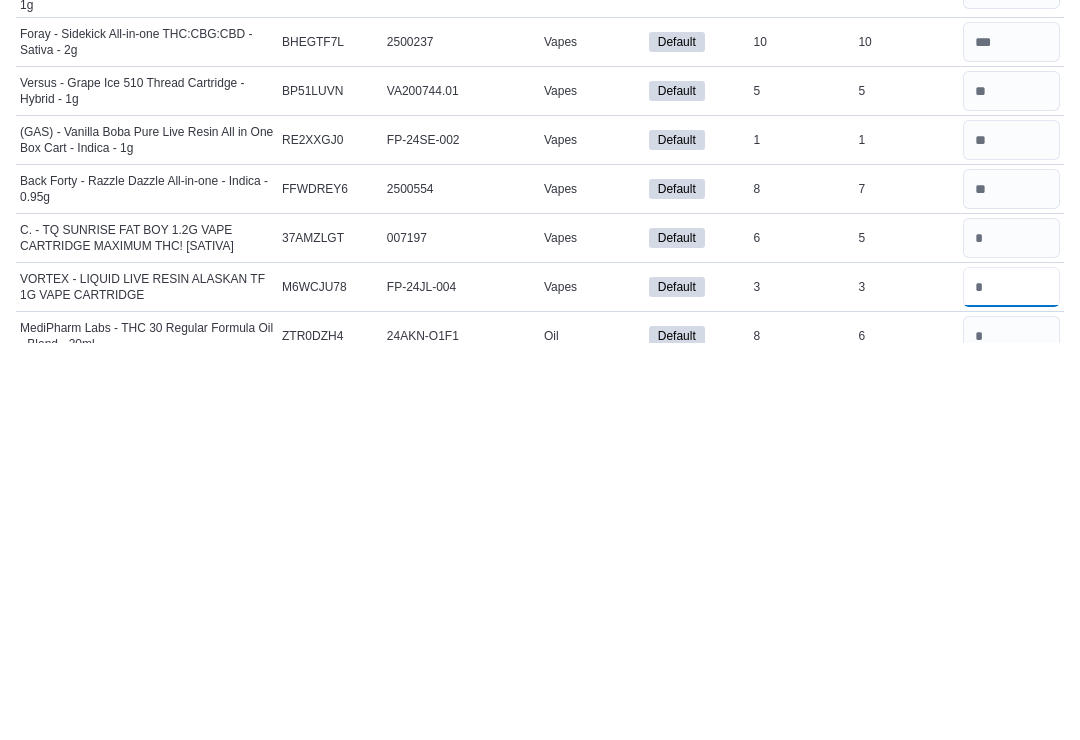 click at bounding box center [1011, 685] 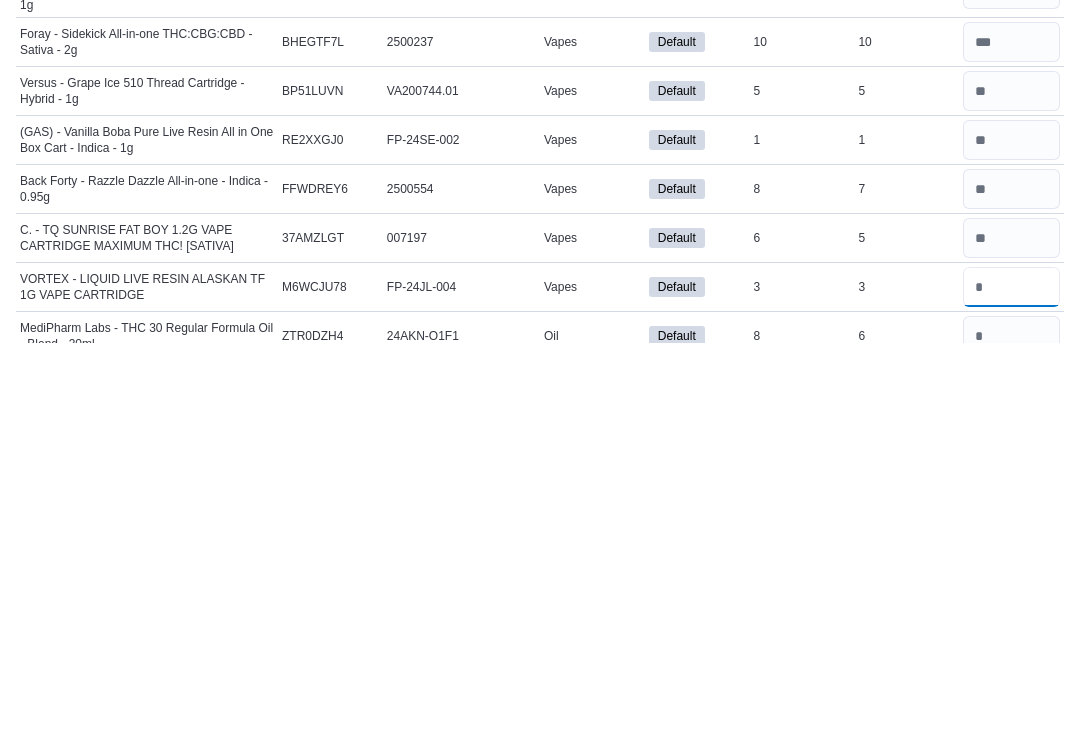 type 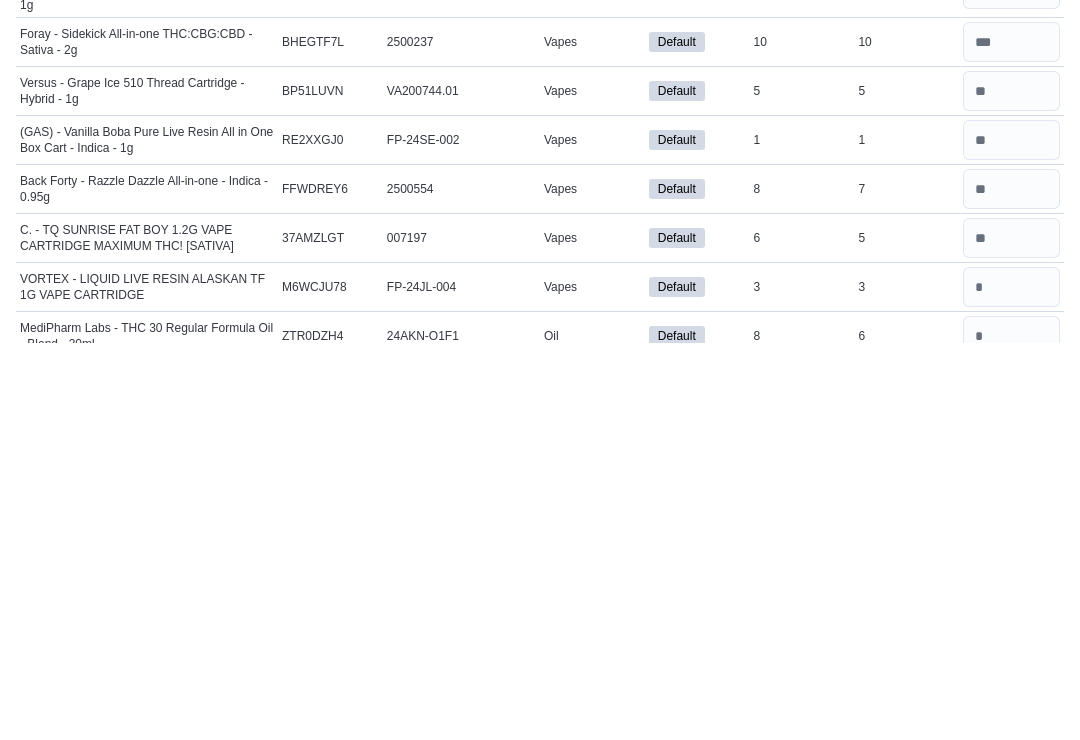 scroll, scrollTop: 887, scrollLeft: 0, axis: vertical 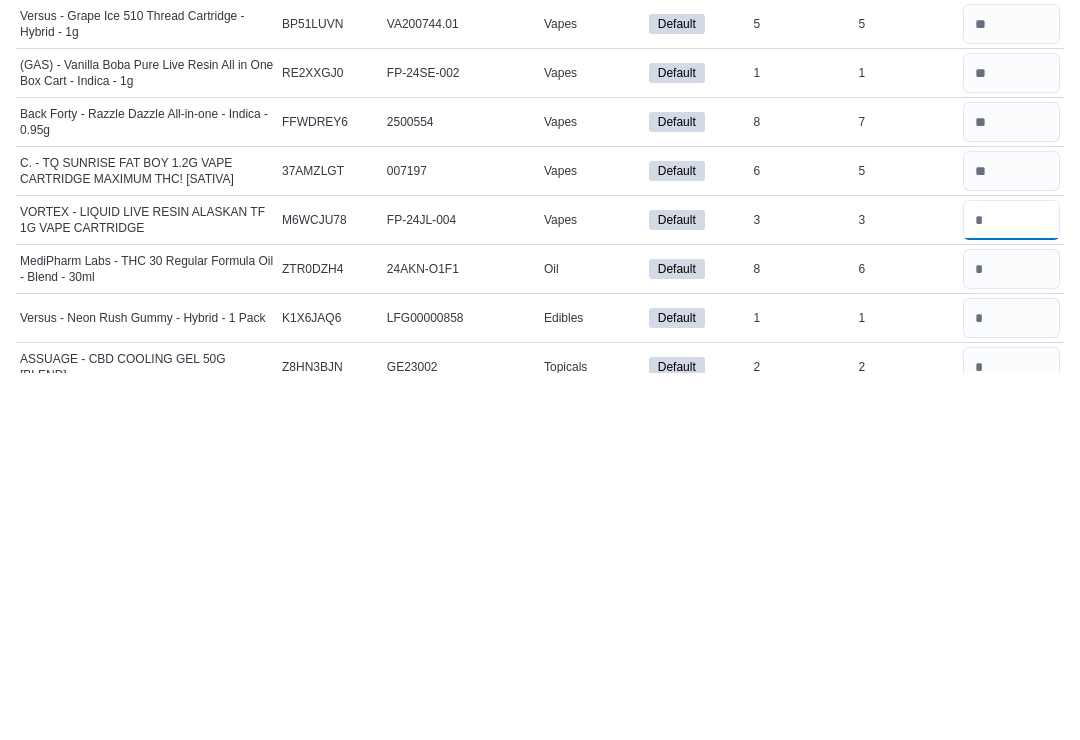 type on "*" 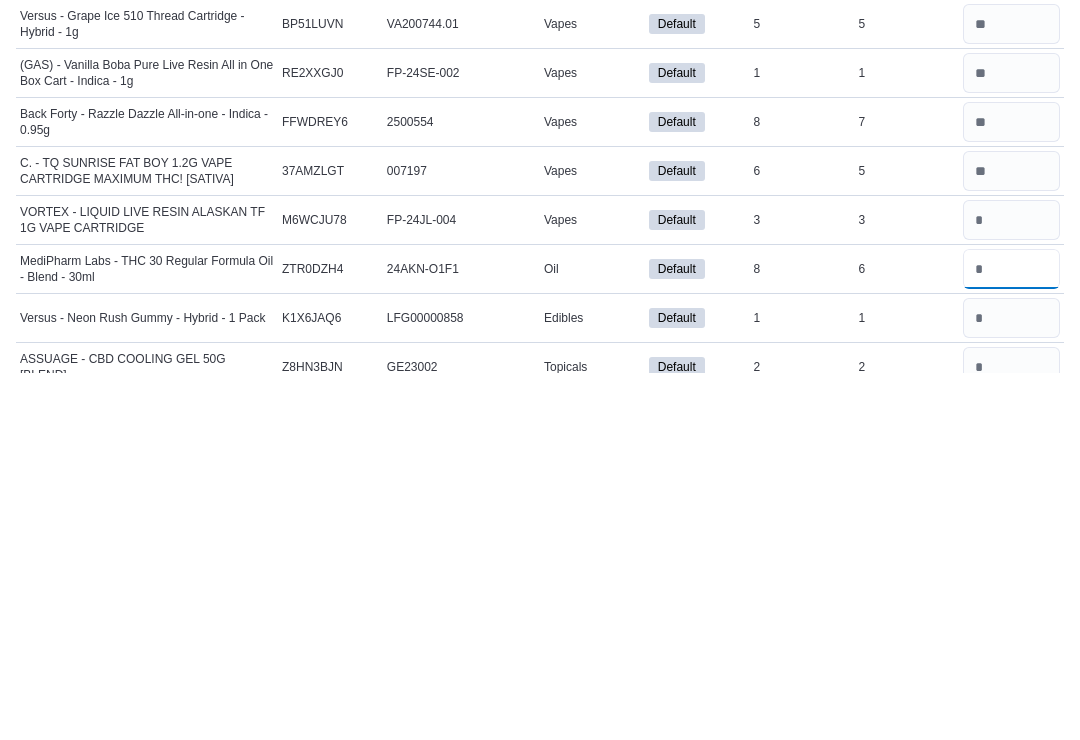 click at bounding box center [1011, 637] 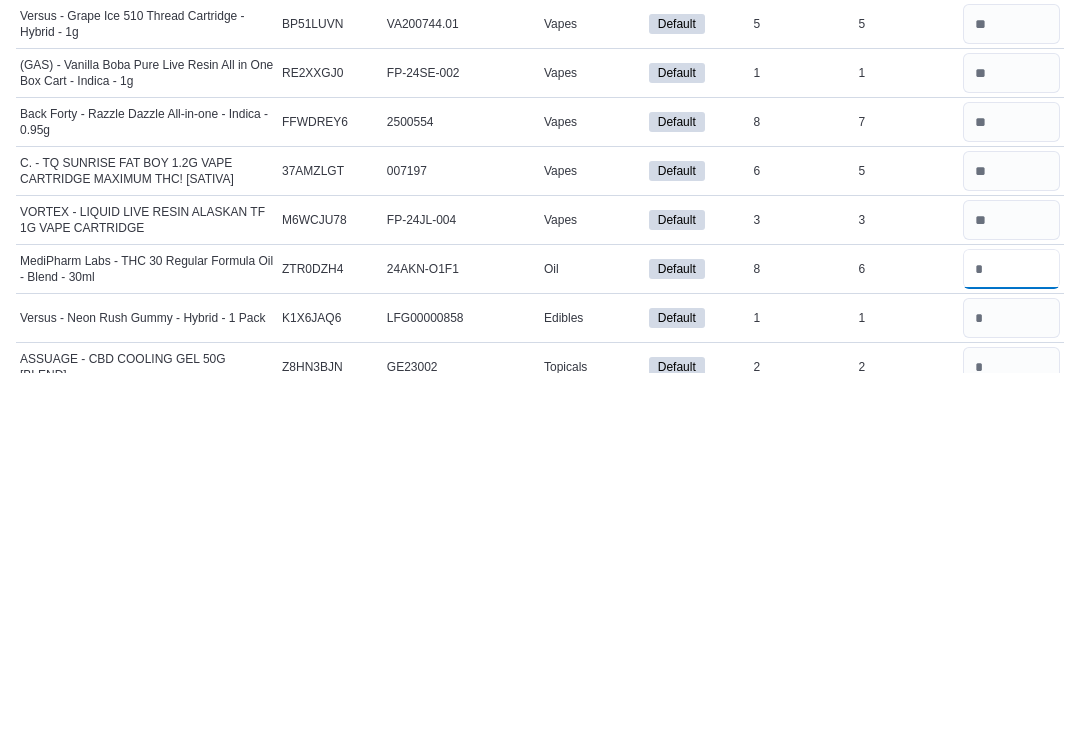 type on "*" 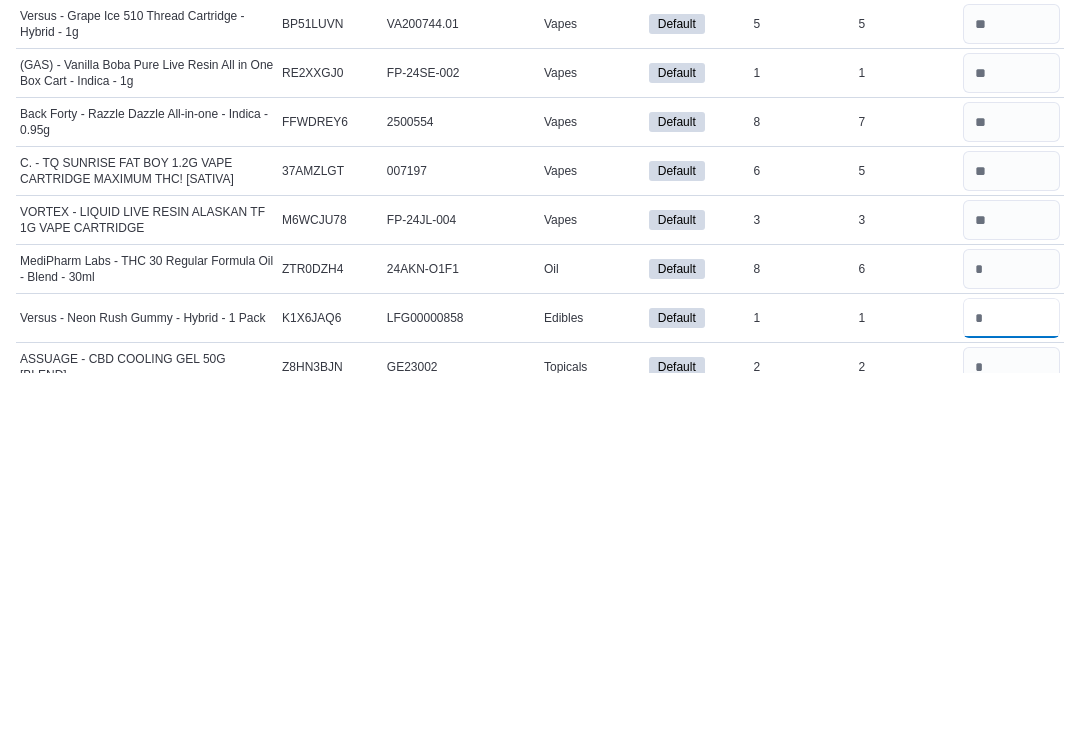 click at bounding box center (1011, 686) 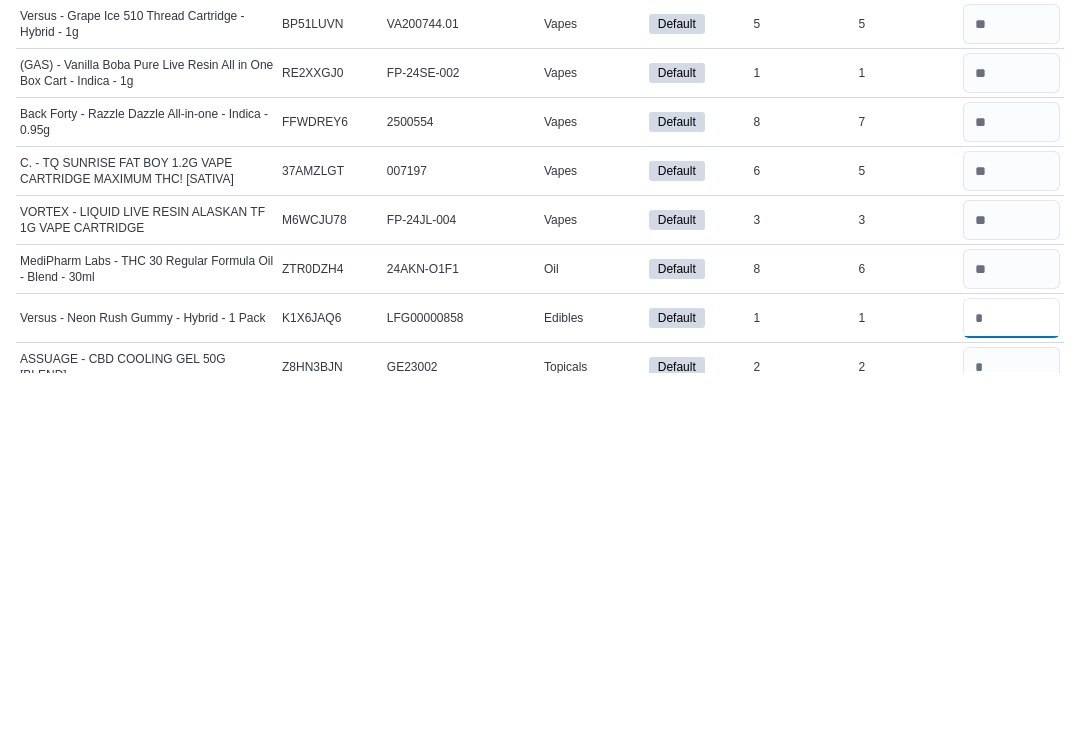type 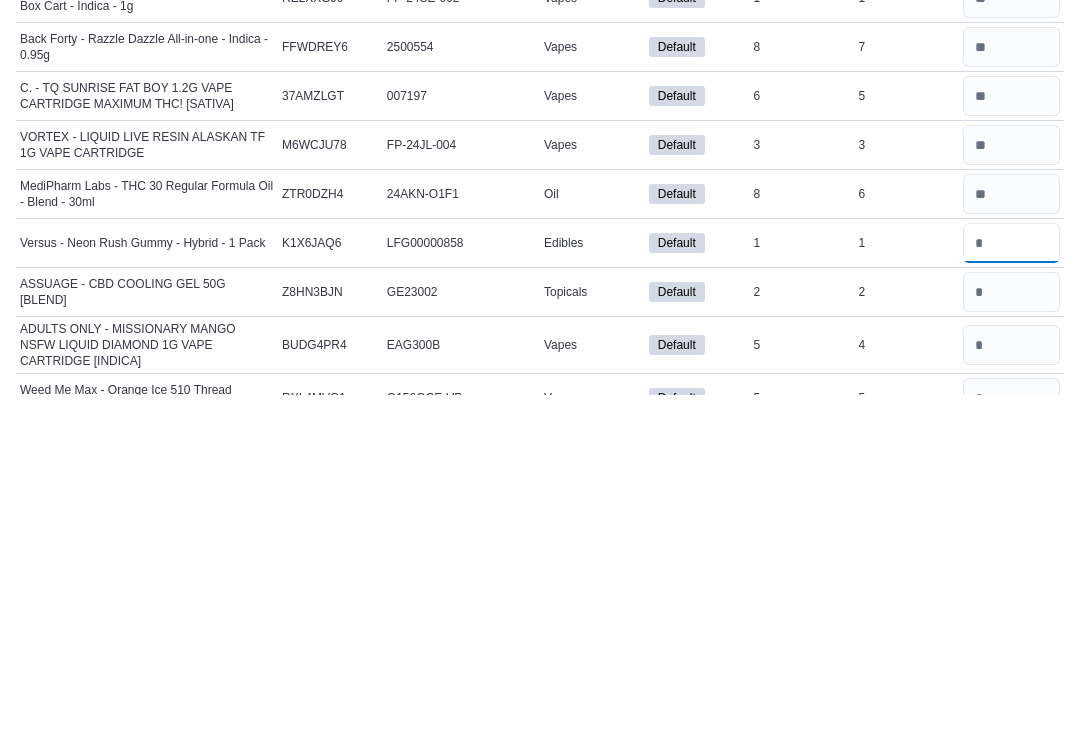 type on "*" 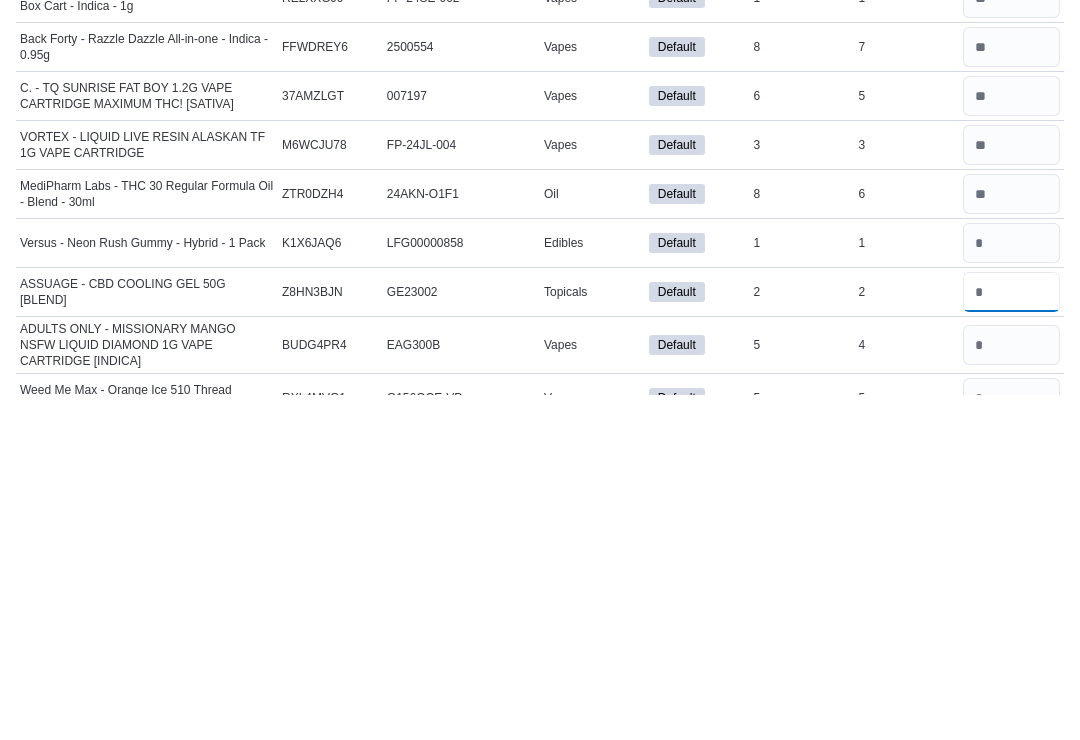 click at bounding box center (1011, 637) 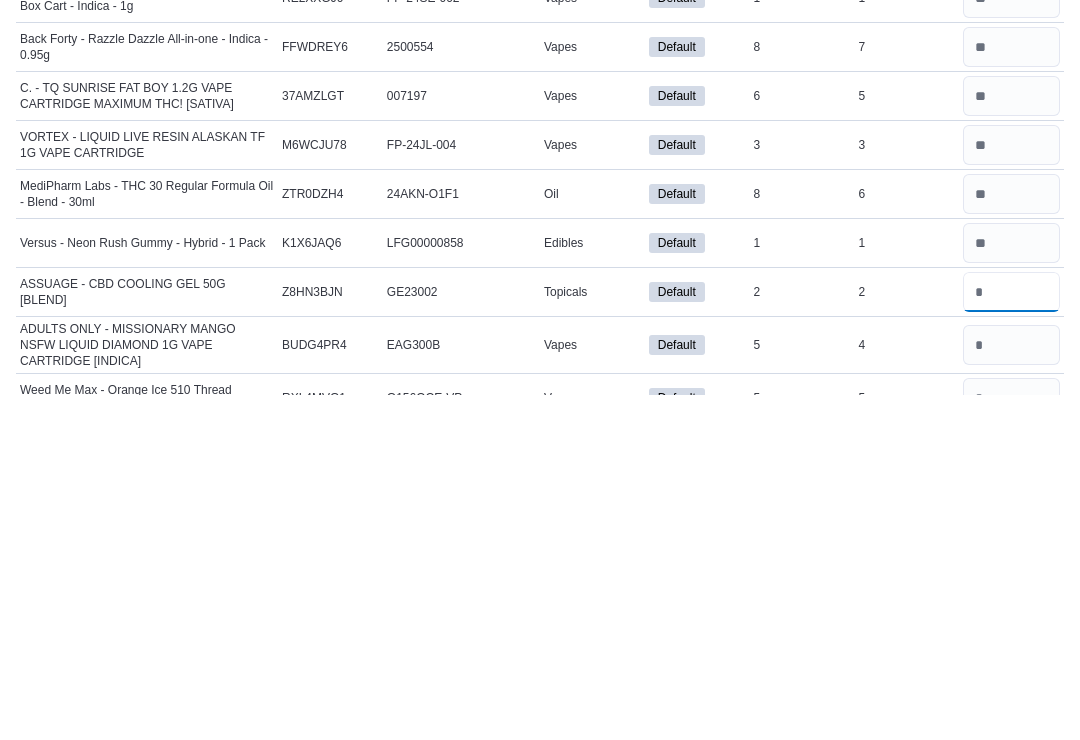 type 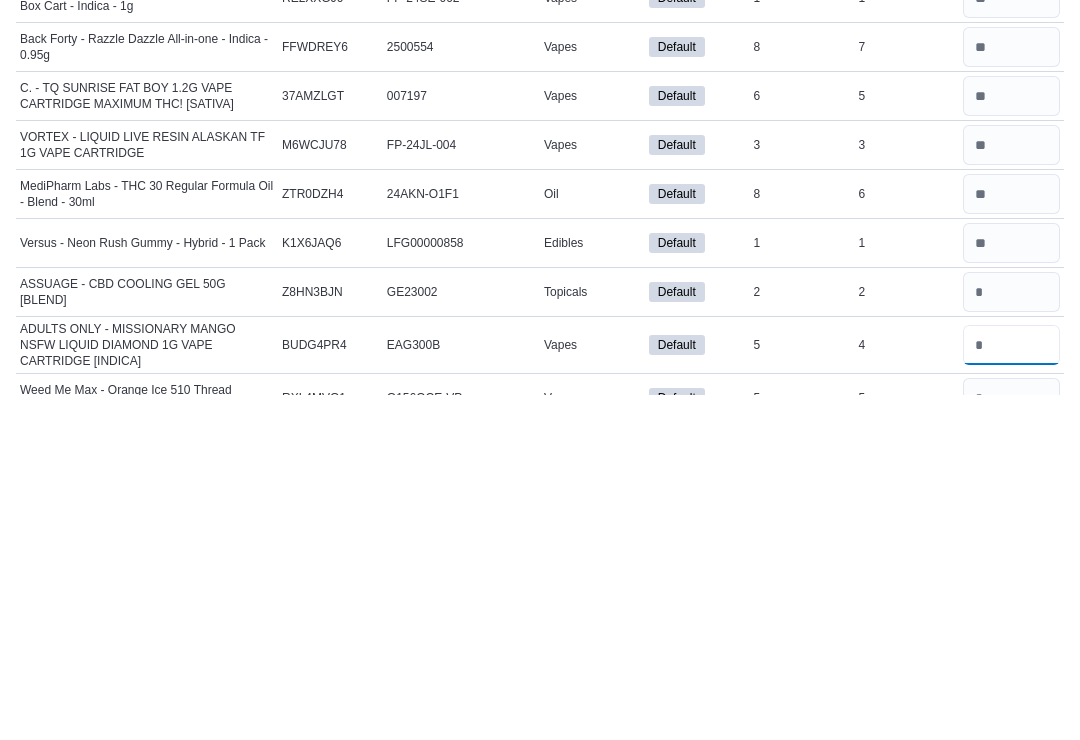click at bounding box center (1011, 690) 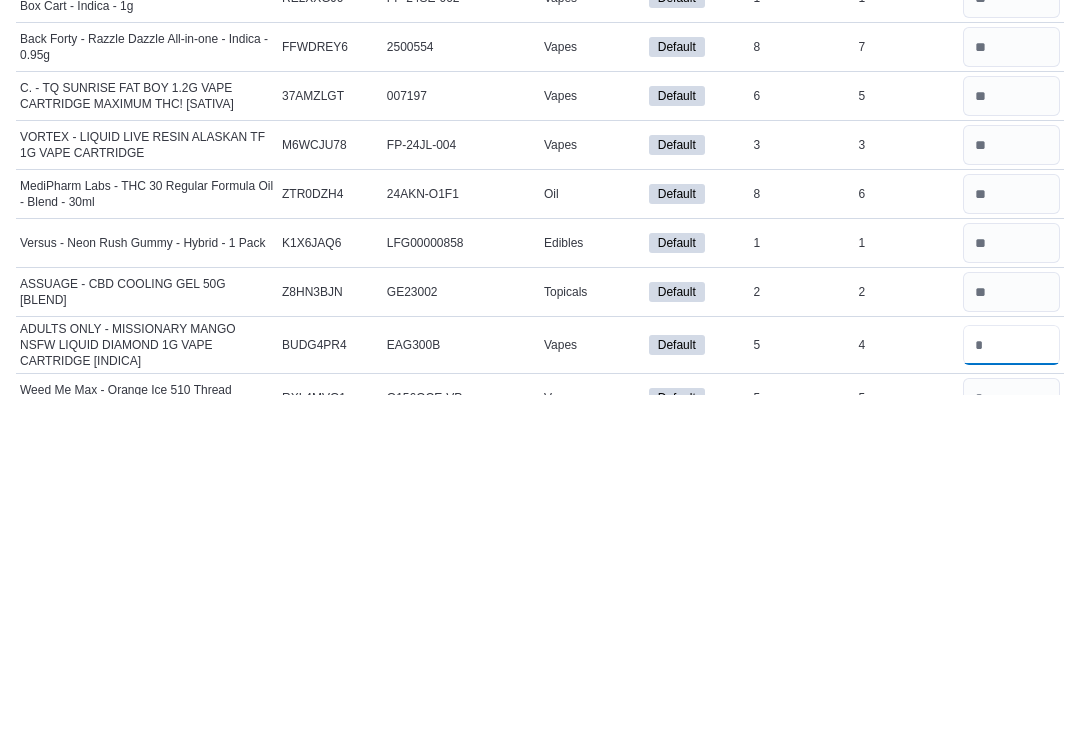 type 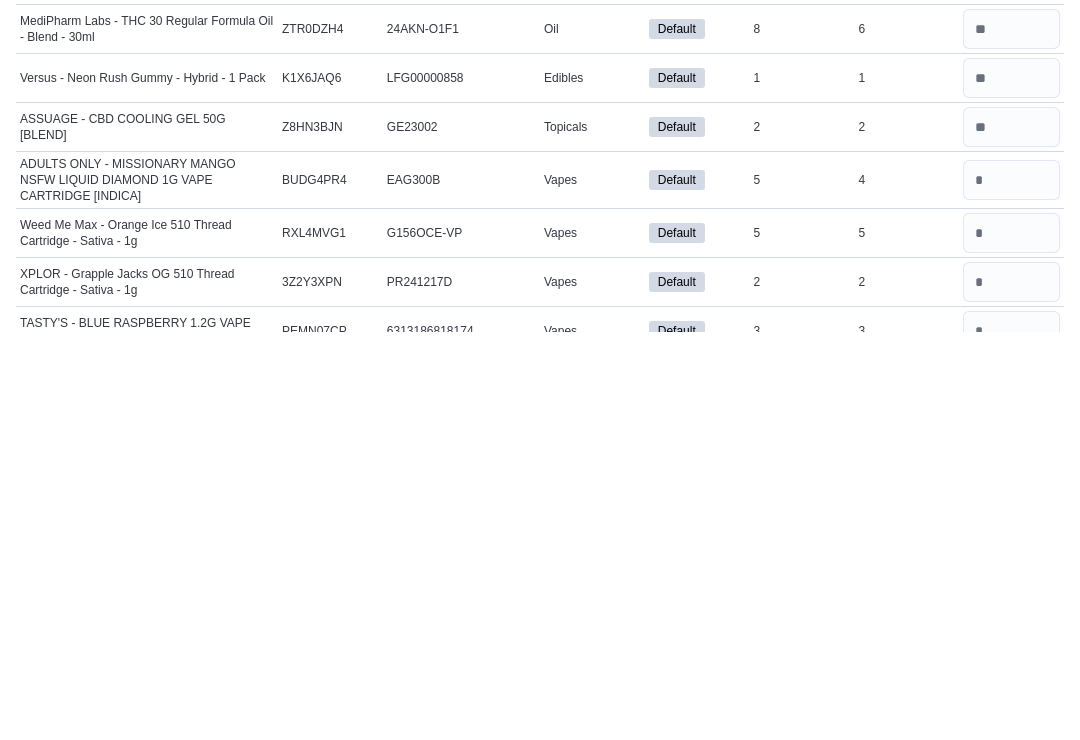 scroll, scrollTop: 1211, scrollLeft: 0, axis: vertical 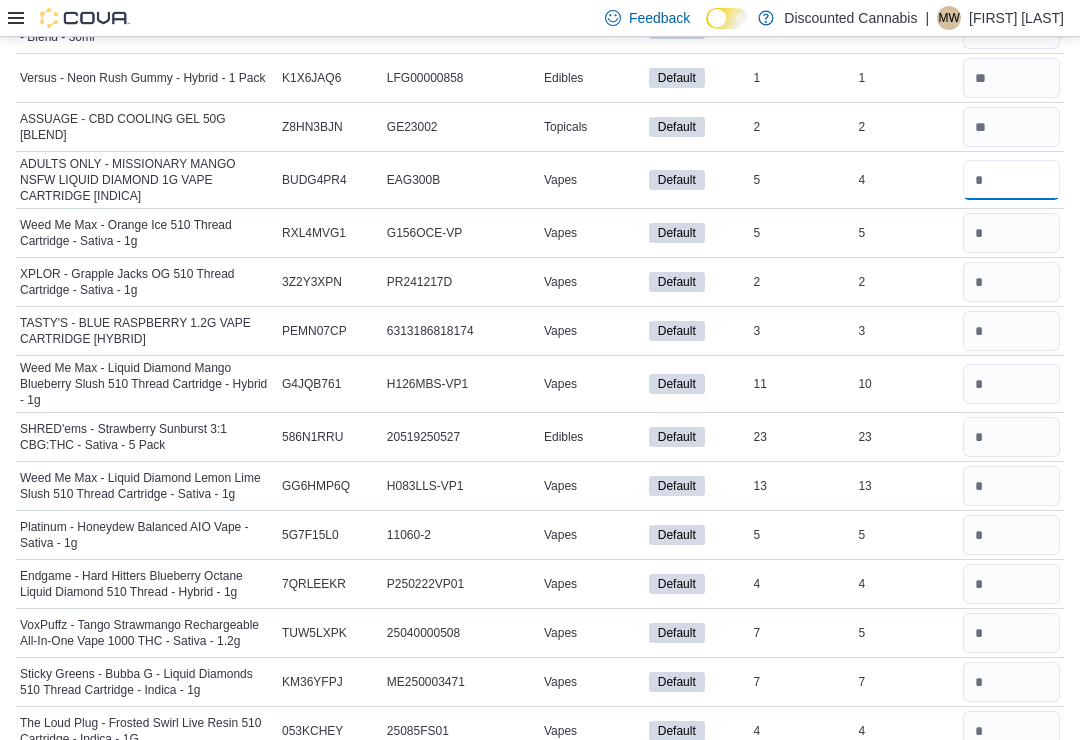 type on "*" 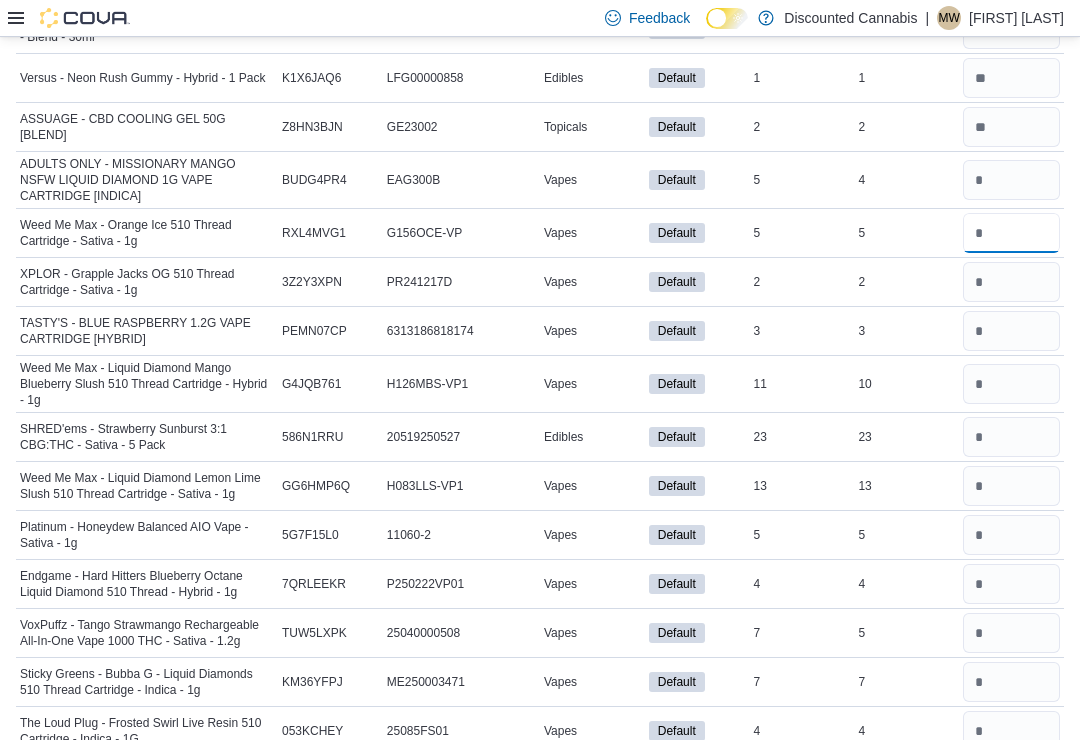 click at bounding box center [1011, 233] 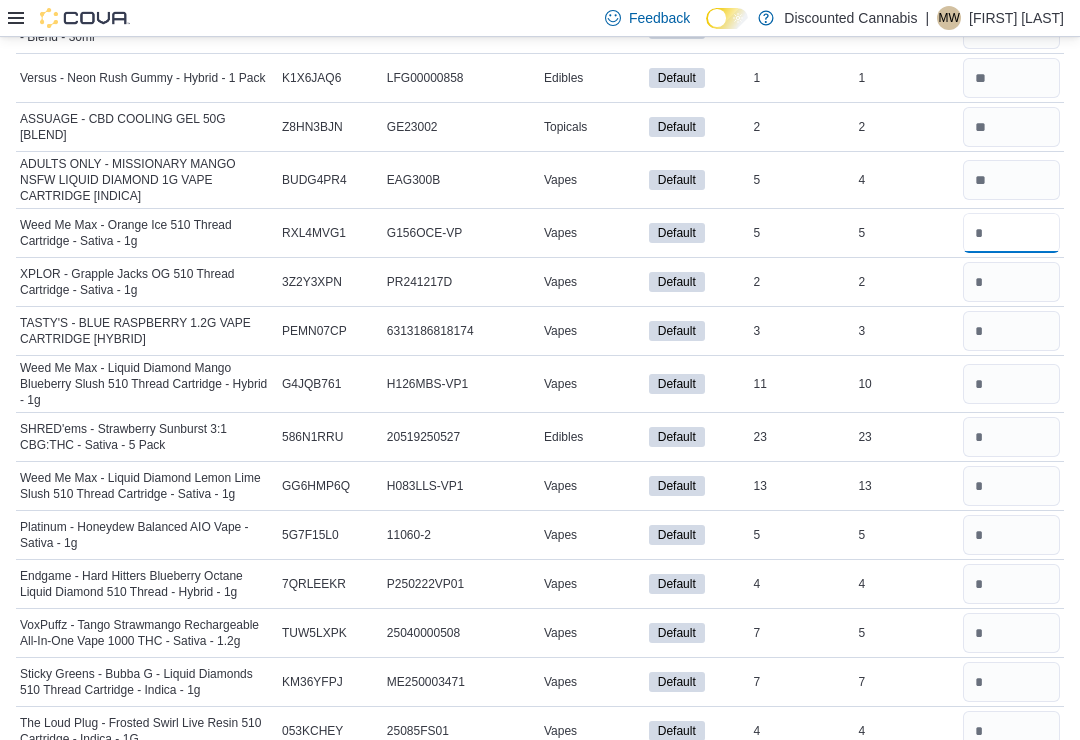 type 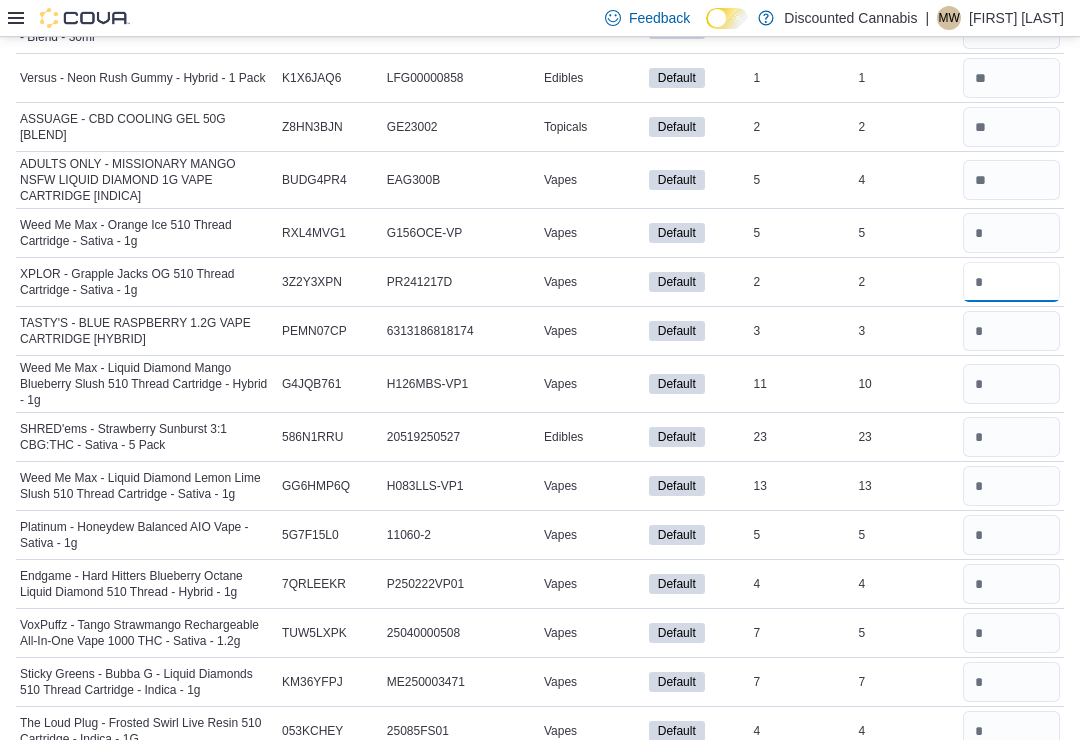 click at bounding box center [1011, 282] 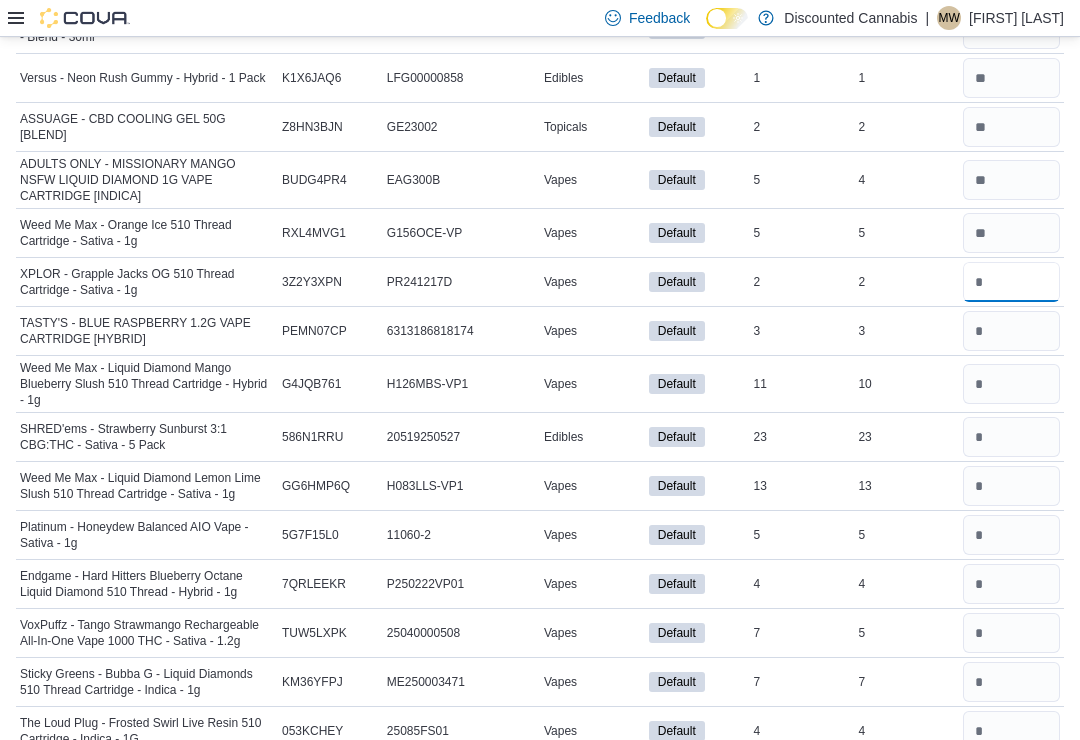 type 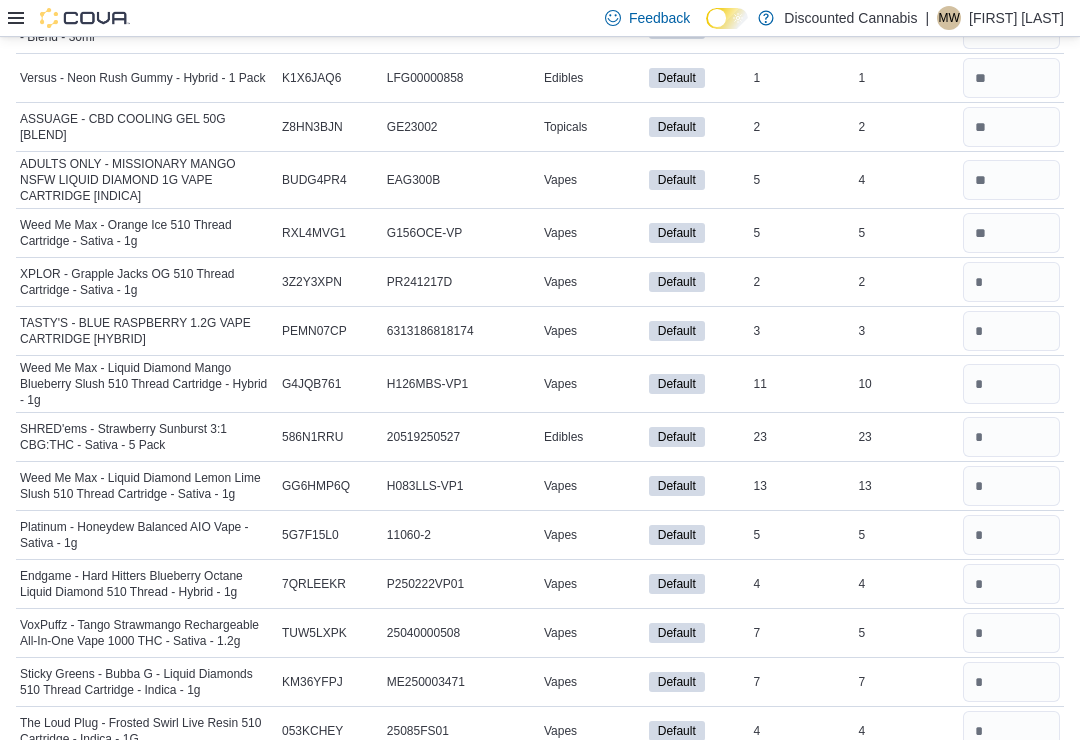 click on "TASTY'S - BLUE RASPBERRY 1.2G VAPE CARTRIDGE [HYBRID]" at bounding box center [147, 331] 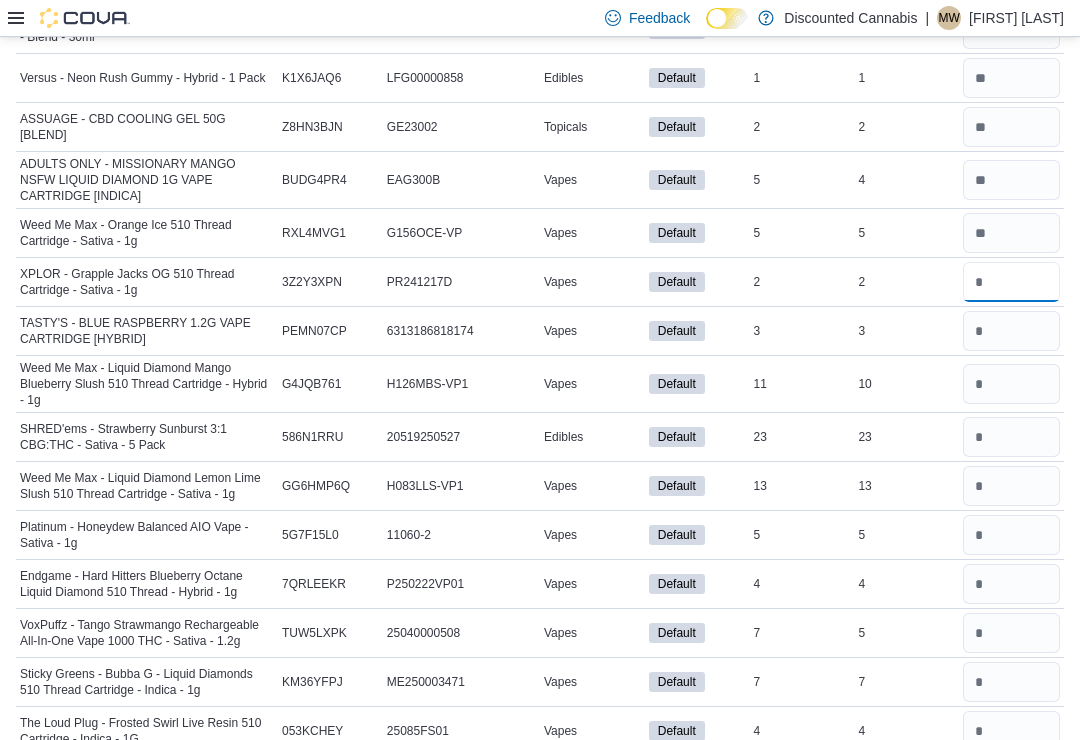 click at bounding box center [1011, 282] 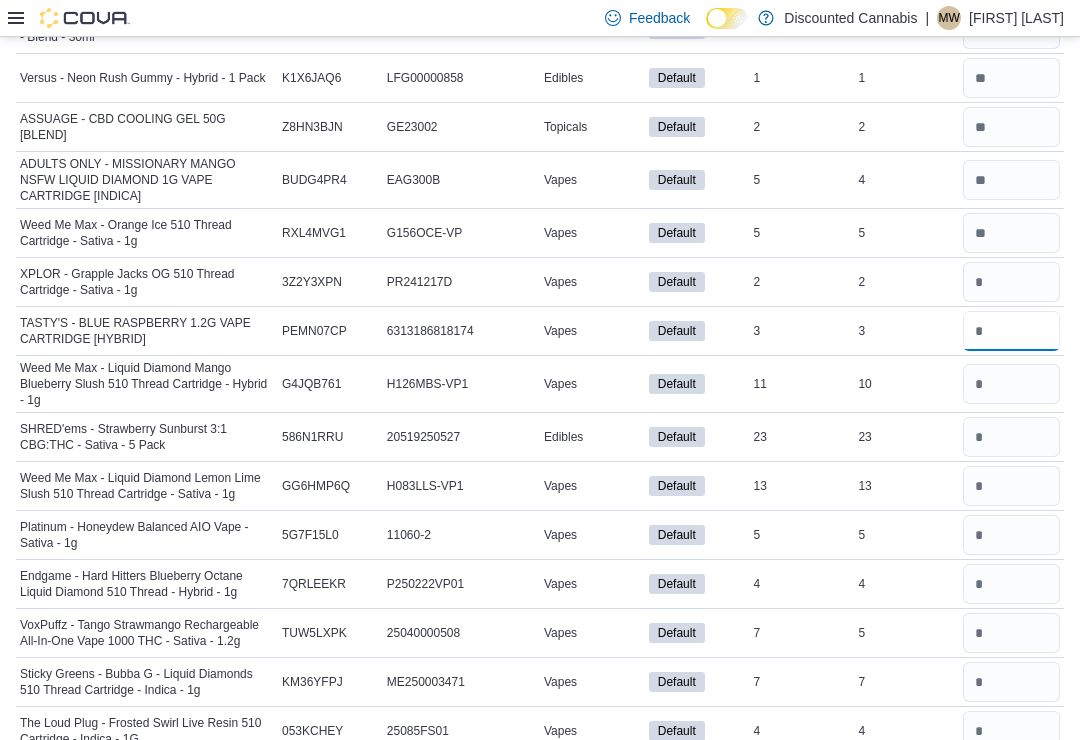 click at bounding box center (1011, 331) 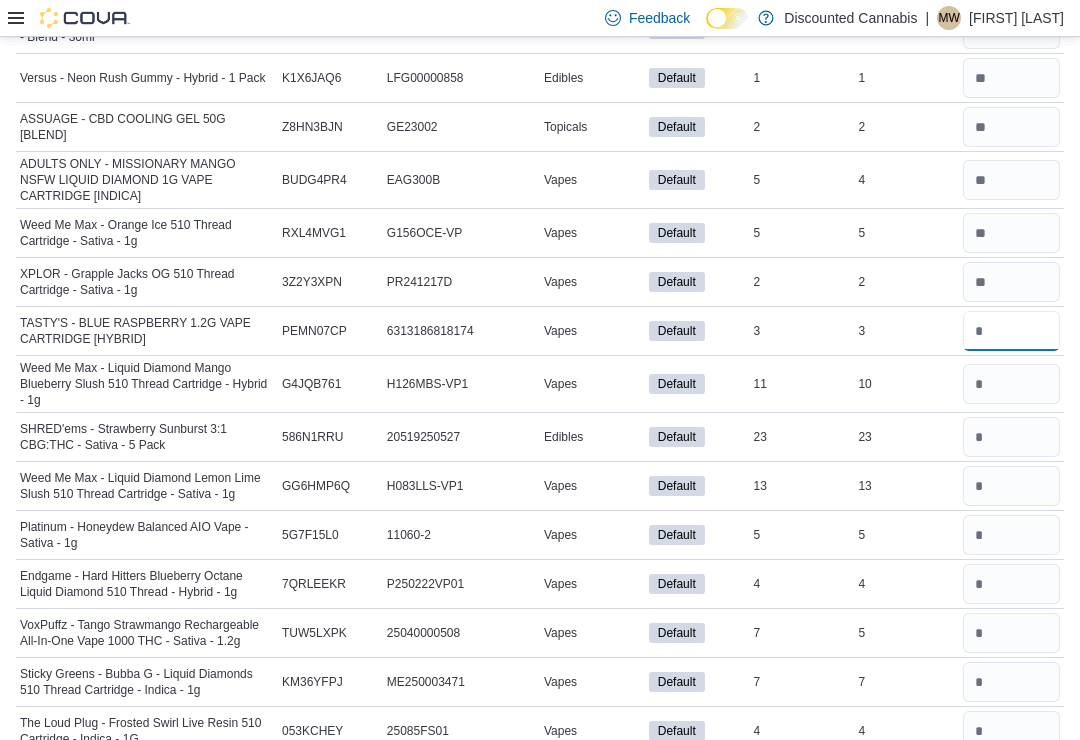 type 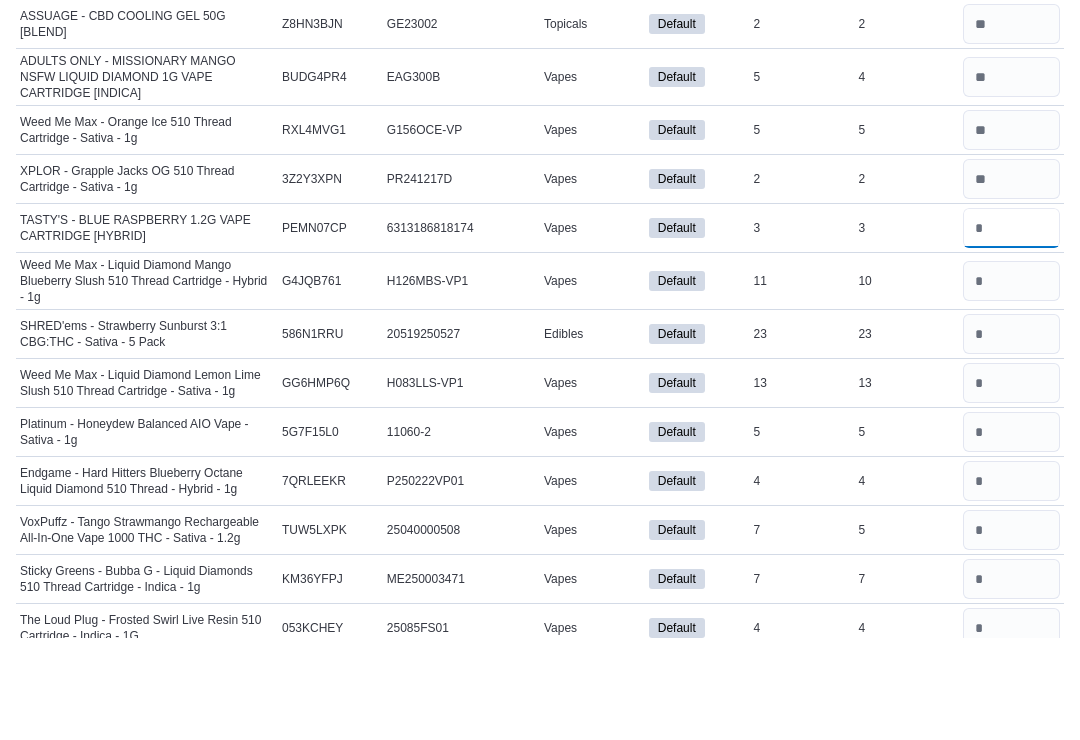 type on "*" 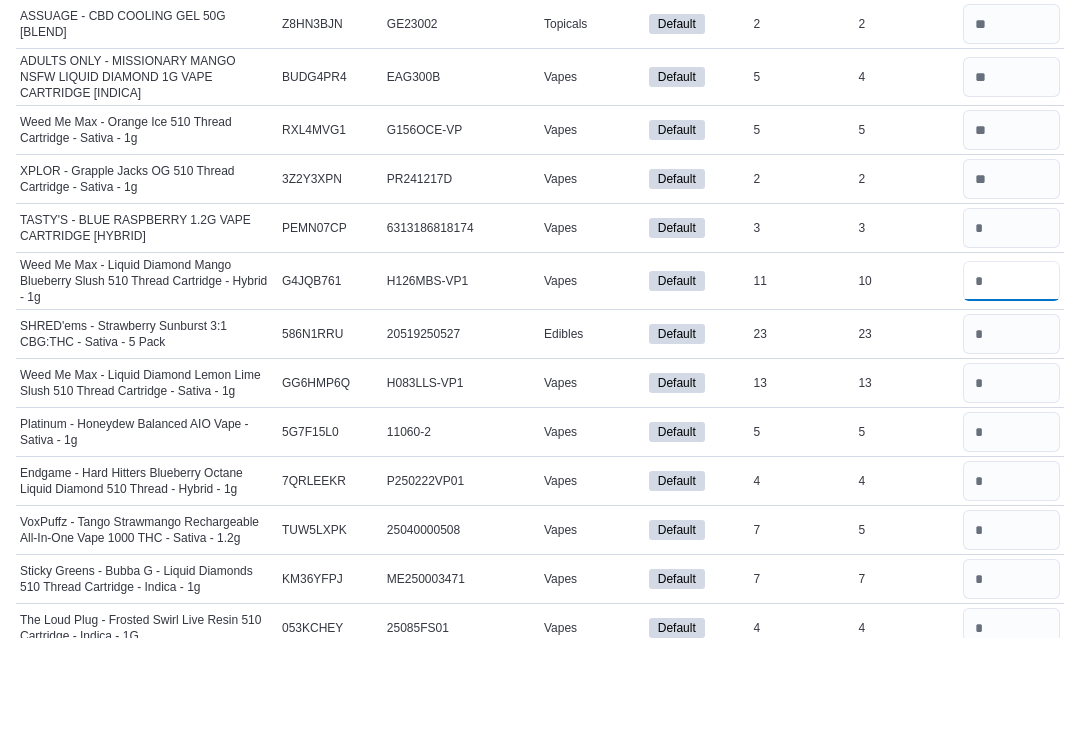 click at bounding box center [1011, 384] 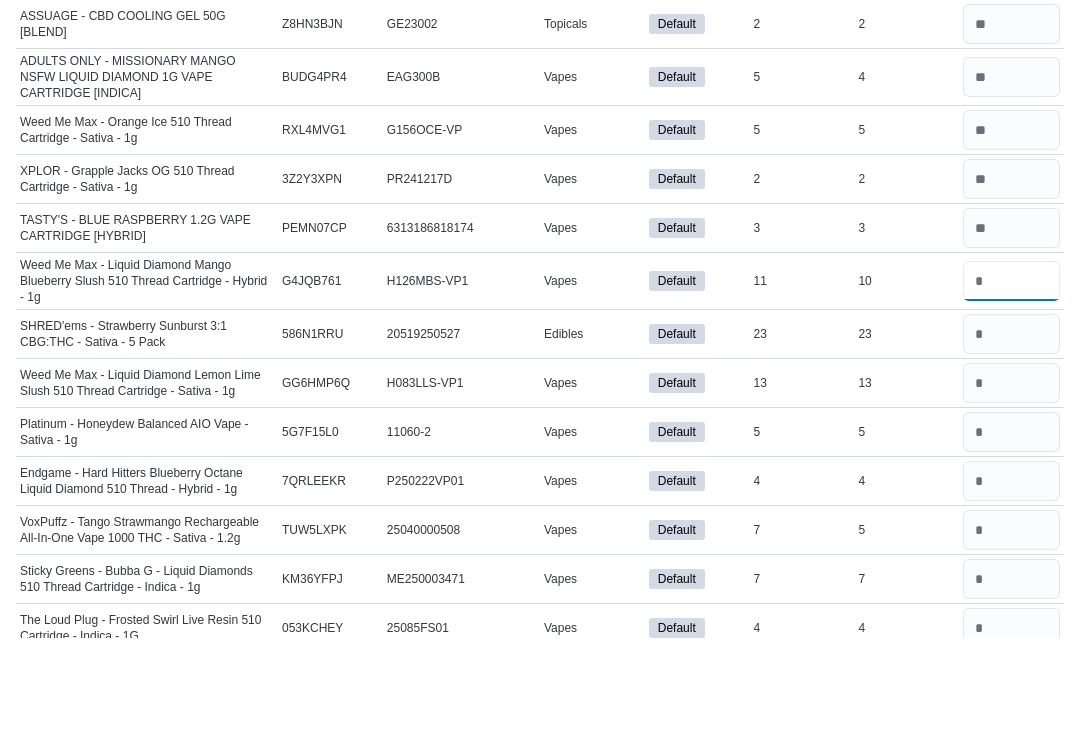 type 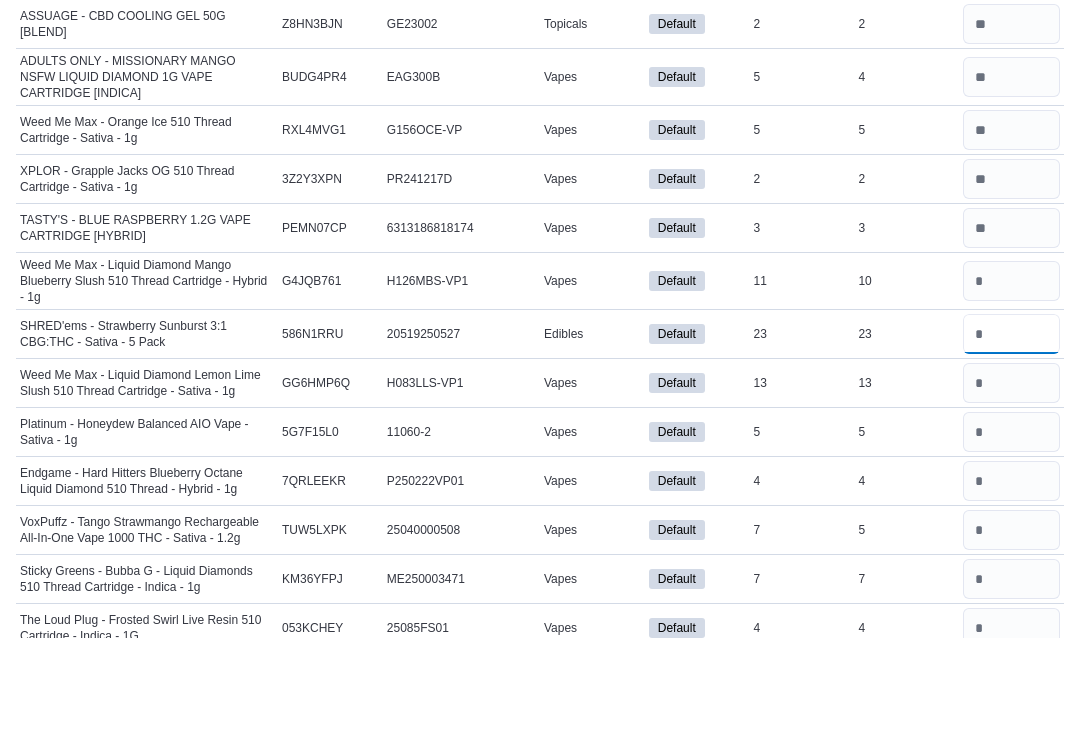click at bounding box center [1011, 437] 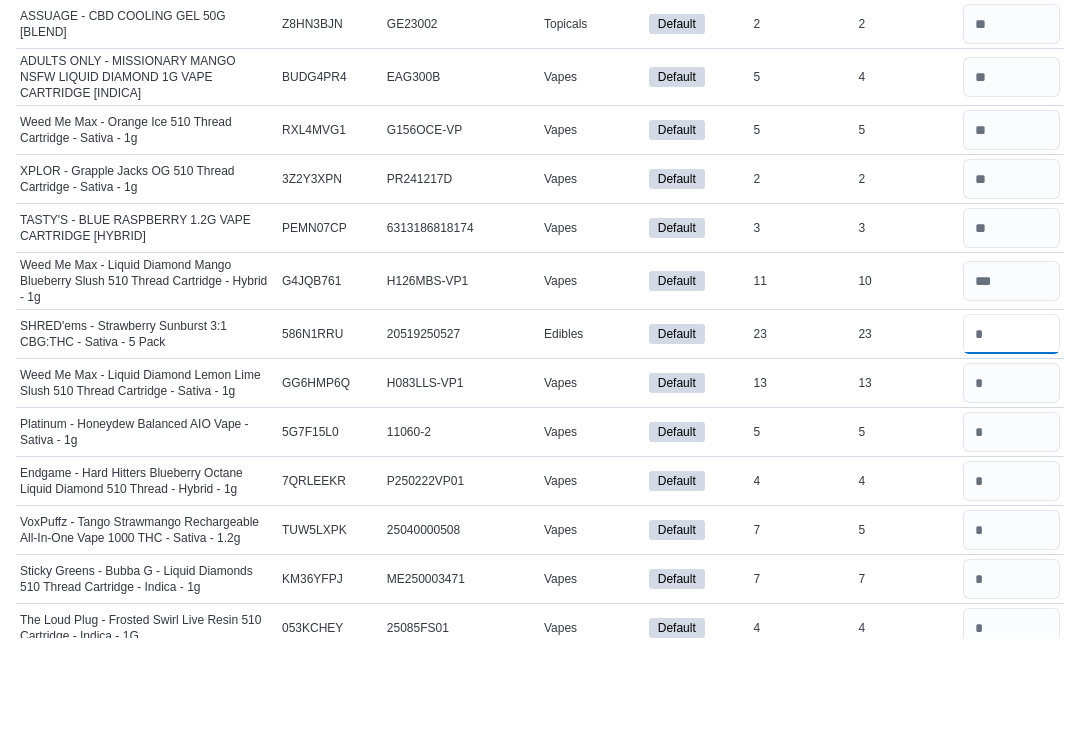 type 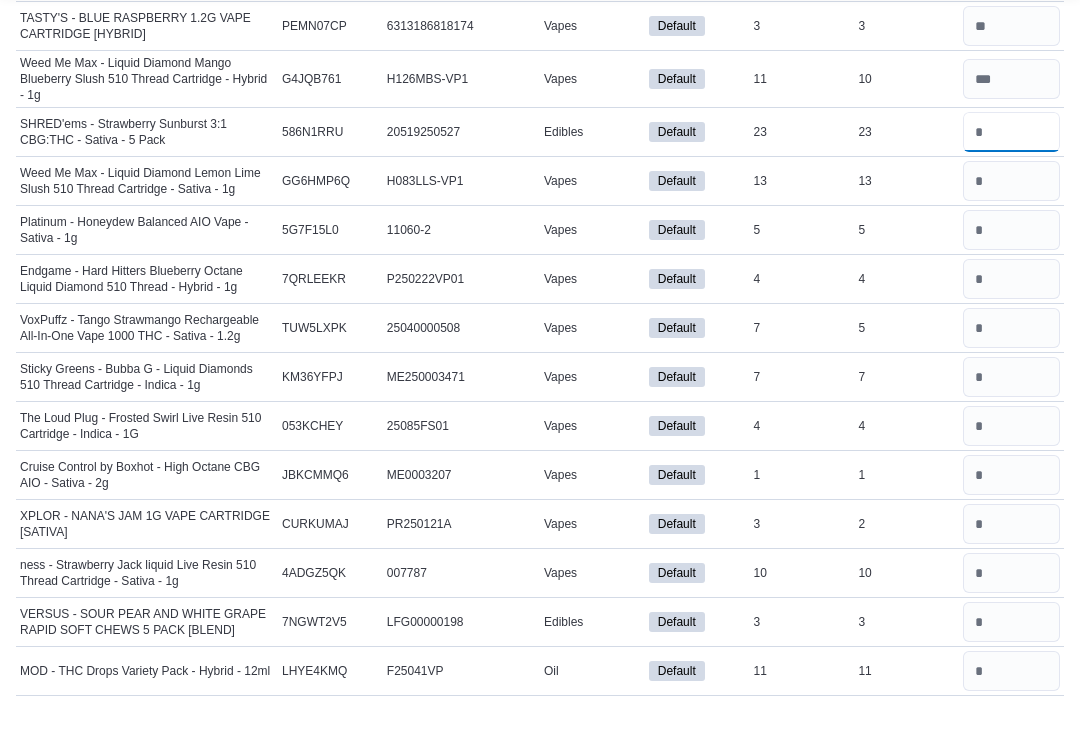 scroll, scrollTop: 1488, scrollLeft: 0, axis: vertical 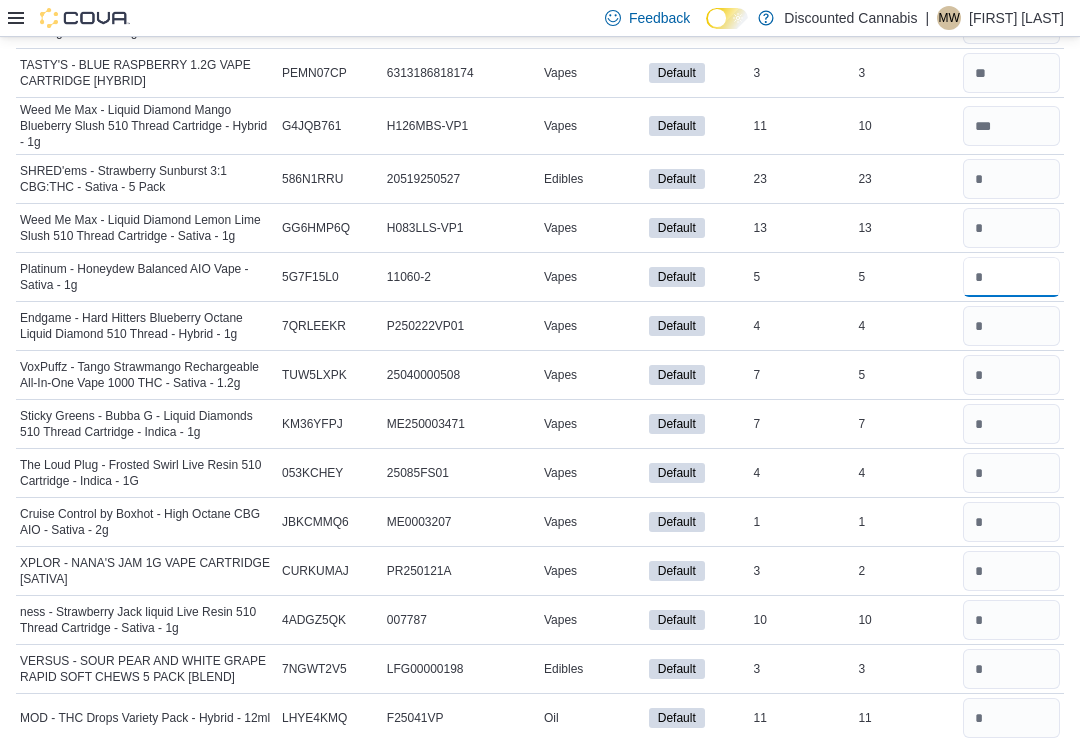 click at bounding box center [1011, 277] 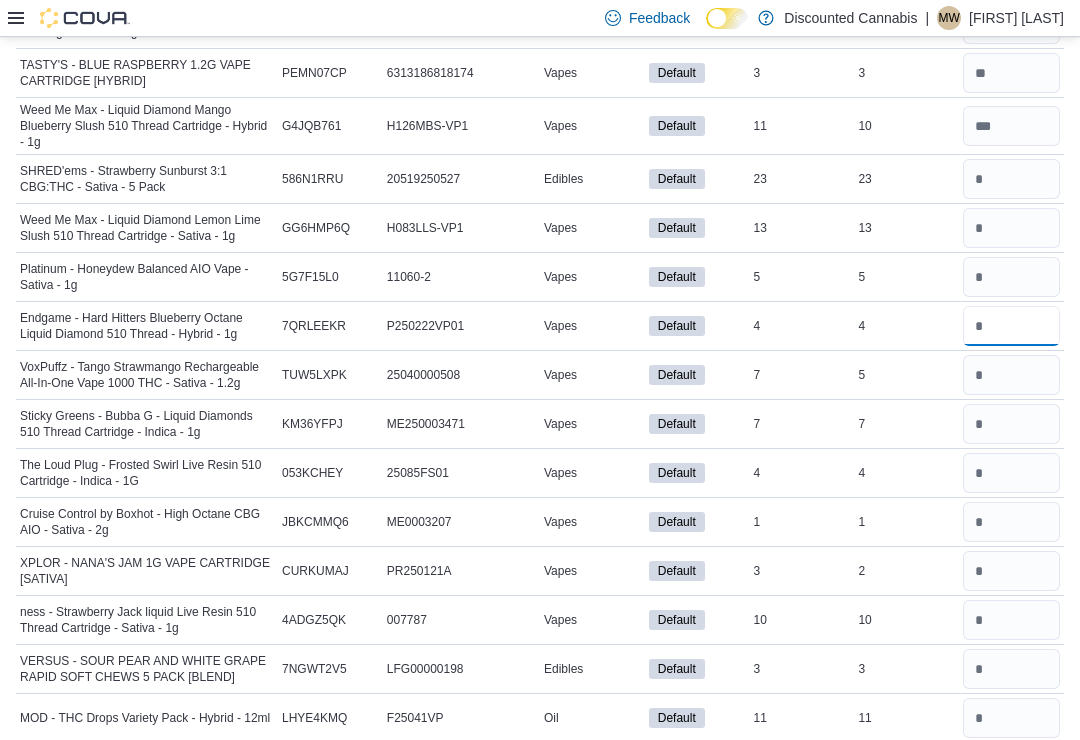 click at bounding box center [1011, 326] 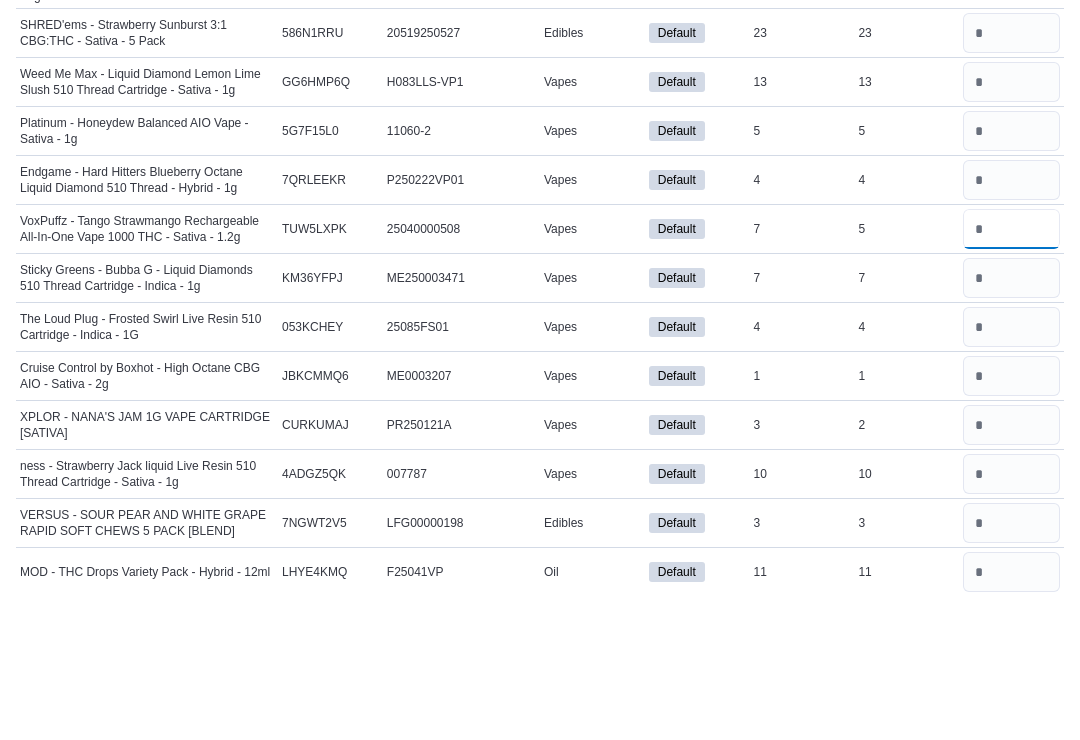 click at bounding box center [1011, 375] 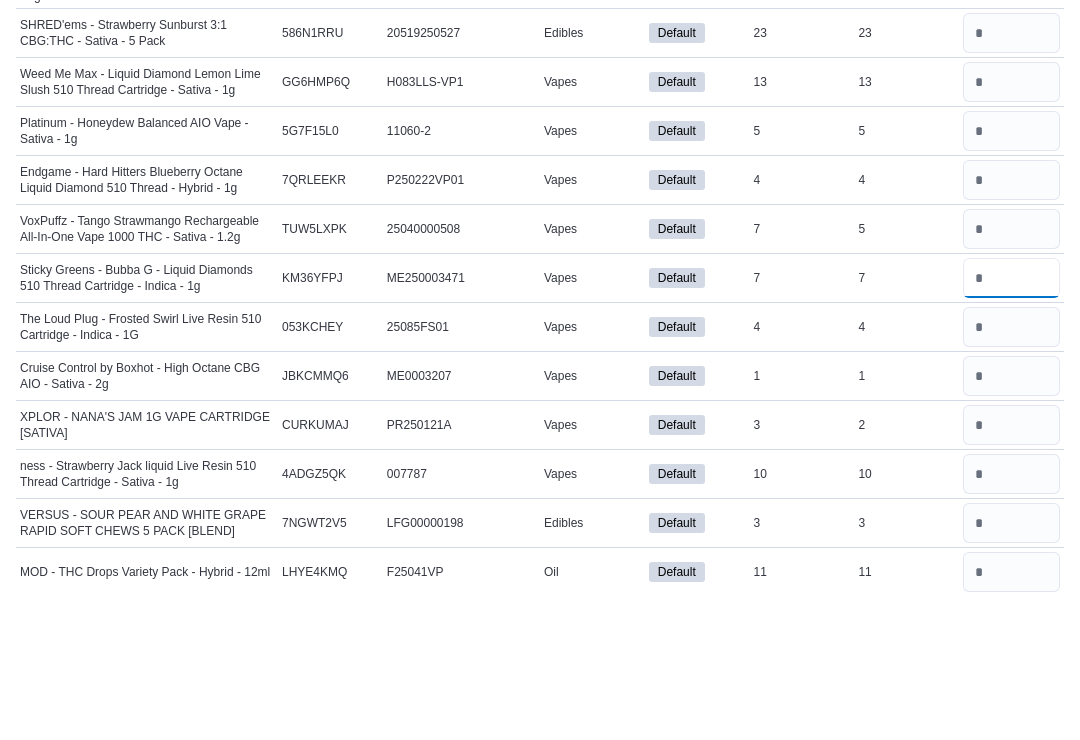 click at bounding box center [1011, 424] 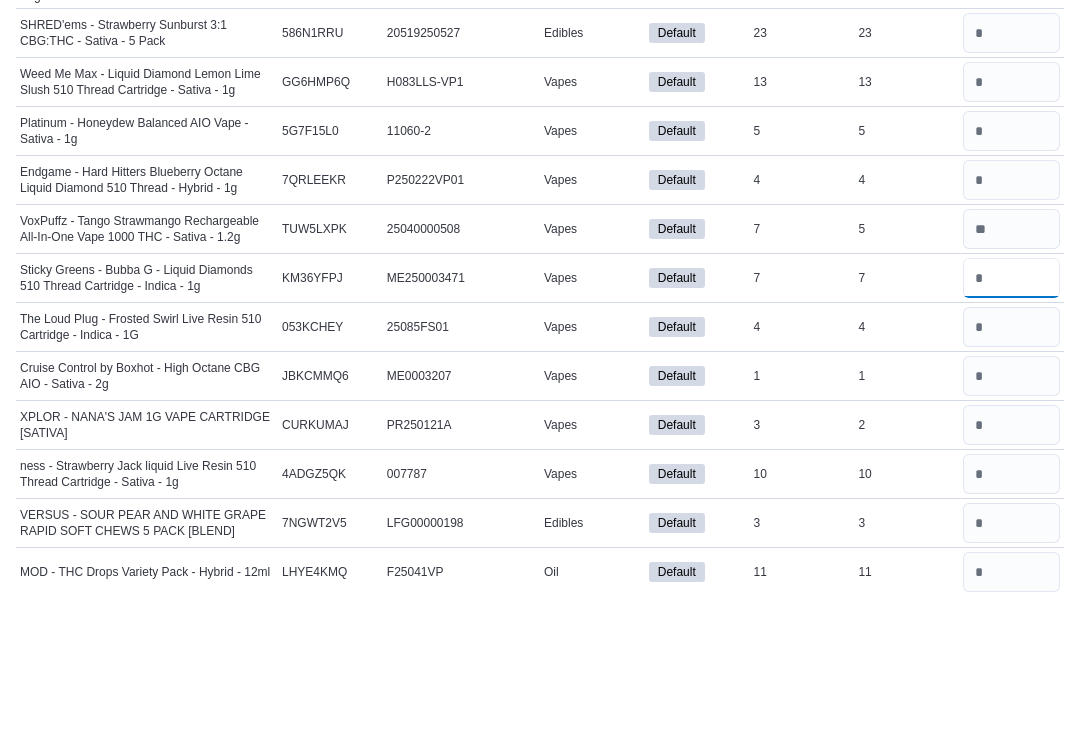 type on "*" 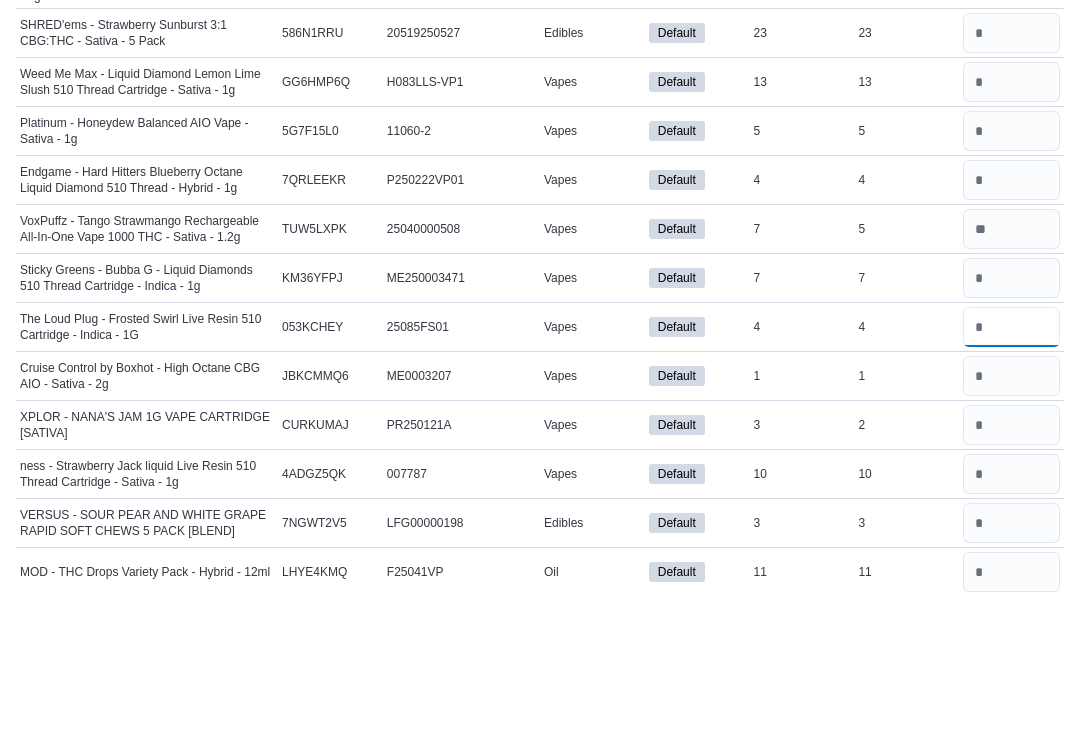 click at bounding box center (1011, 473) 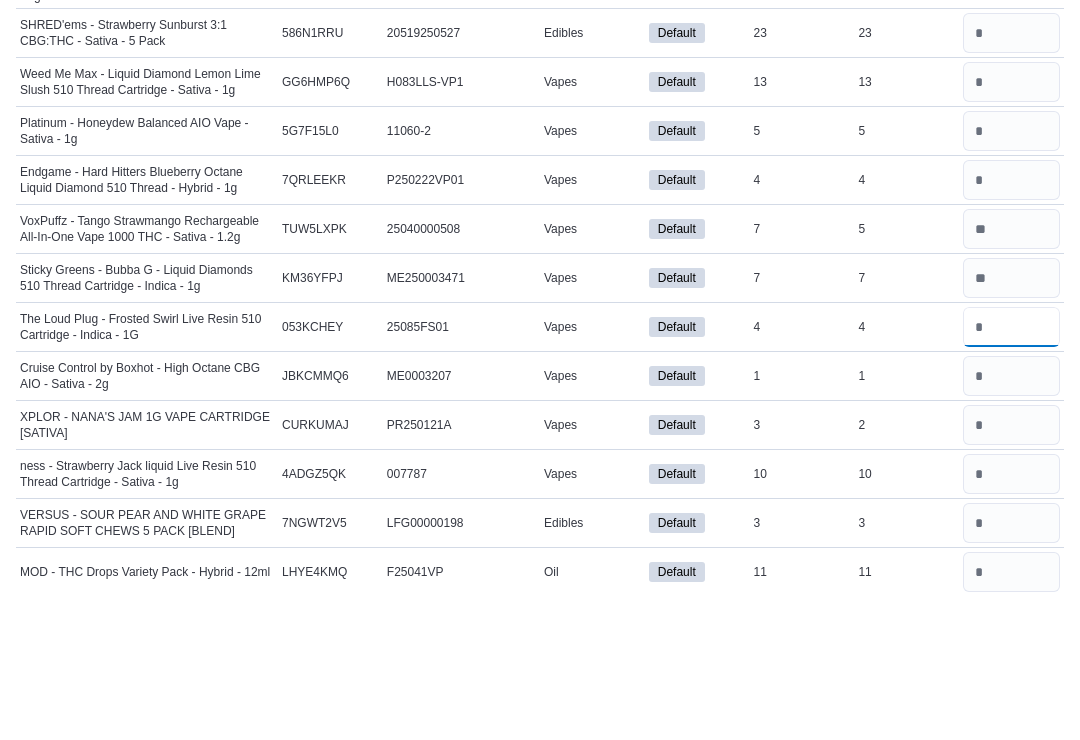 type 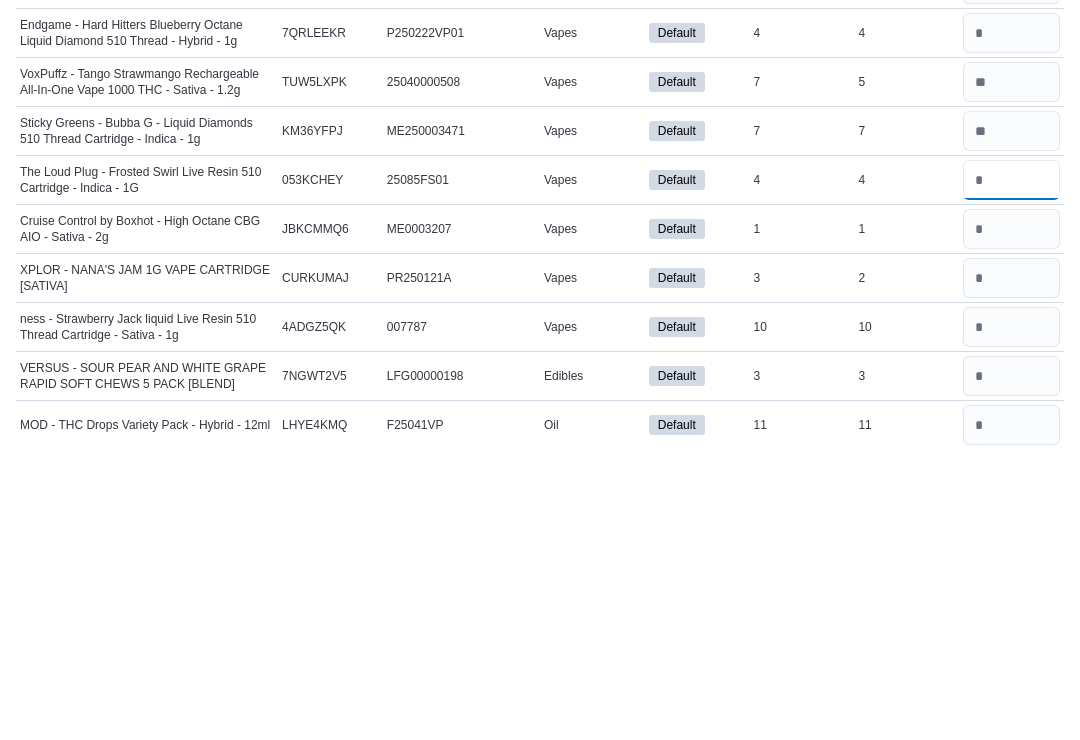 type on "*" 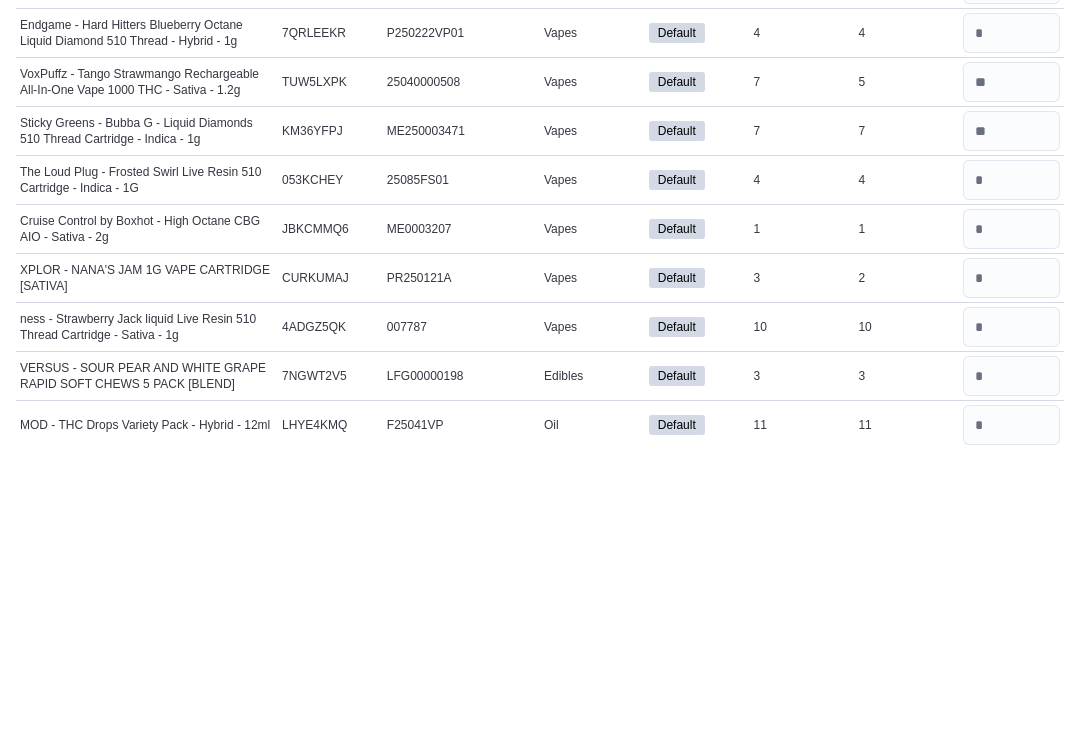 click at bounding box center [1011, 571] 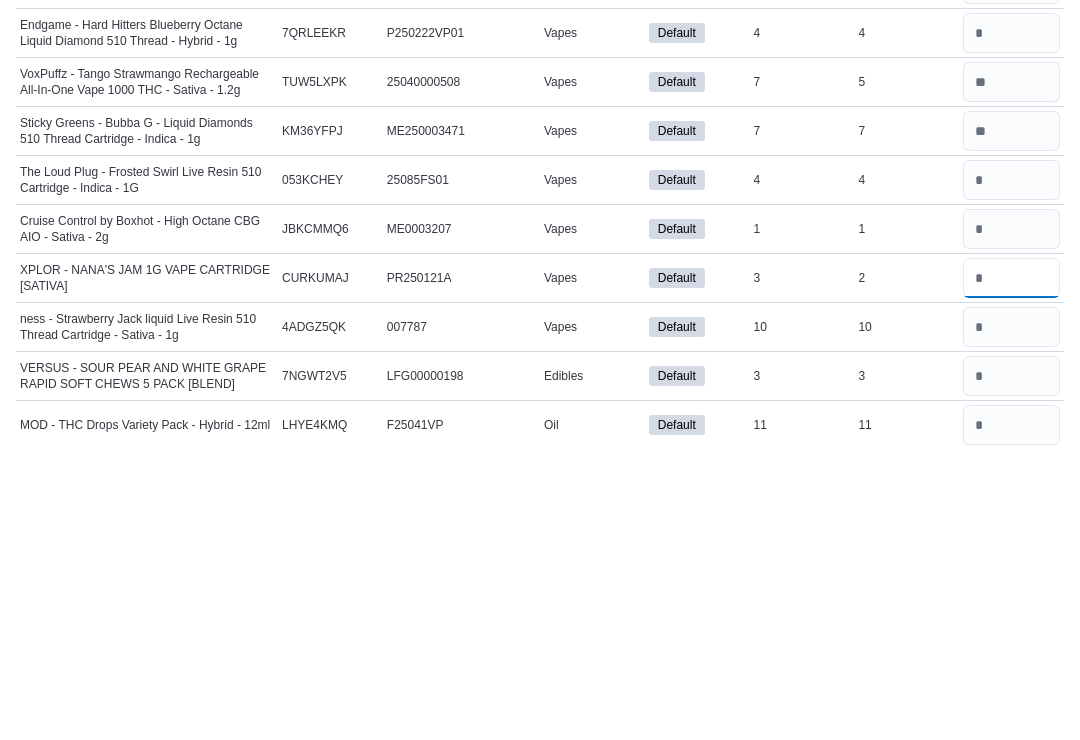 type 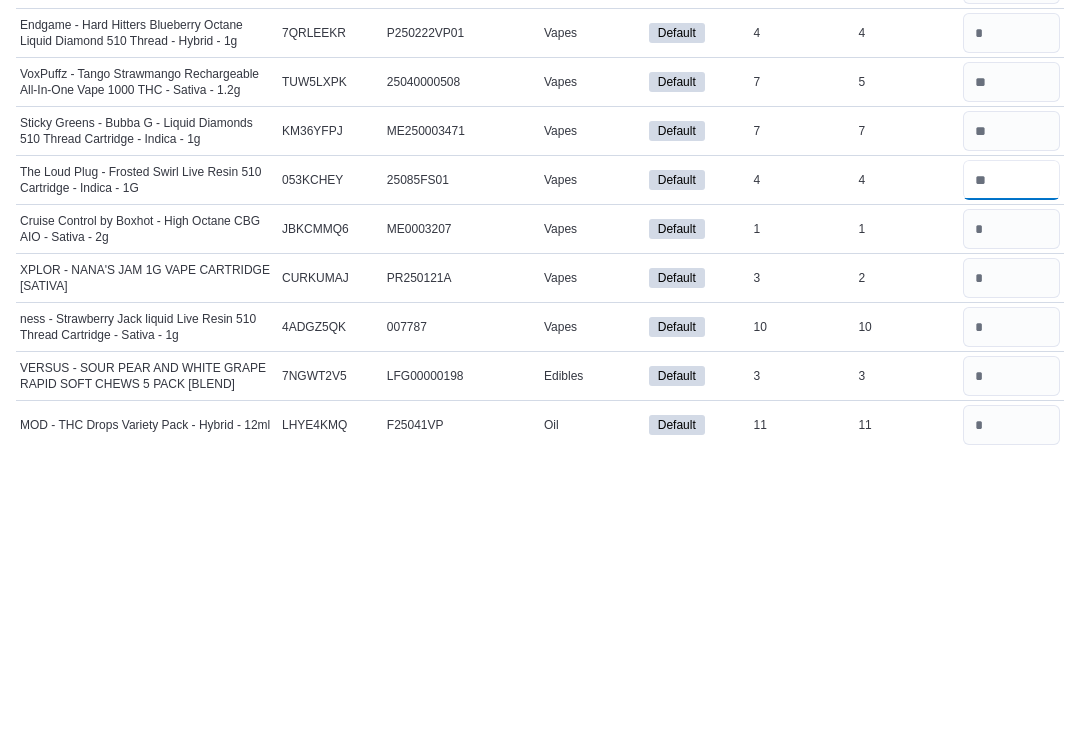click at bounding box center (1011, 473) 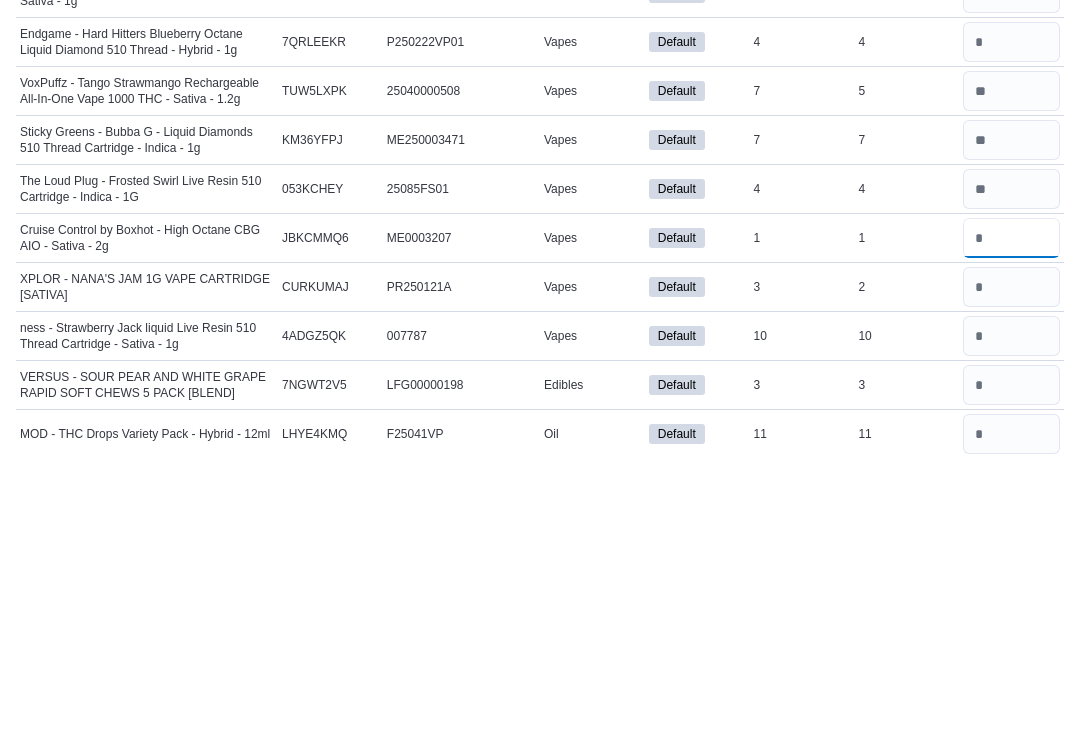 click at bounding box center [1011, 522] 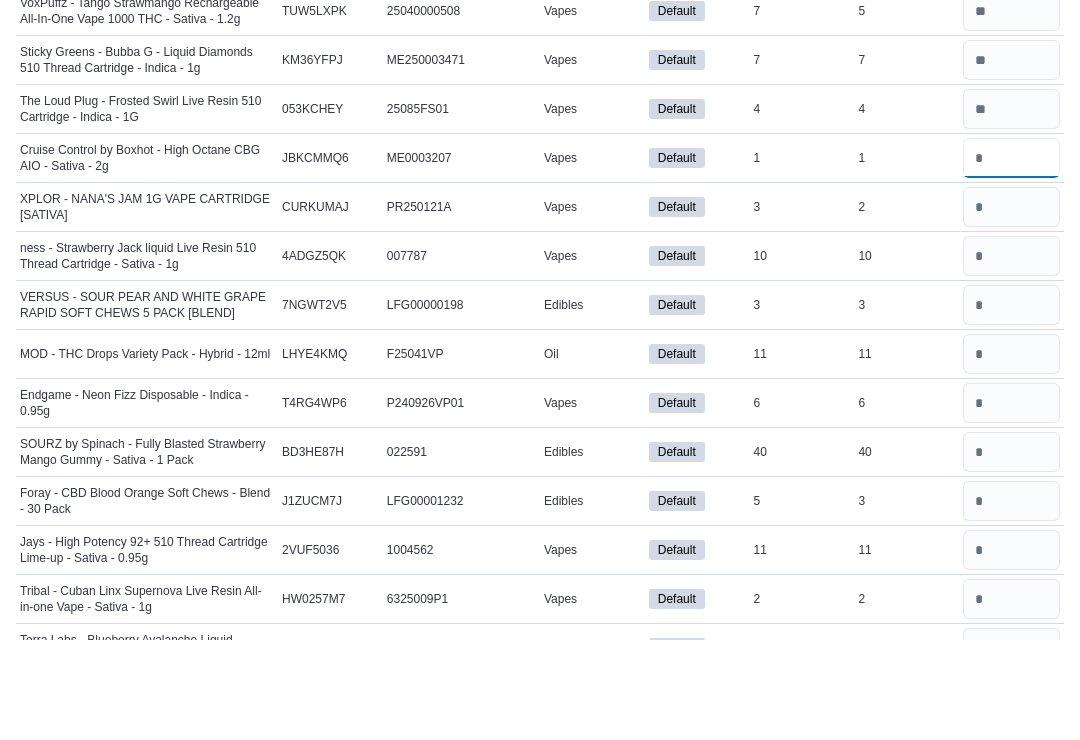 scroll, scrollTop: 1751, scrollLeft: 0, axis: vertical 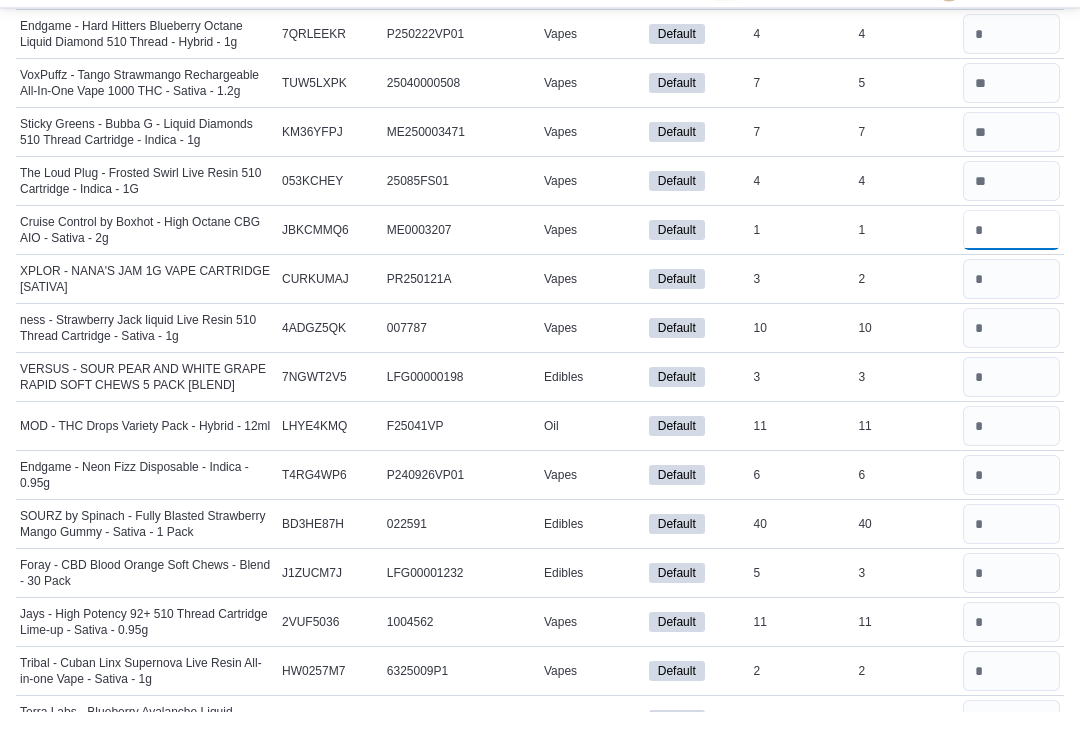 type on "*" 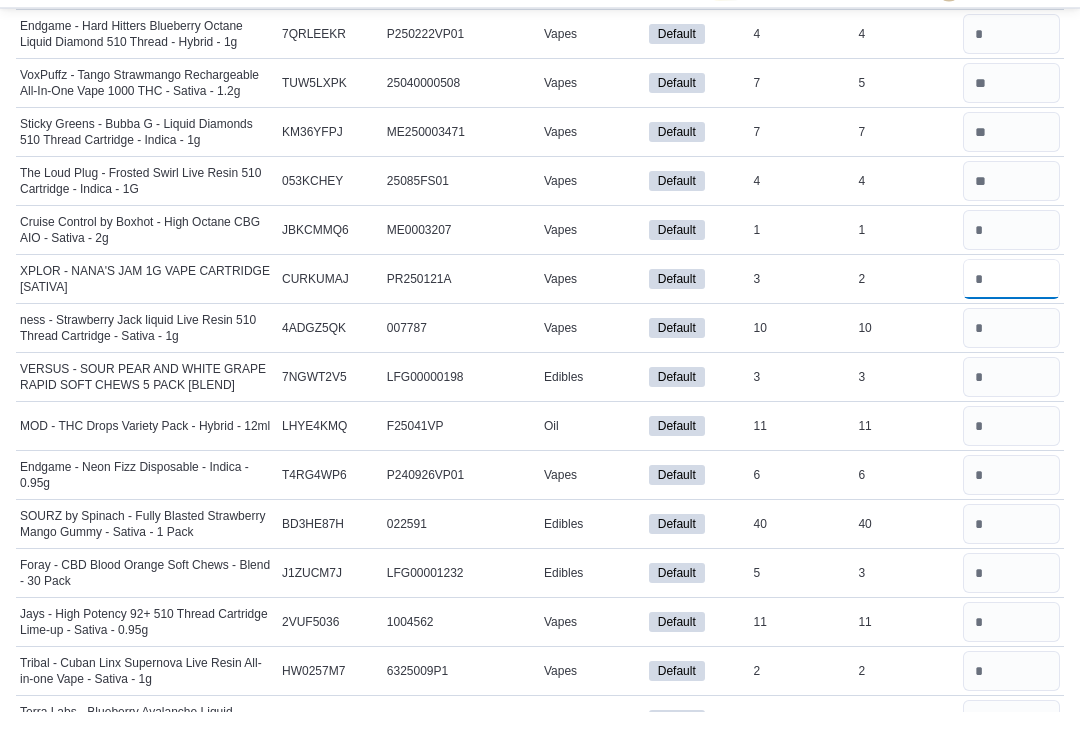 click at bounding box center [1011, 308] 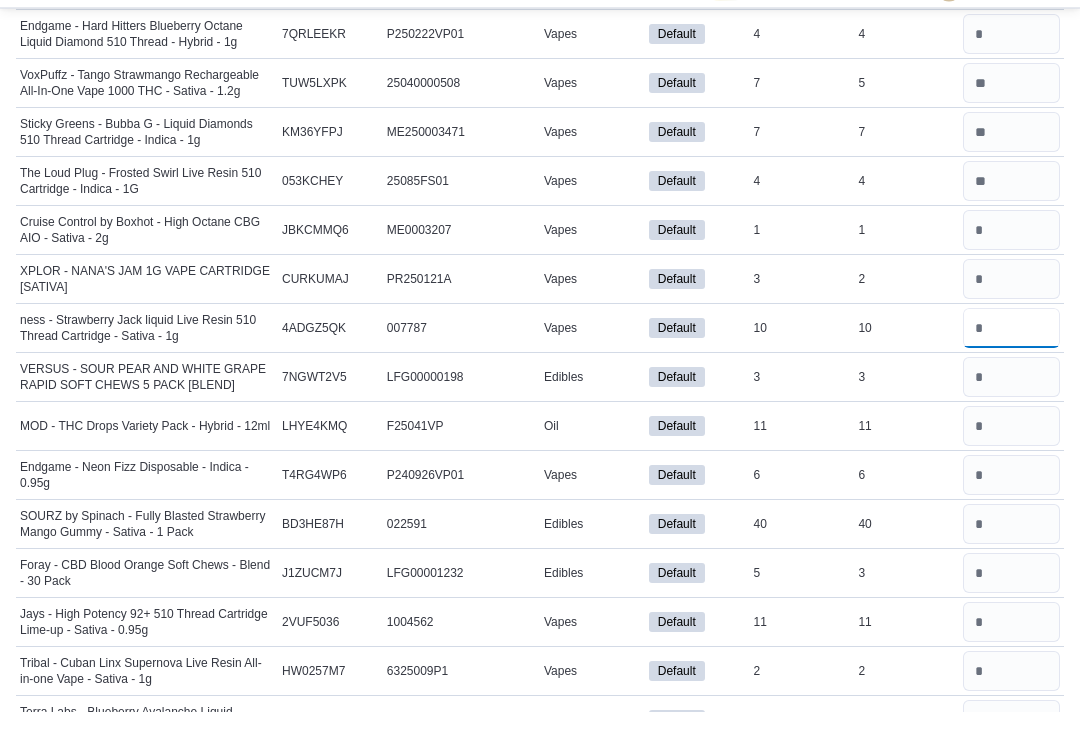 click at bounding box center (1011, 357) 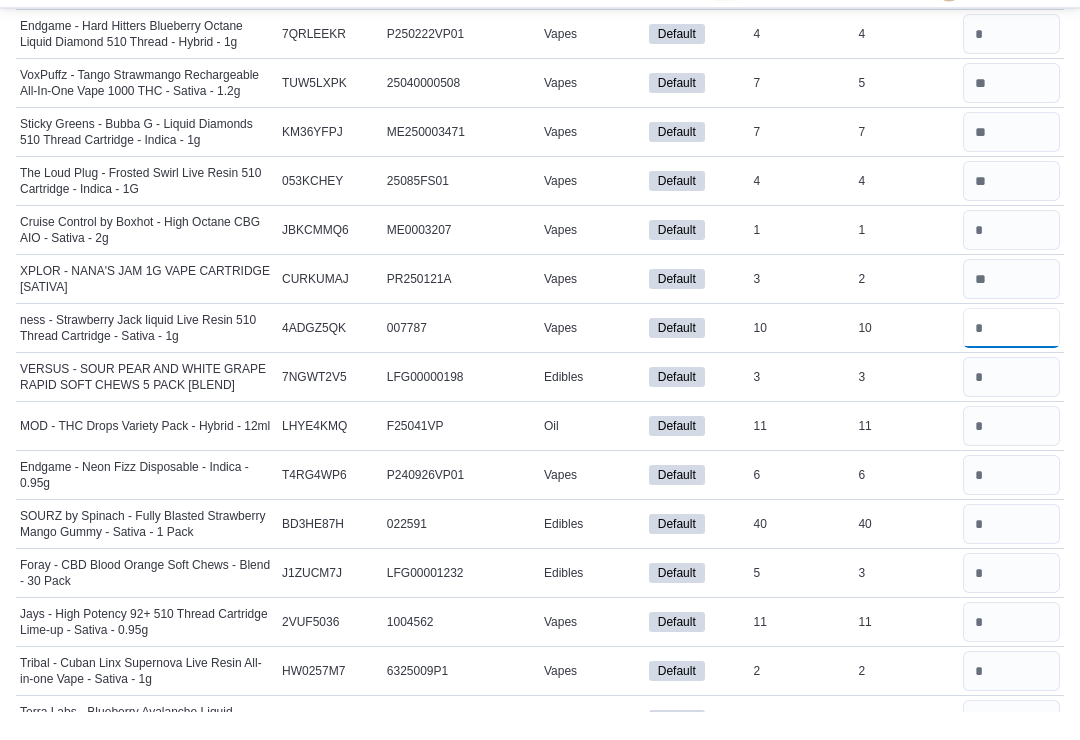 type 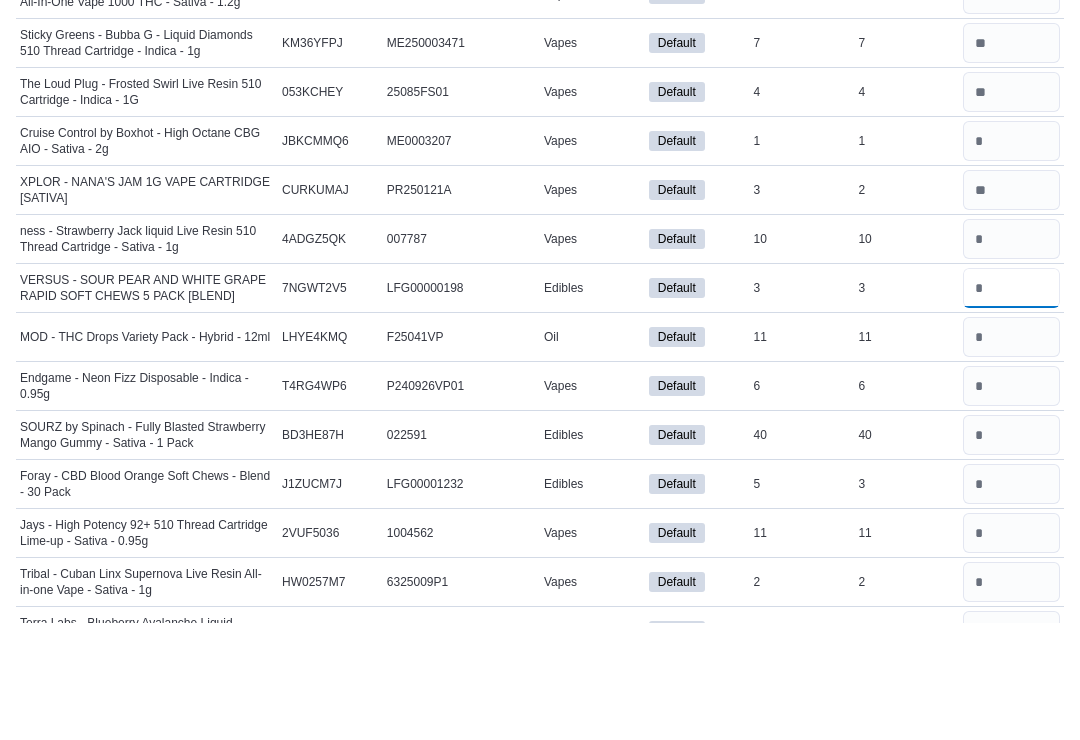click at bounding box center (1011, 406) 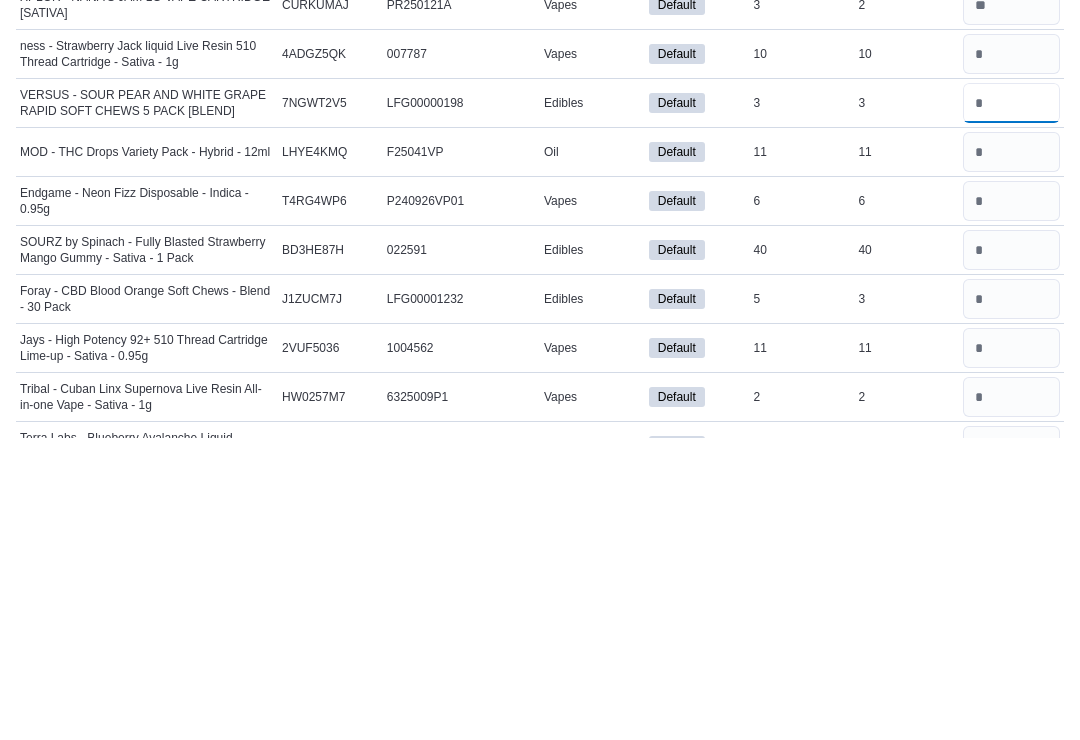type on "*" 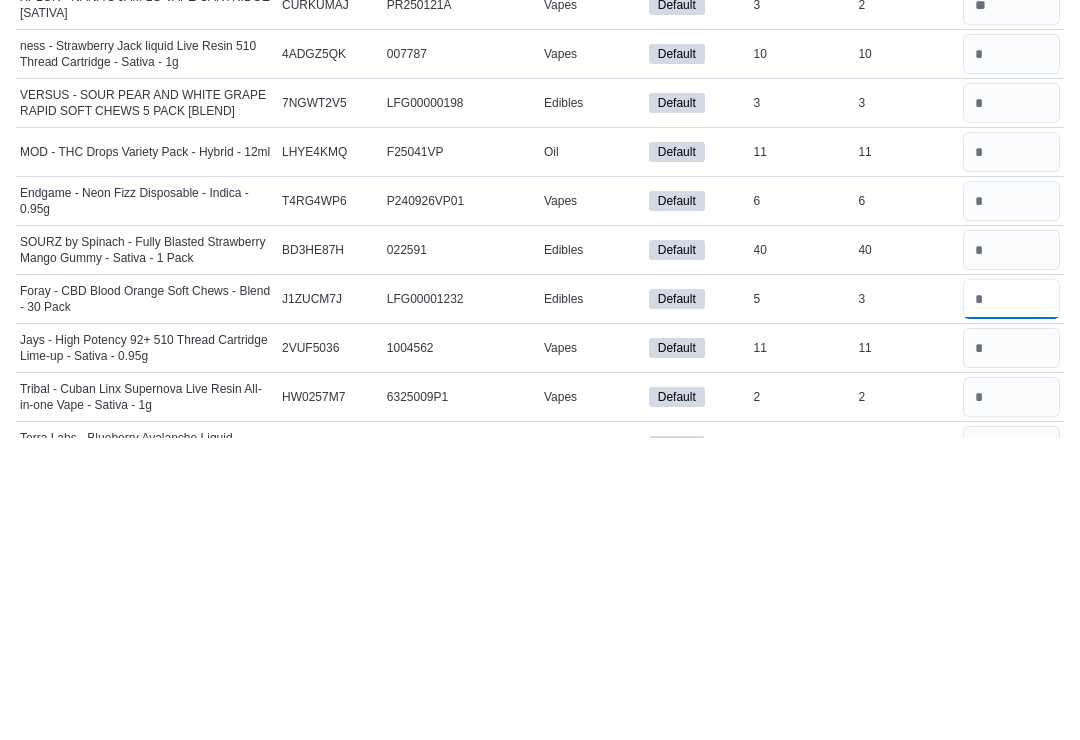 click at bounding box center (1011, 602) 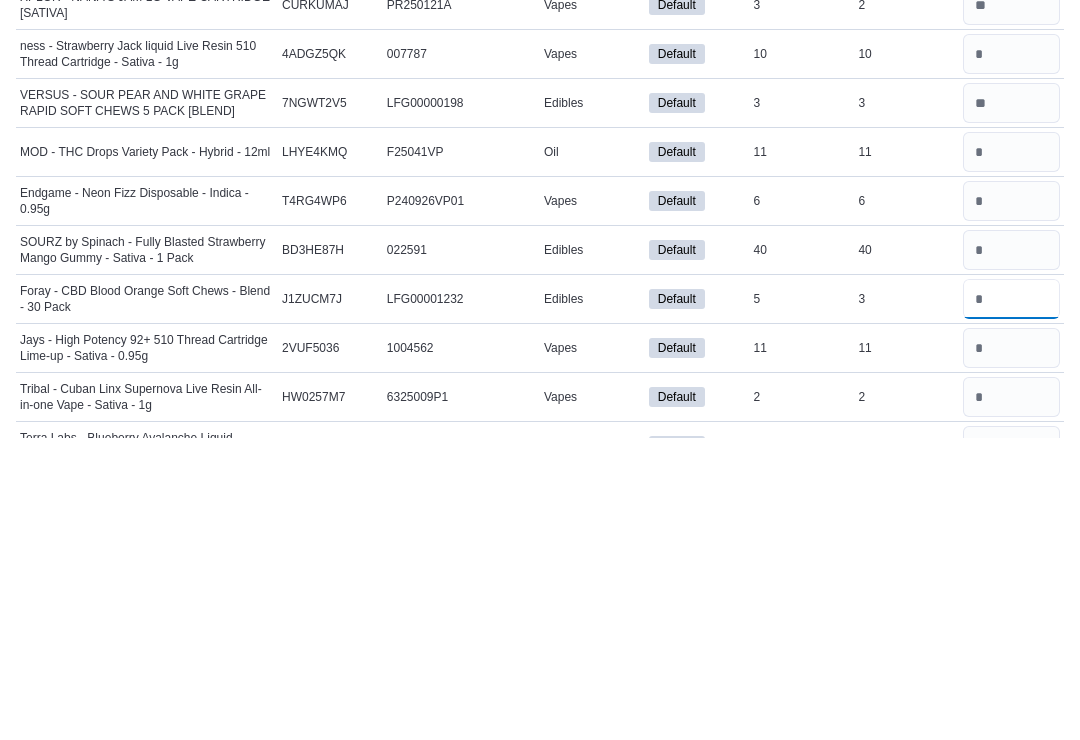 type 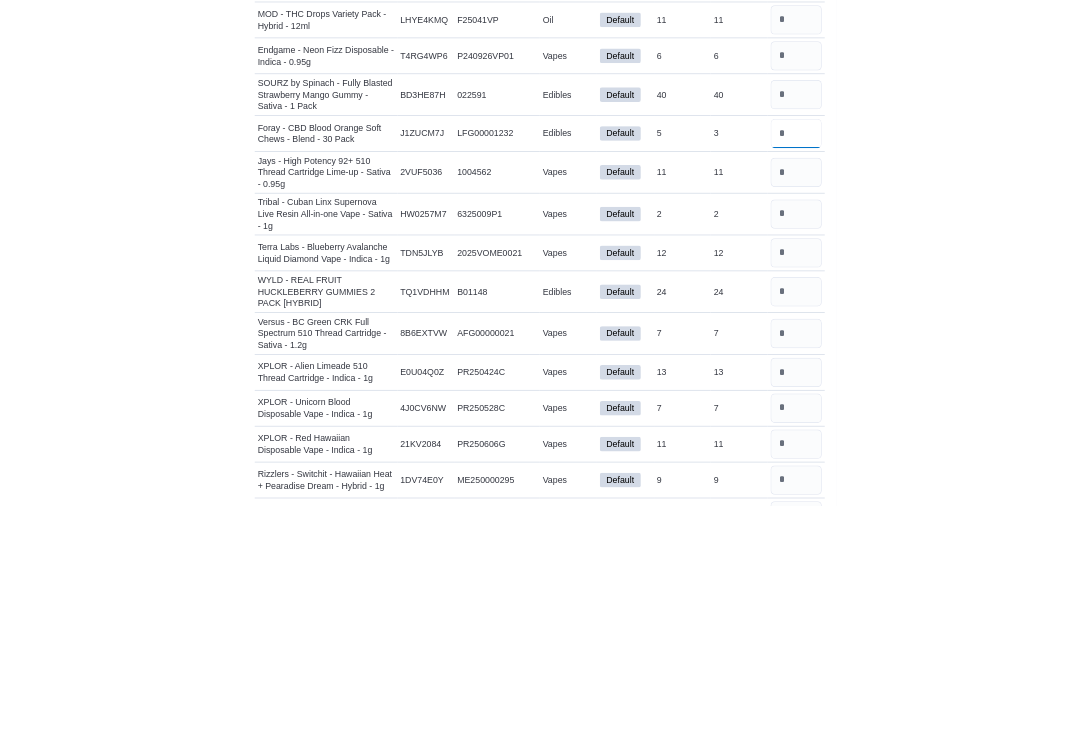 scroll, scrollTop: 2351, scrollLeft: 0, axis: vertical 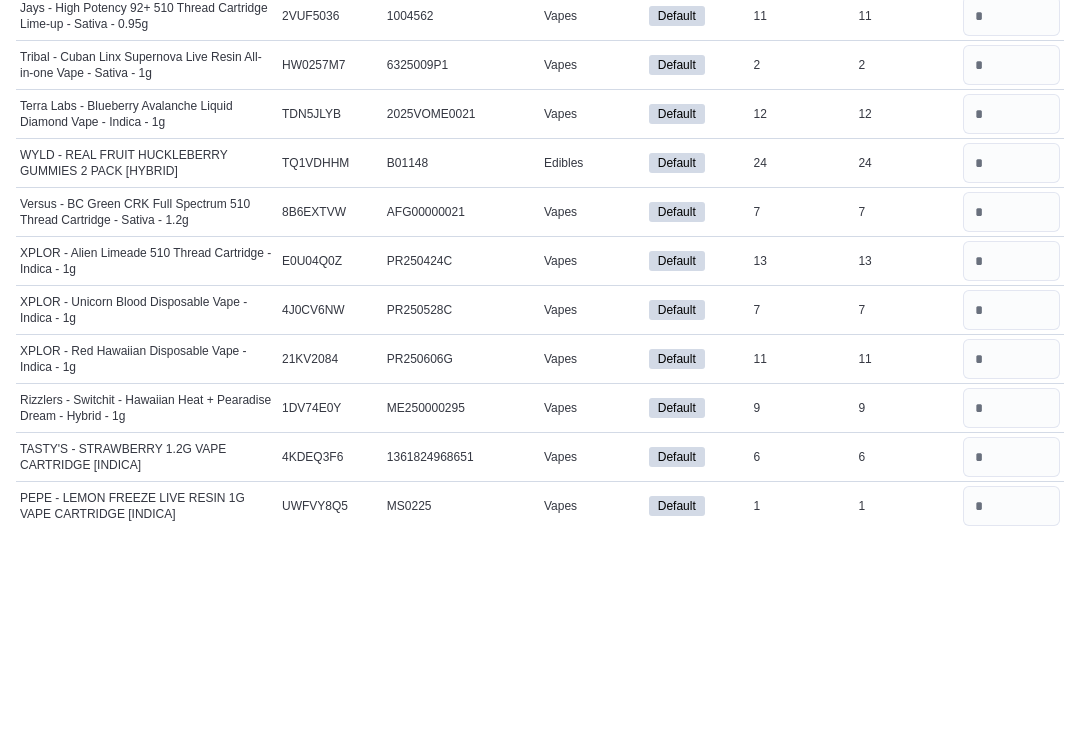 type on "*" 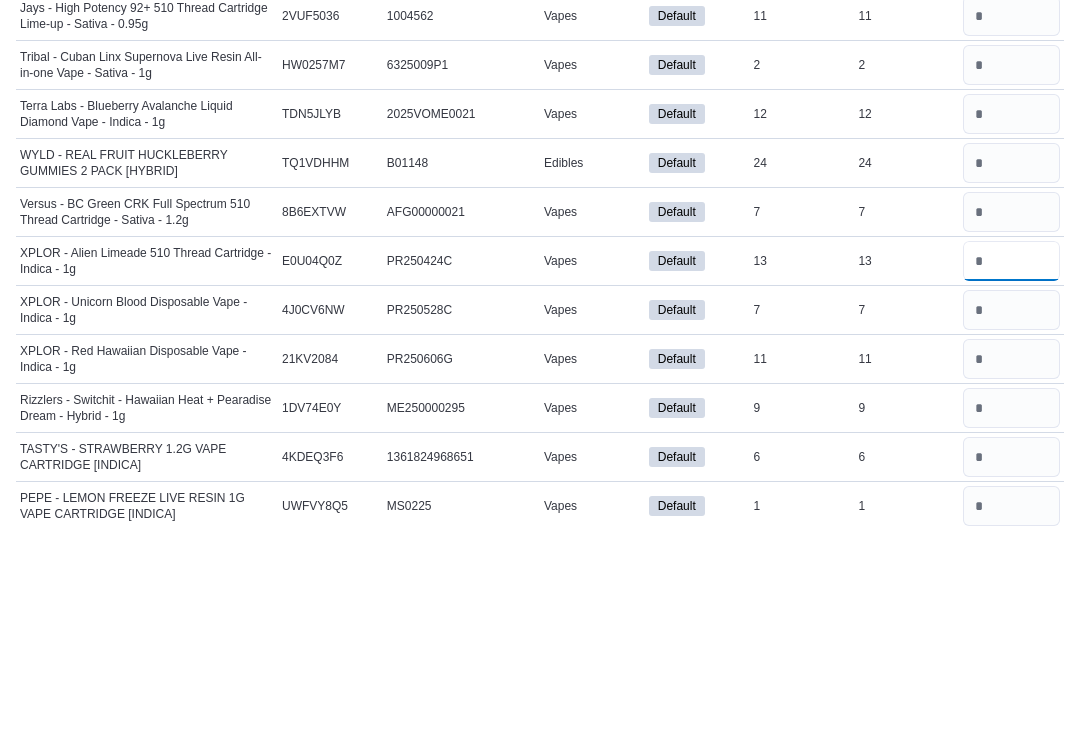 click at bounding box center [1011, 474] 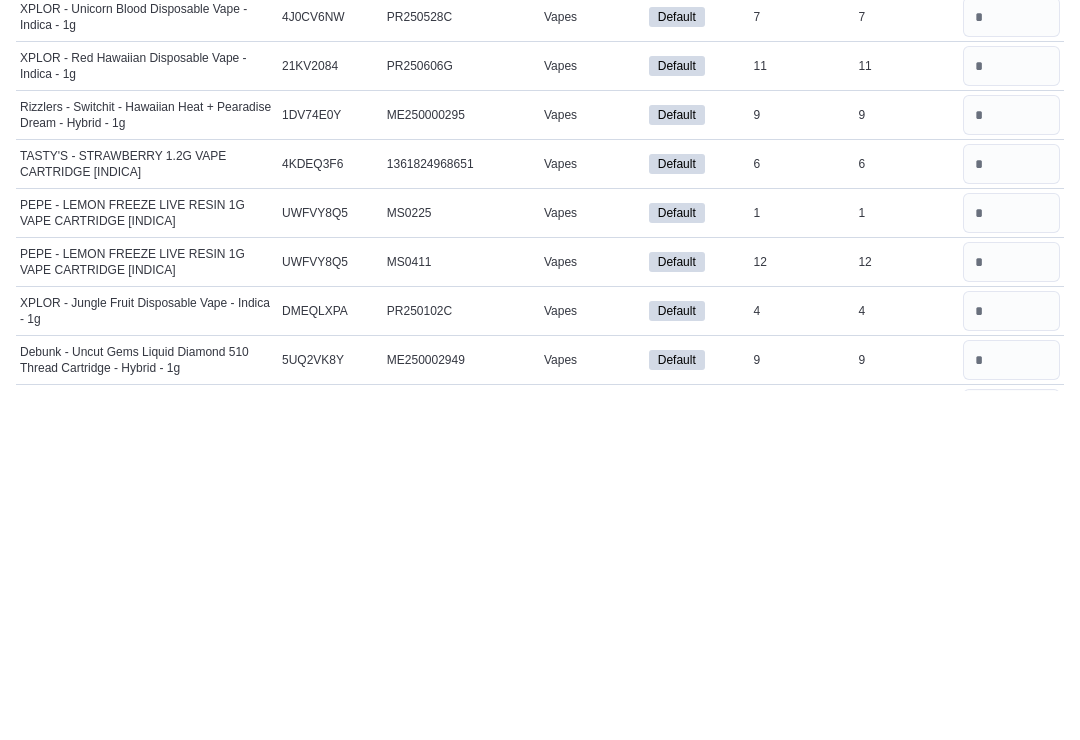 scroll, scrollTop: 2330, scrollLeft: 0, axis: vertical 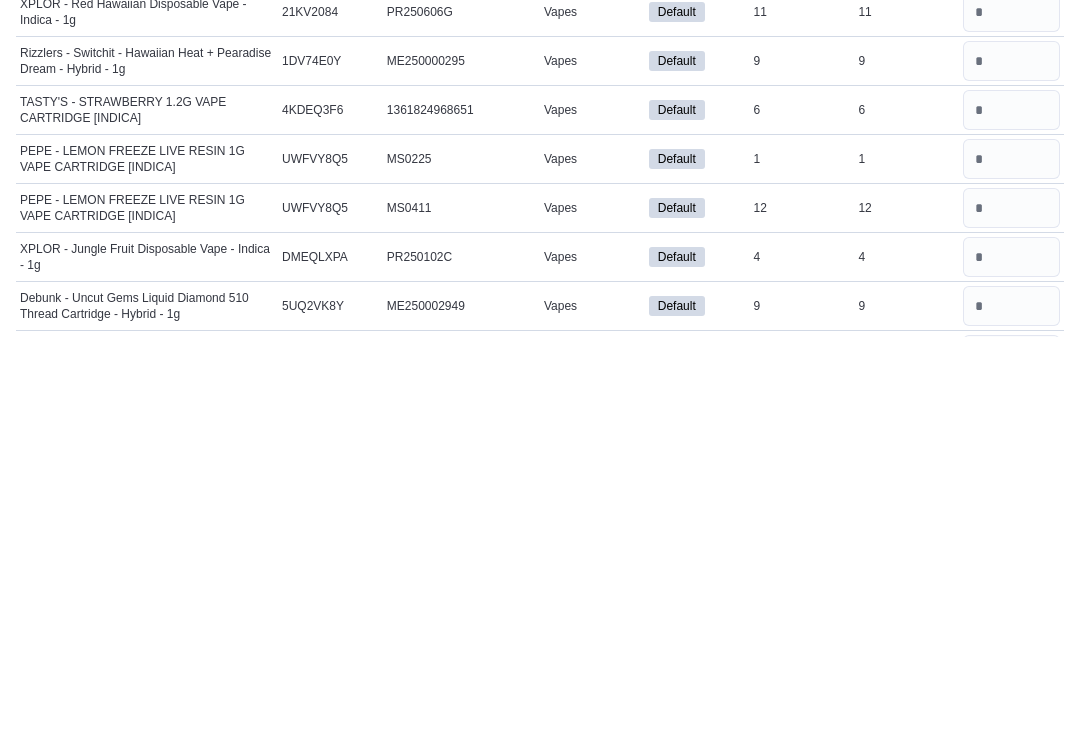 type on "**" 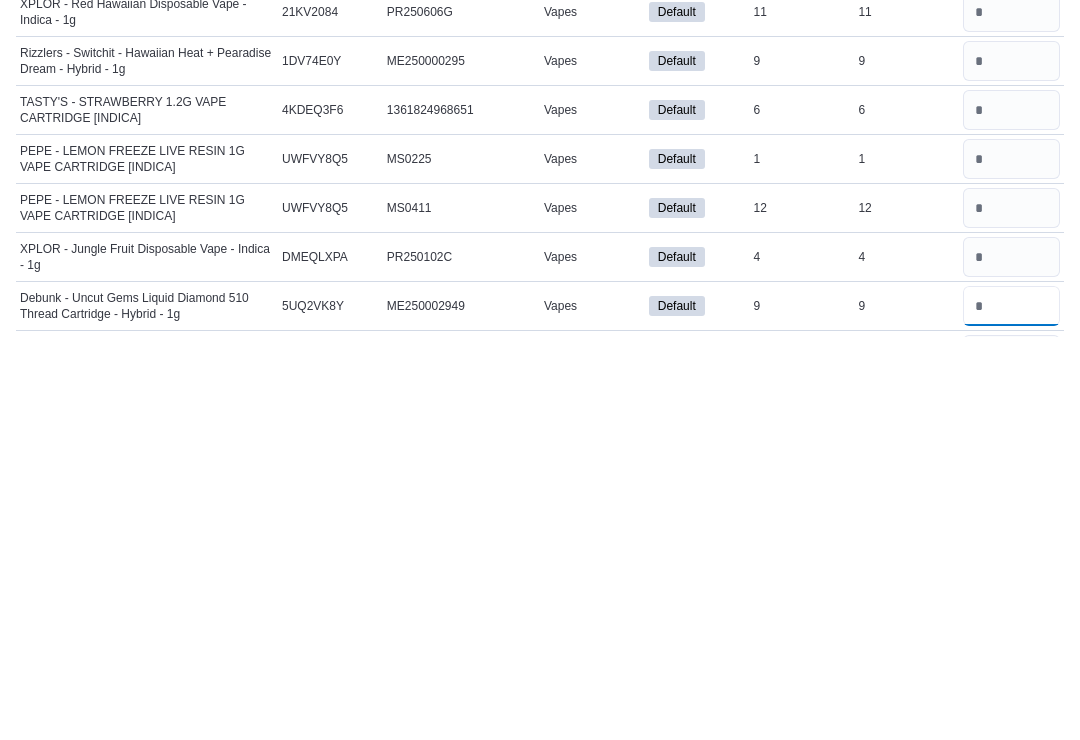 click at bounding box center (1011, 709) 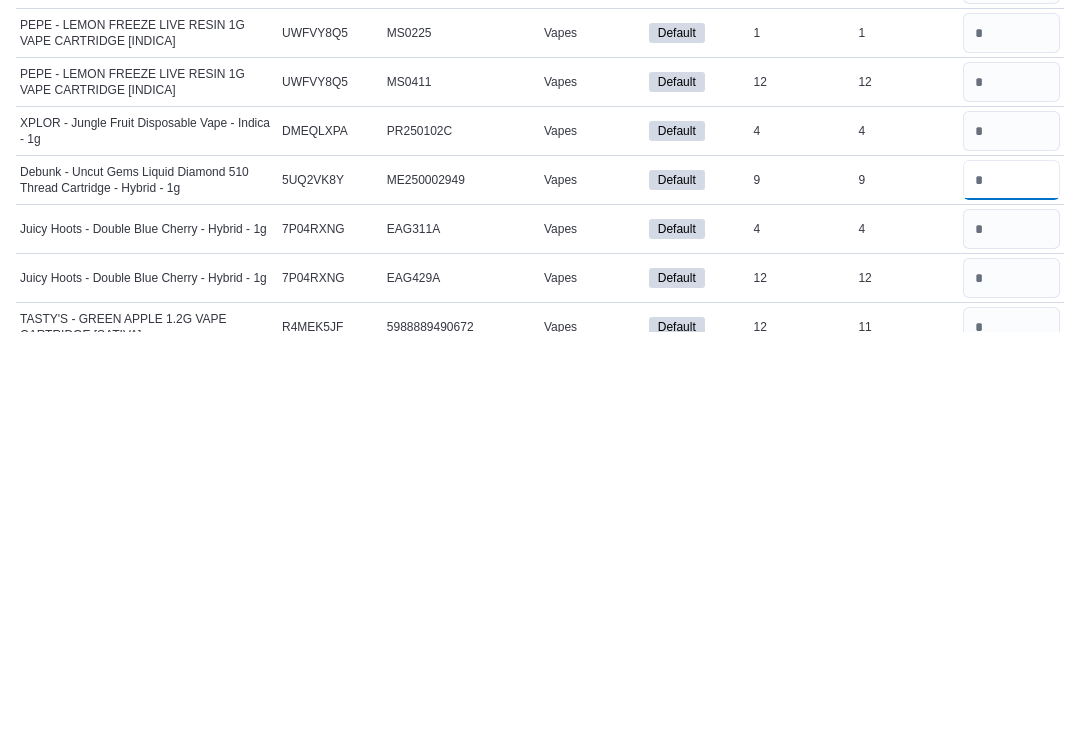 type on "*" 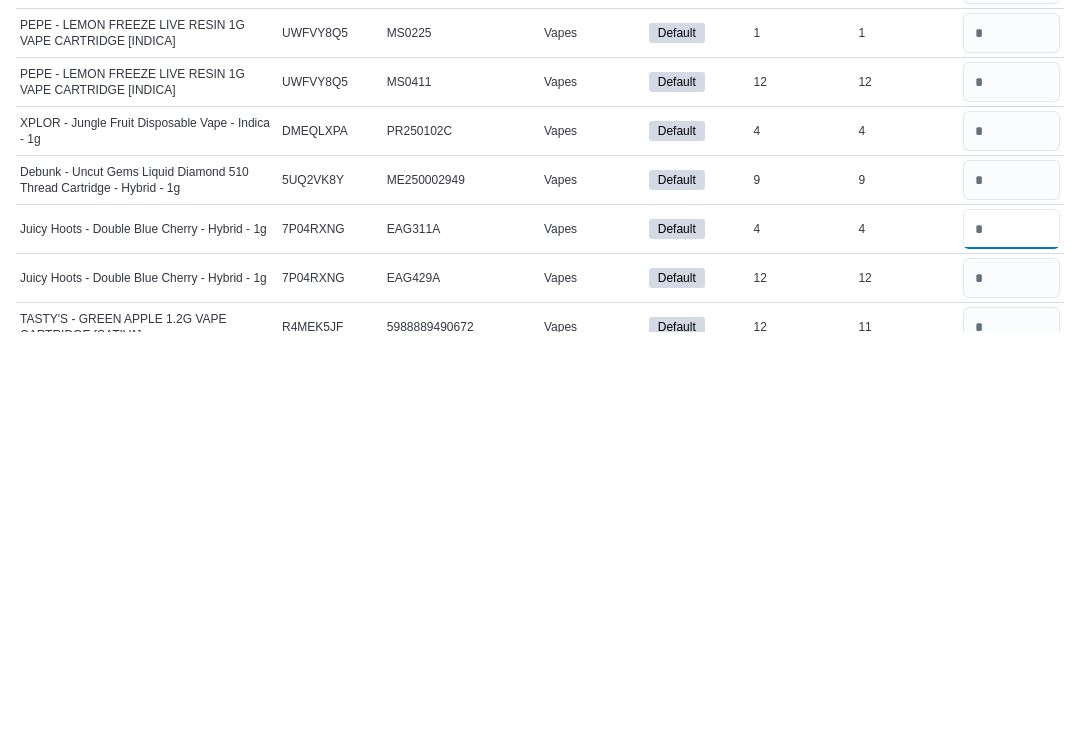 click at bounding box center [1011, 637] 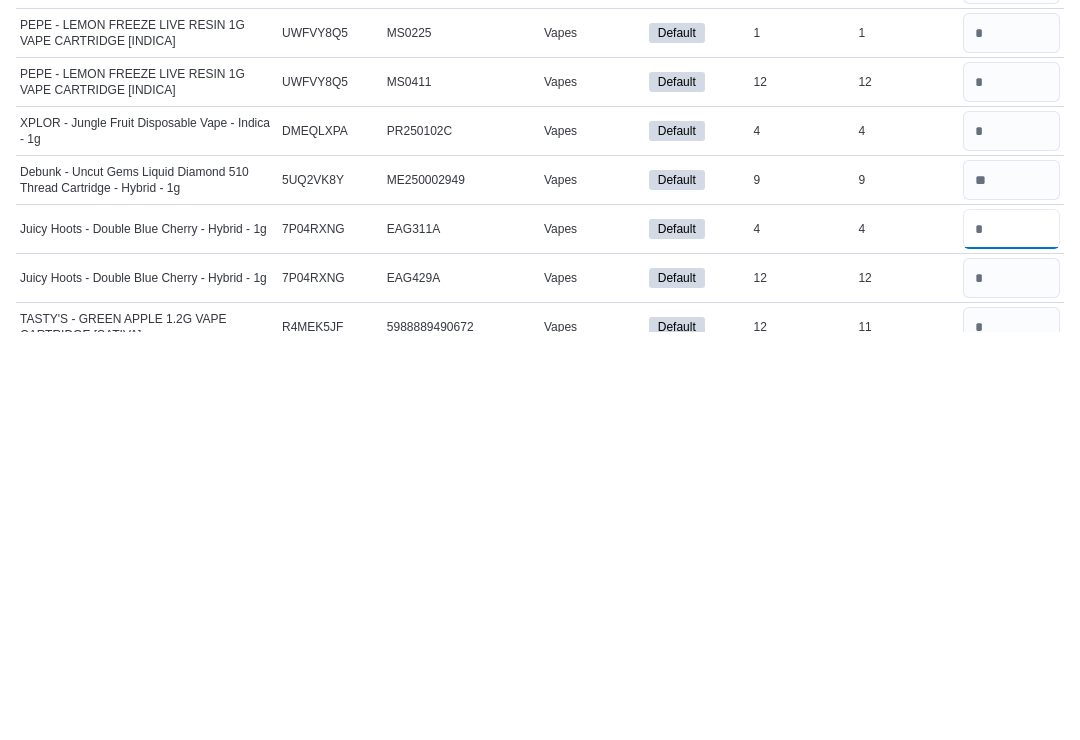 type on "*" 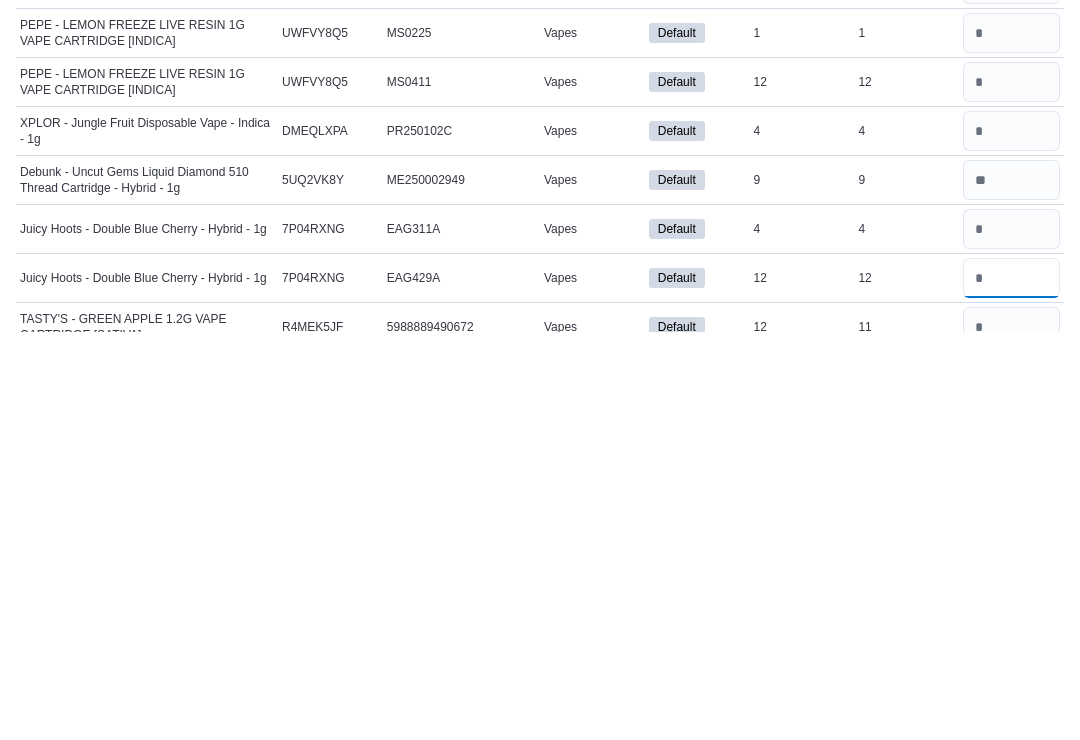 click at bounding box center (1011, 686) 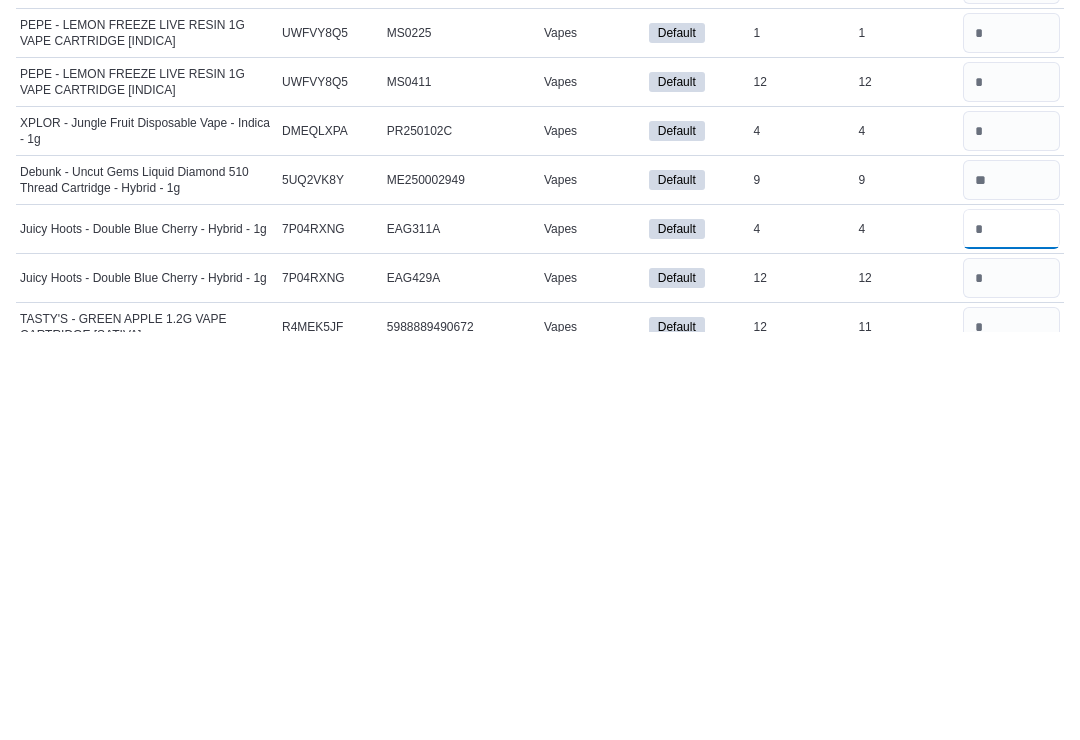 click at bounding box center [1011, 637] 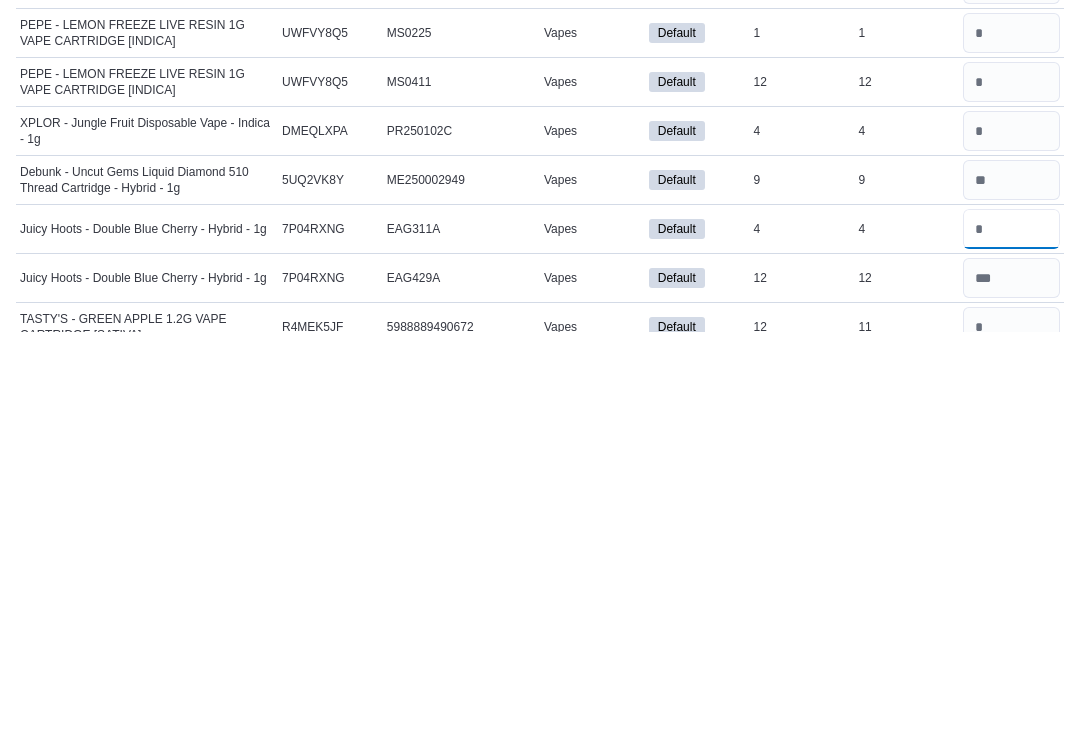 type 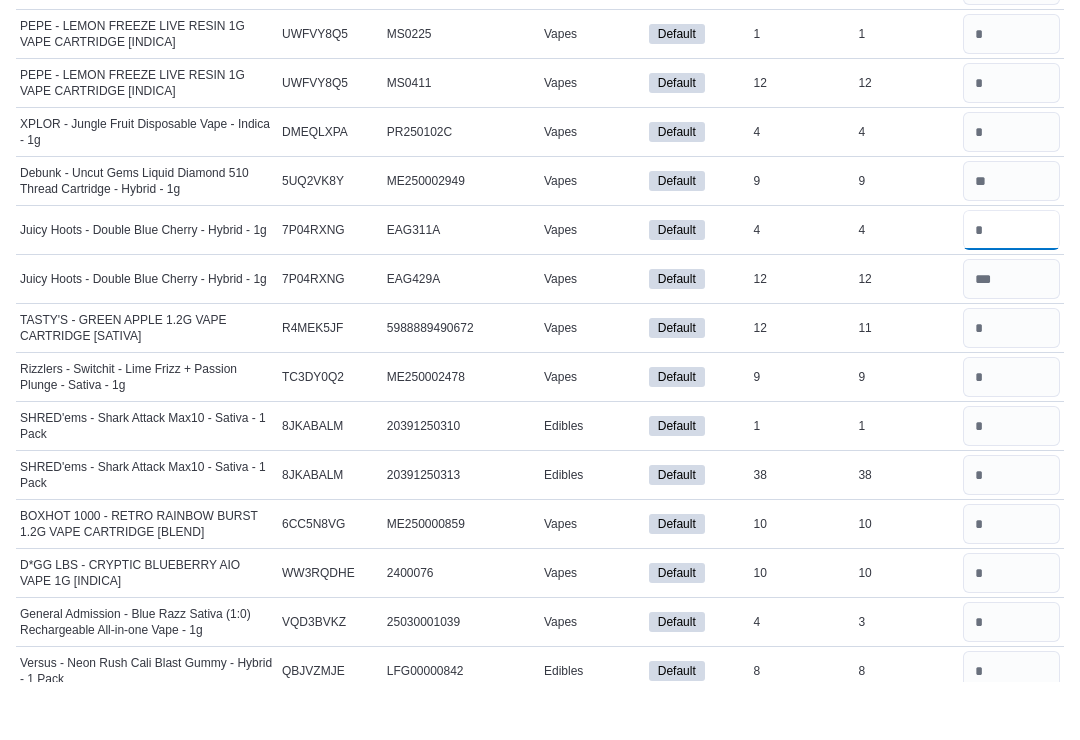 scroll, scrollTop: 2451, scrollLeft: 0, axis: vertical 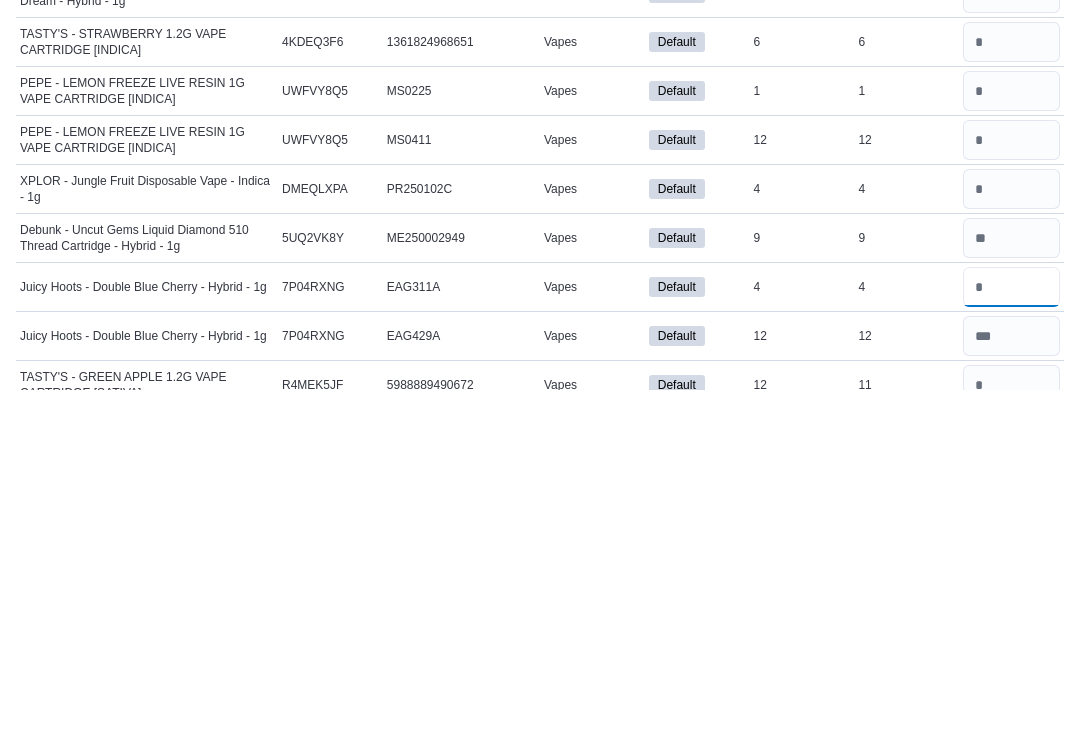 type on "*" 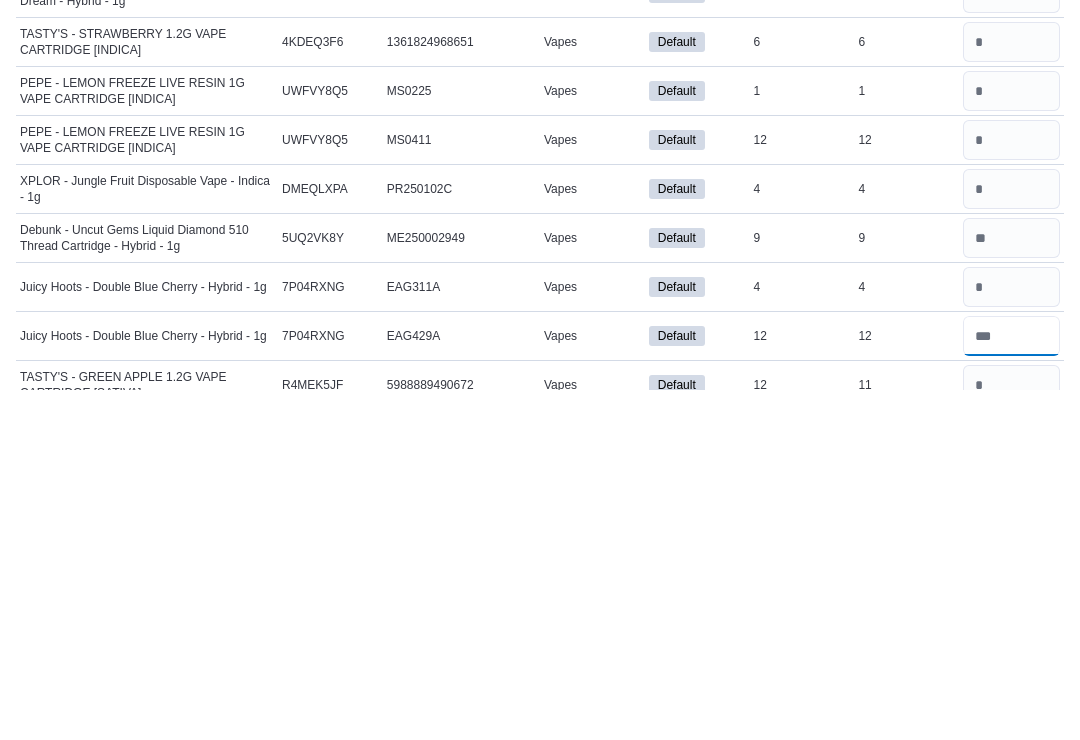 click at bounding box center [1011, 686] 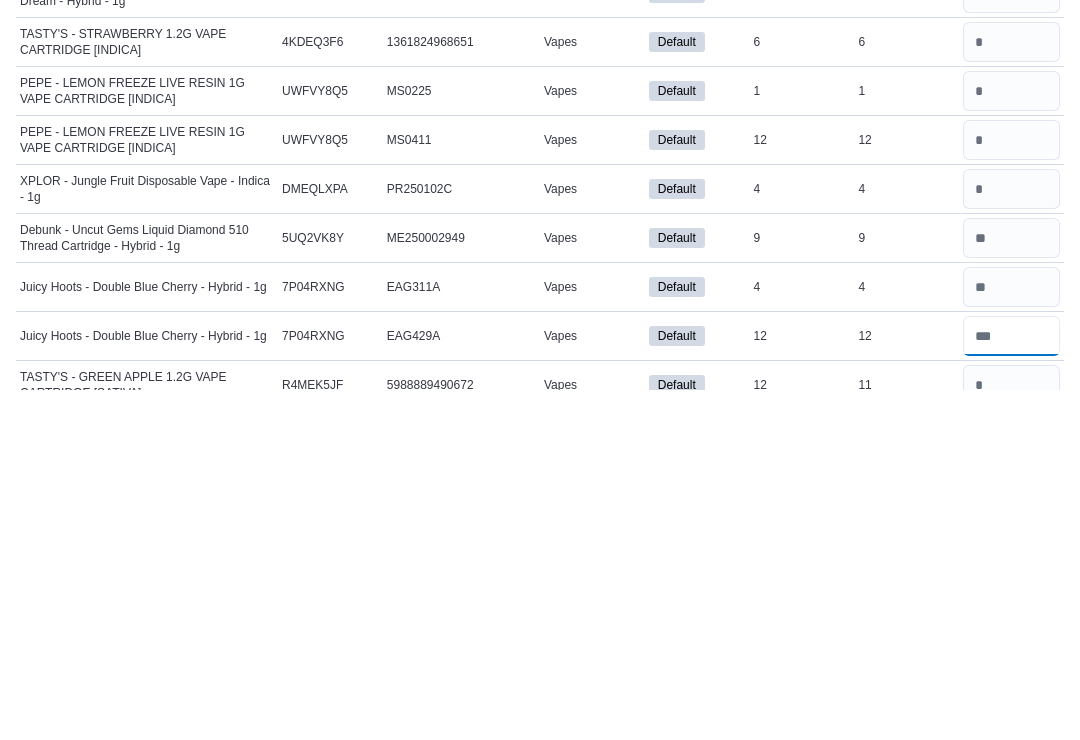 type 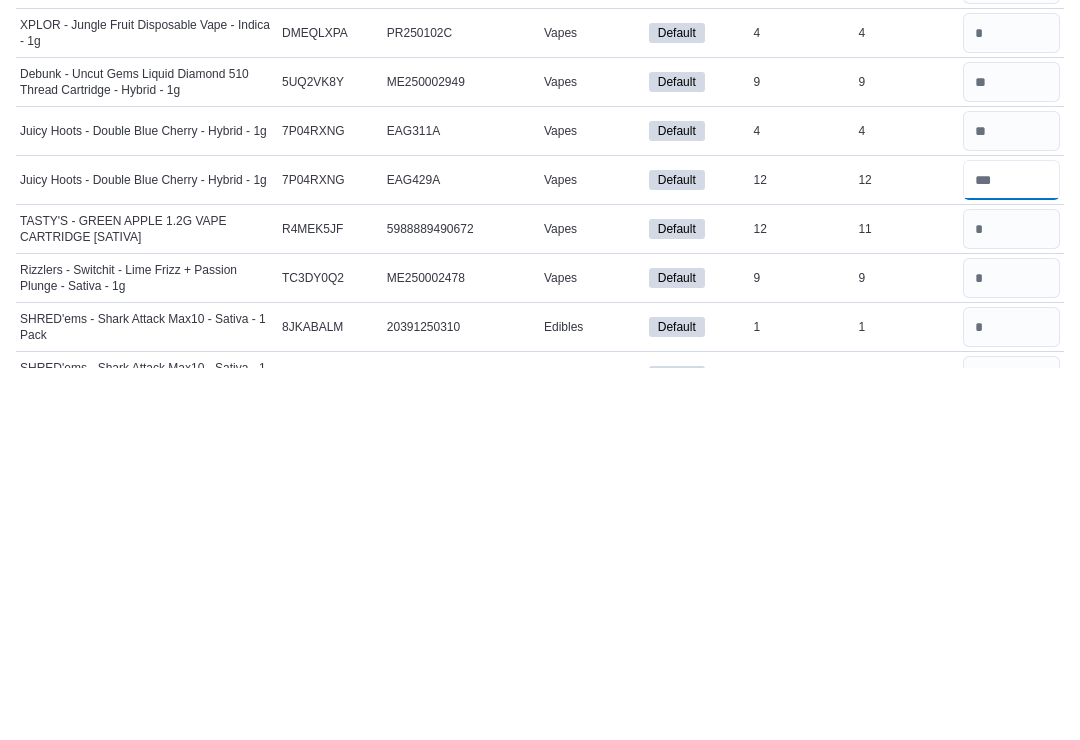 scroll, scrollTop: 2594, scrollLeft: 0, axis: vertical 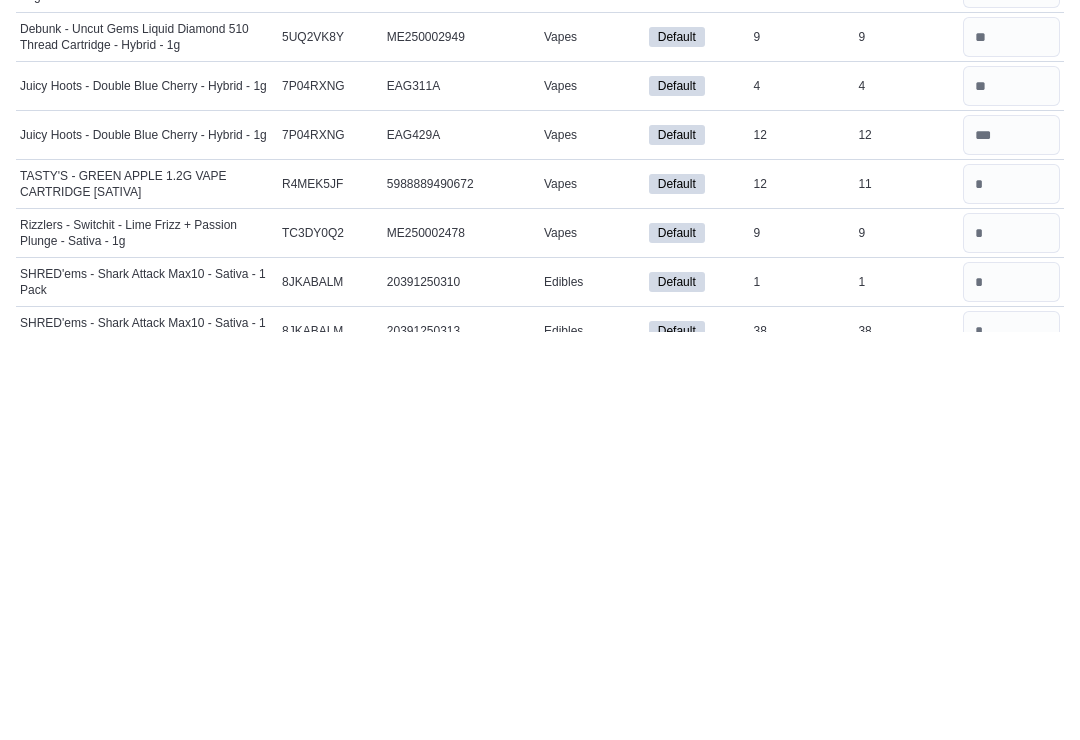 click at bounding box center [1011, 592] 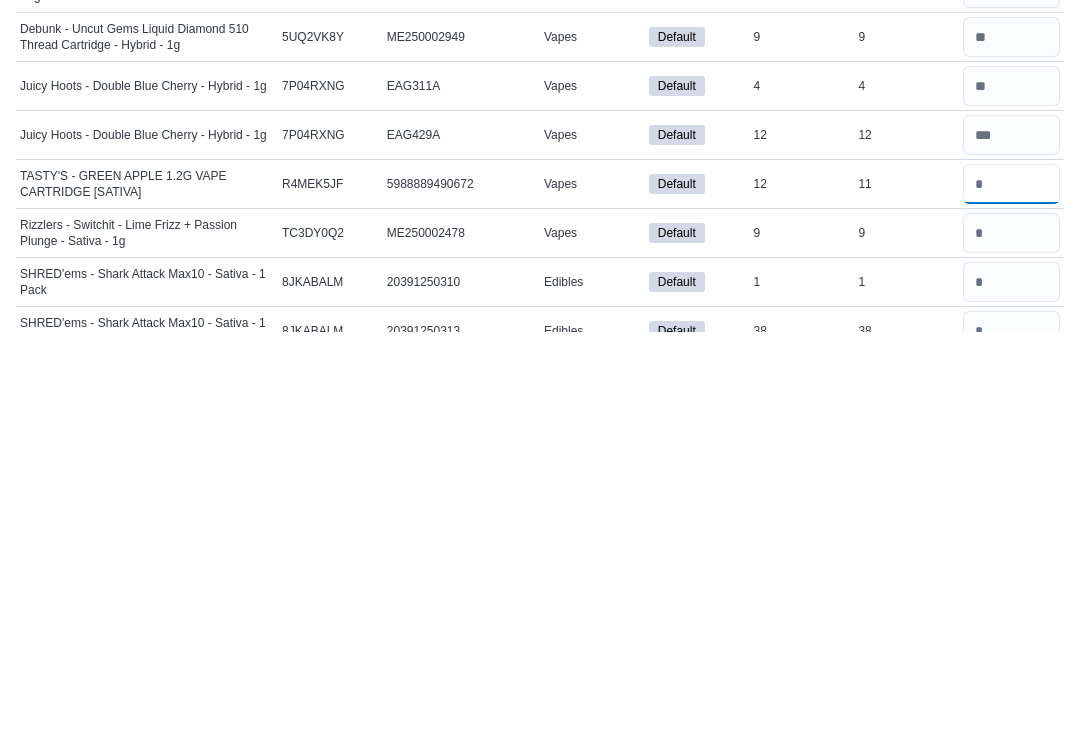 type on "**" 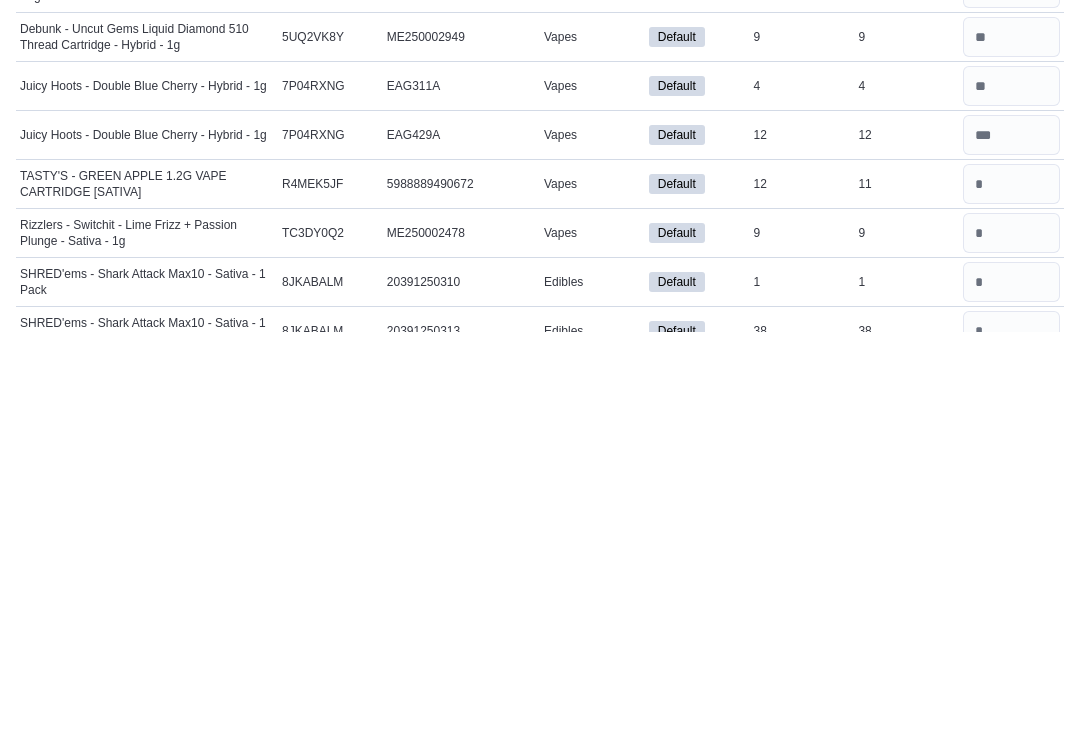click at bounding box center [1011, 641] 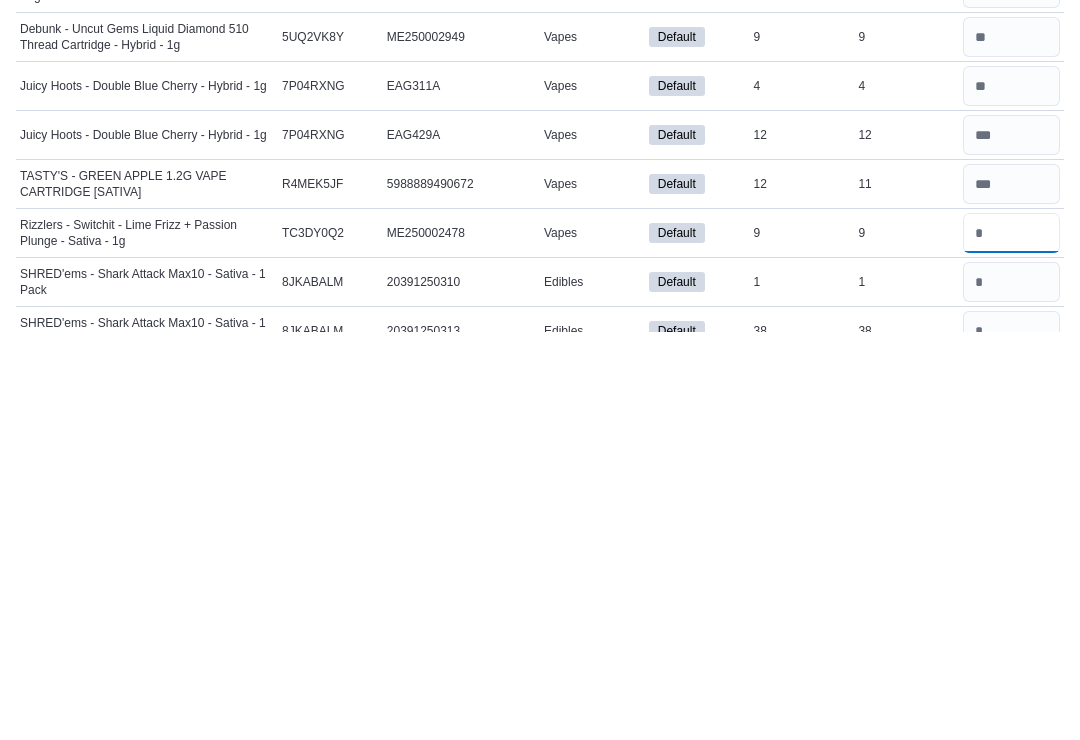 type 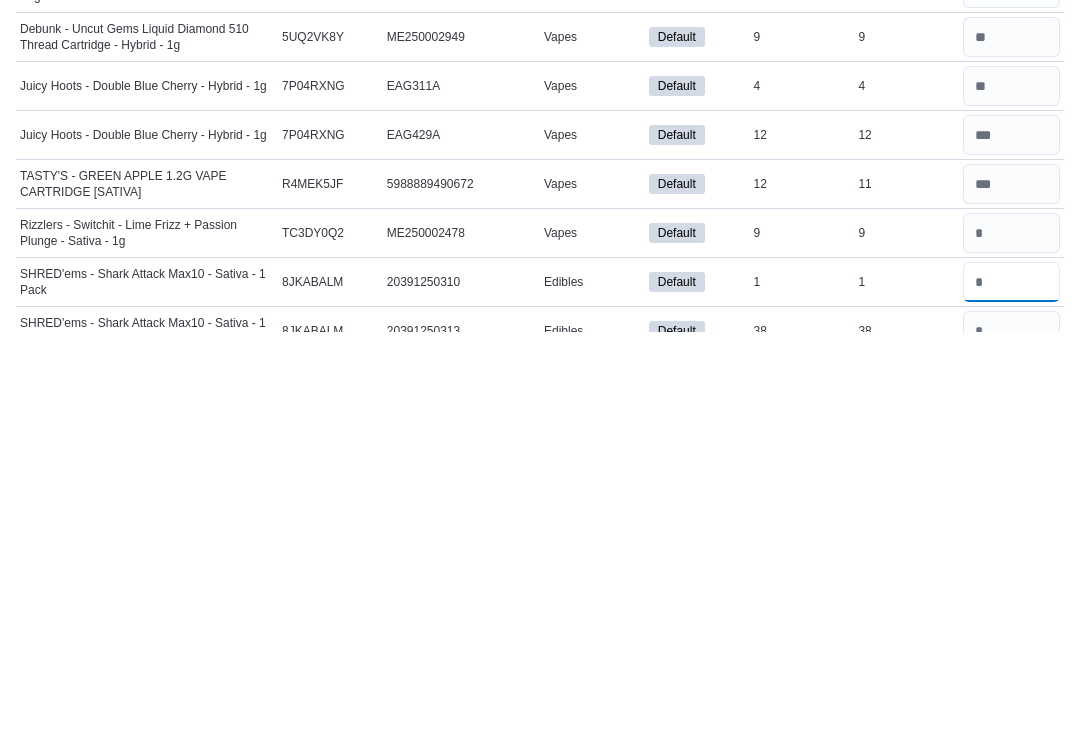 click at bounding box center [1011, 690] 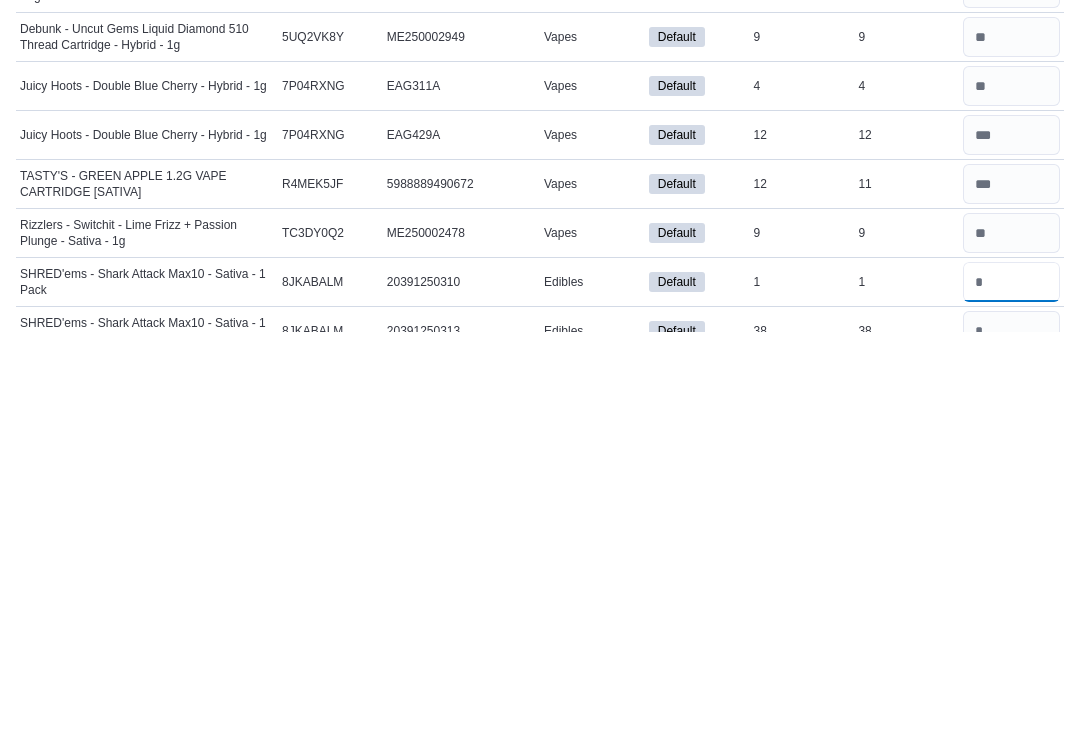 type 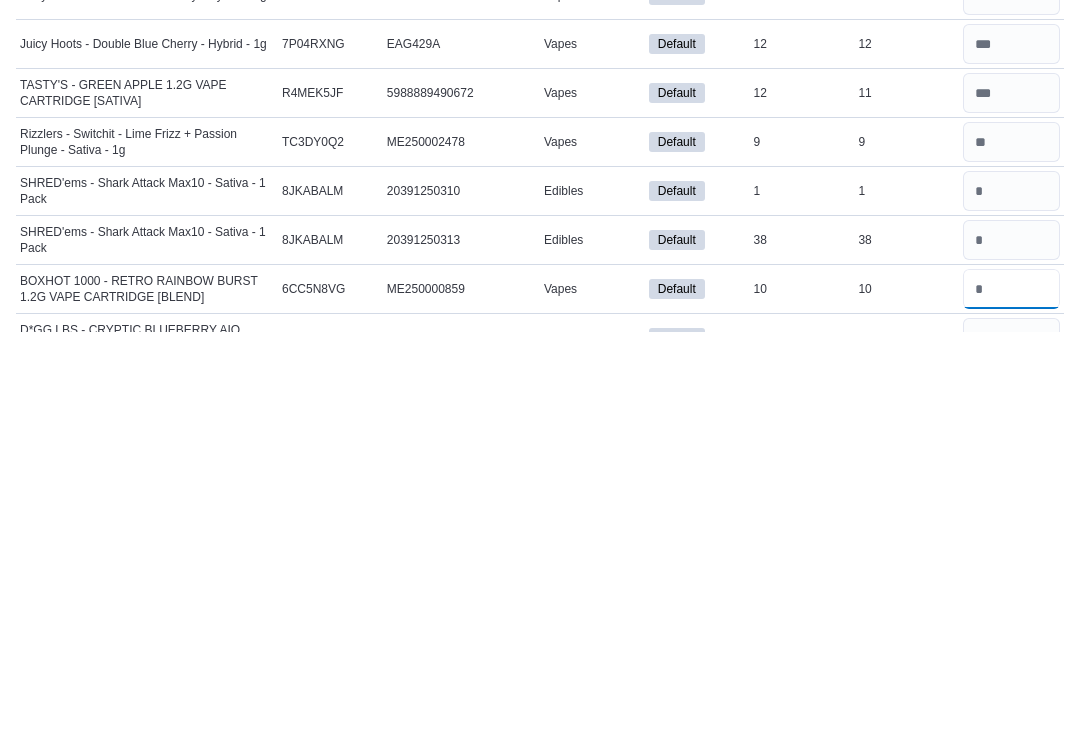 click at bounding box center [1011, 697] 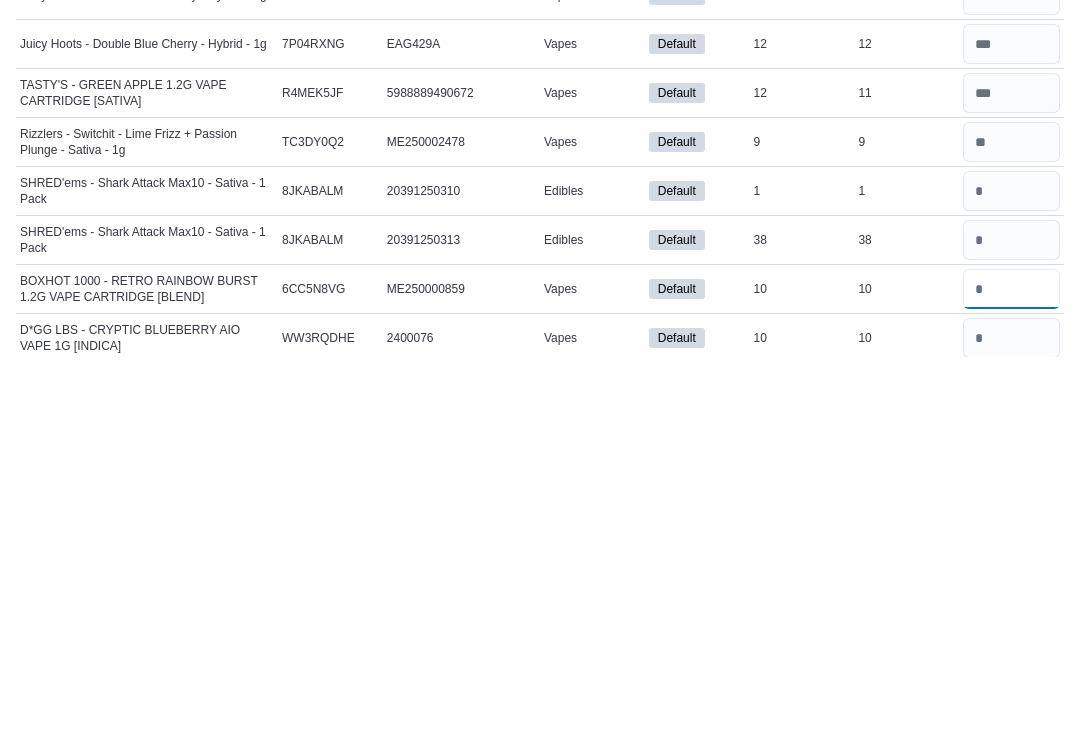 scroll, scrollTop: 2711, scrollLeft: 0, axis: vertical 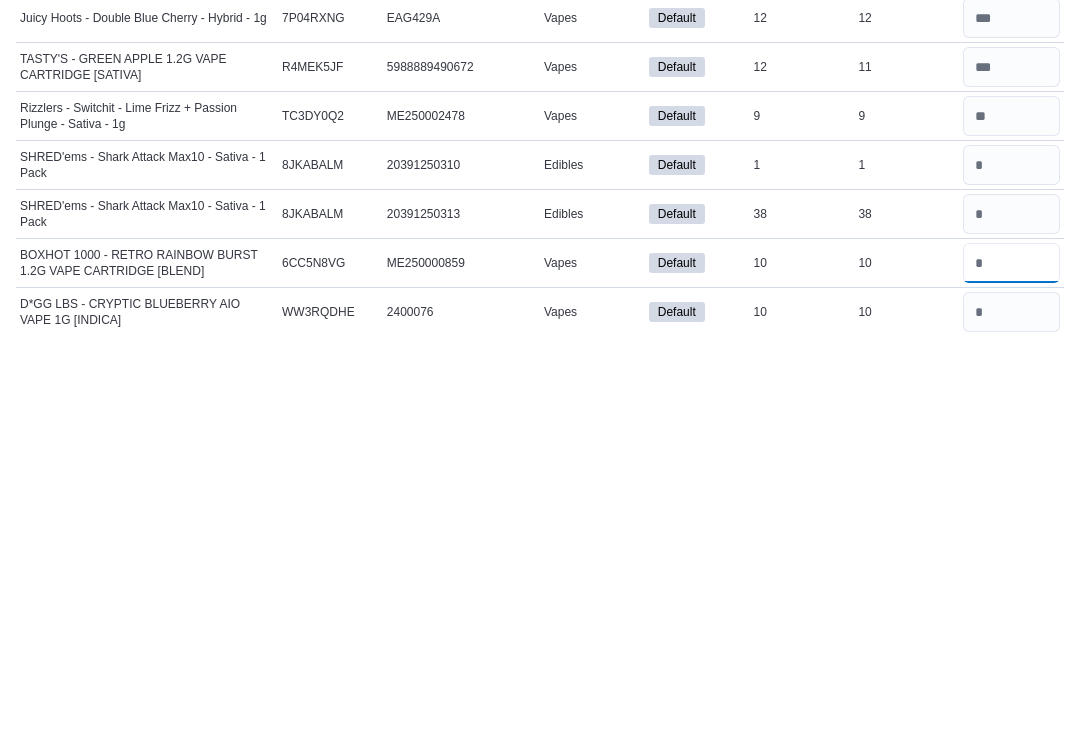 type on "**" 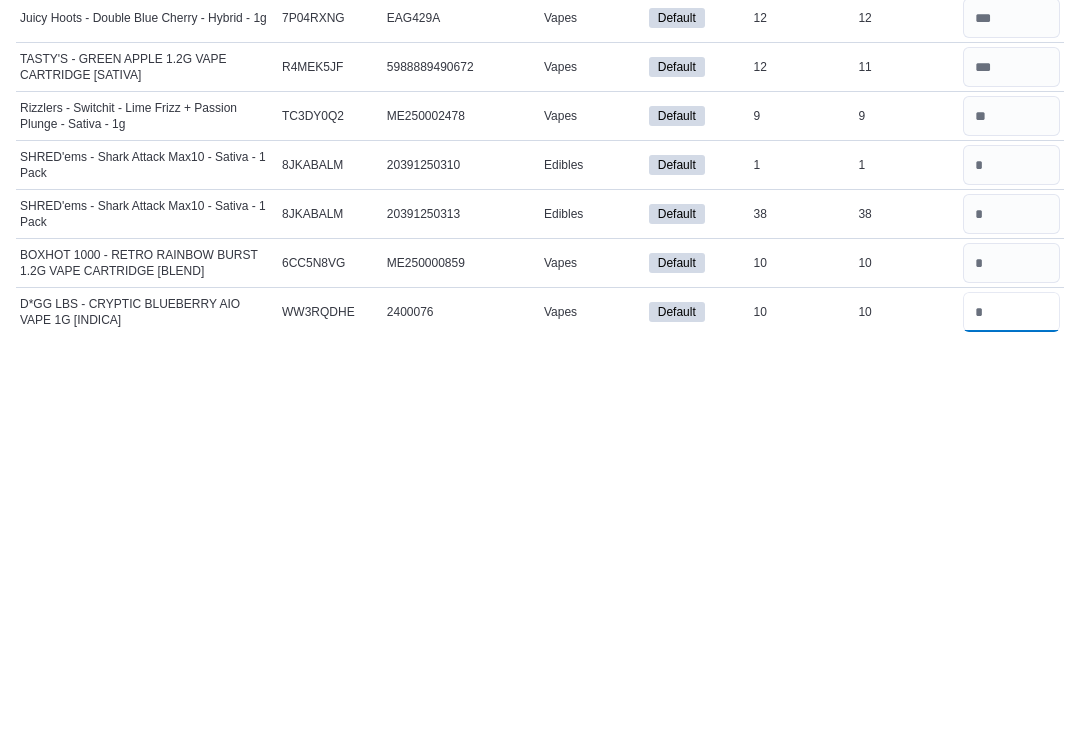 click at bounding box center (1011, 720) 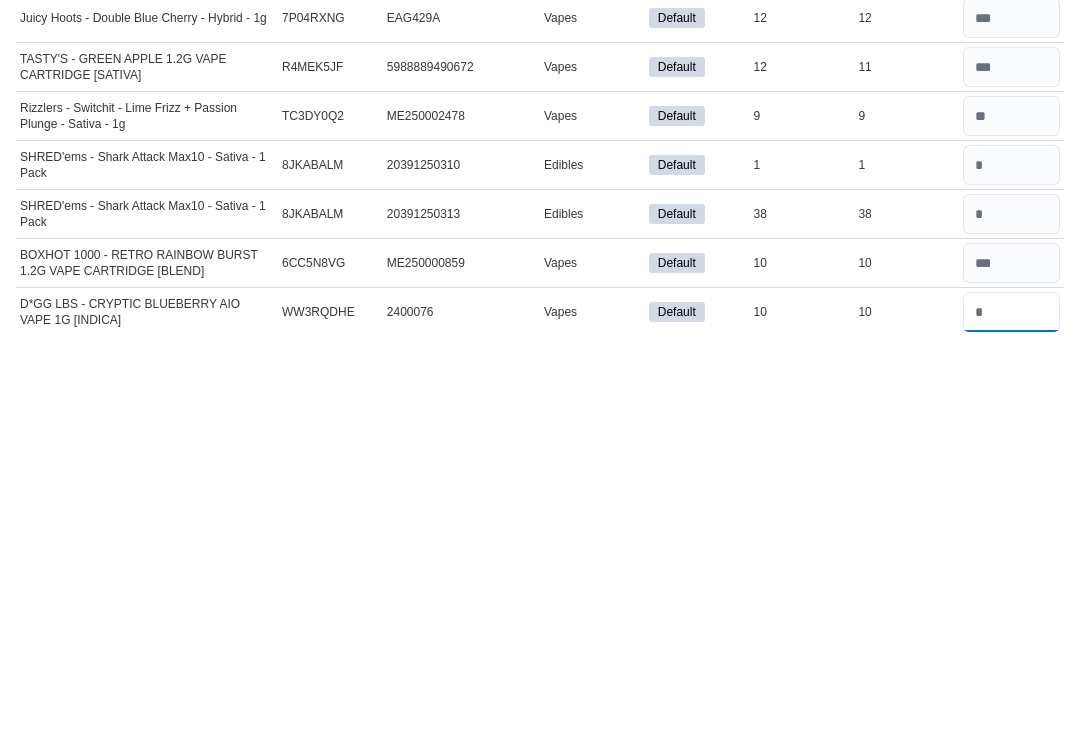 scroll, scrollTop: 2843, scrollLeft: 0, axis: vertical 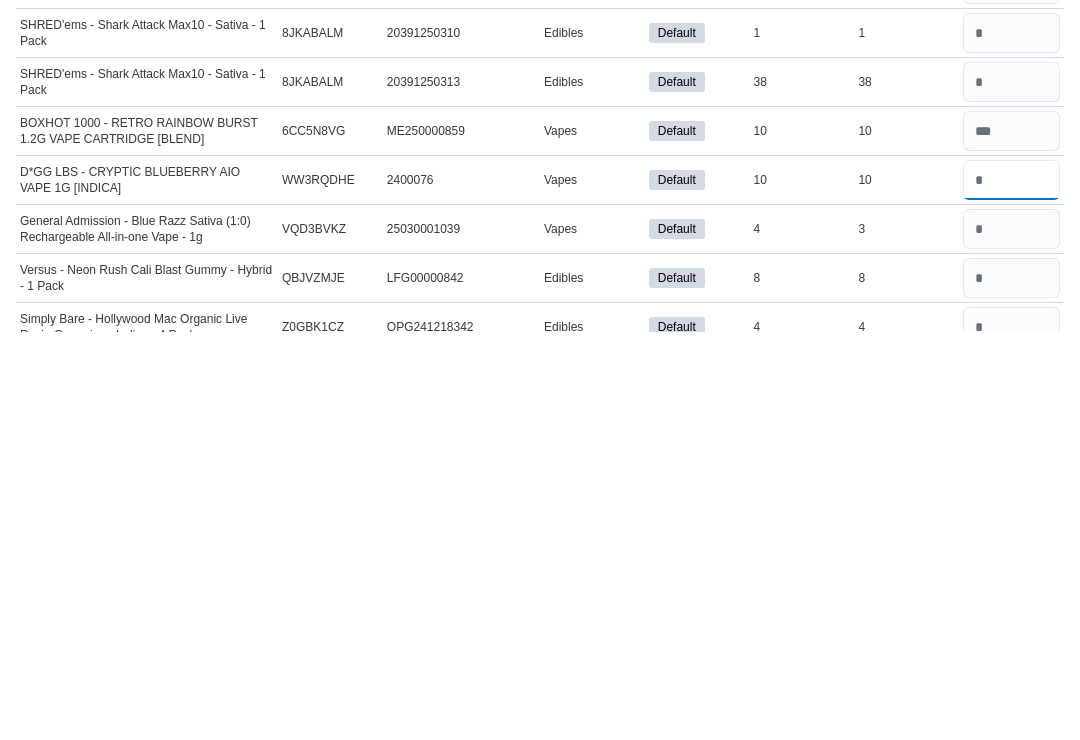 type on "**" 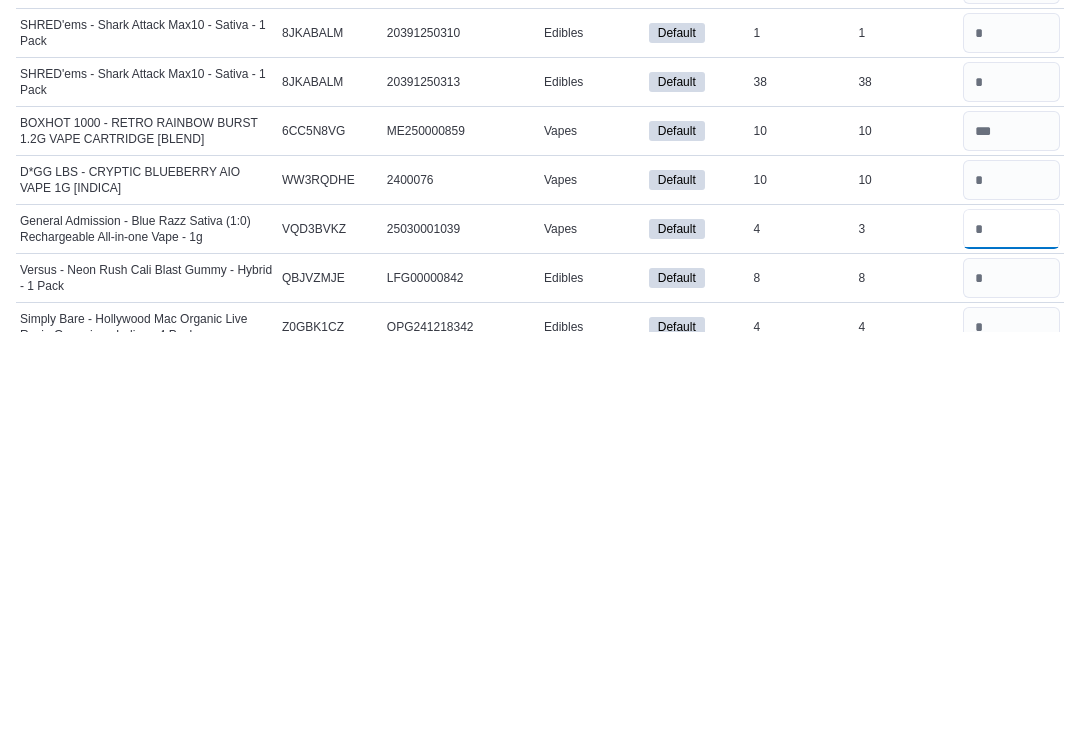 click at bounding box center (1011, 637) 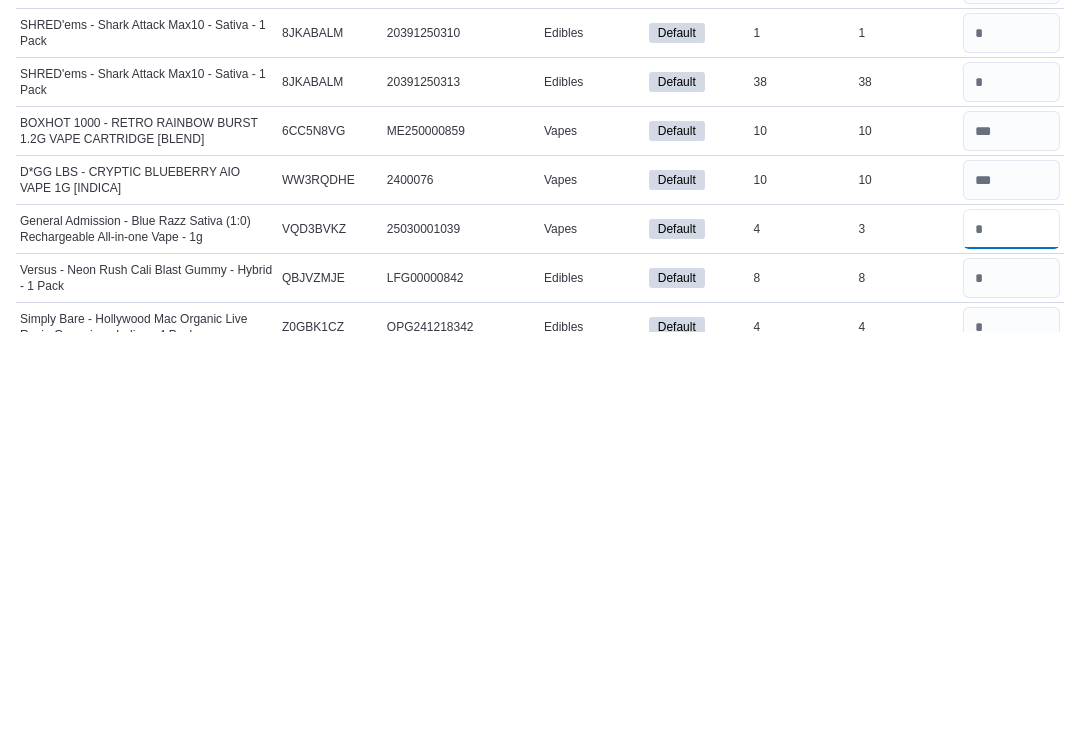 type 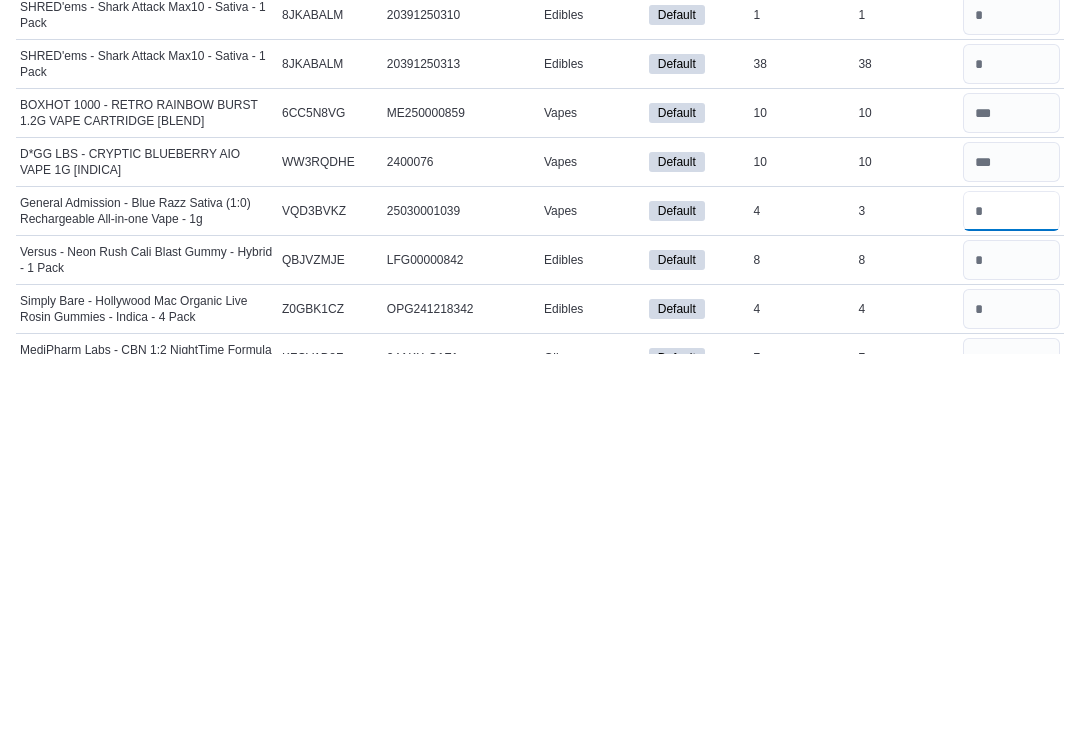 scroll, scrollTop: 2883, scrollLeft: 0, axis: vertical 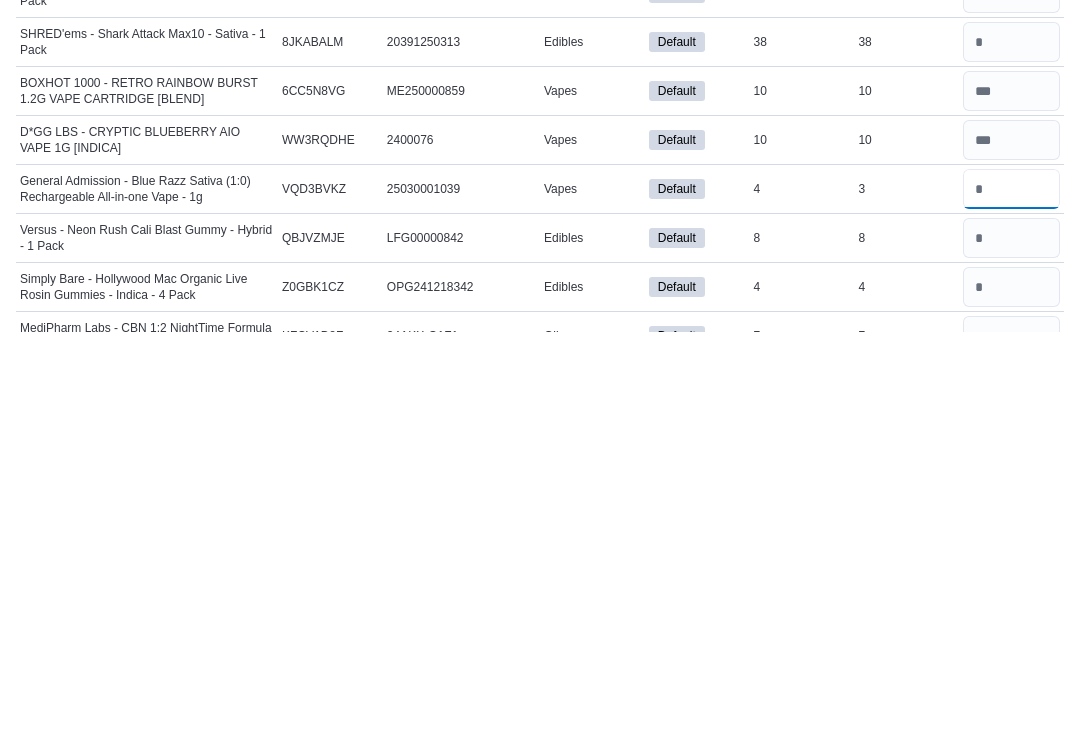 type on "*" 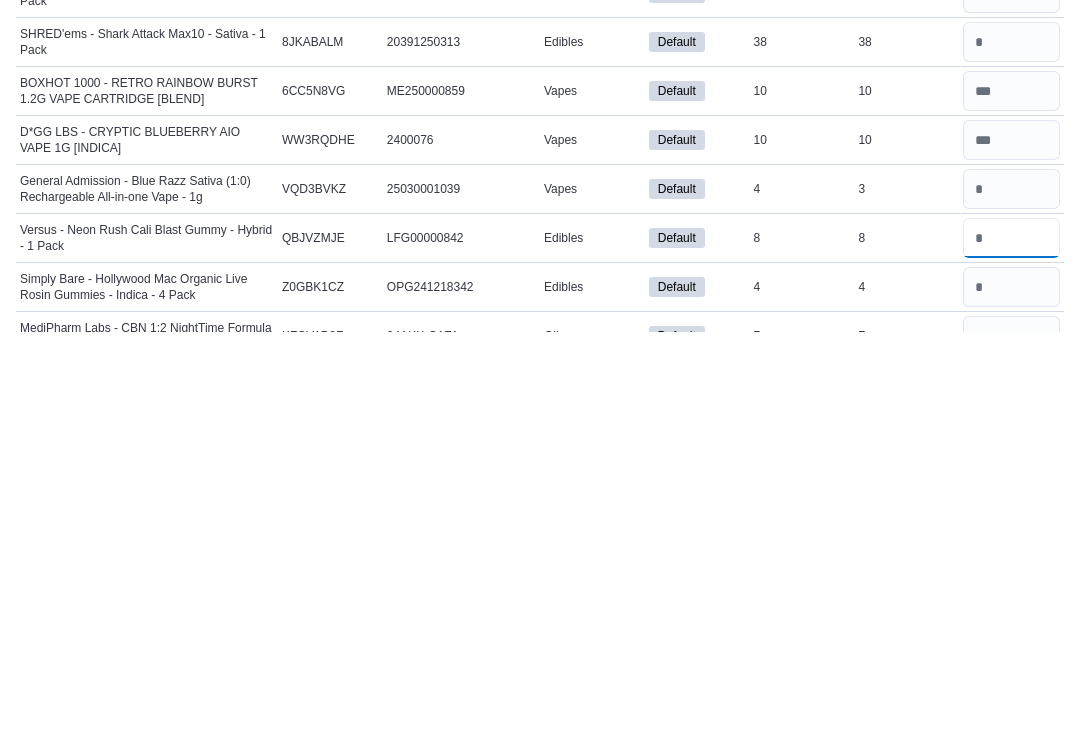 click at bounding box center [1011, 646] 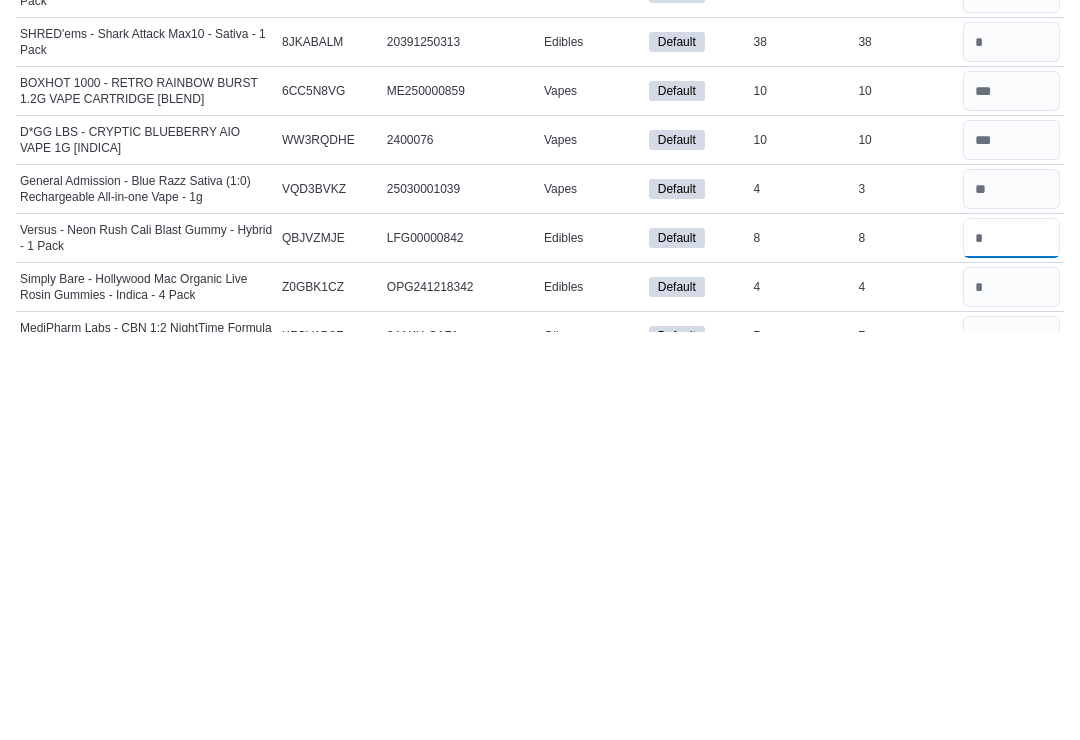 type 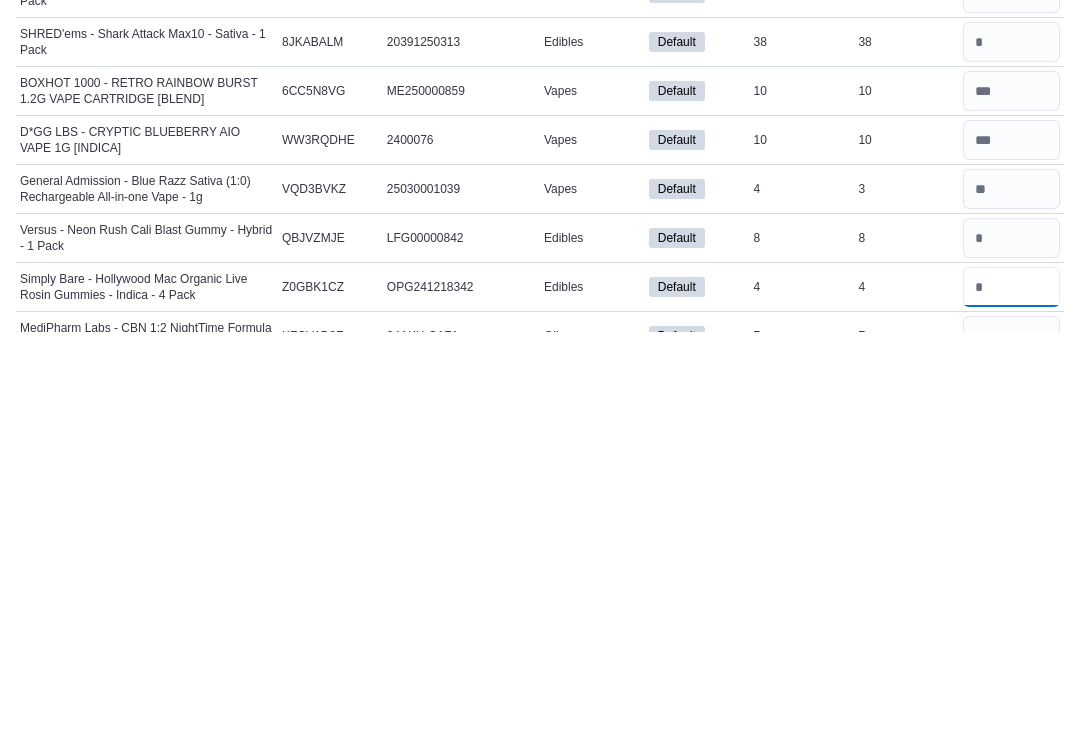 click at bounding box center (1011, 695) 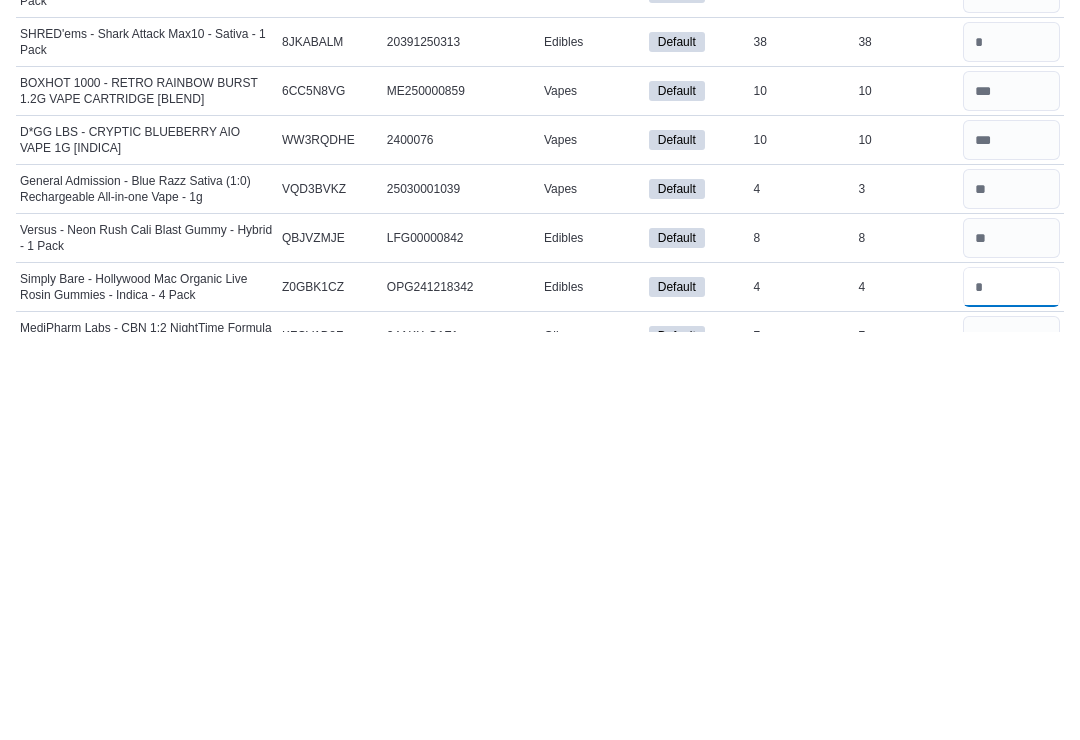 type 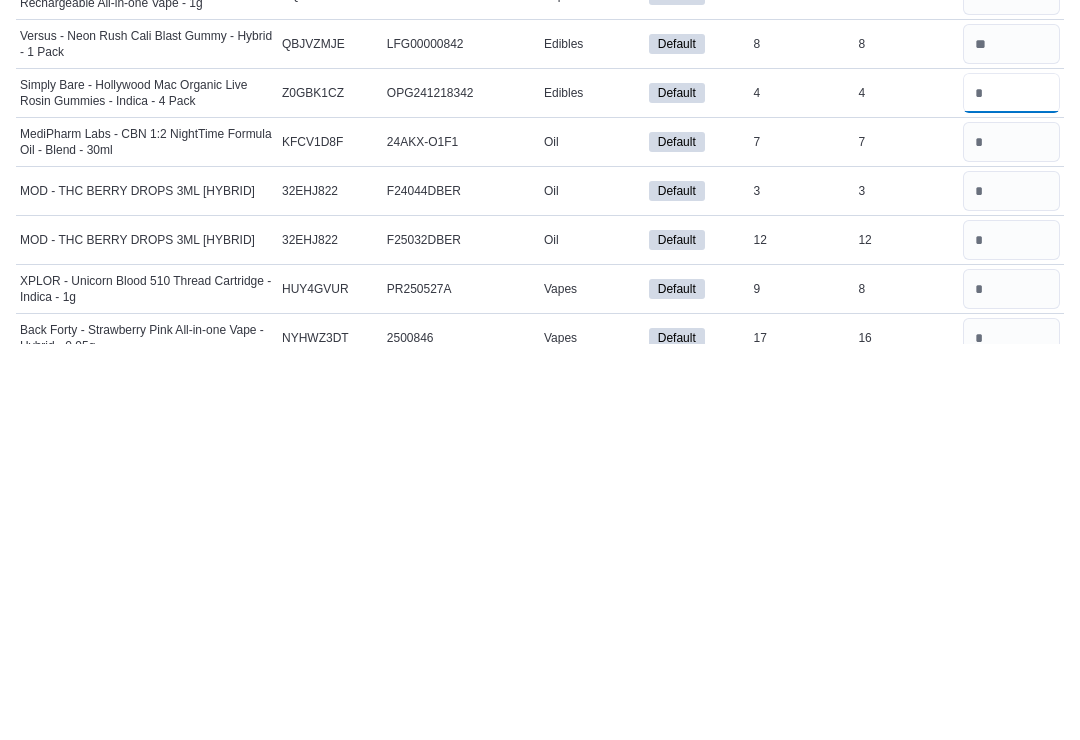 scroll, scrollTop: 3093, scrollLeft: 0, axis: vertical 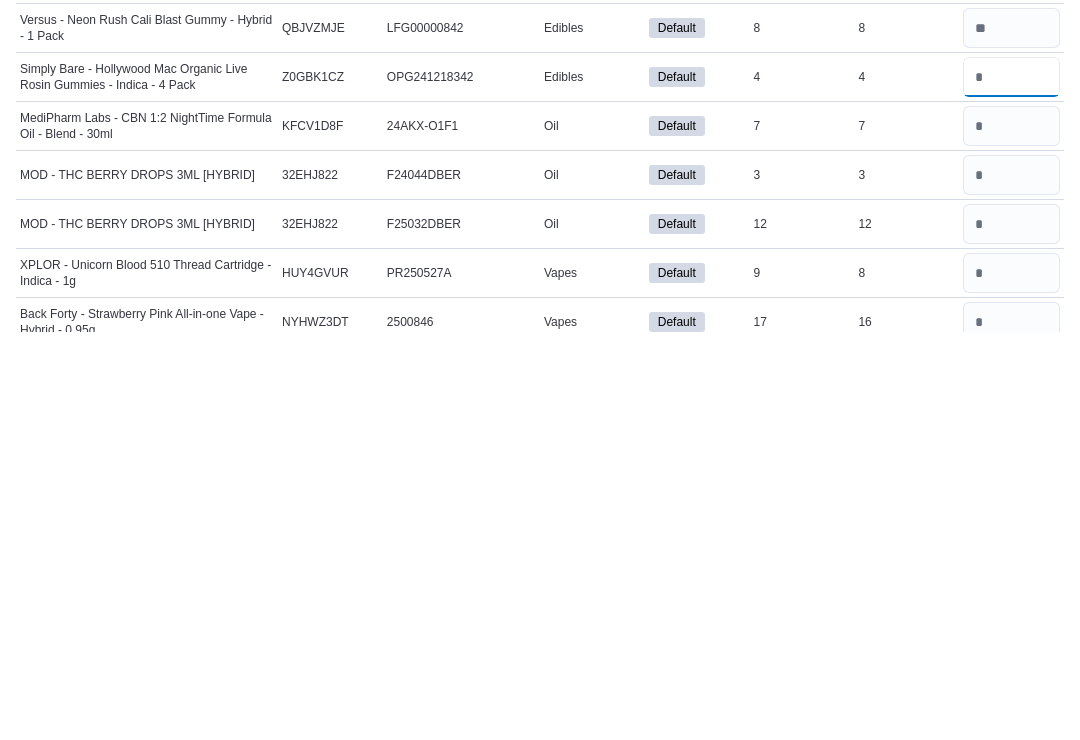 type on "*" 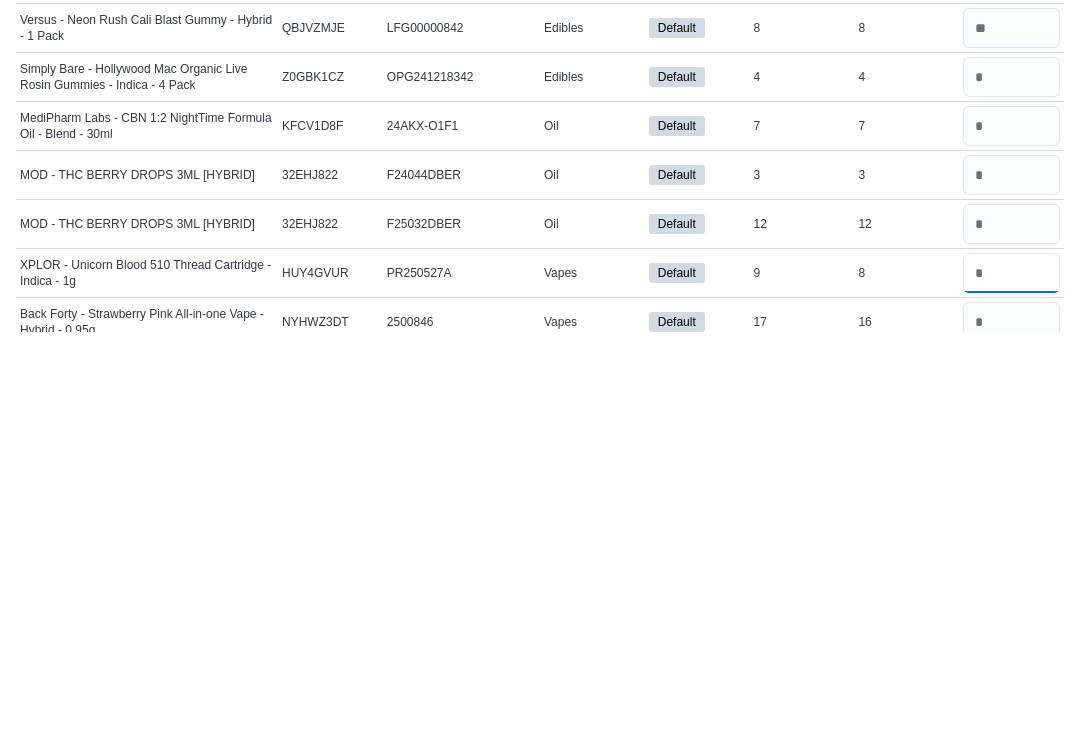 click at bounding box center (1011, 681) 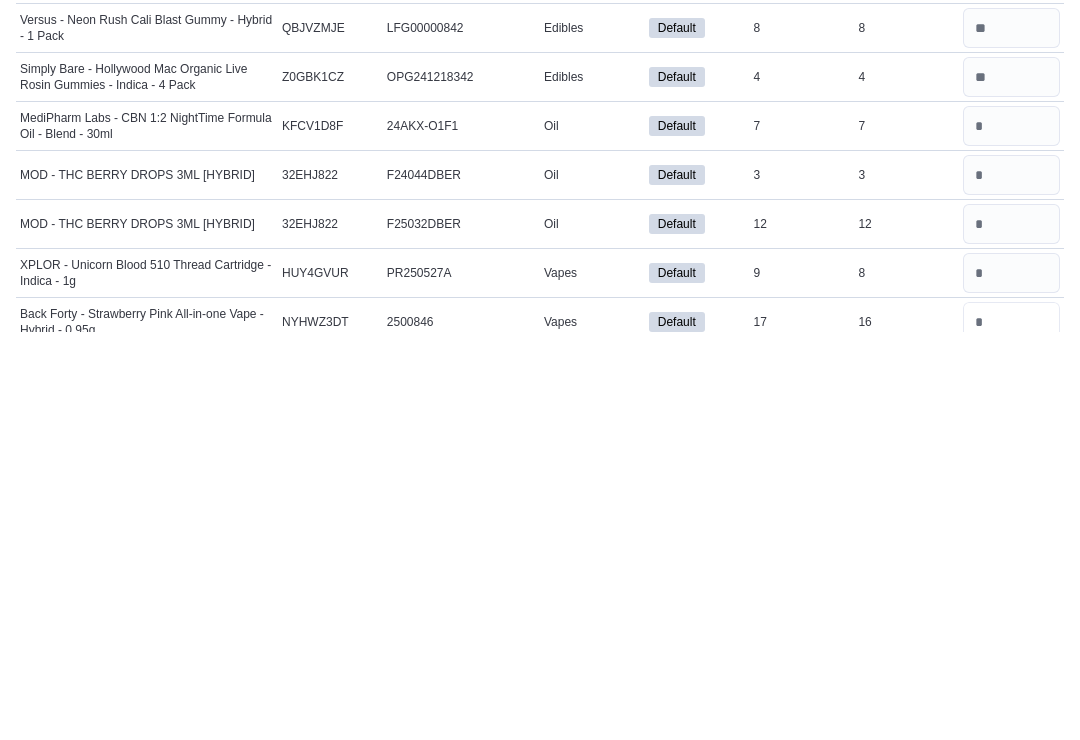 click at bounding box center (1011, 730) 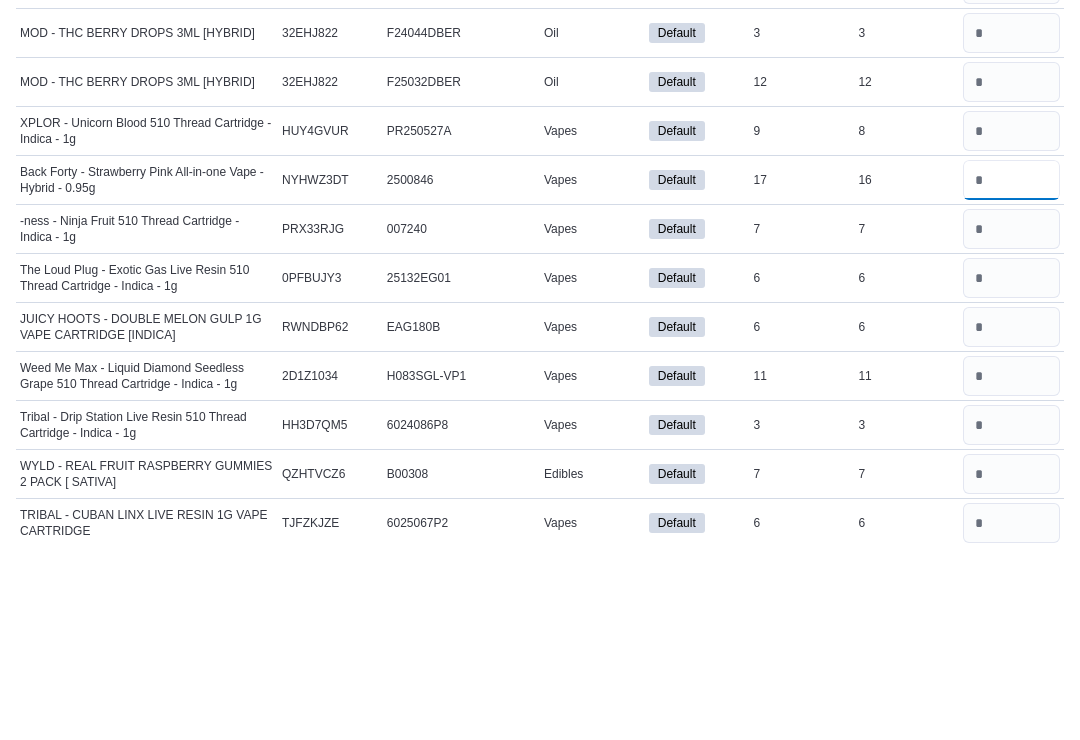 scroll, scrollTop: 3458, scrollLeft: 0, axis: vertical 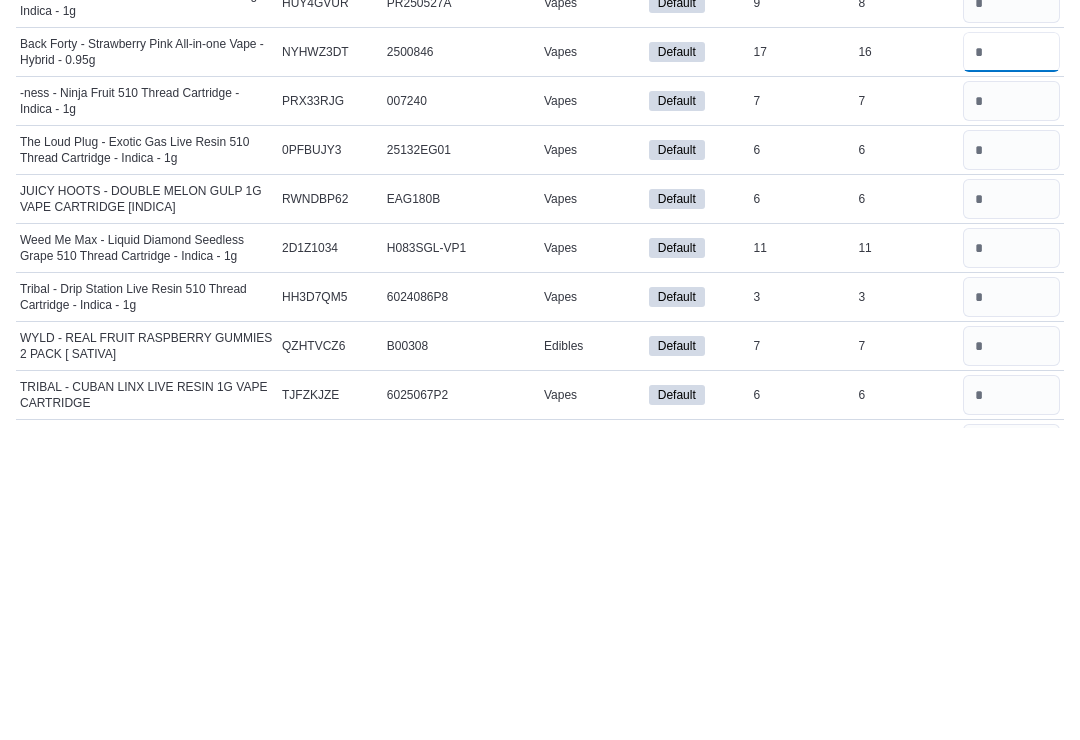 type on "**" 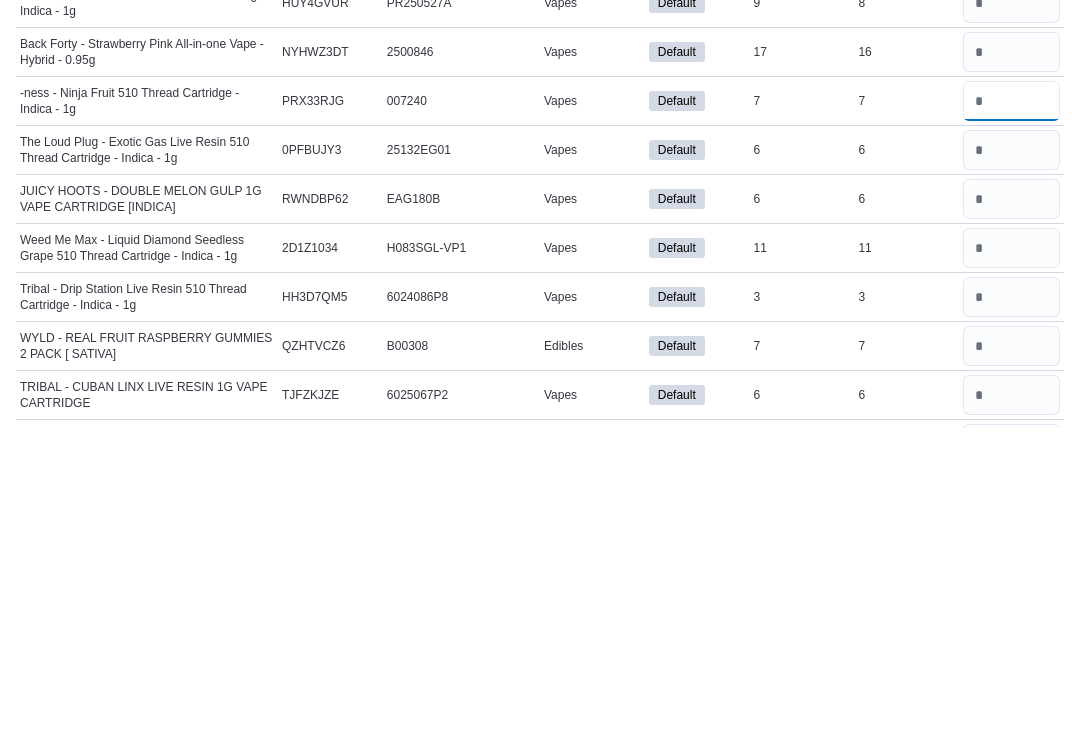 click at bounding box center (1011, 414) 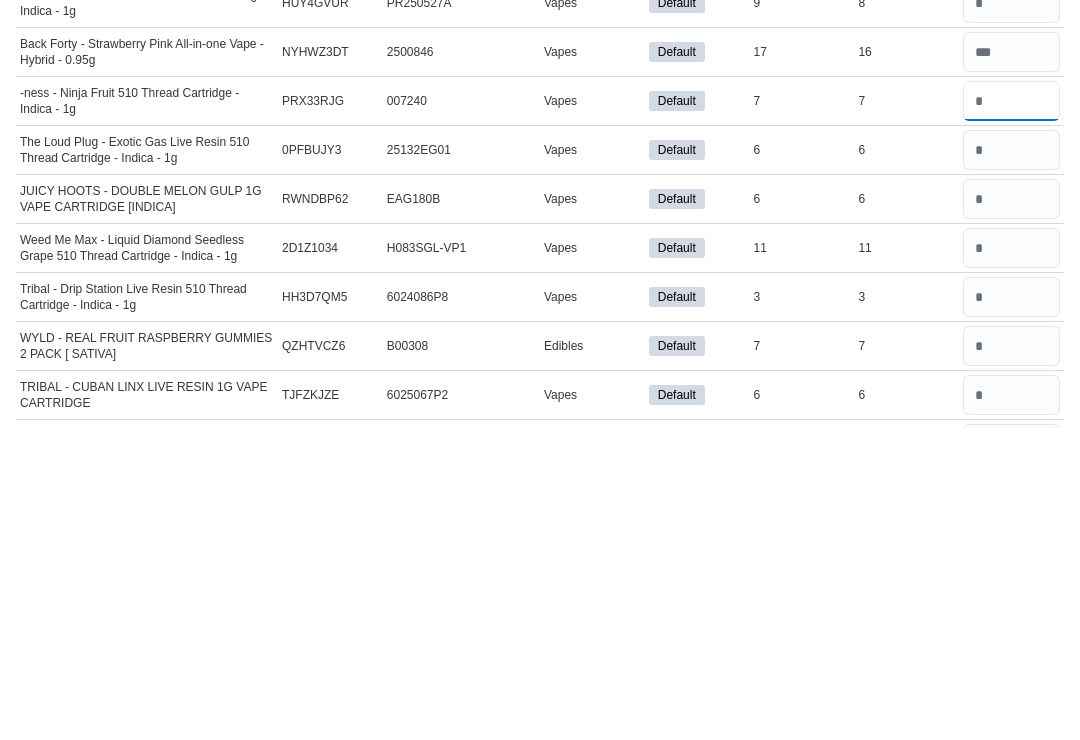 type 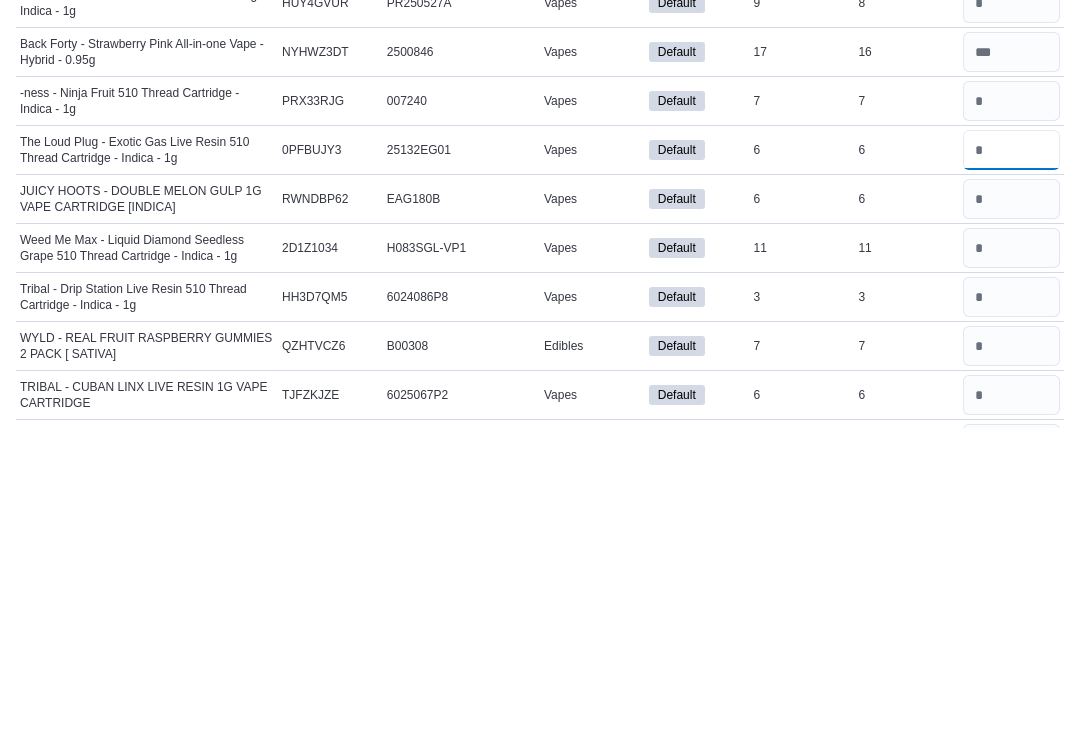 click at bounding box center [1011, 463] 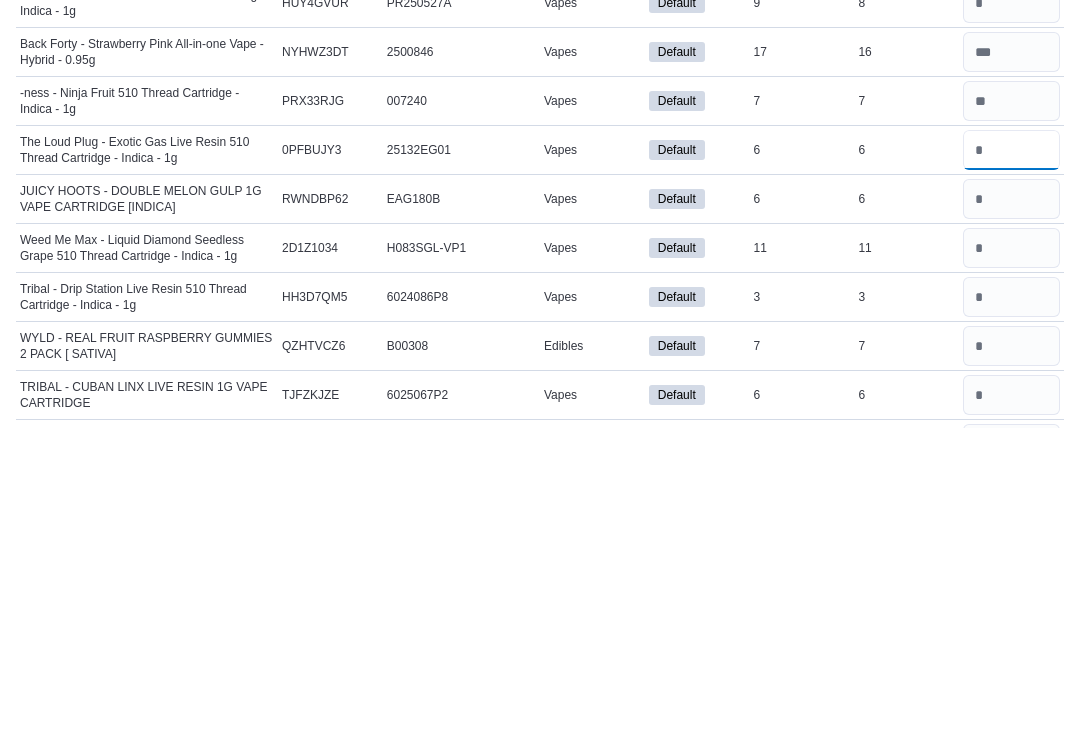 type on "*" 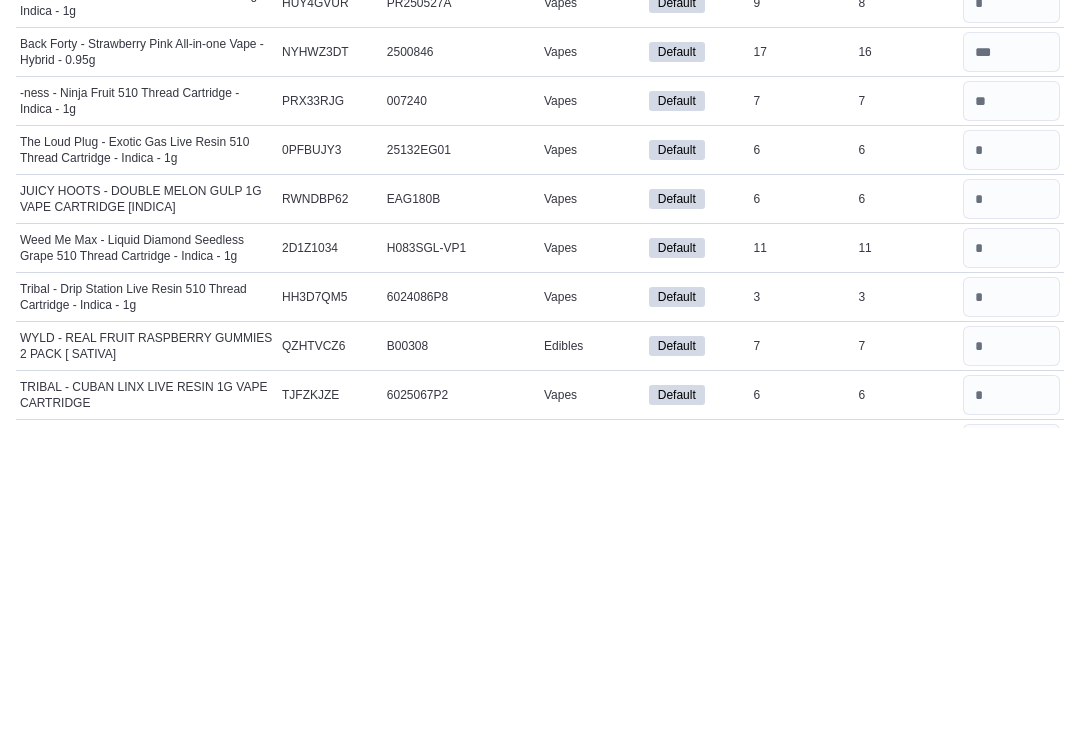 click at bounding box center (1011, 512) 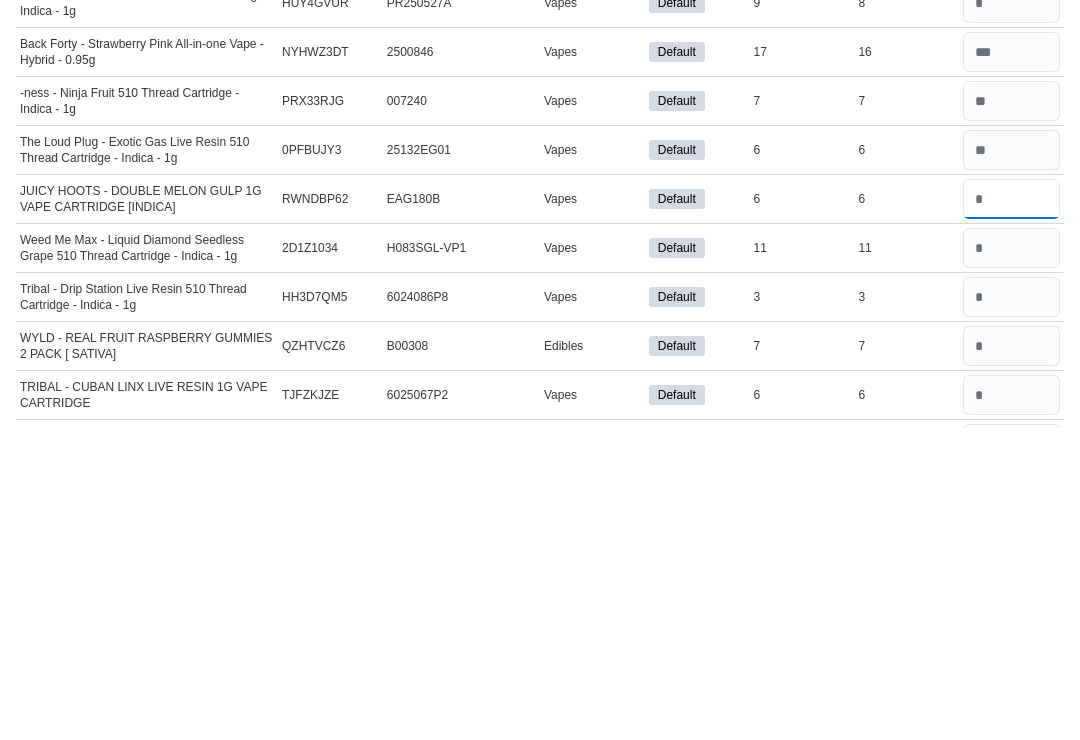 type 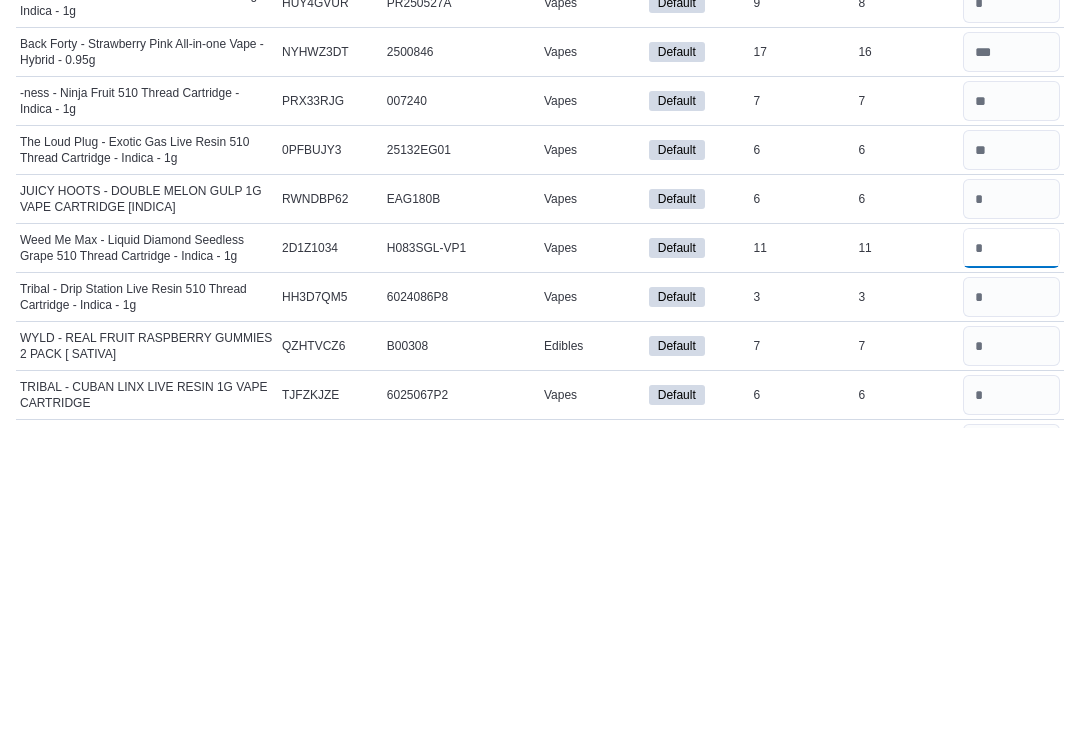 click at bounding box center [1011, 561] 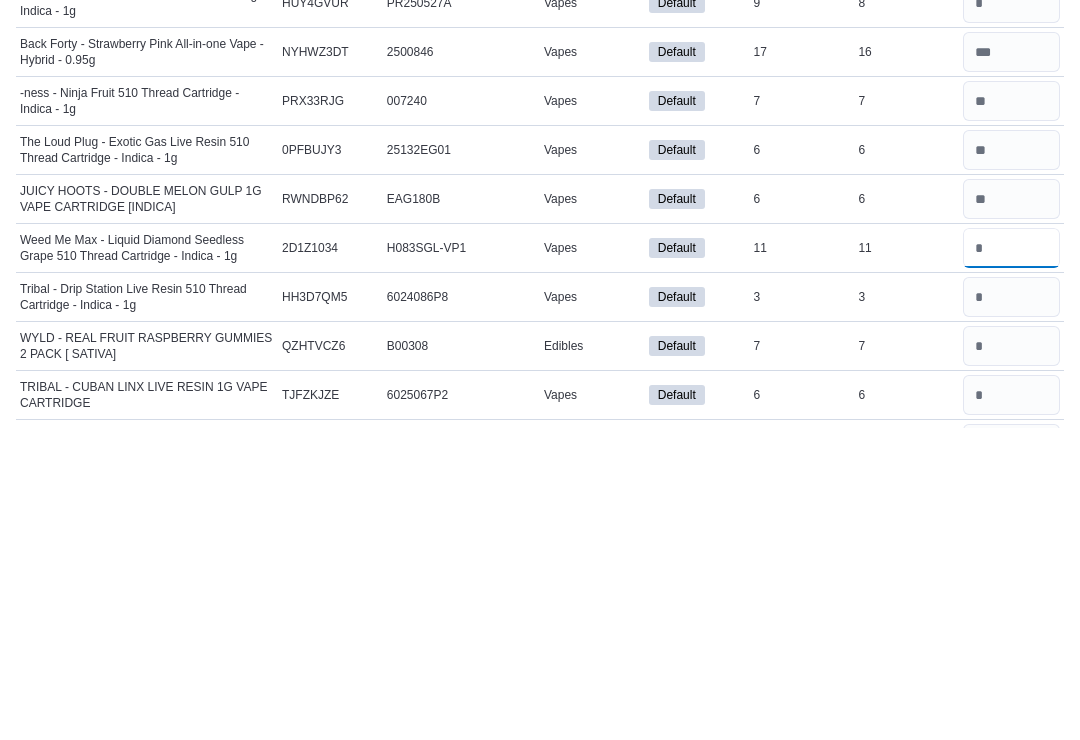 type 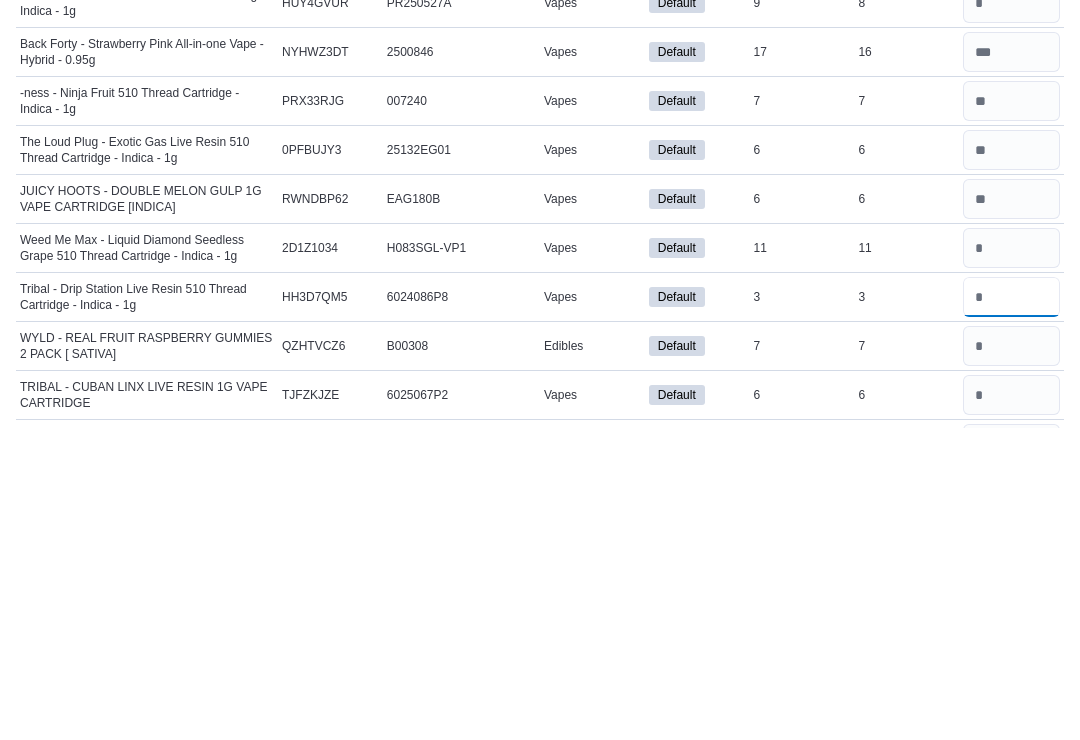 click at bounding box center [1011, 610] 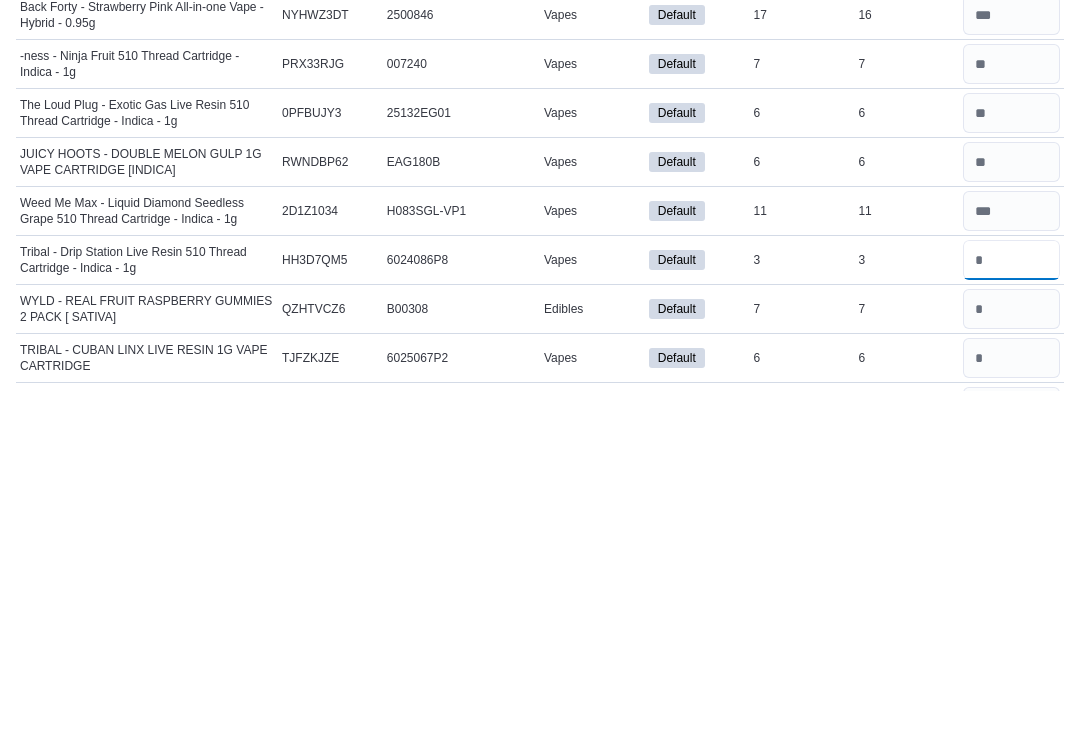 type on "*" 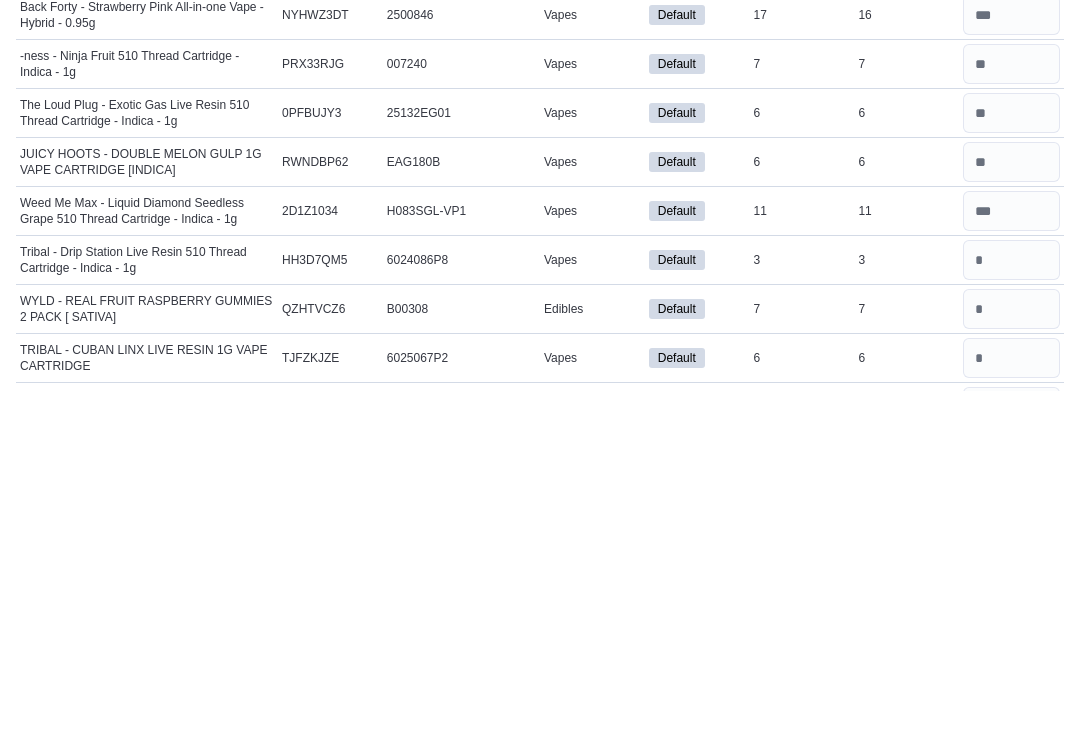 click at bounding box center (1011, 659) 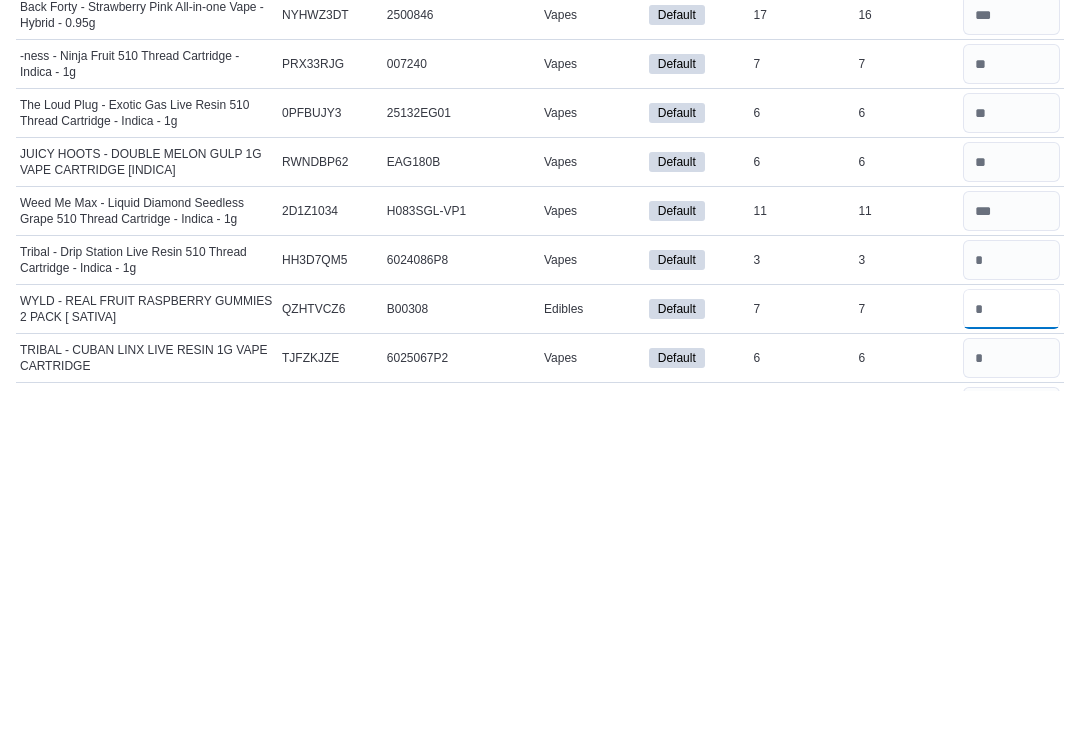 type 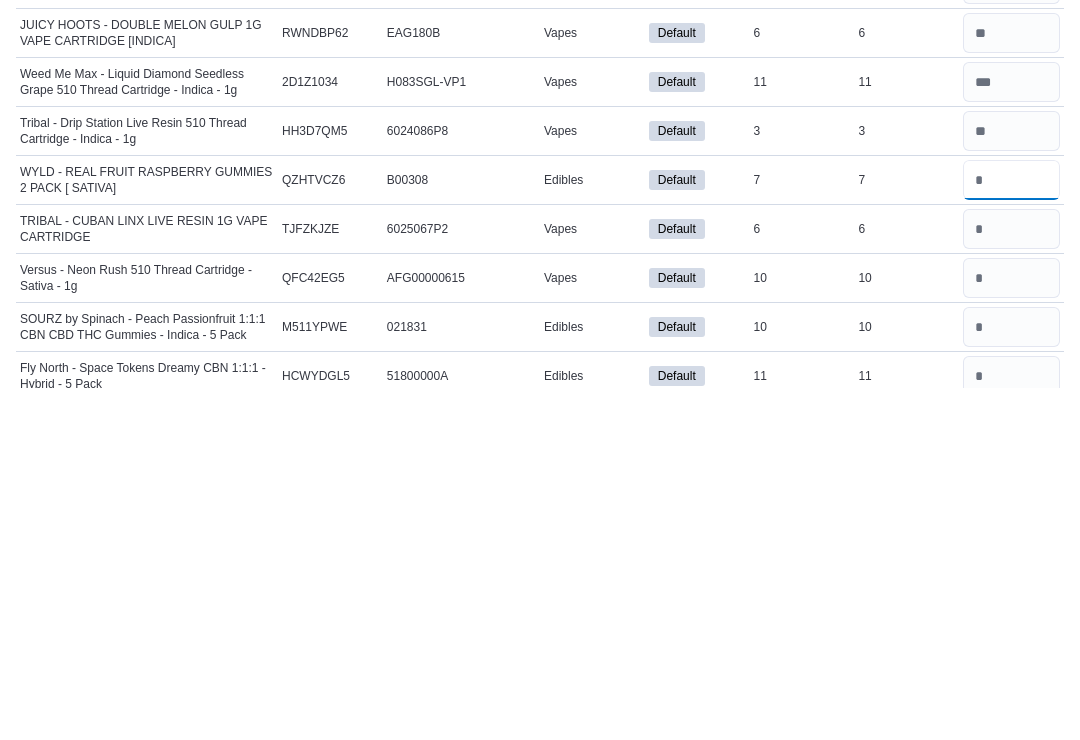 scroll, scrollTop: 3586, scrollLeft: 0, axis: vertical 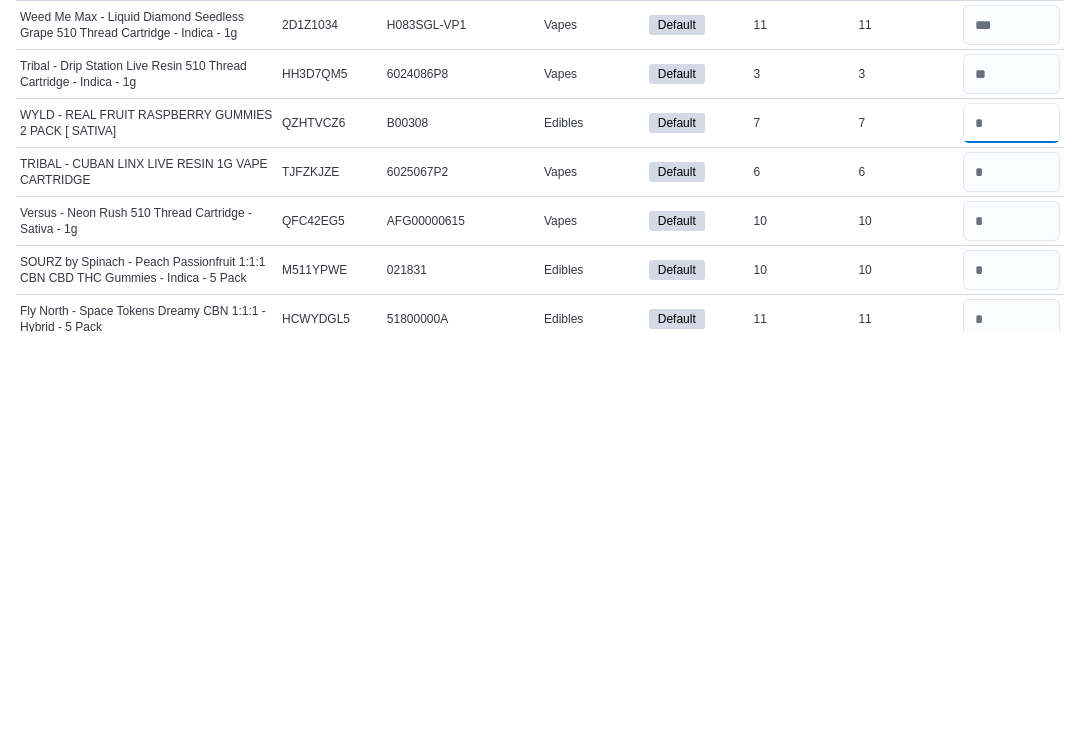type on "*" 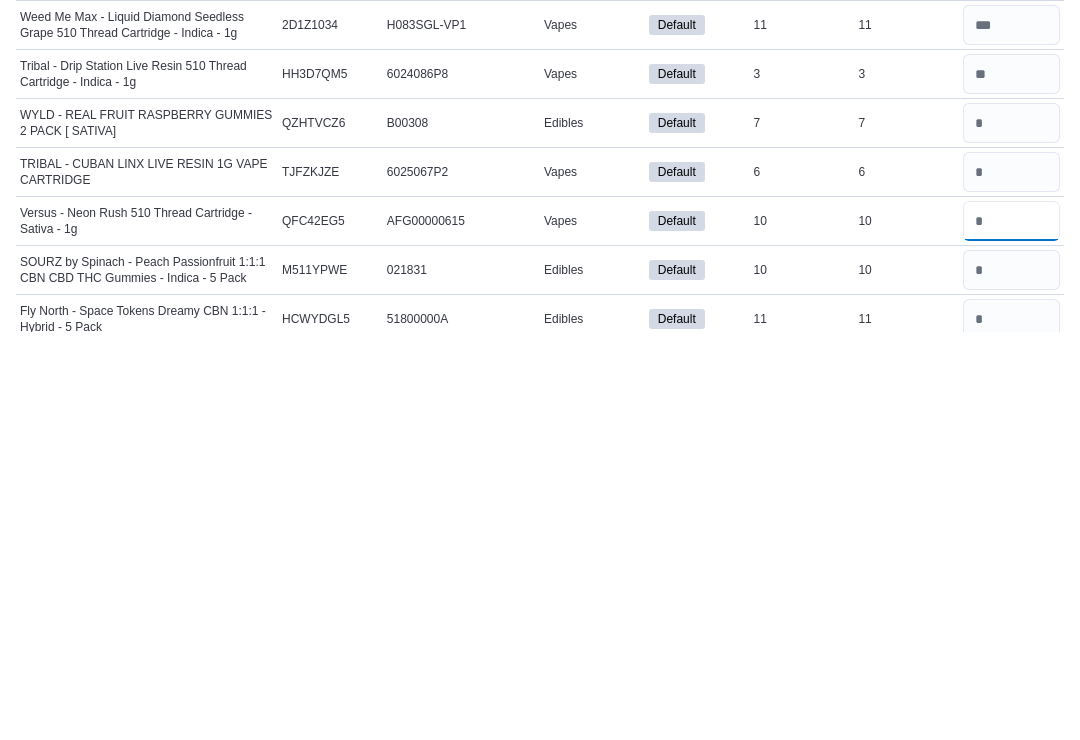 click at bounding box center [1011, 629] 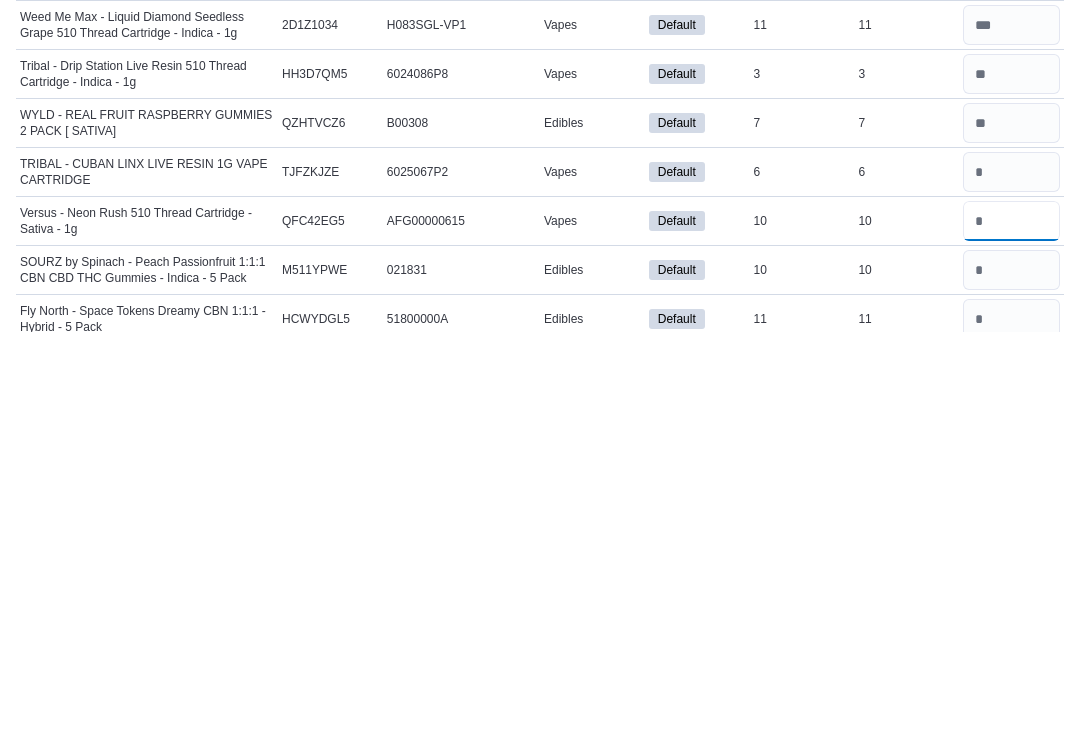 type 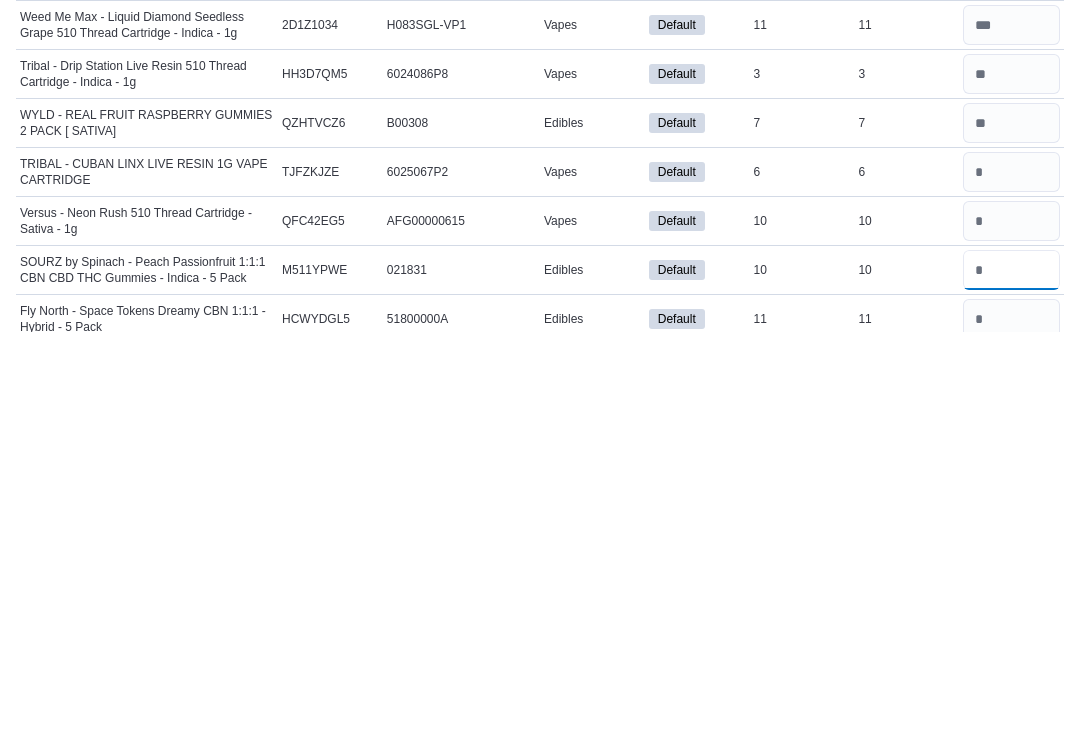 click at bounding box center (1011, 678) 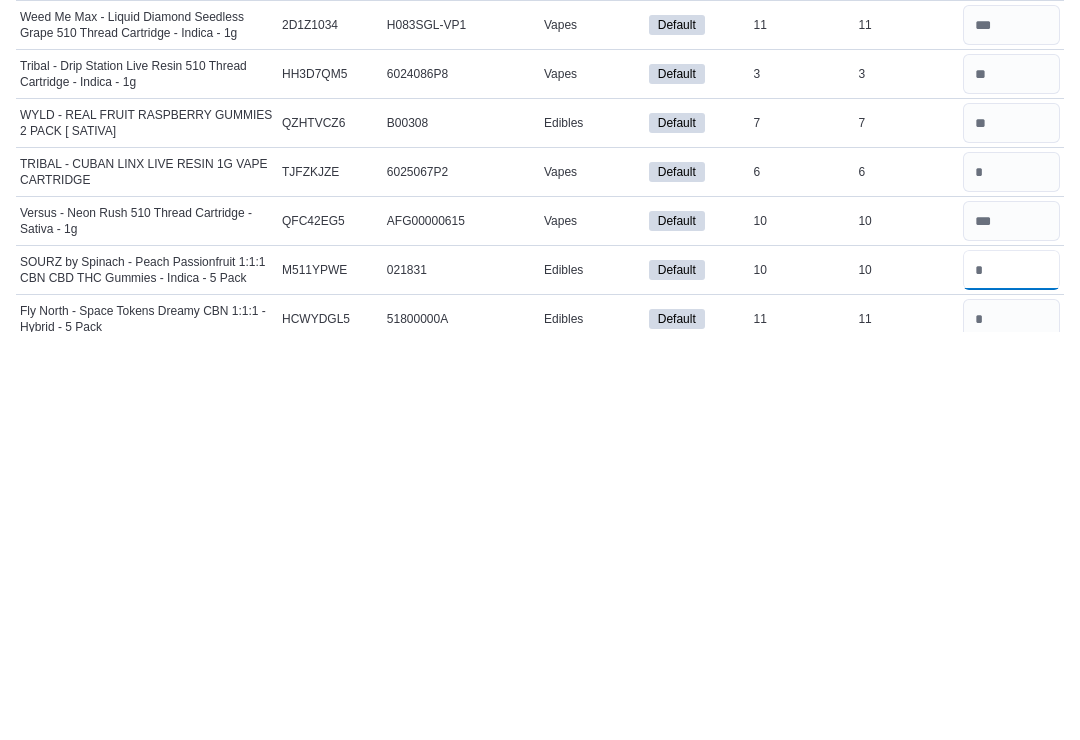type 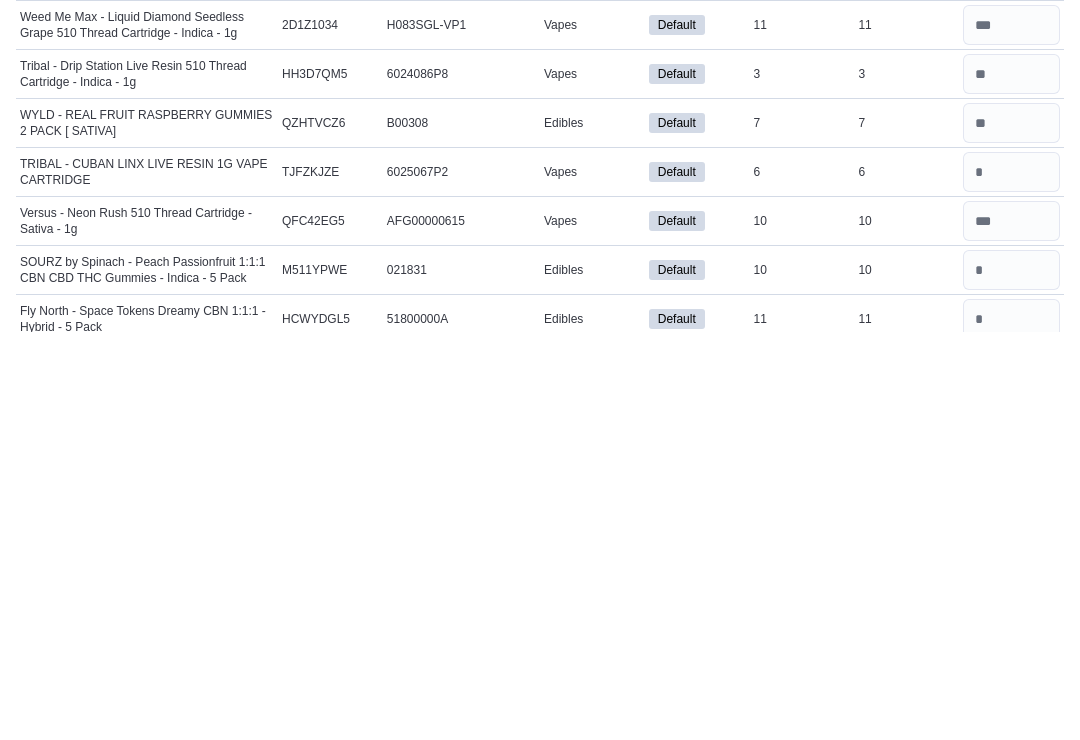 scroll, scrollTop: 3925, scrollLeft: 0, axis: vertical 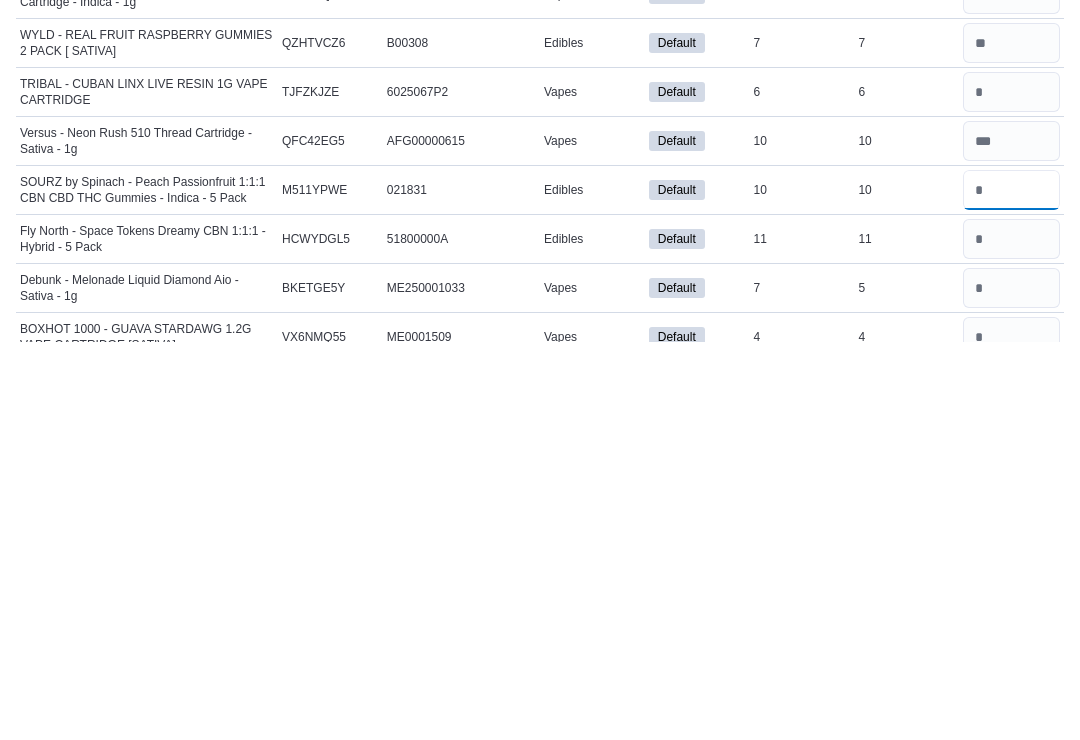 type on "**" 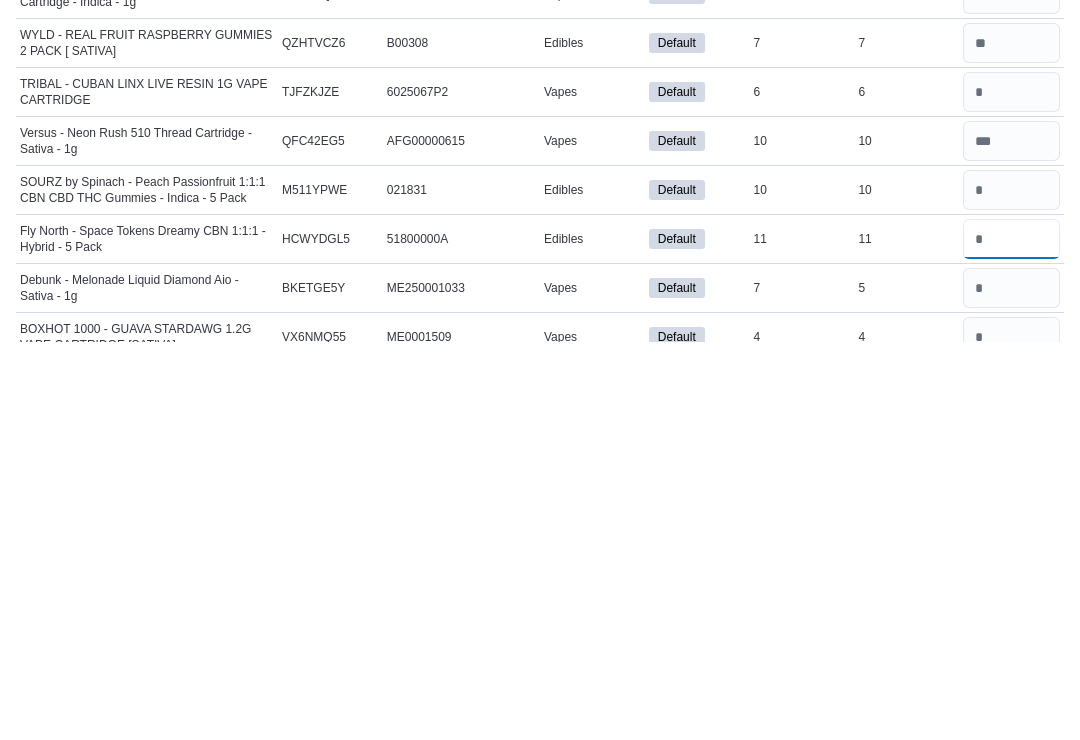 click at bounding box center (1011, 637) 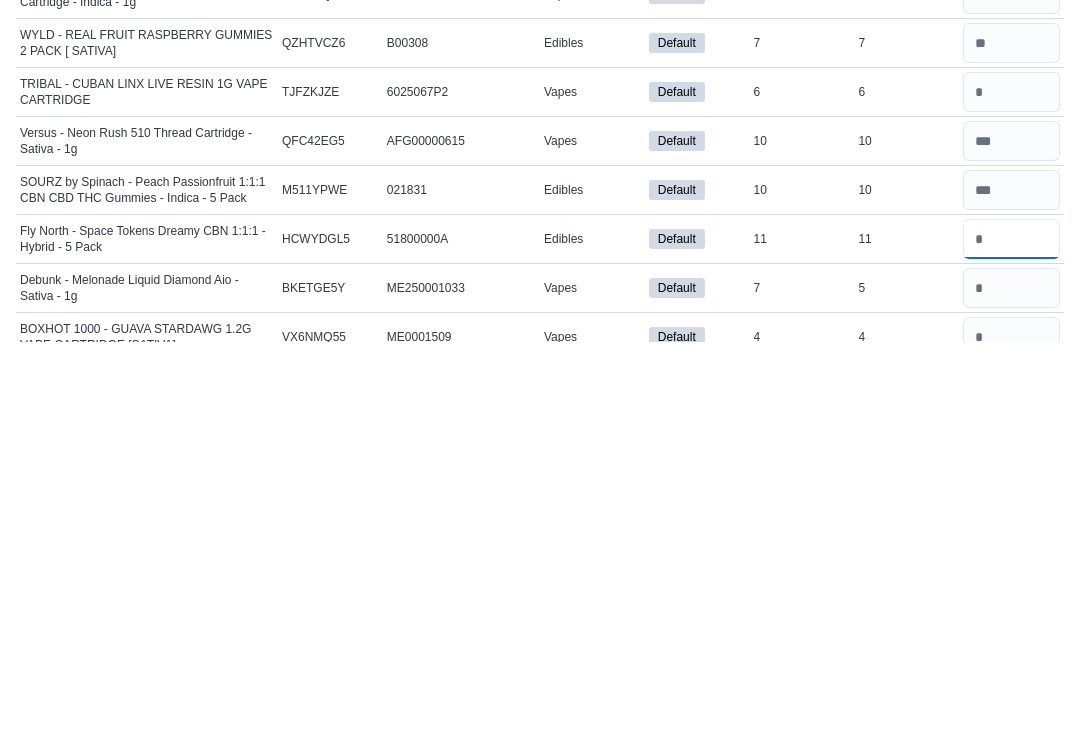 type on "**" 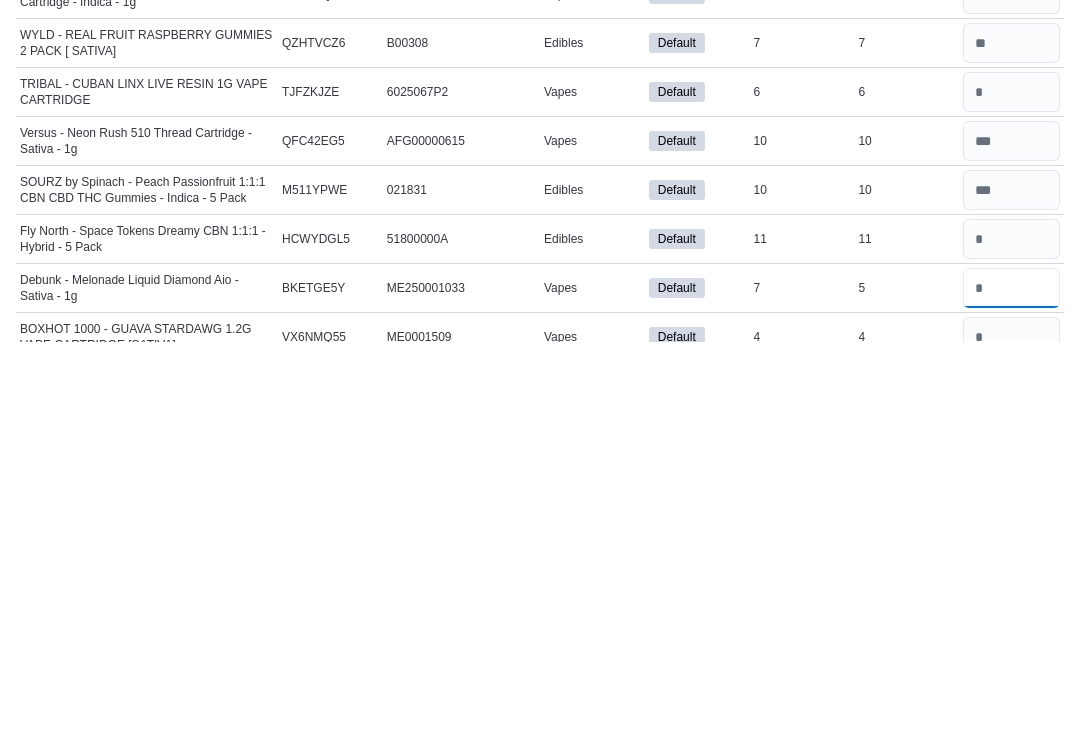 click at bounding box center (1011, 686) 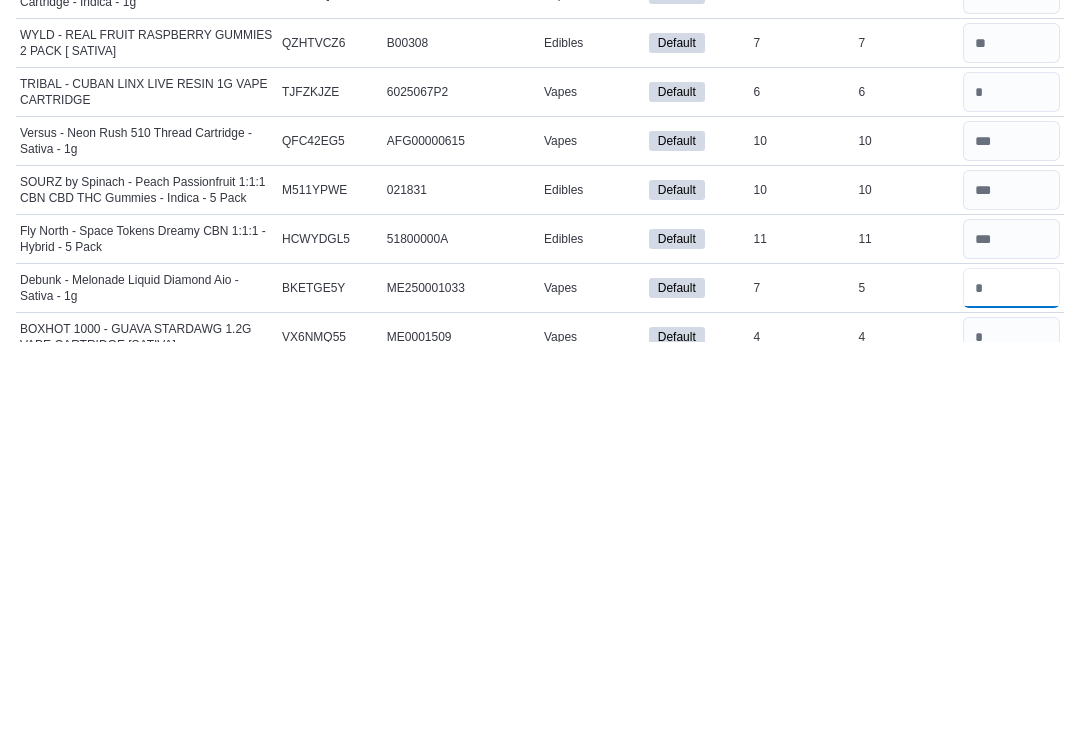 type 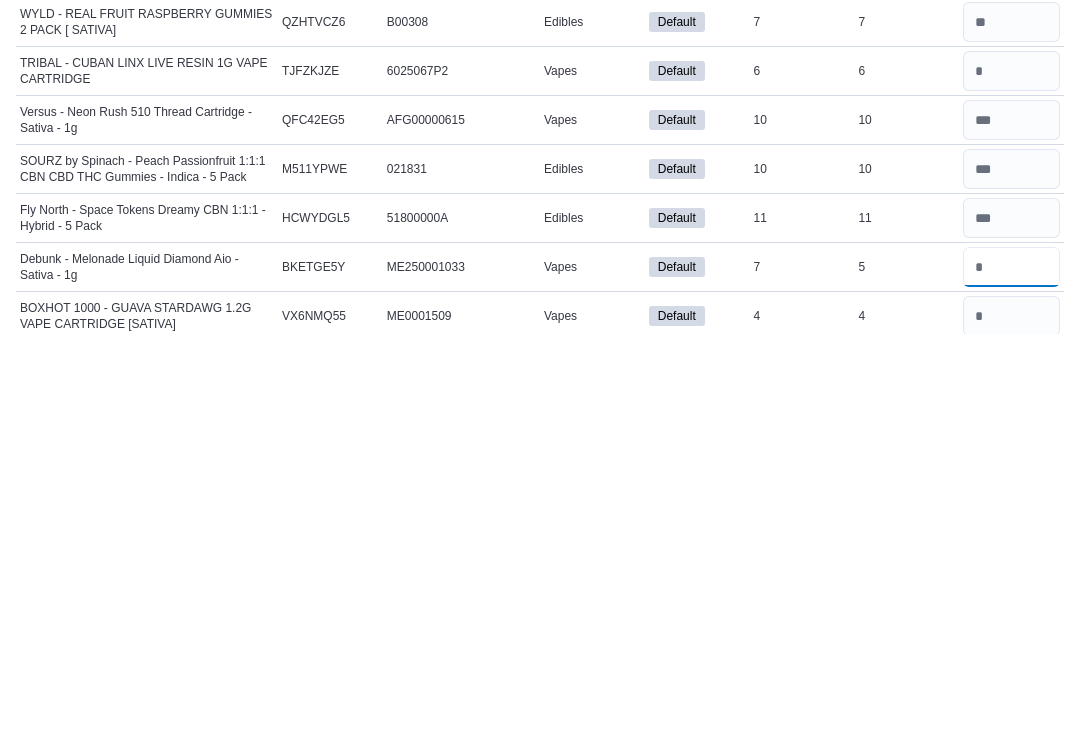 click at bounding box center [1011, 674] 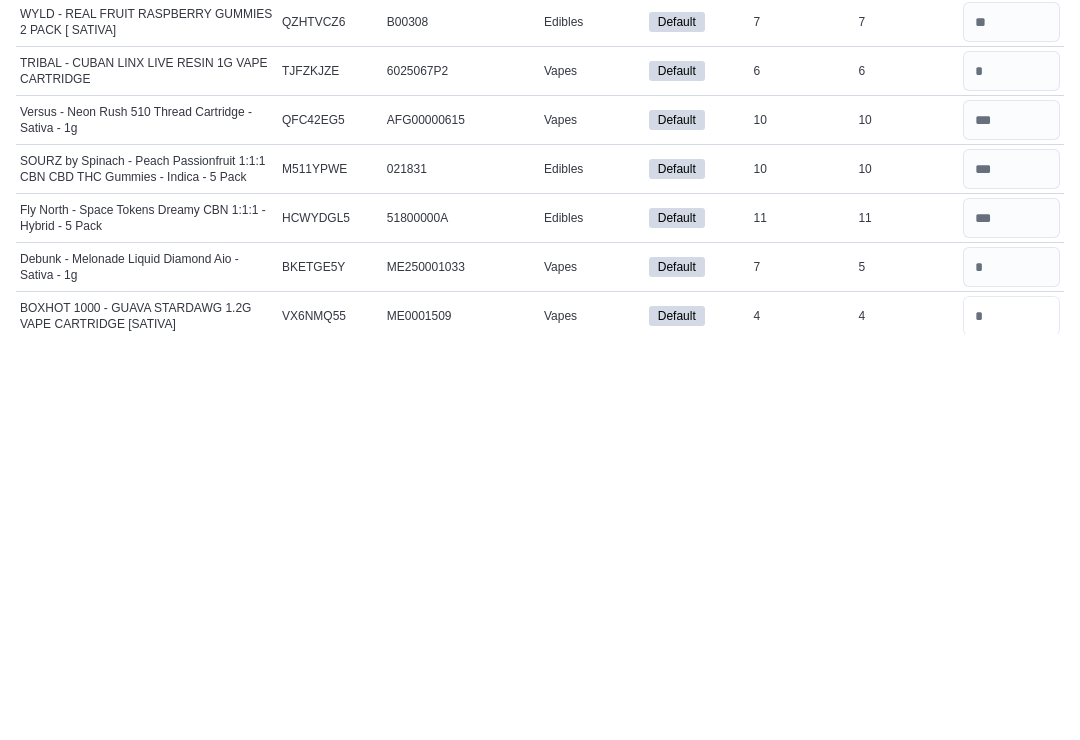click at bounding box center [1011, 723] 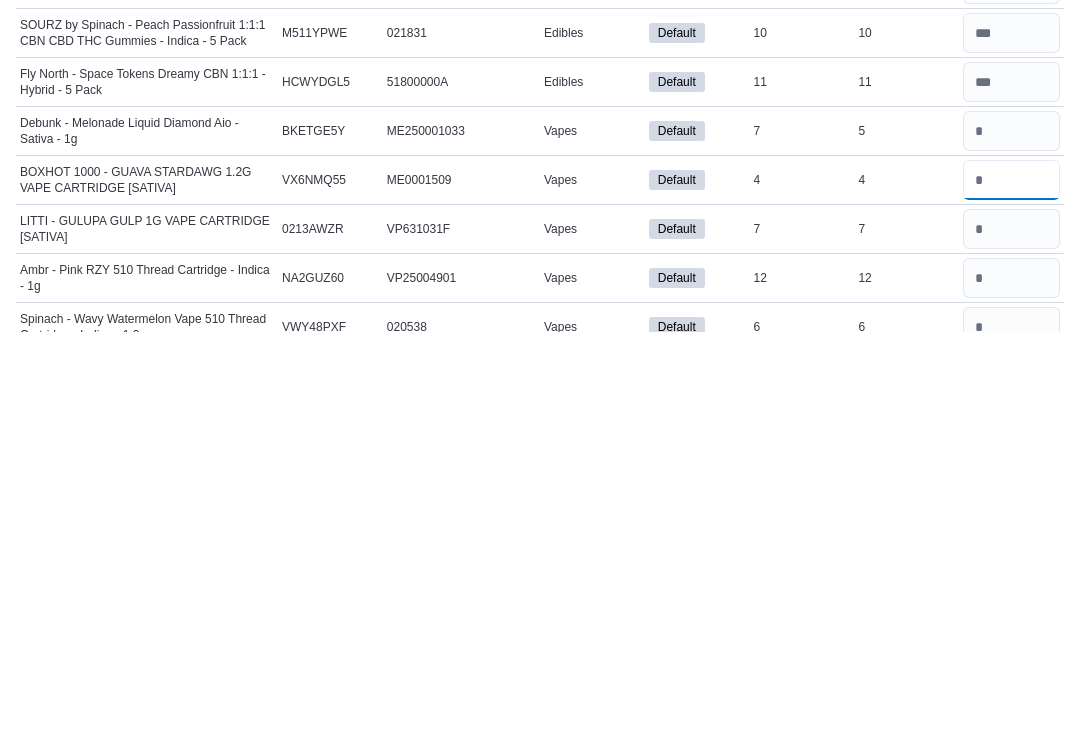 type on "*" 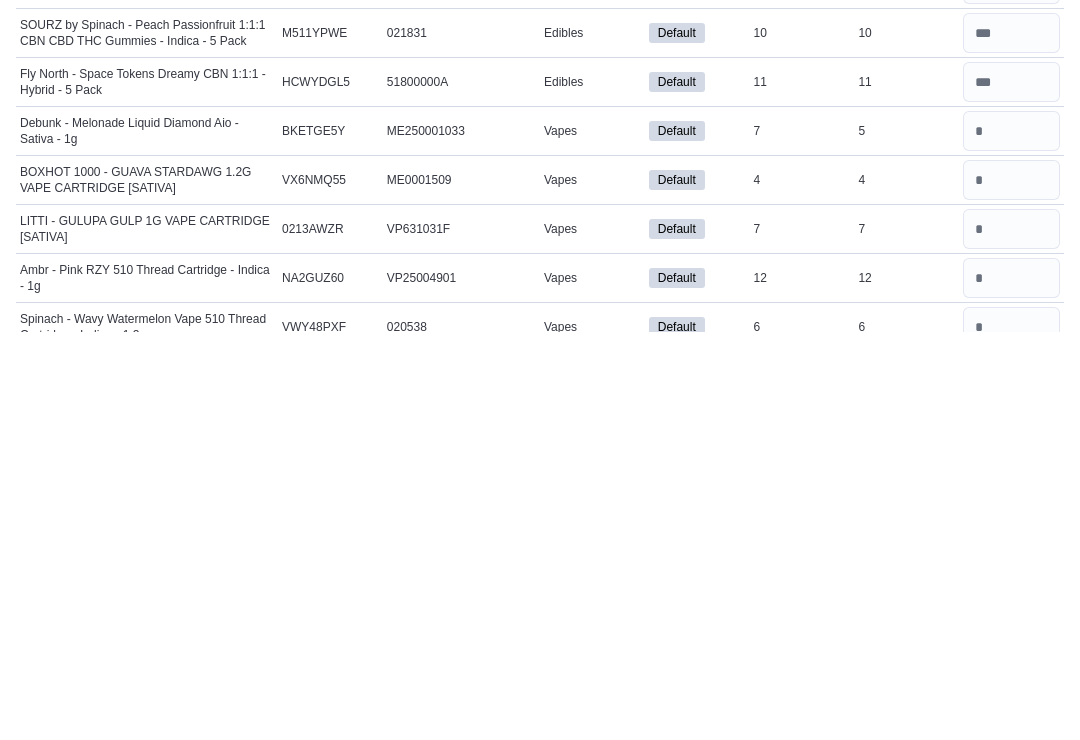 click at bounding box center [1011, 637] 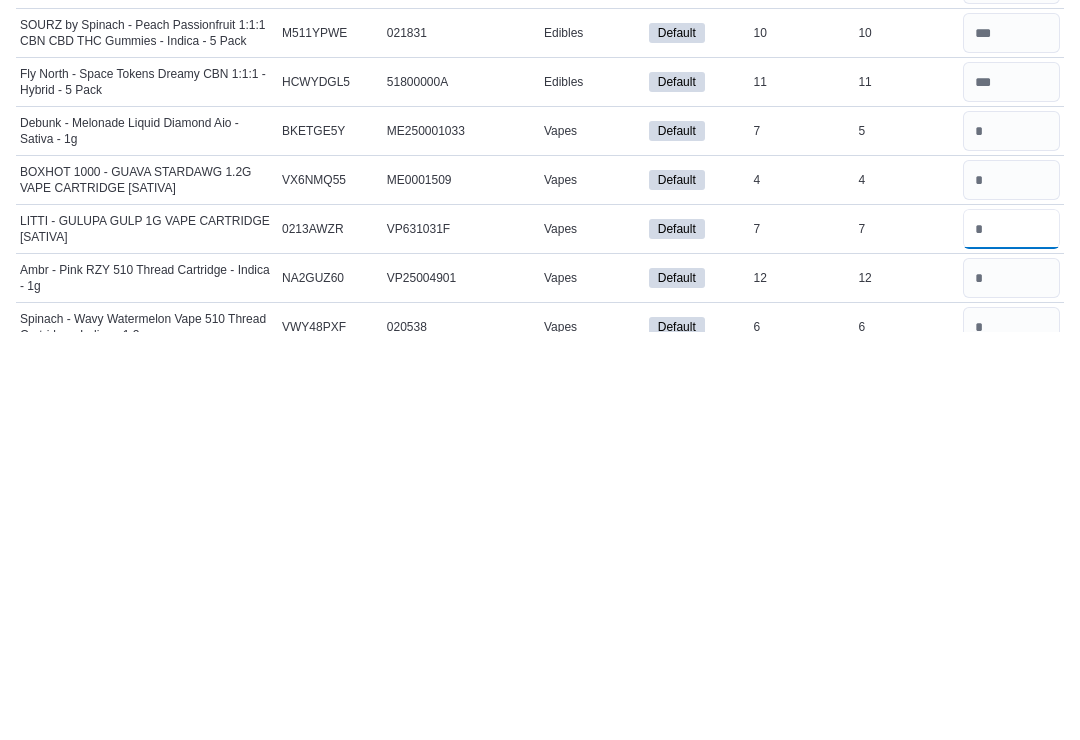 type 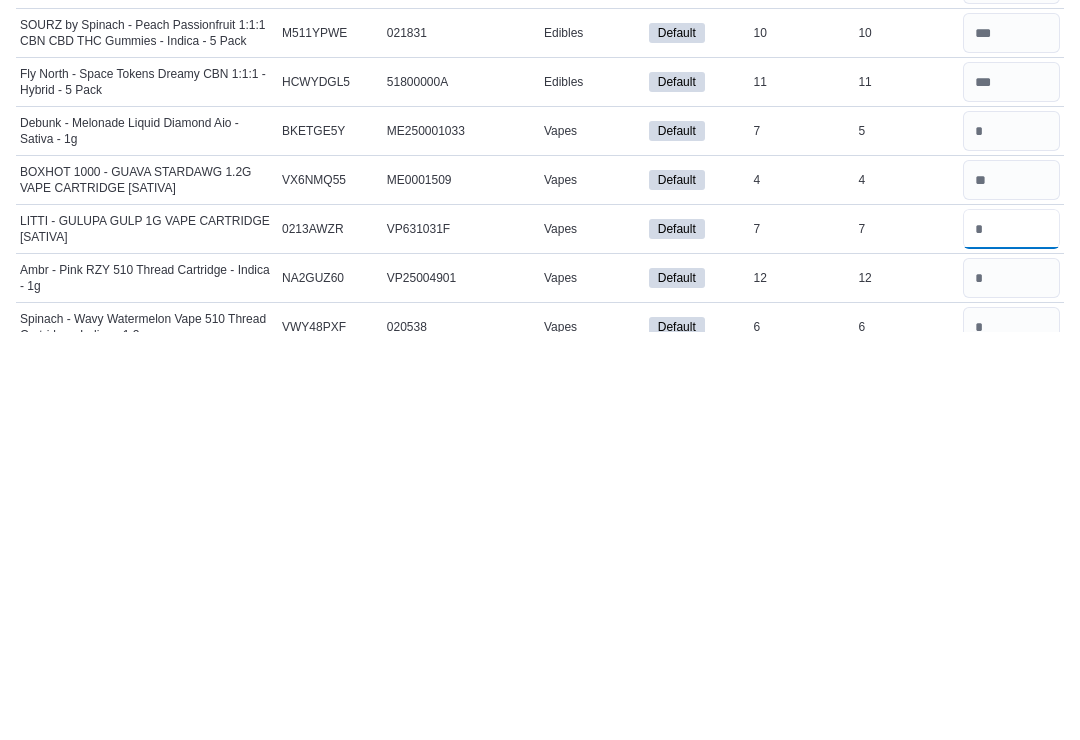 type on "*" 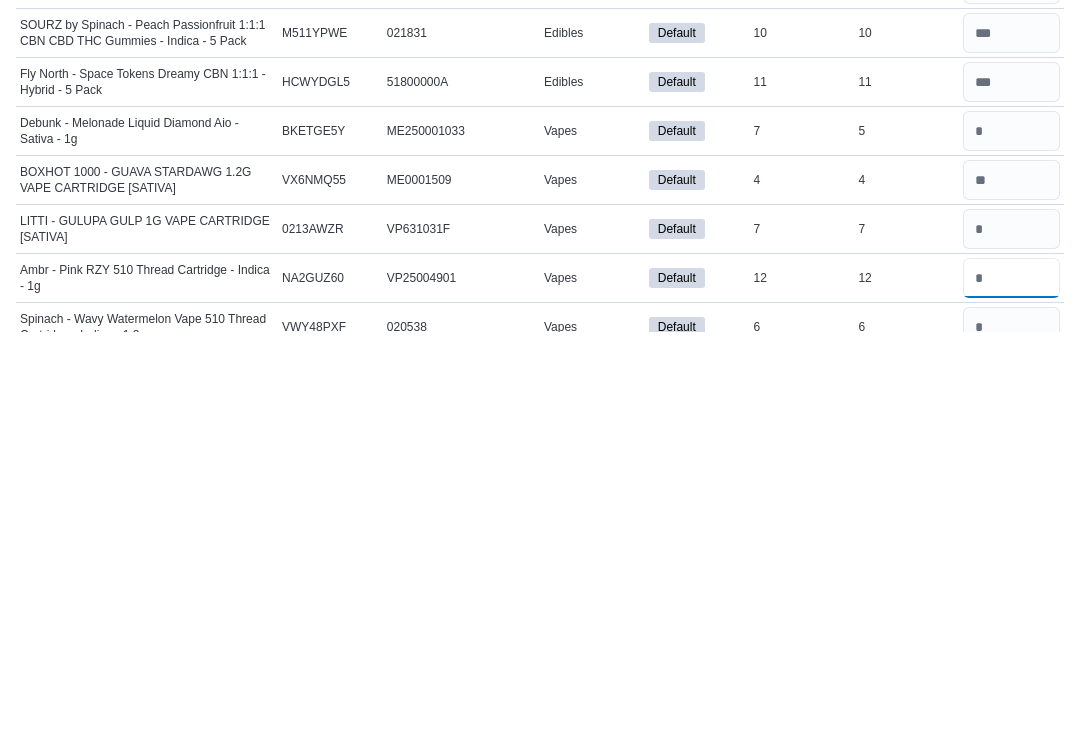 click at bounding box center [1011, 686] 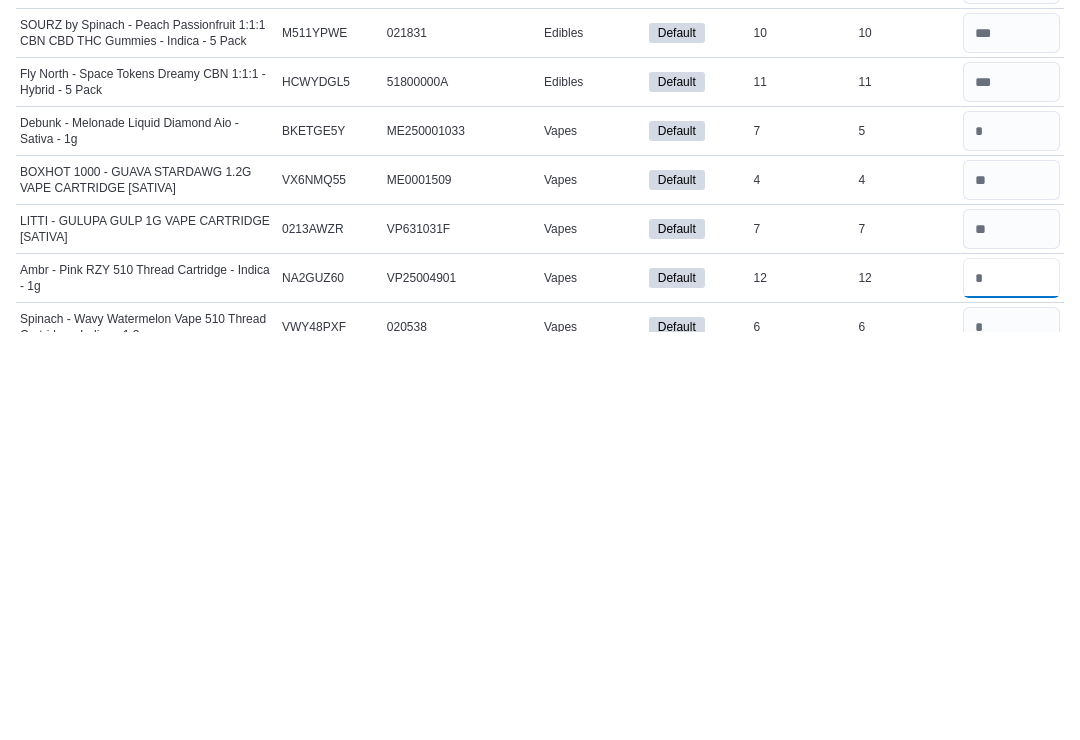type 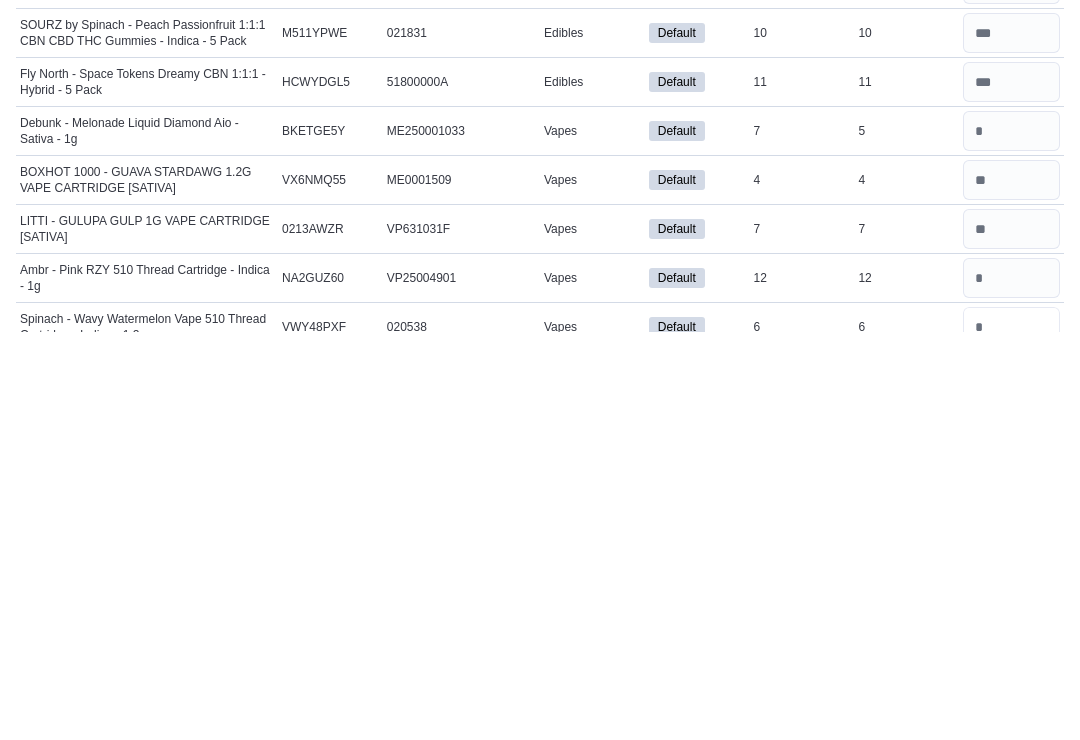 click at bounding box center [1011, 735] 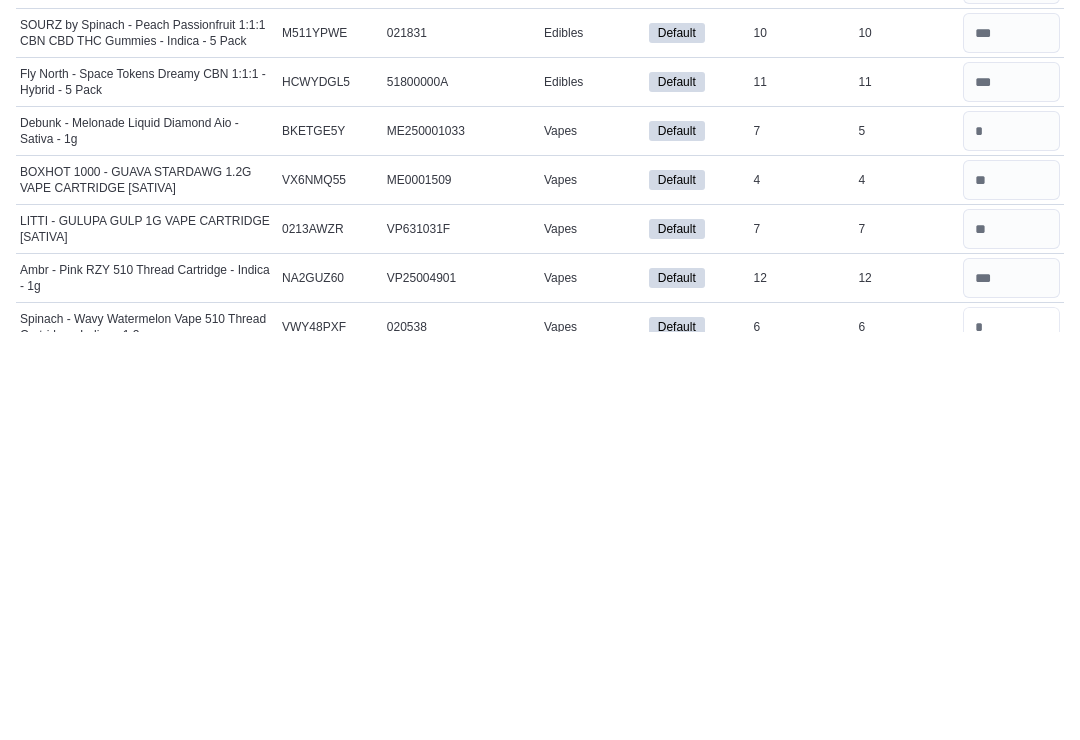 type 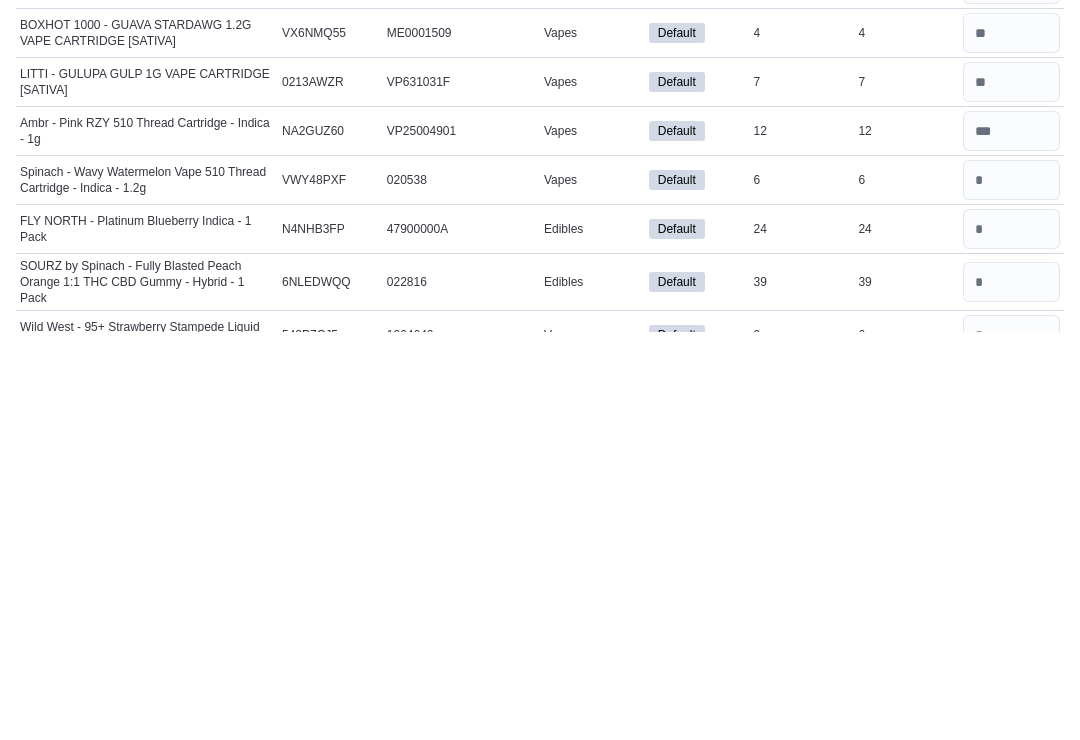 scroll, scrollTop: 4325, scrollLeft: 0, axis: vertical 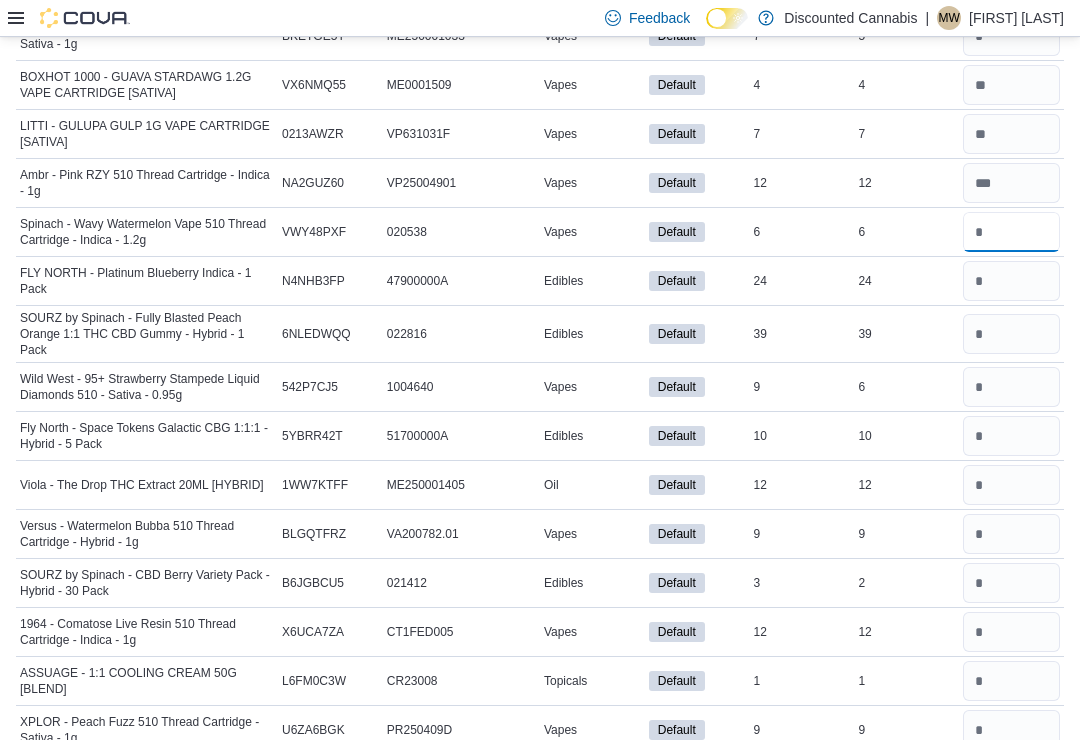 type on "*" 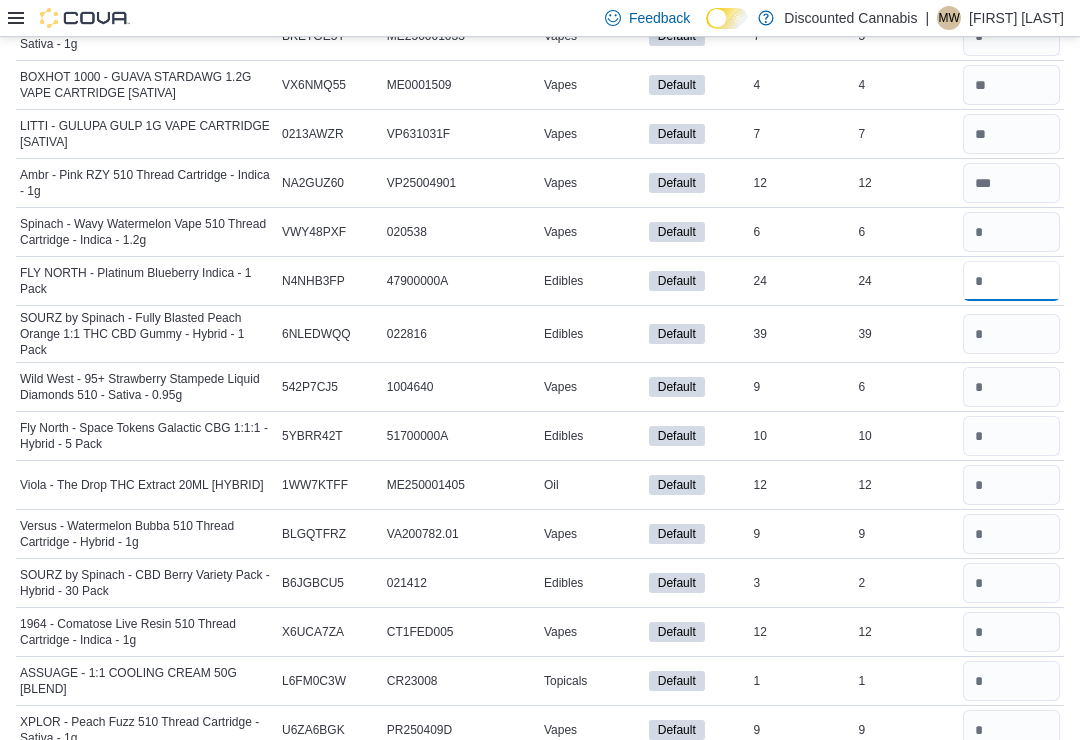 click at bounding box center (1011, 281) 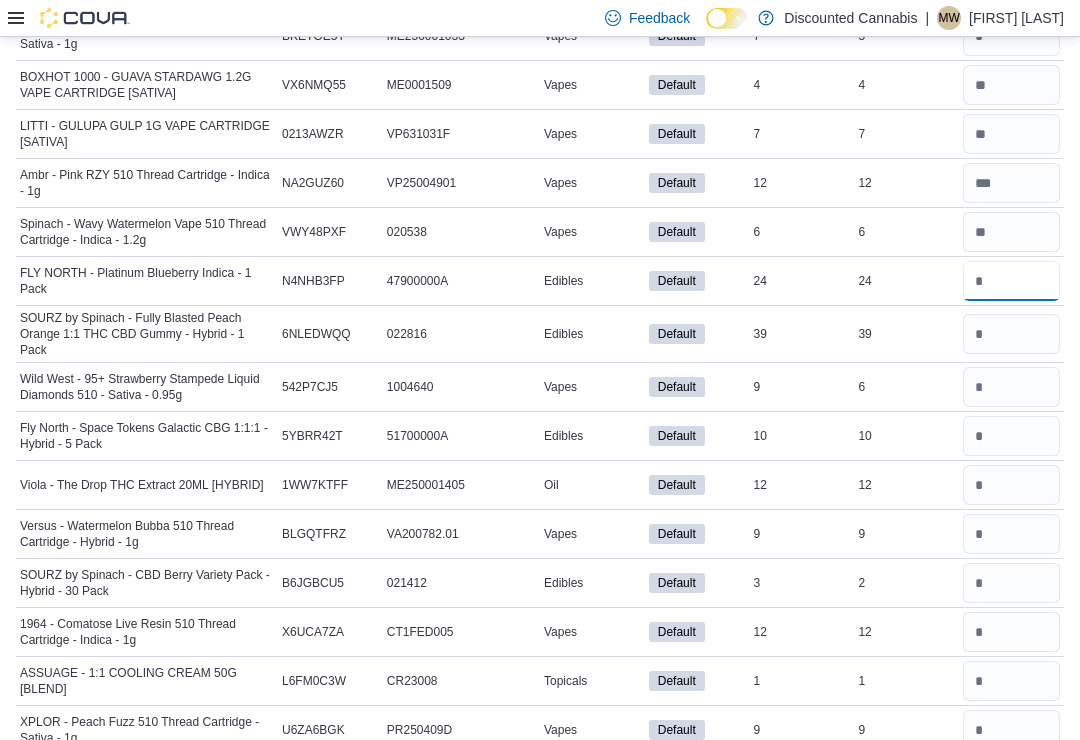 type 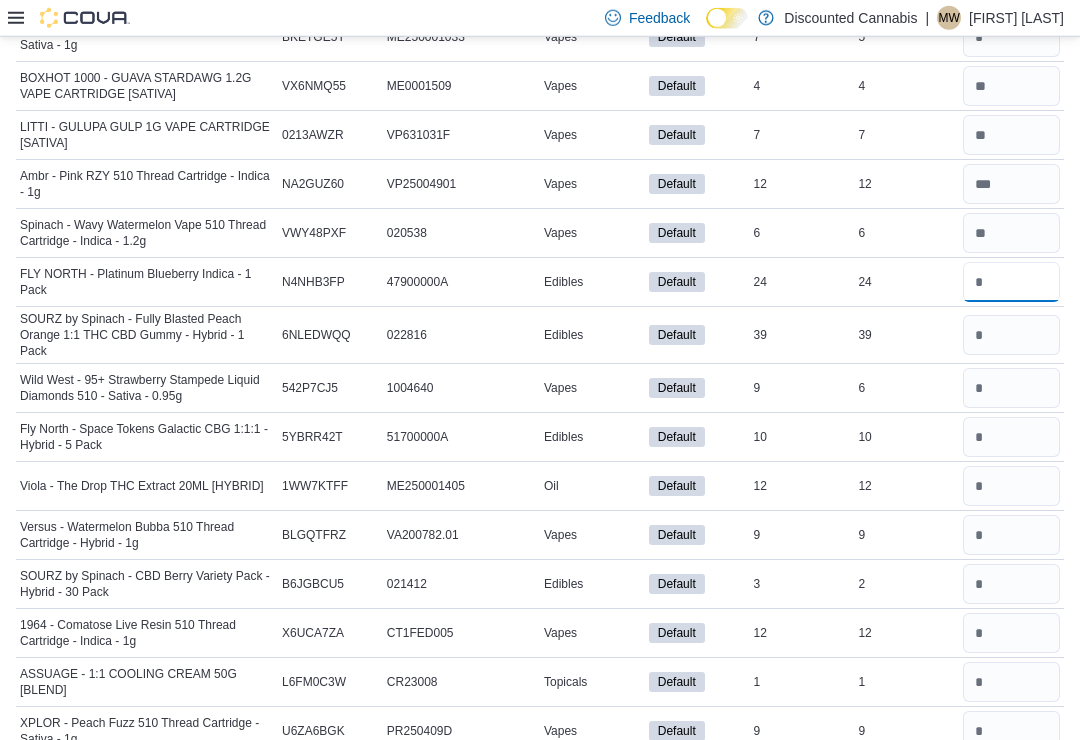 scroll, scrollTop: 4326, scrollLeft: 0, axis: vertical 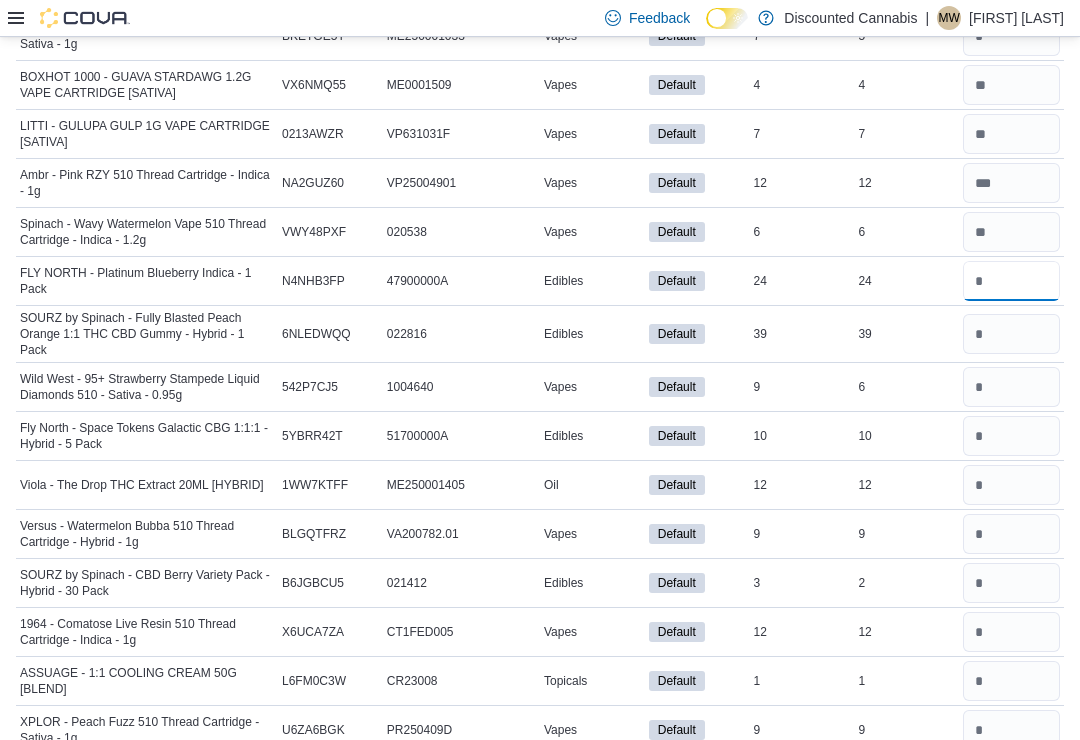 type on "**" 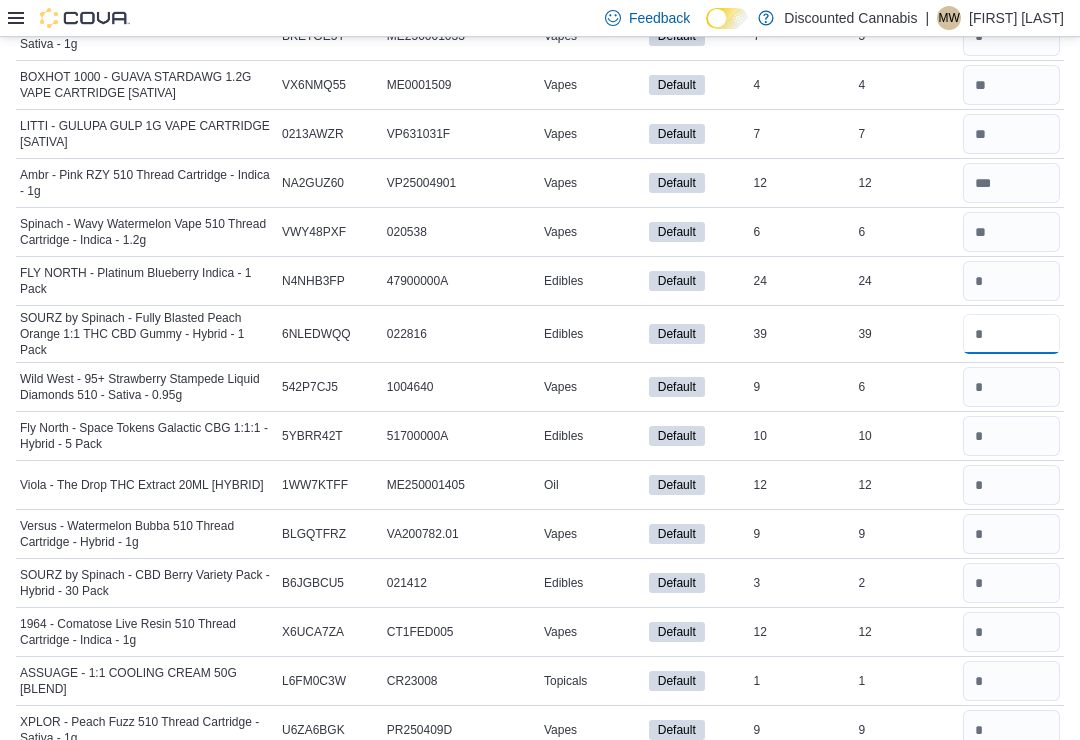 click at bounding box center [1011, 334] 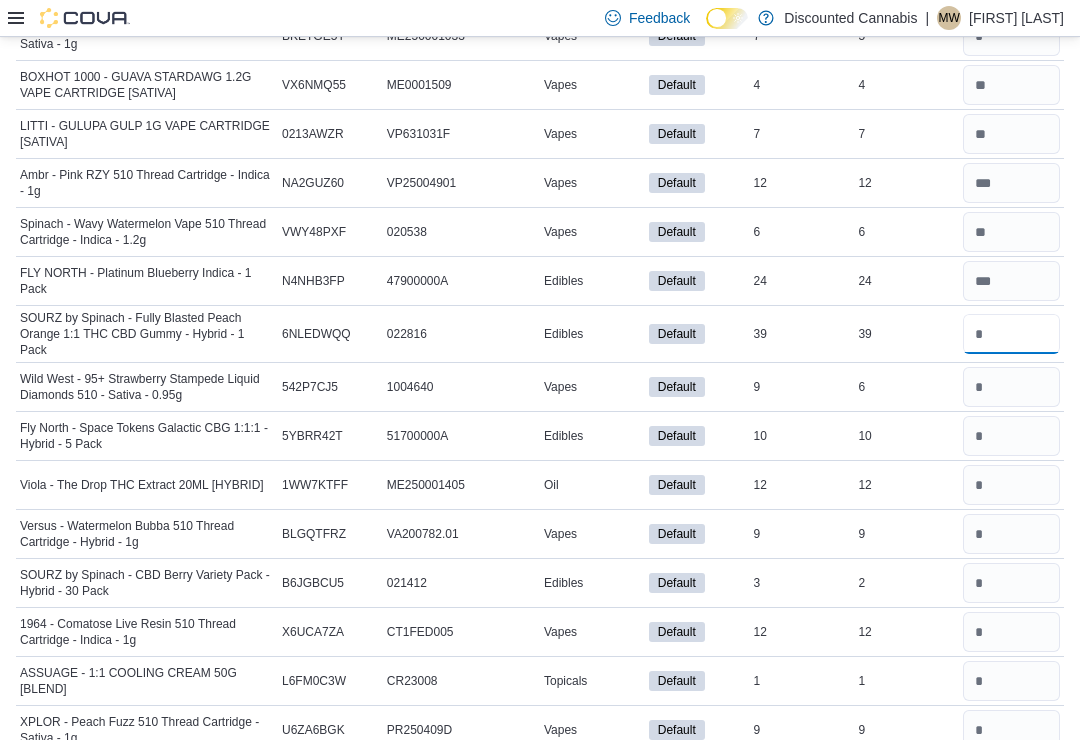 type 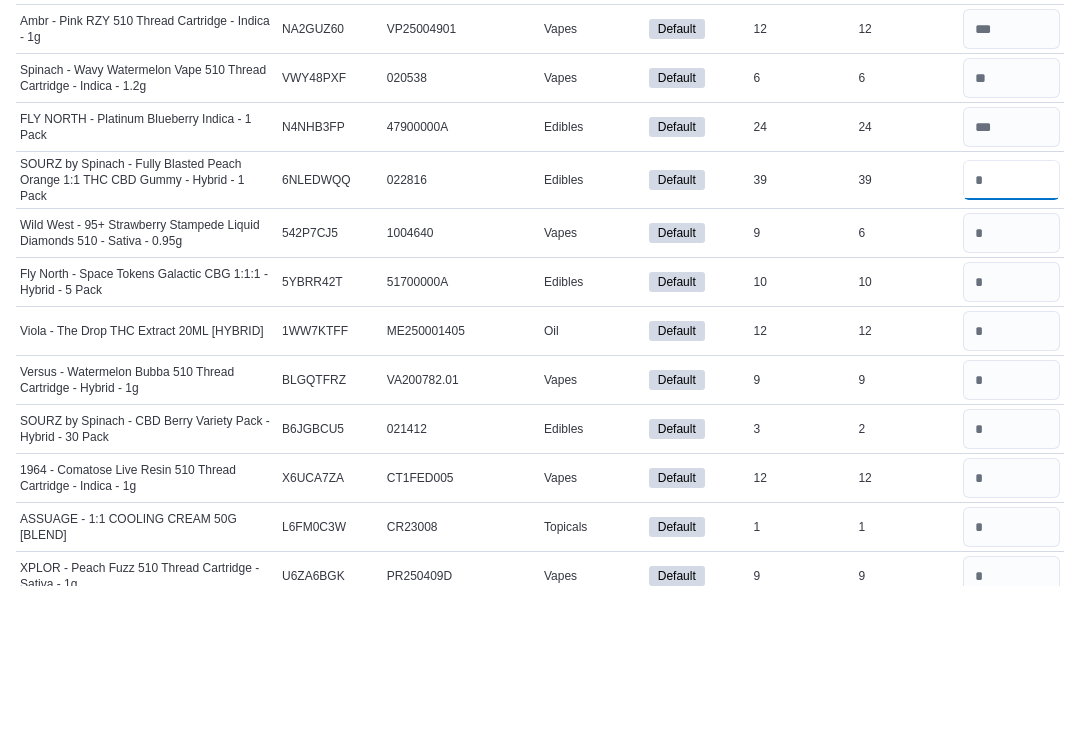 type on "**" 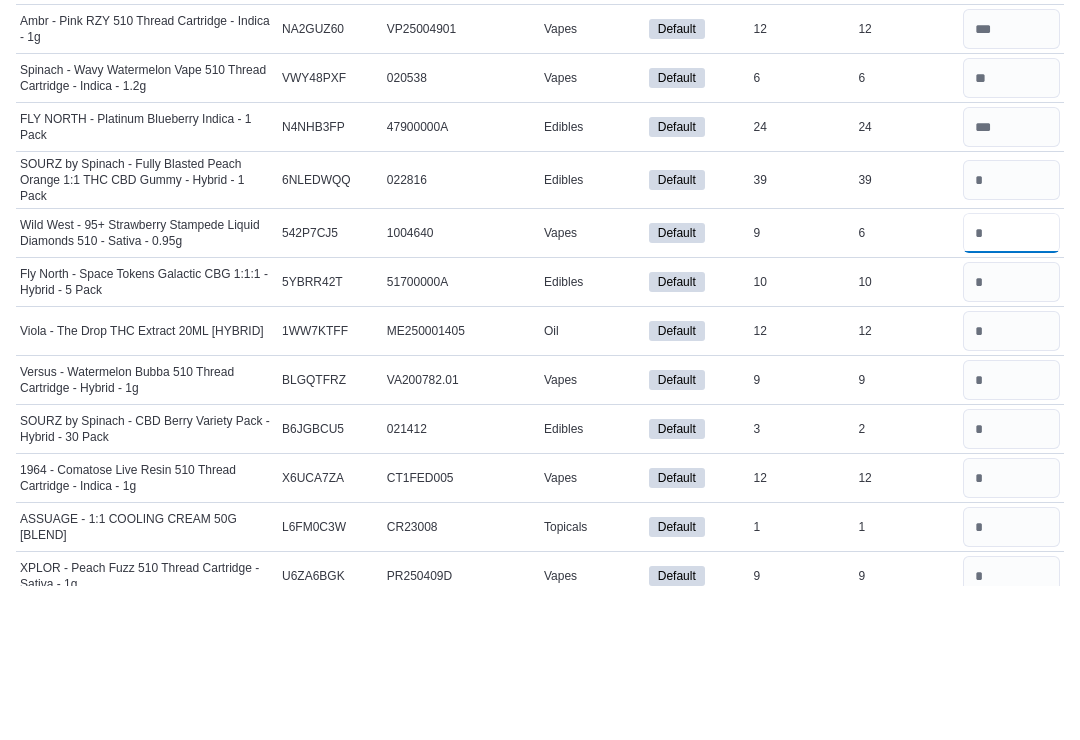 click at bounding box center (1011, 387) 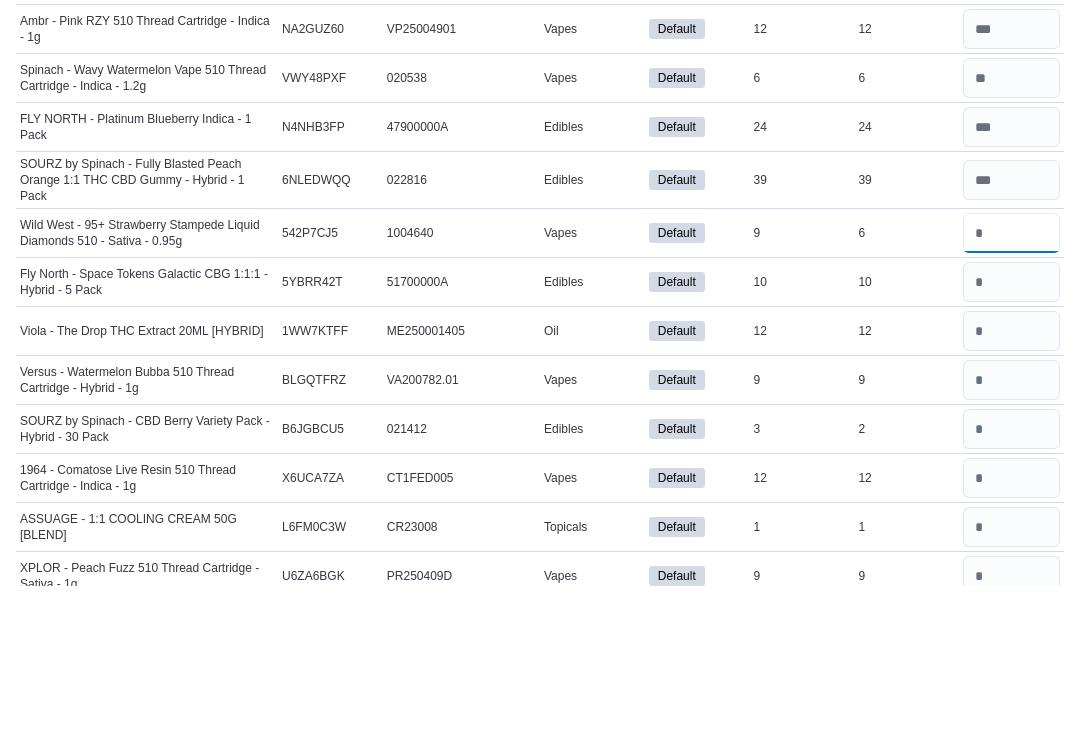 click at bounding box center (1011, 387) 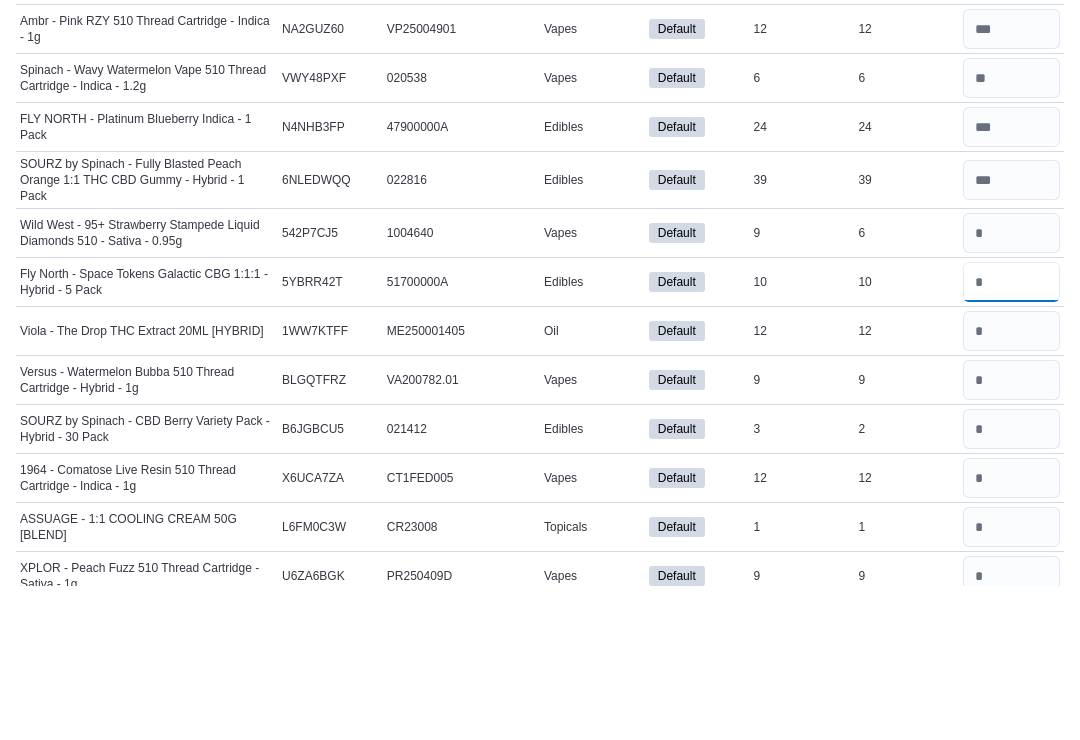 click at bounding box center [1011, 436] 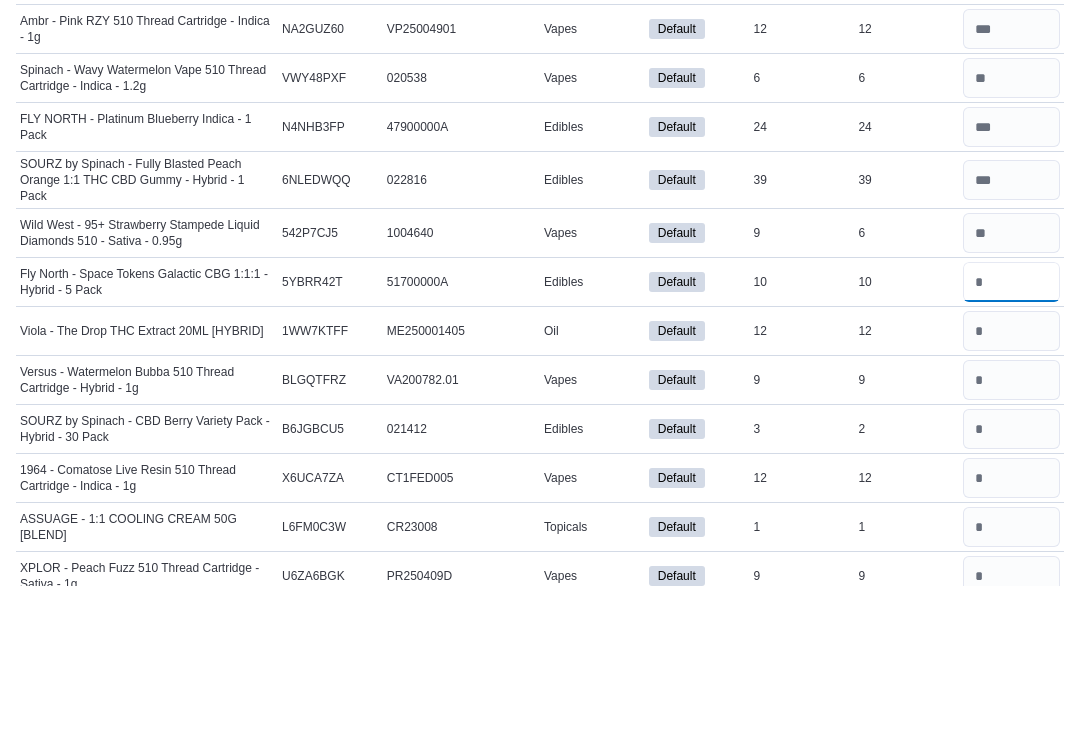 type 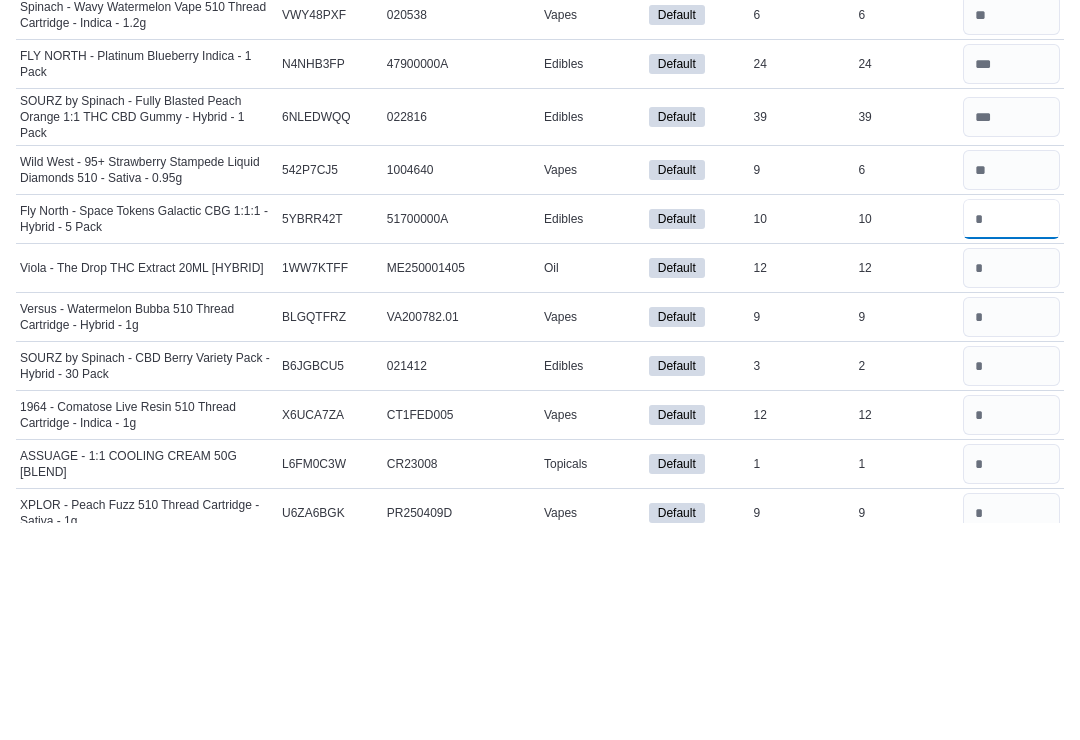 type on "**" 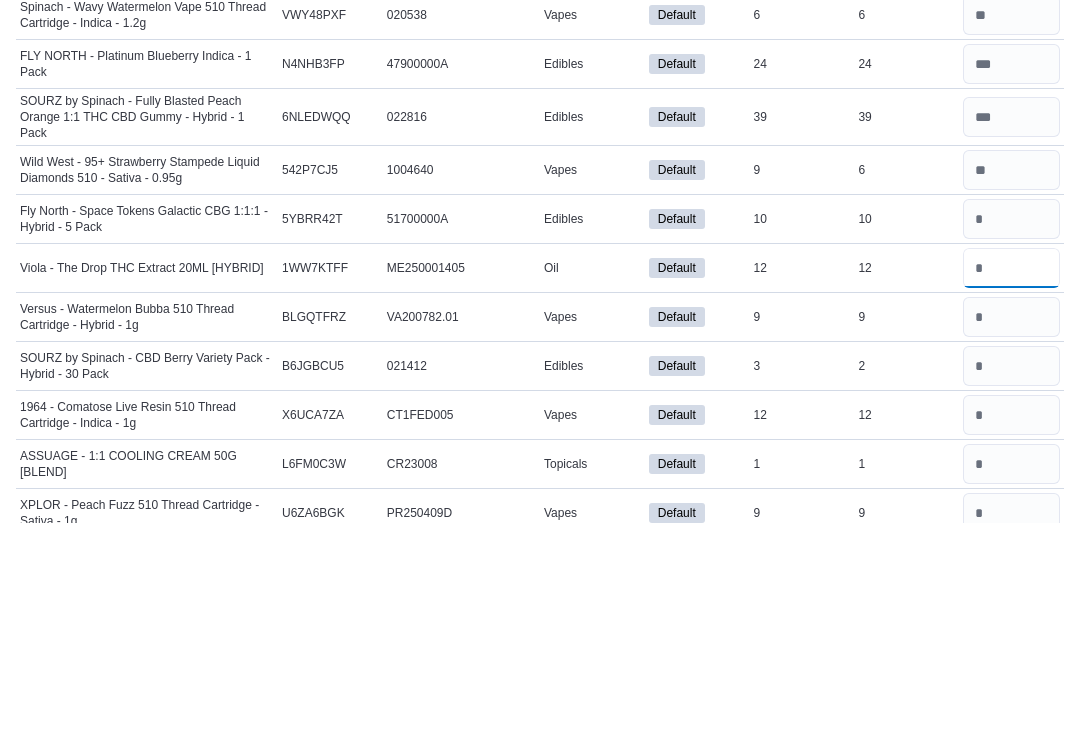 click at bounding box center (1011, 485) 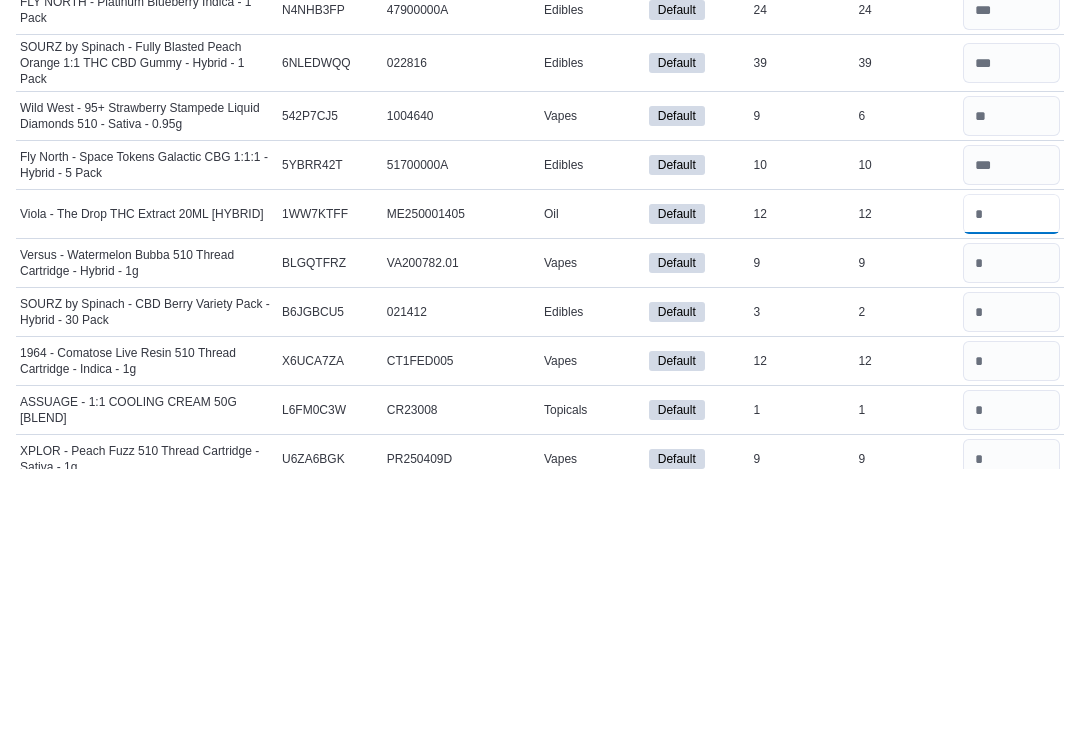 type on "**" 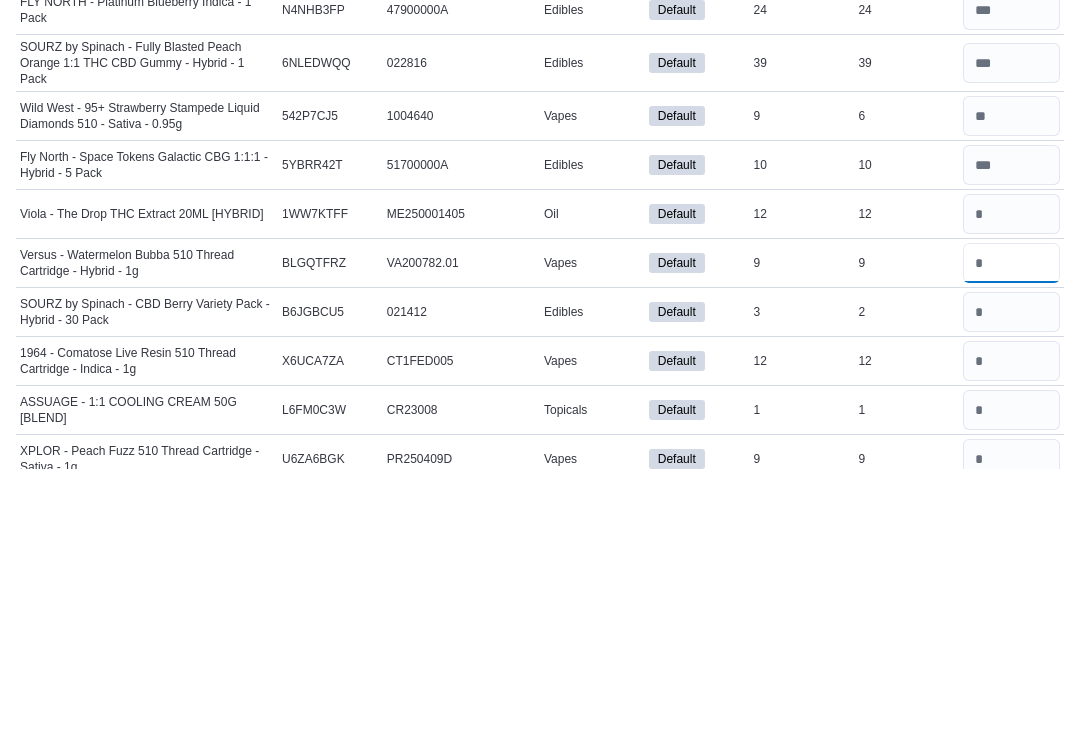 click at bounding box center [1011, 534] 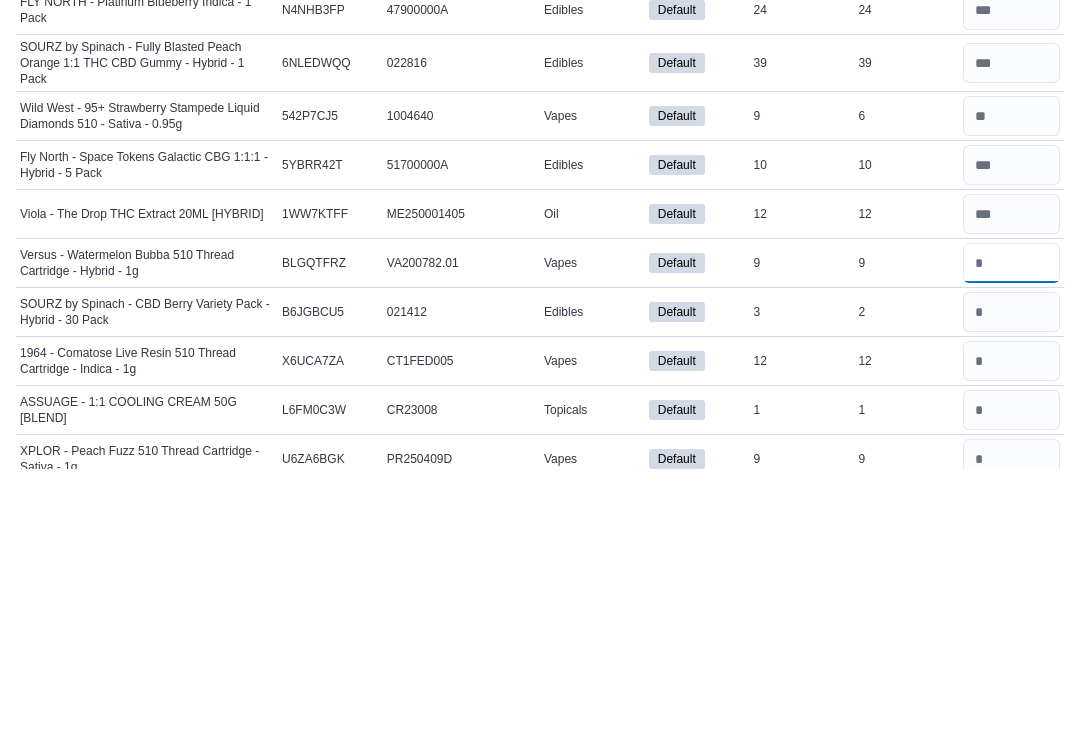 type 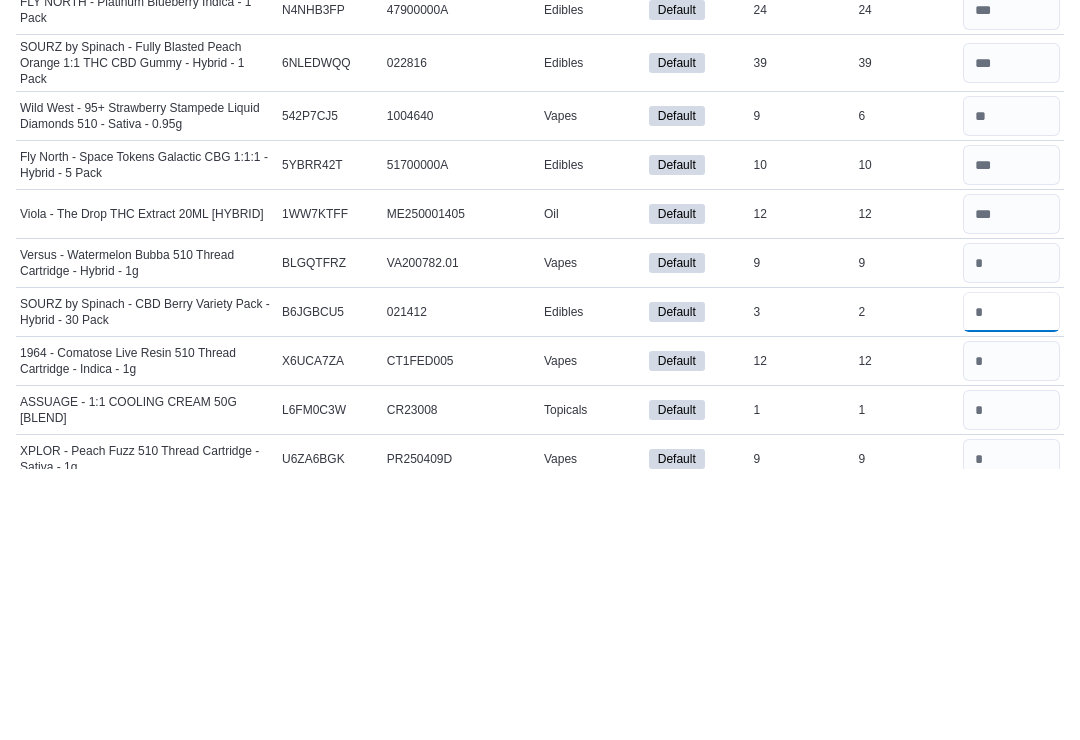 click at bounding box center (1011, 583) 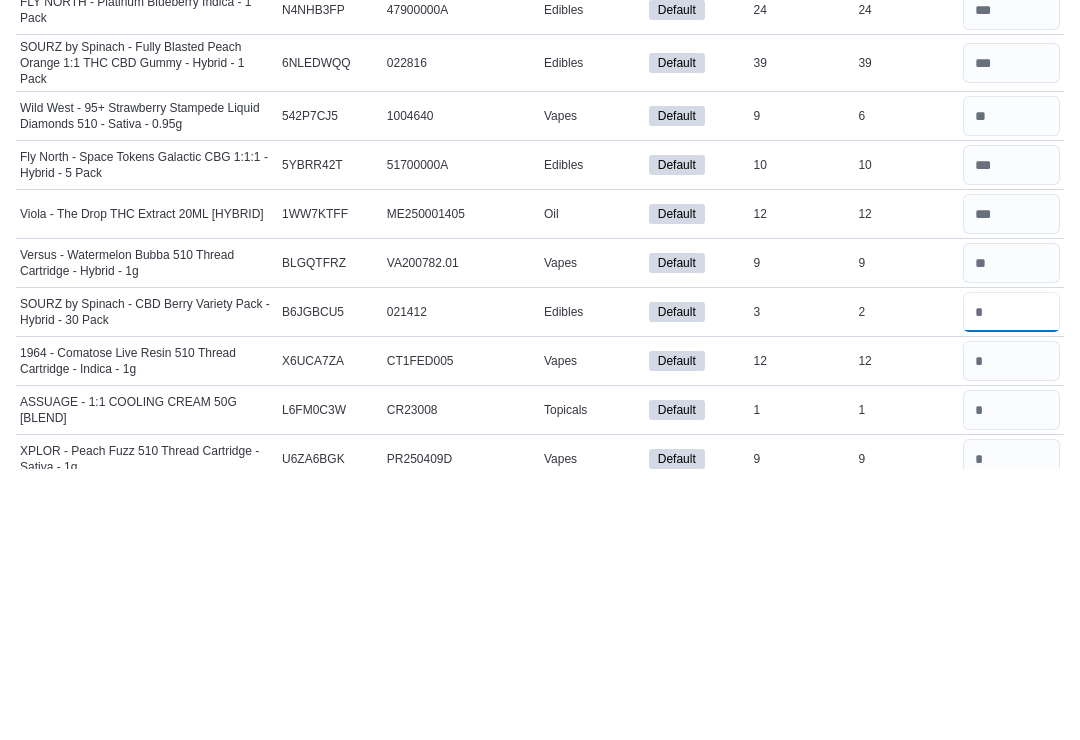 type 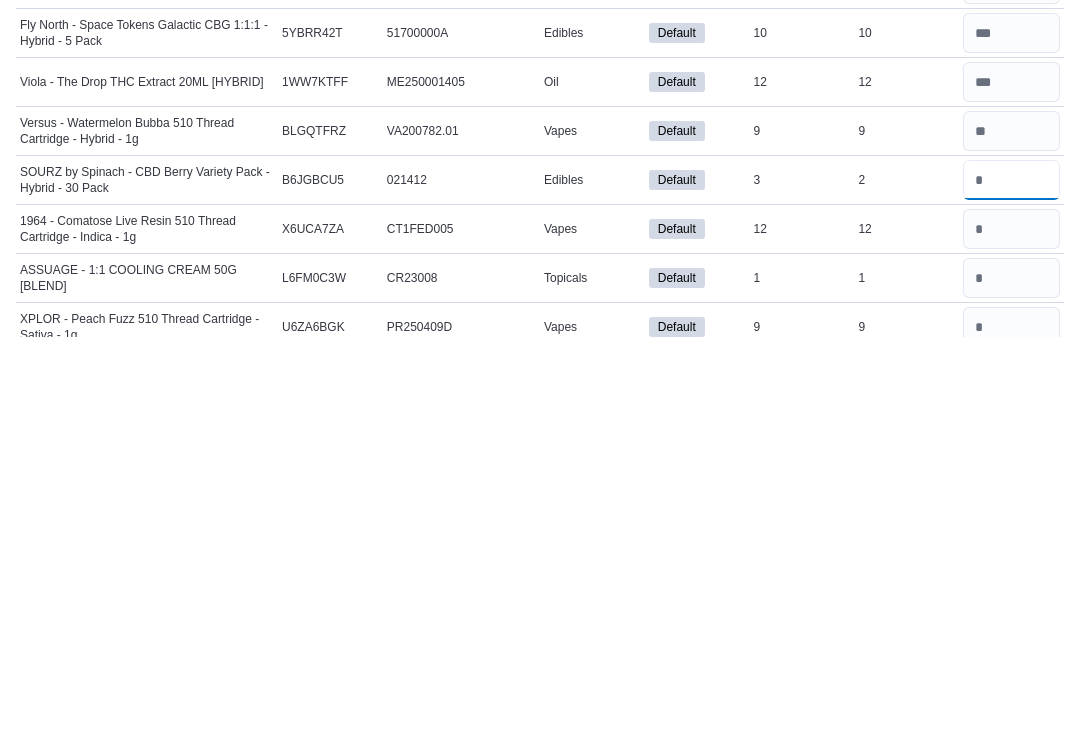 type on "*" 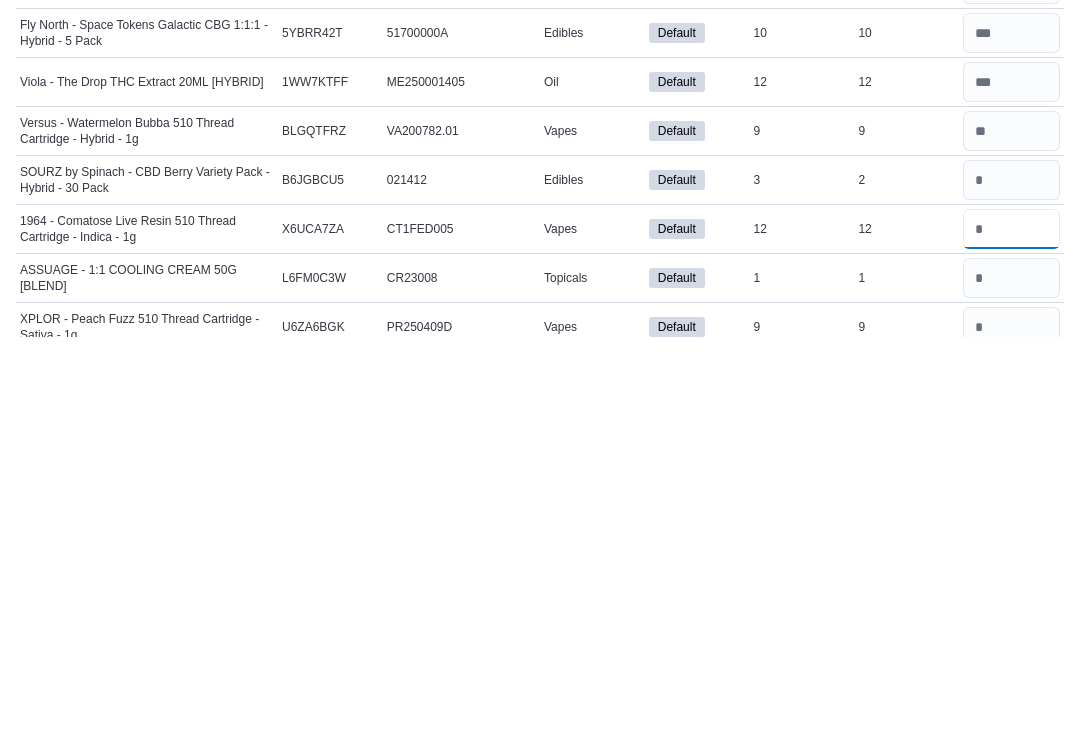 click at bounding box center [1011, 632] 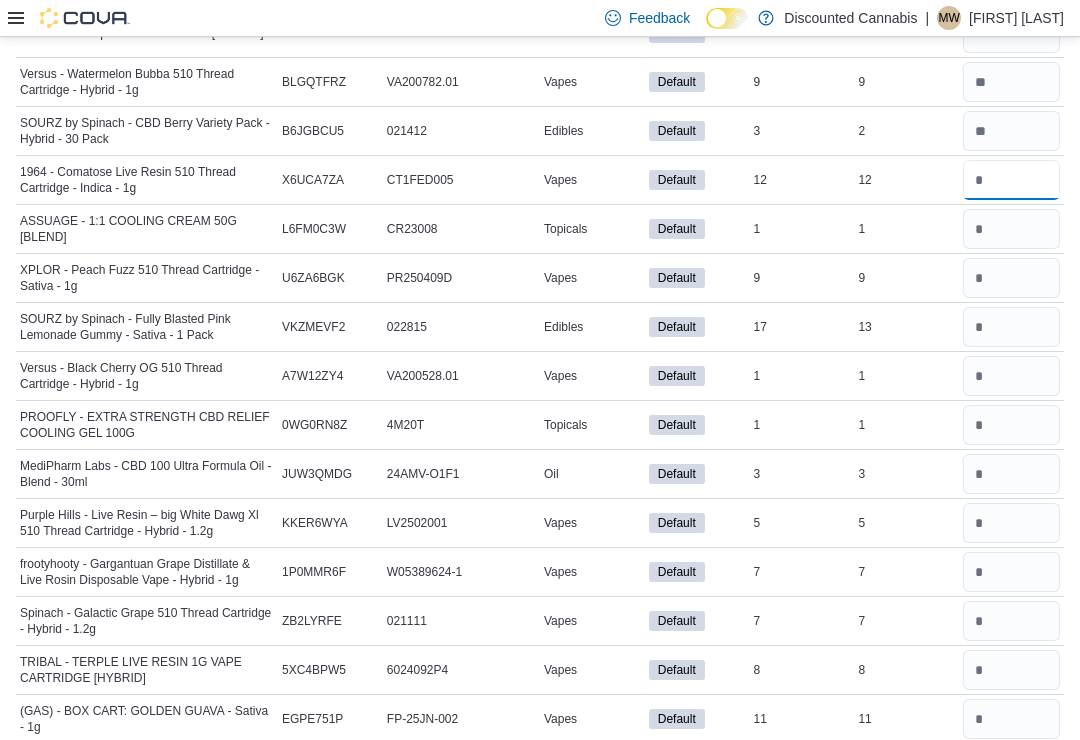 scroll, scrollTop: 4733, scrollLeft: 0, axis: vertical 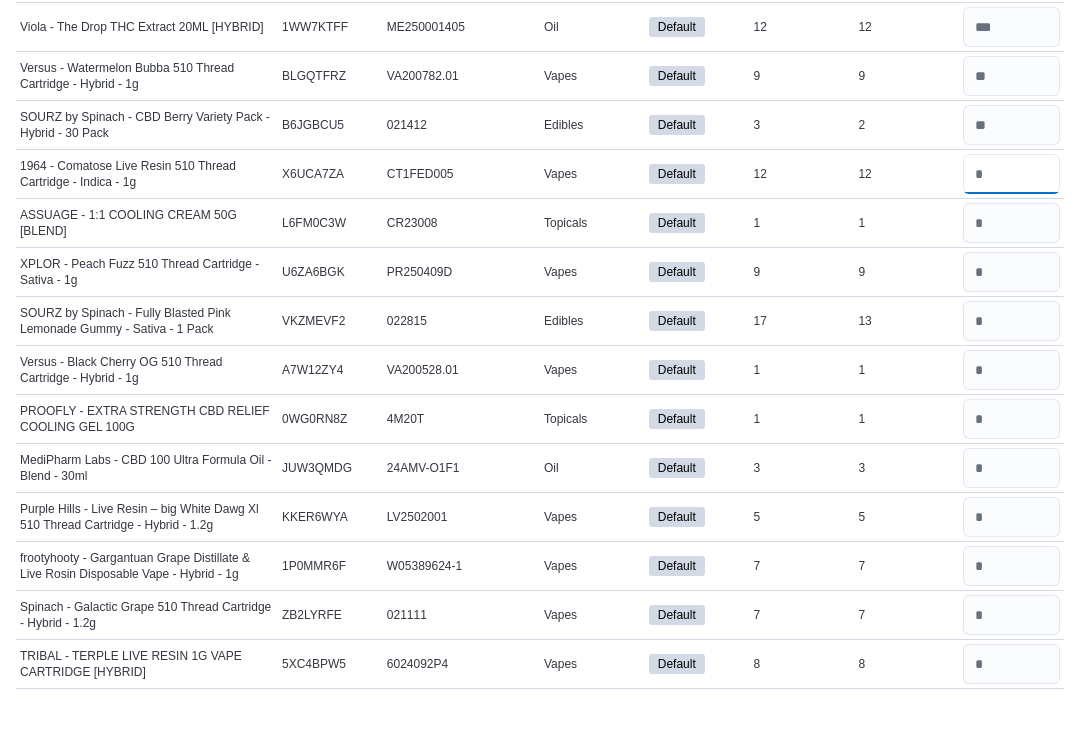 type on "**" 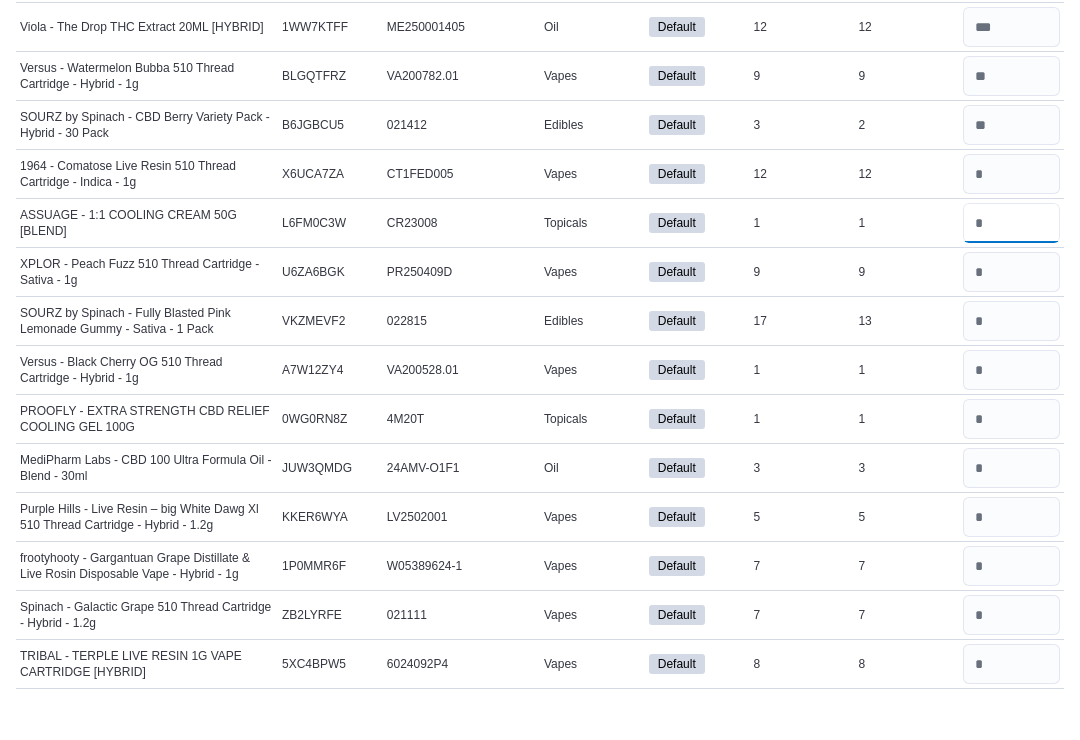 click at bounding box center [1011, 274] 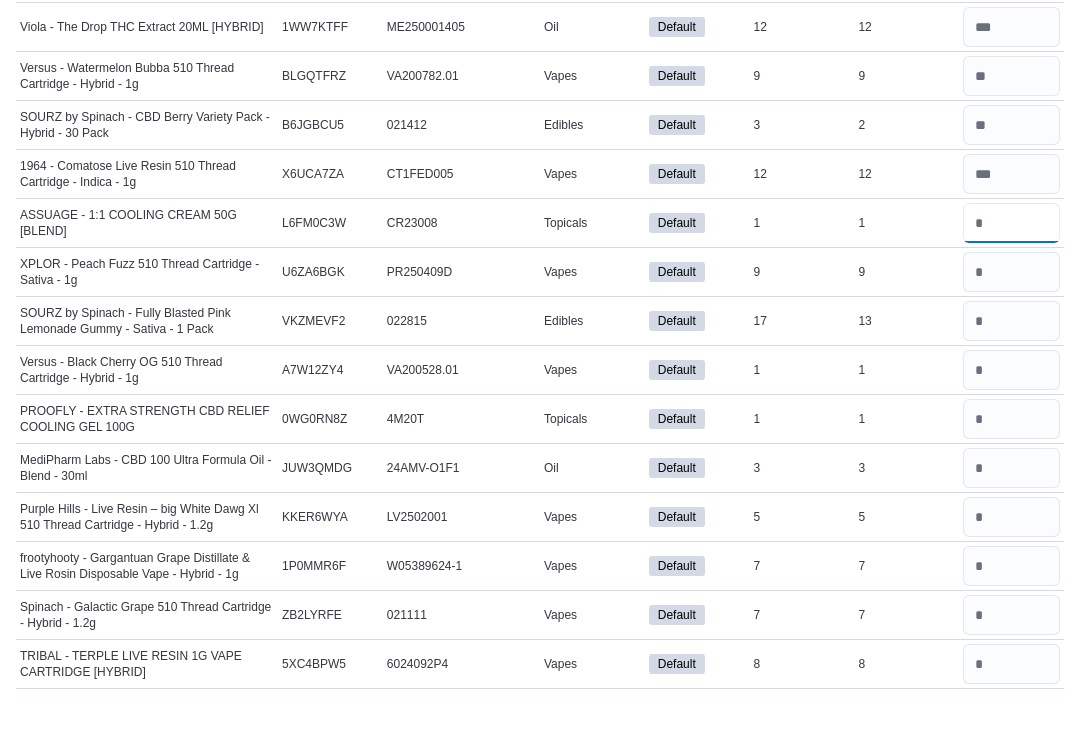 type 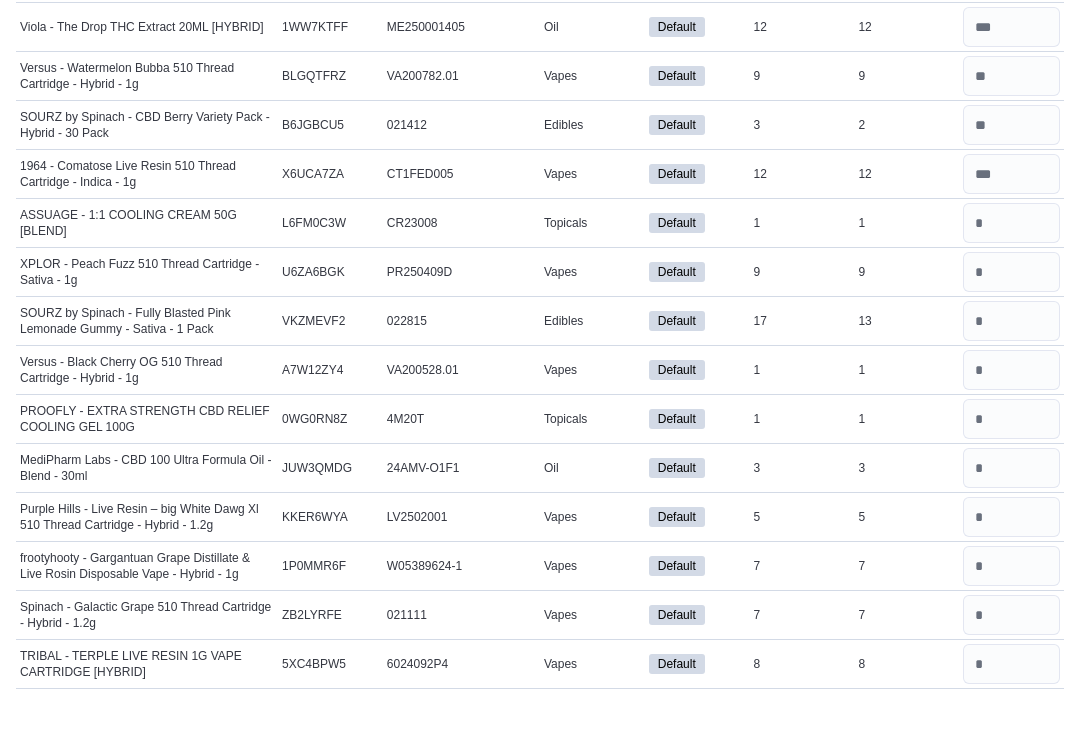 scroll, scrollTop: 4742, scrollLeft: 0, axis: vertical 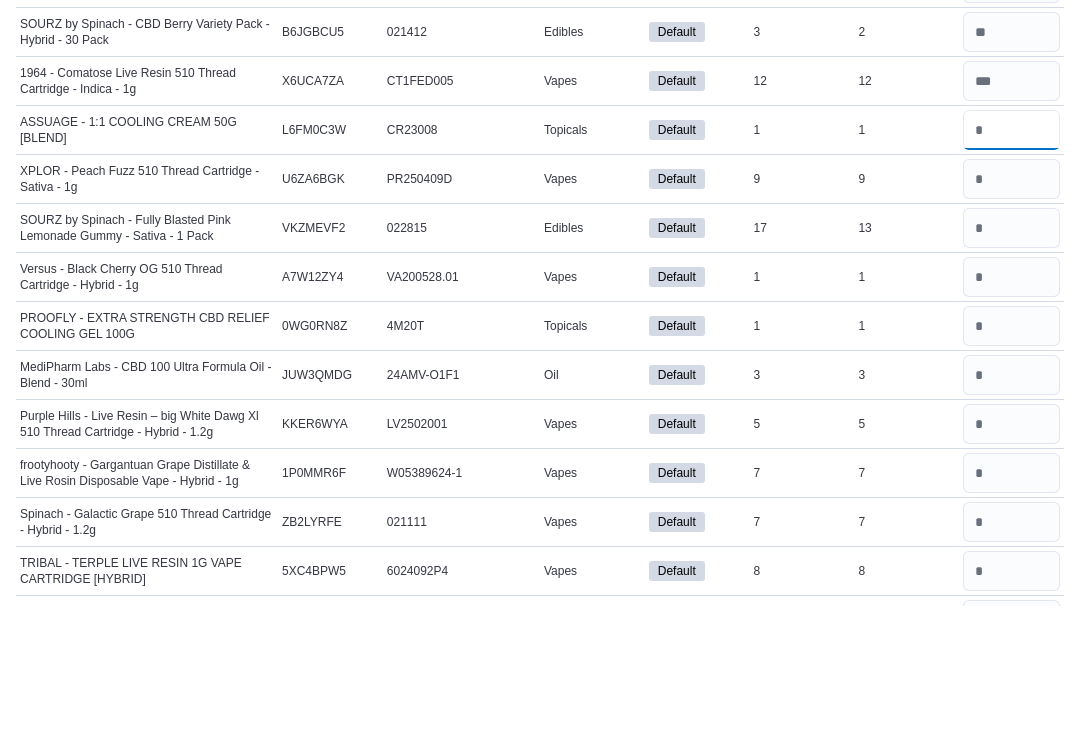 type on "*" 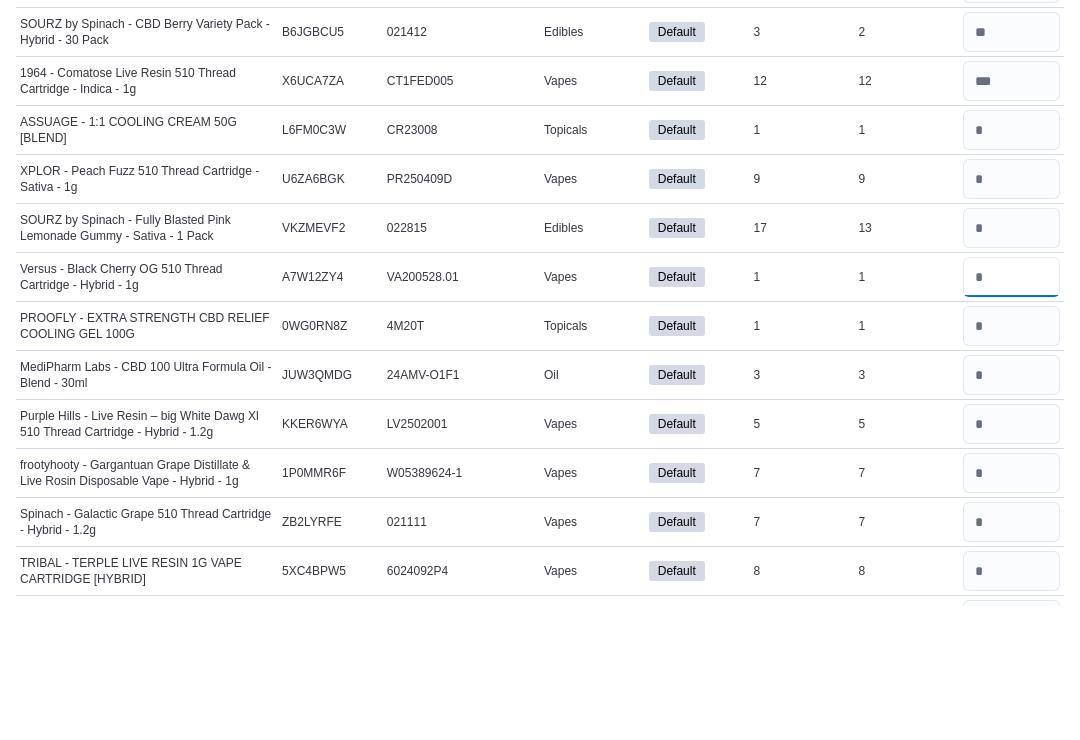 click at bounding box center [1011, 411] 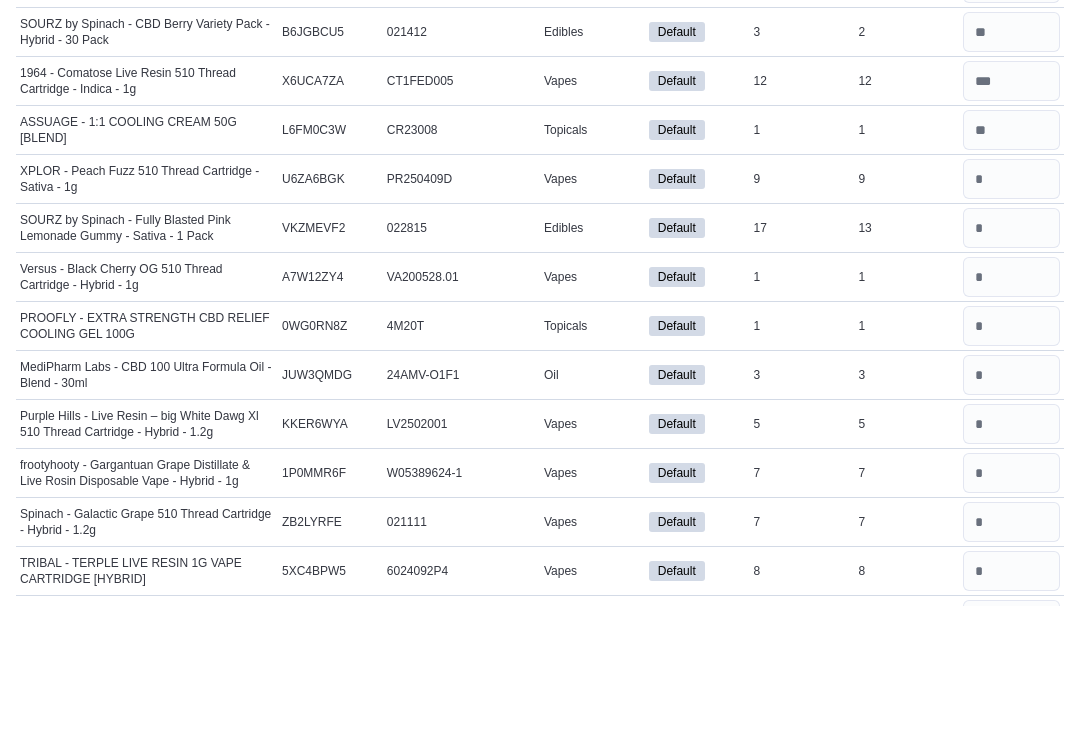 click at bounding box center [1011, 460] 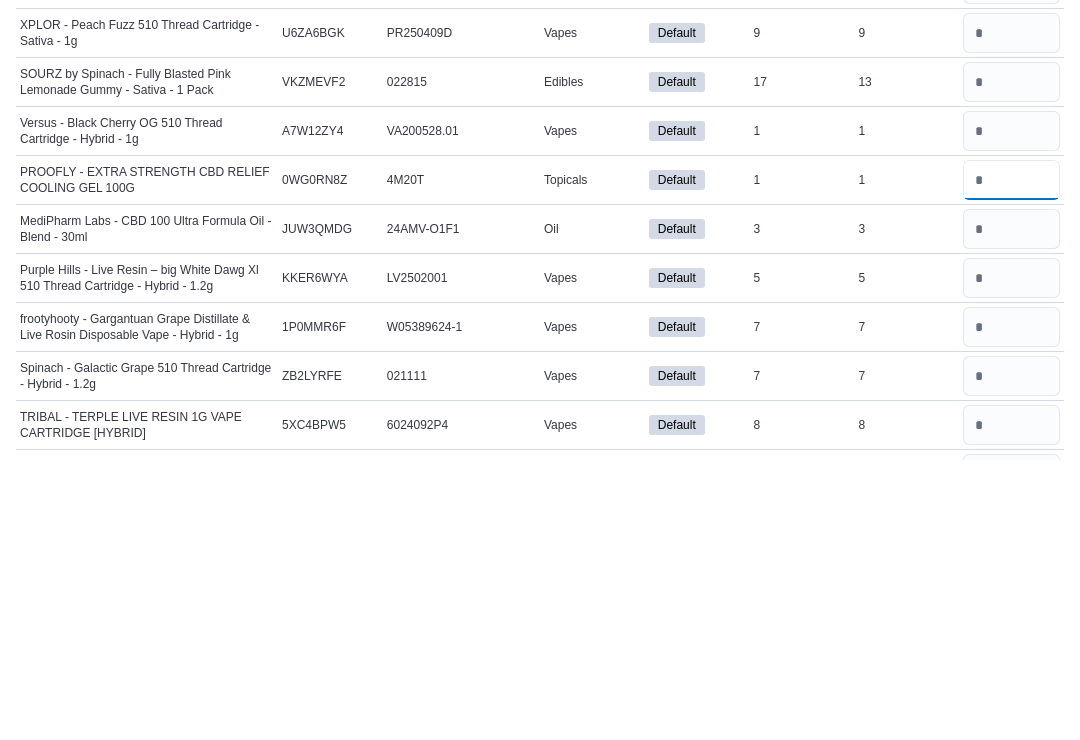 type on "*" 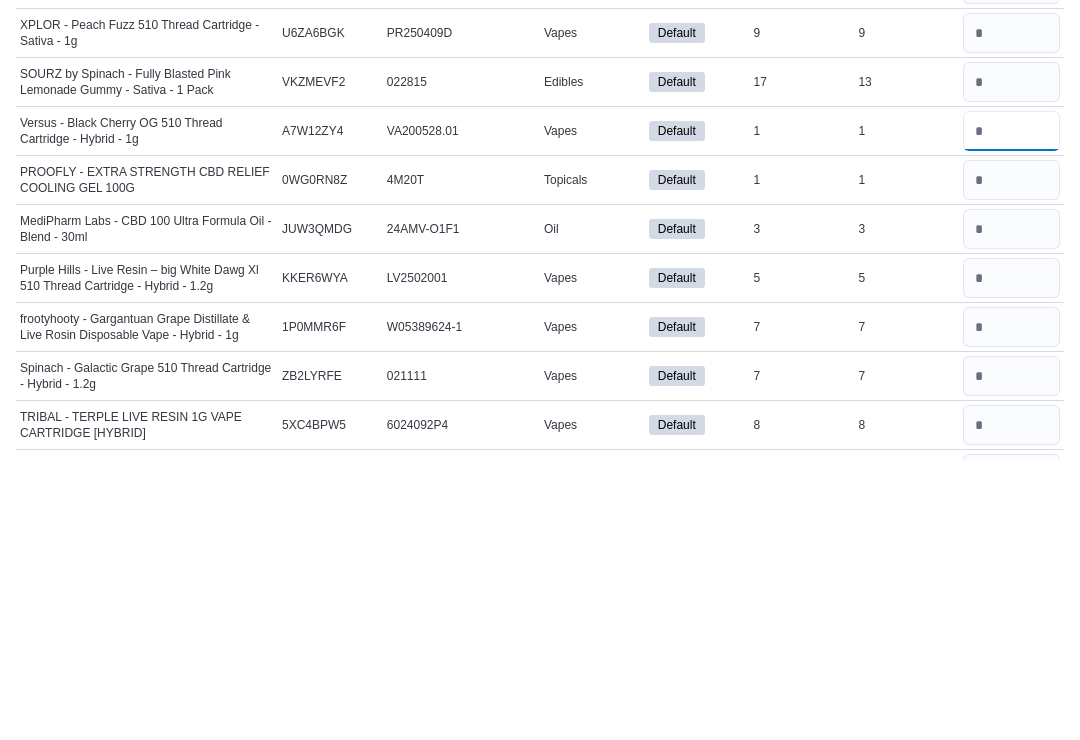 click at bounding box center (1011, 411) 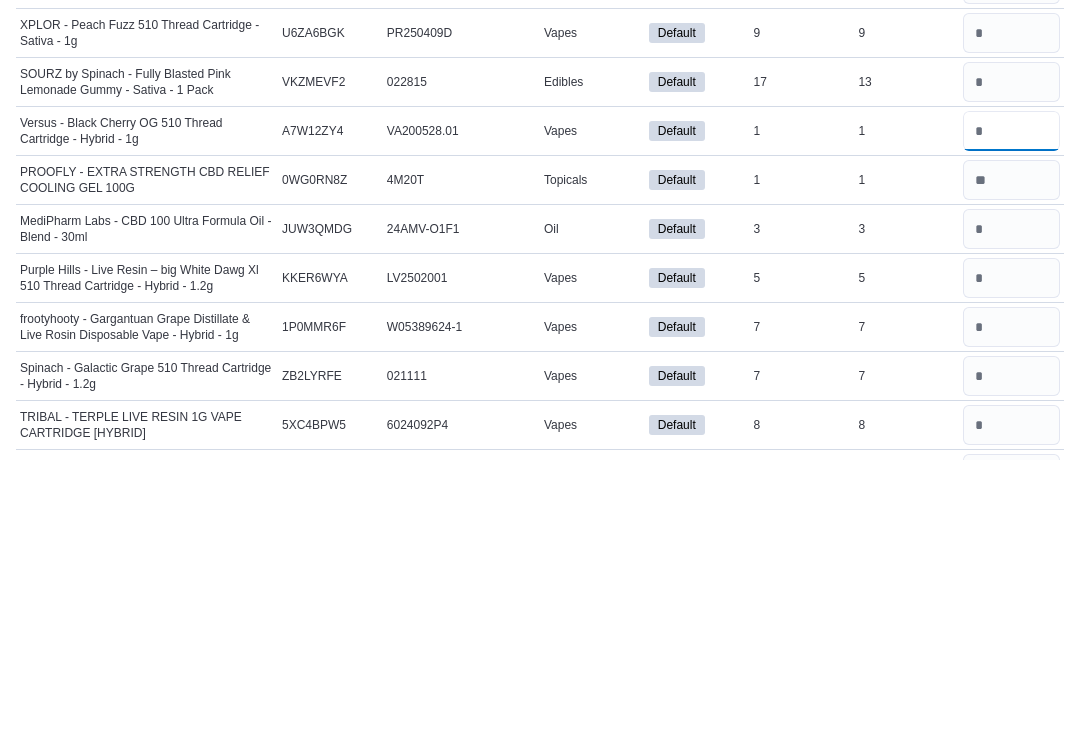 type on "*" 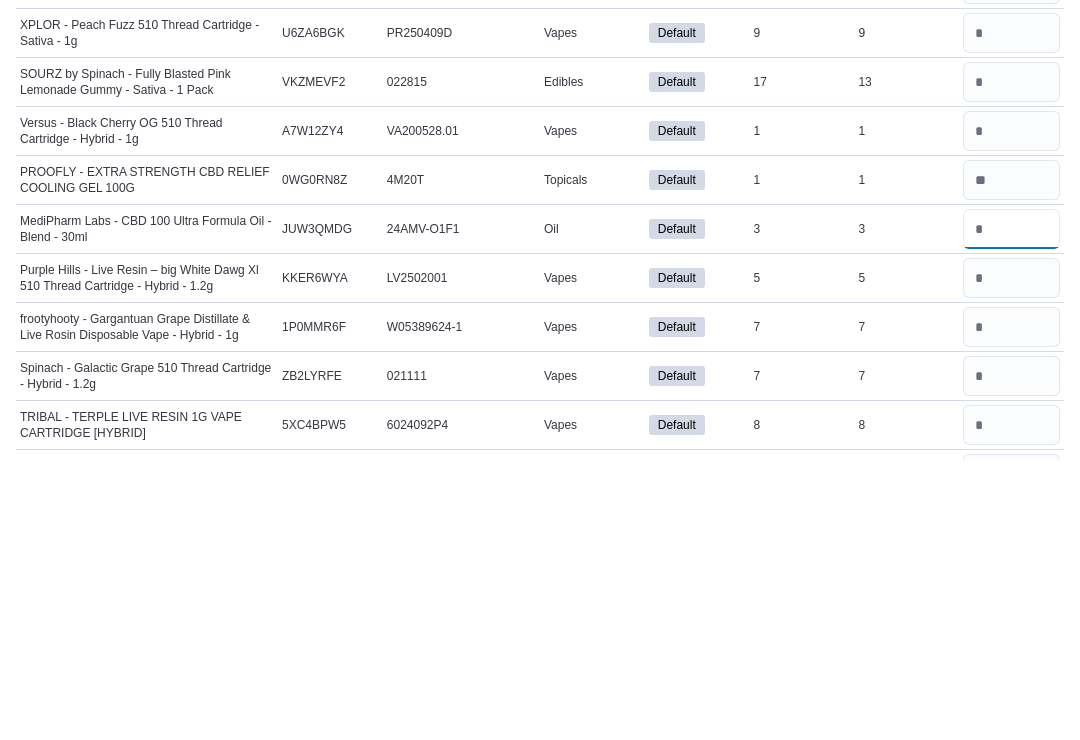 click at bounding box center (1011, 509) 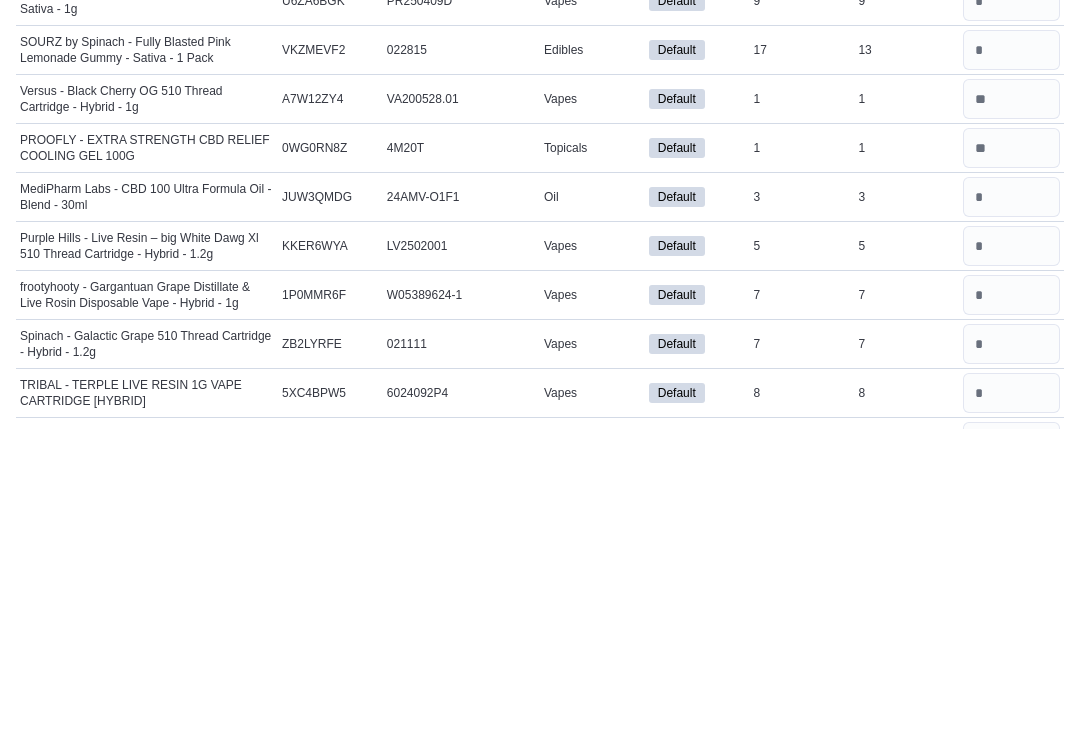 scroll, scrollTop: 5101, scrollLeft: 0, axis: vertical 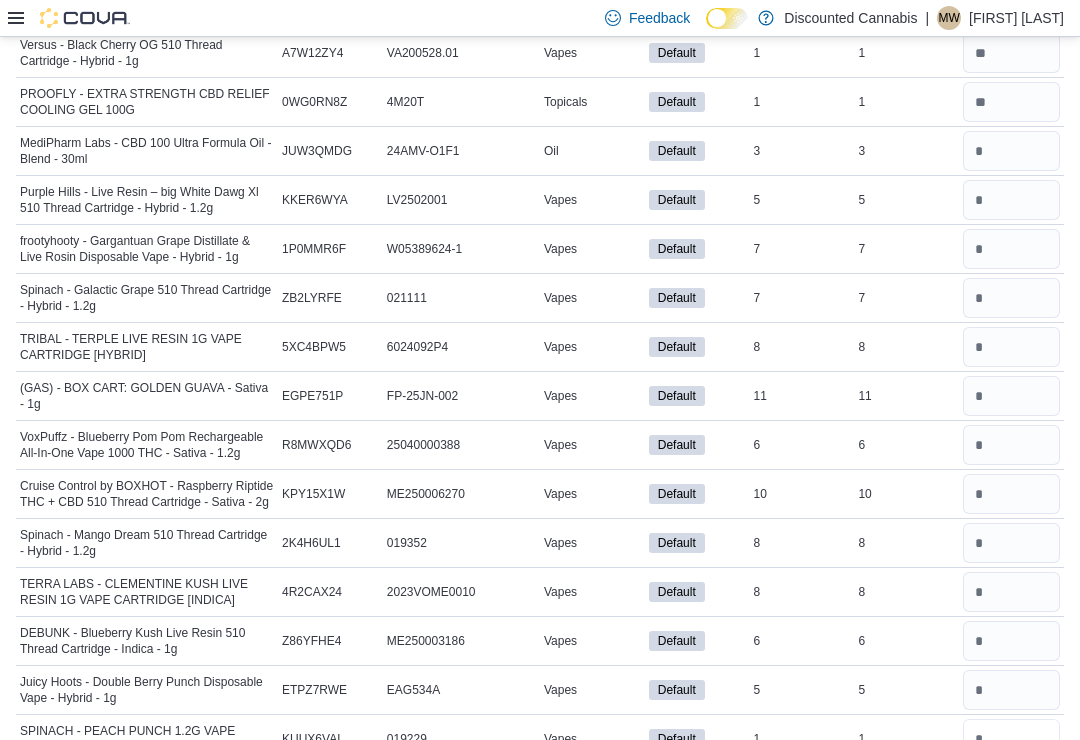click at bounding box center [1011, 739] 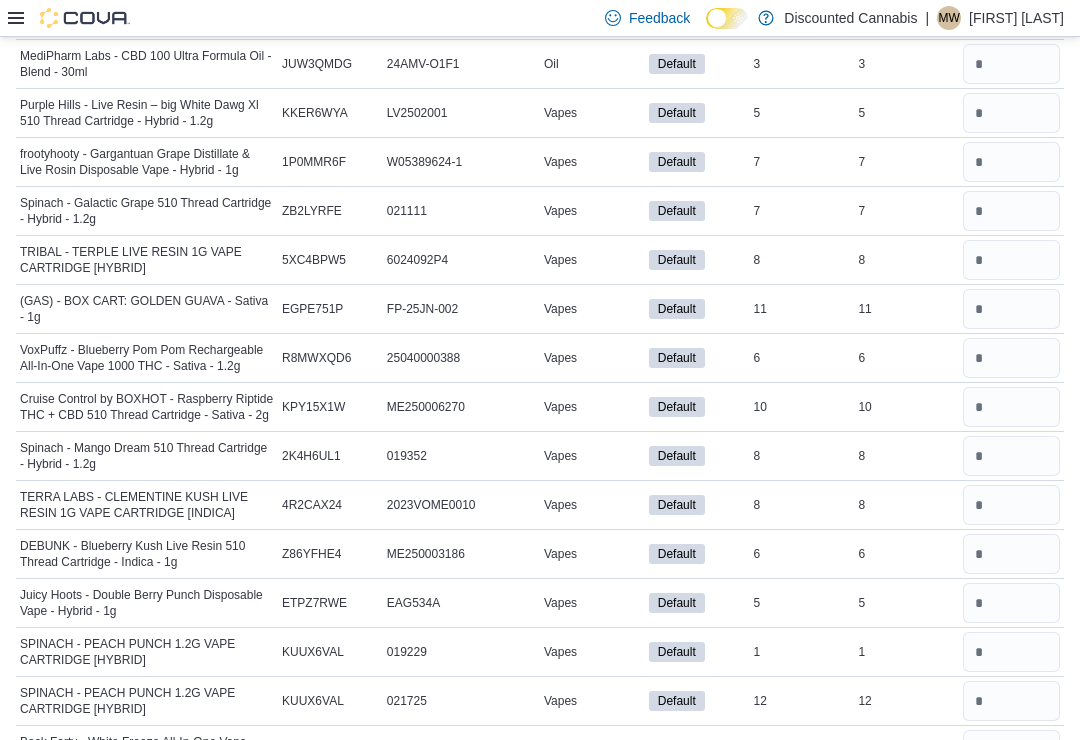 scroll, scrollTop: 5196, scrollLeft: 0, axis: vertical 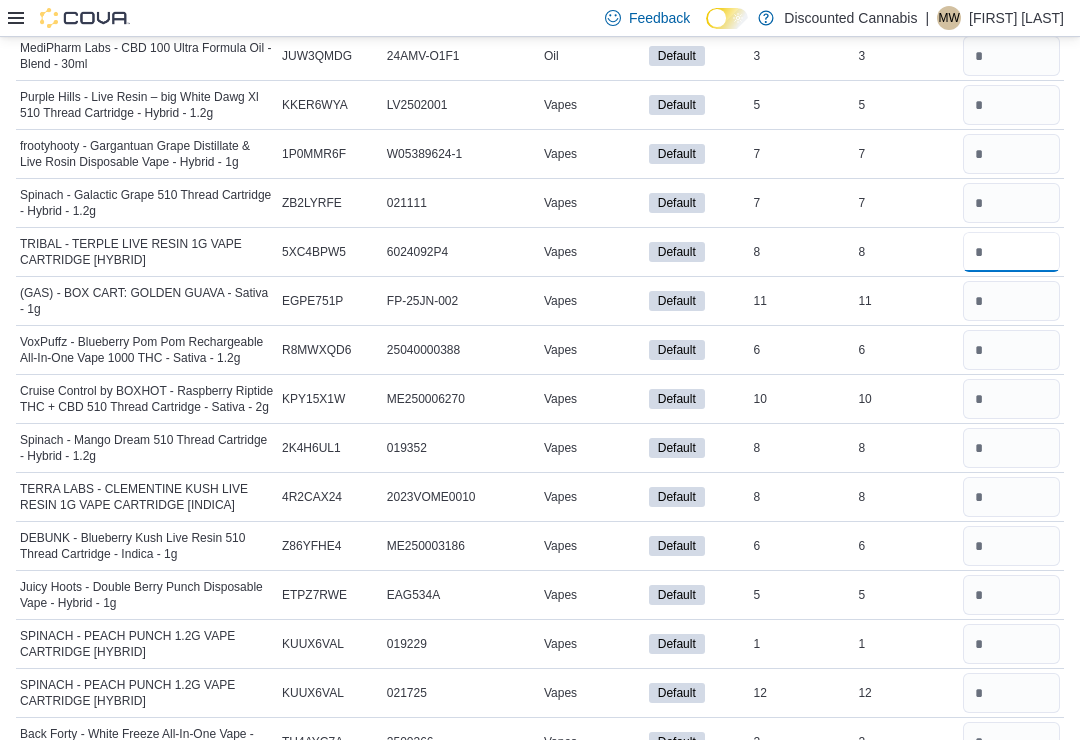 click at bounding box center [1011, 252] 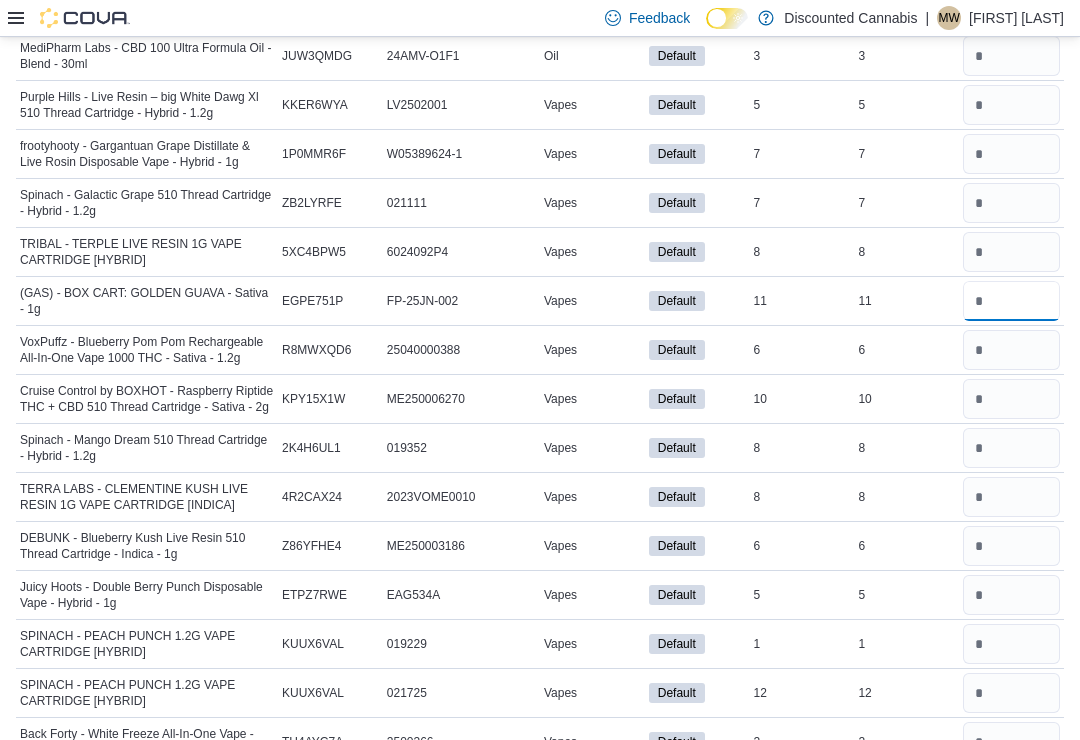 click at bounding box center [1011, 301] 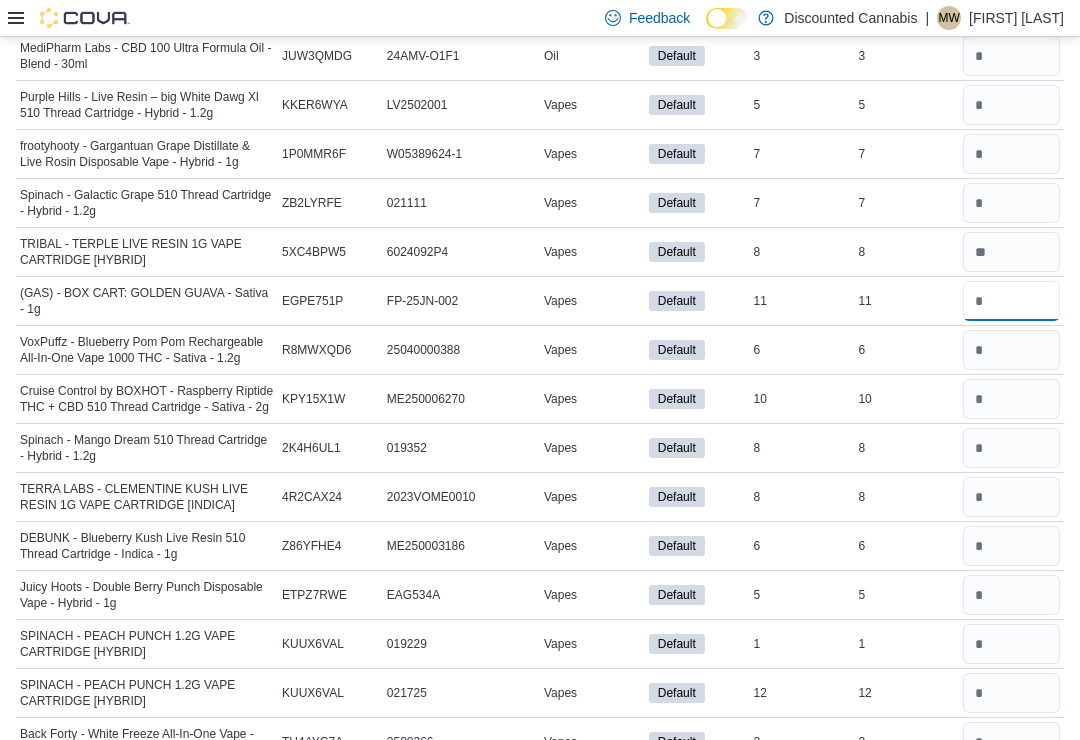 type 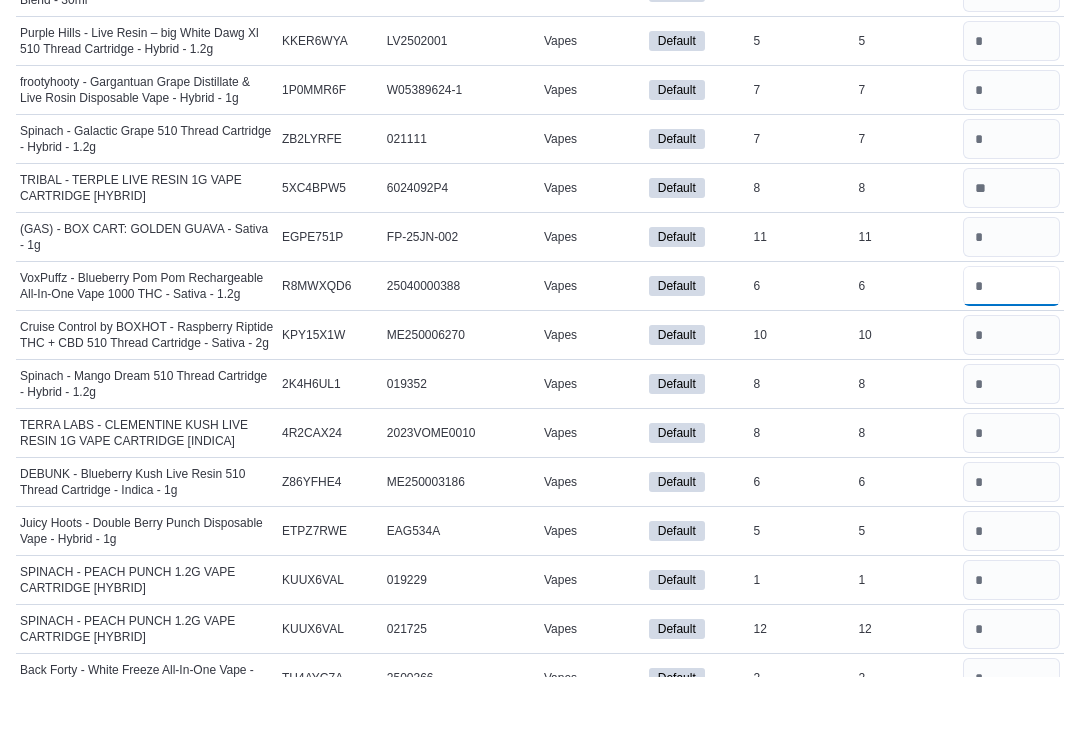 click at bounding box center [1011, 350] 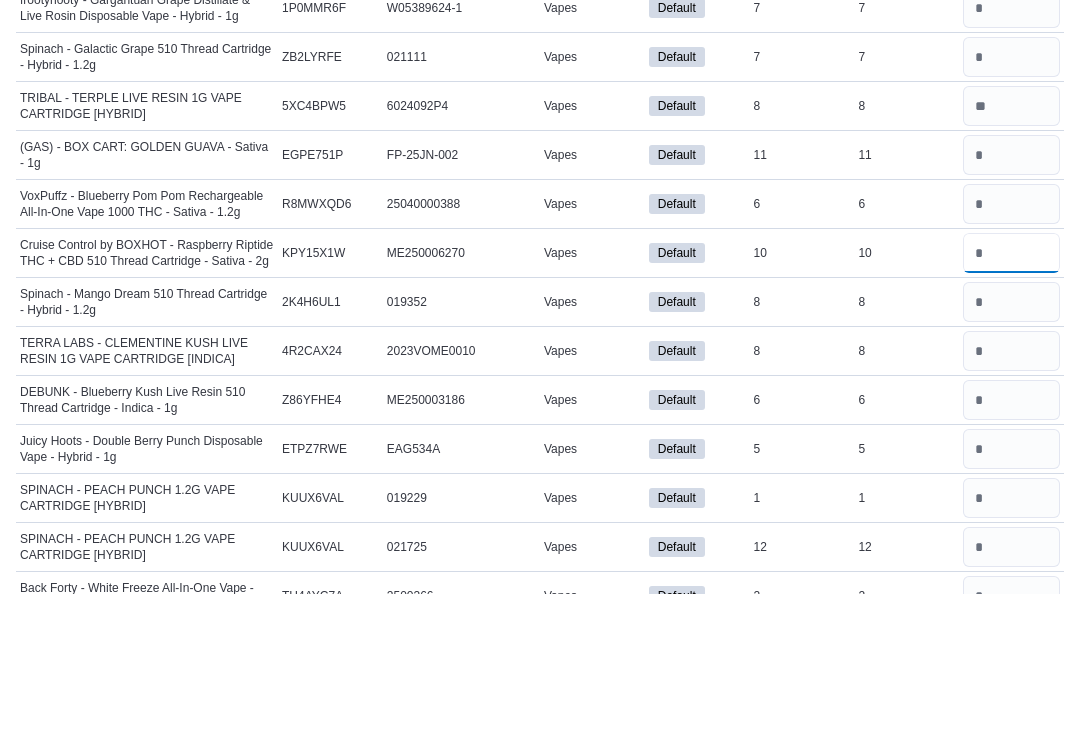 click at bounding box center (1011, 399) 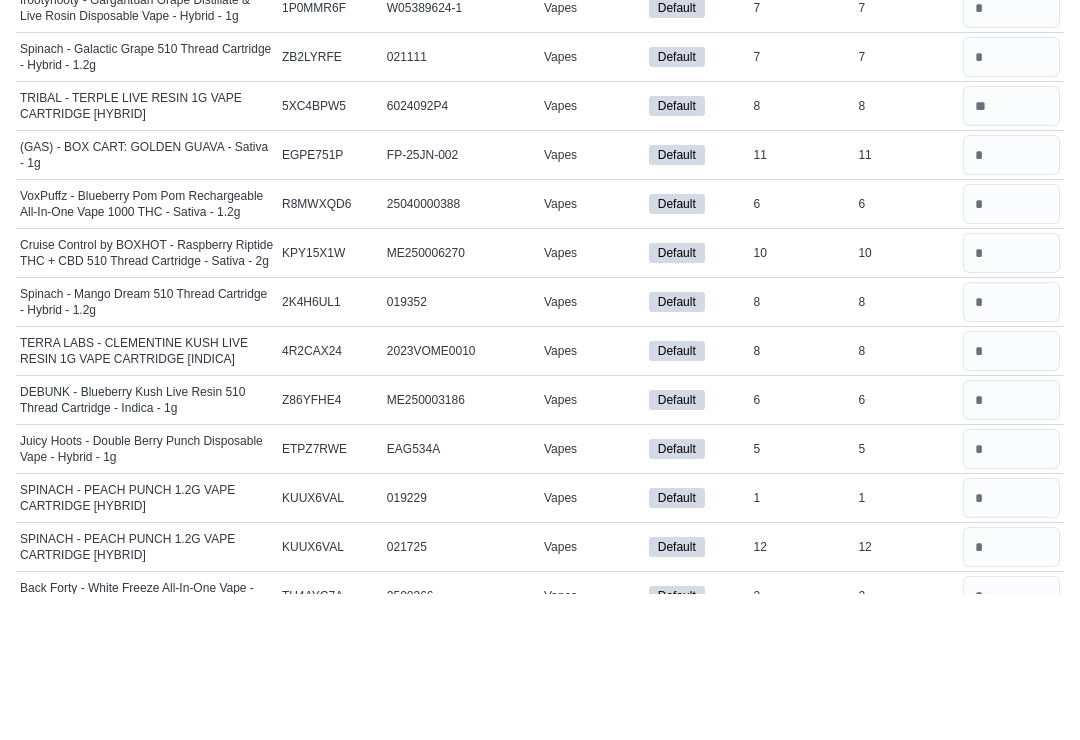 click at bounding box center (1011, 448) 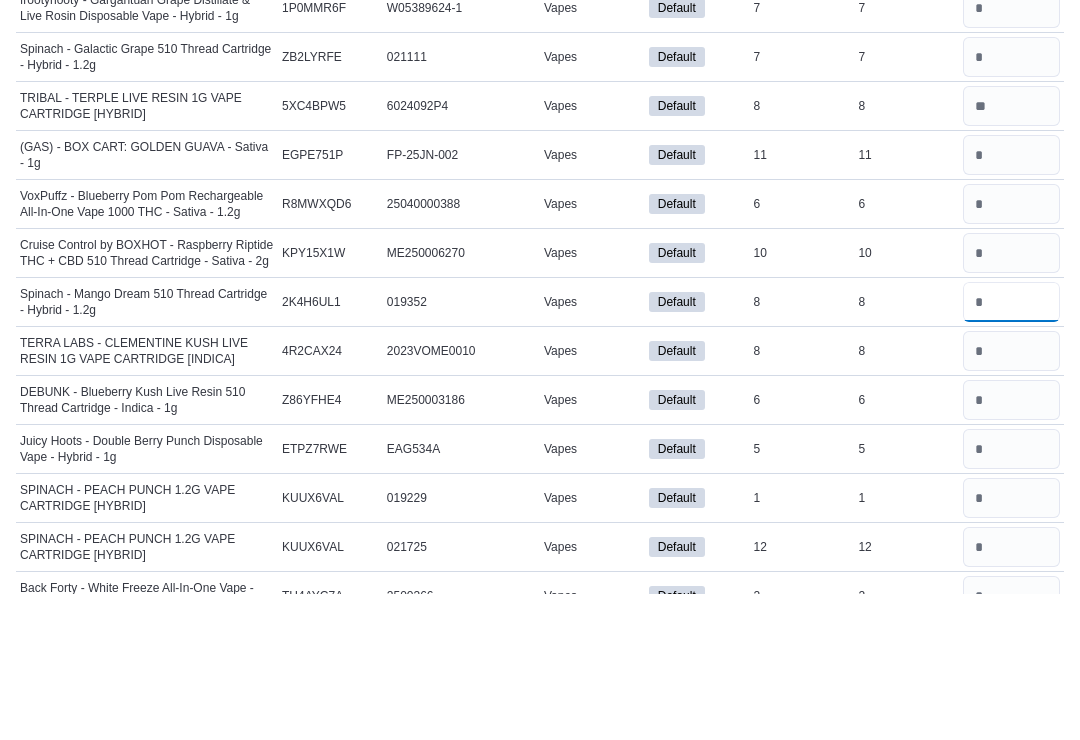 type 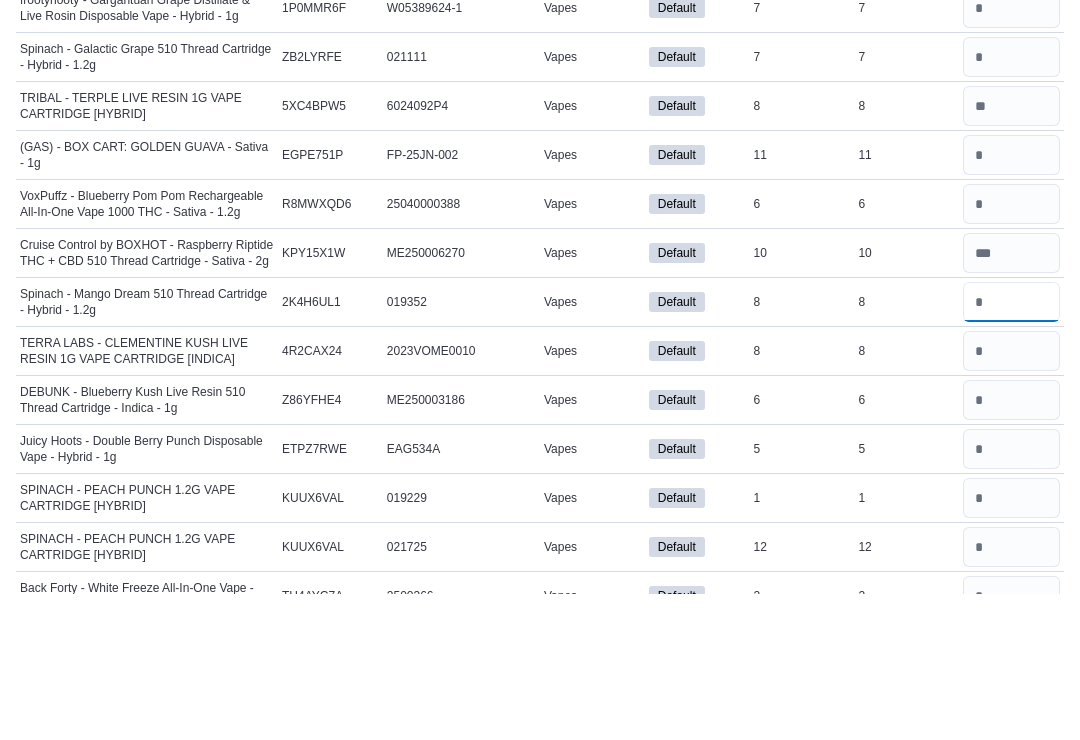 type on "*" 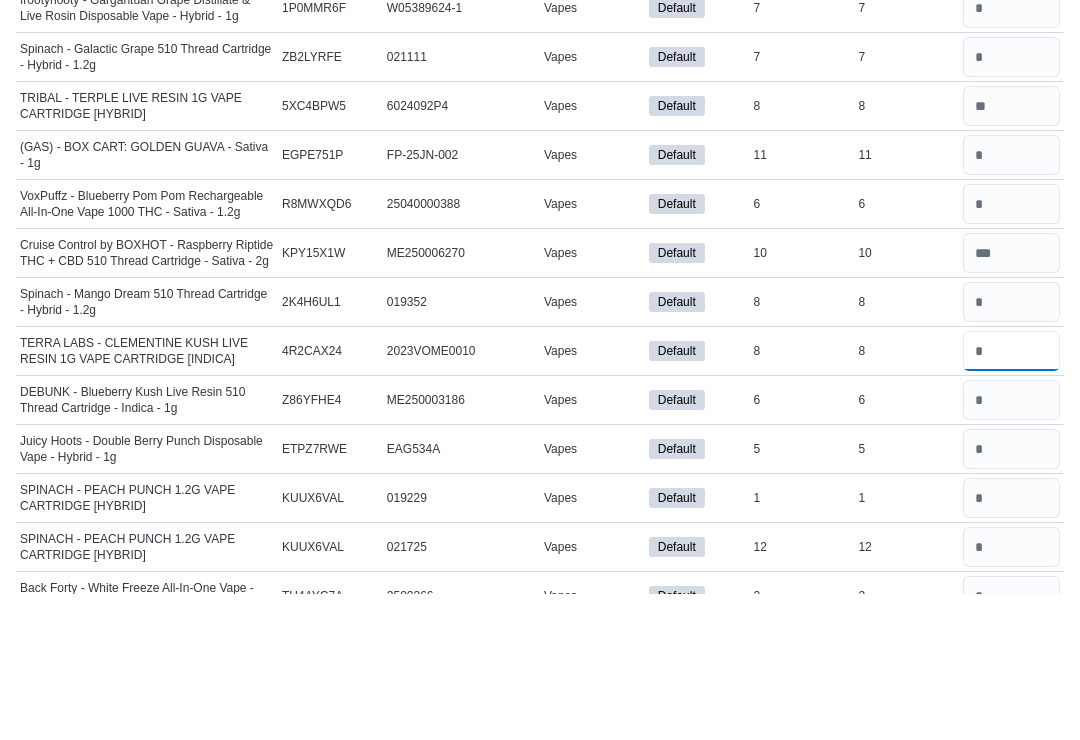 click at bounding box center [1011, 497] 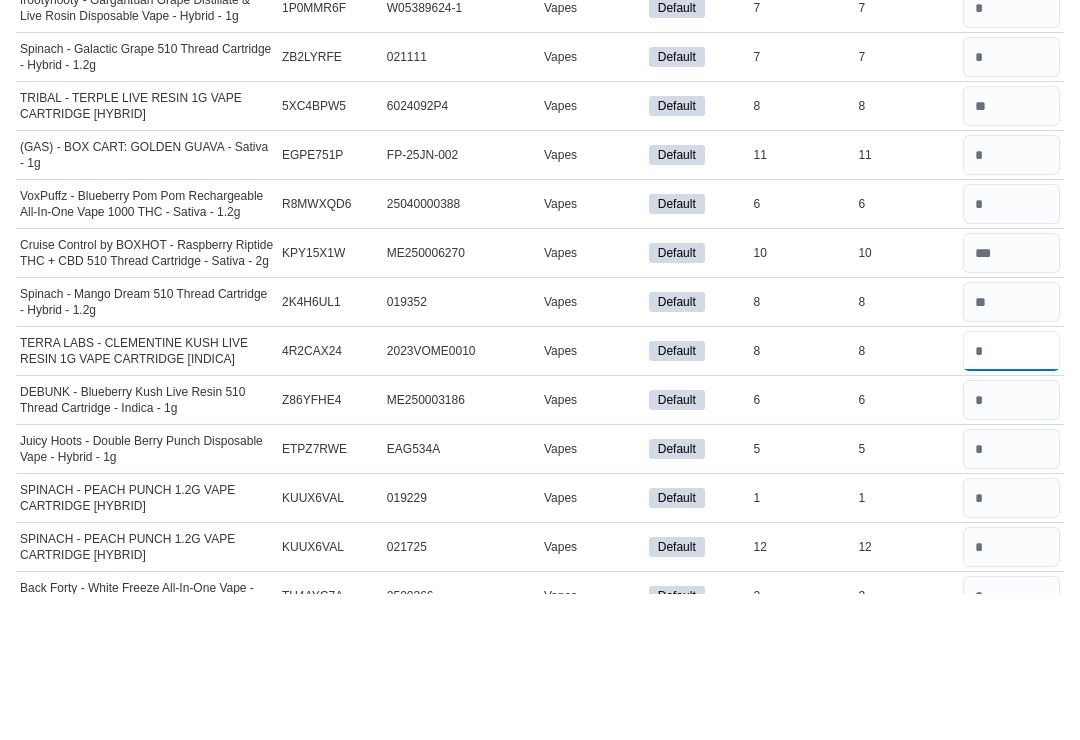type 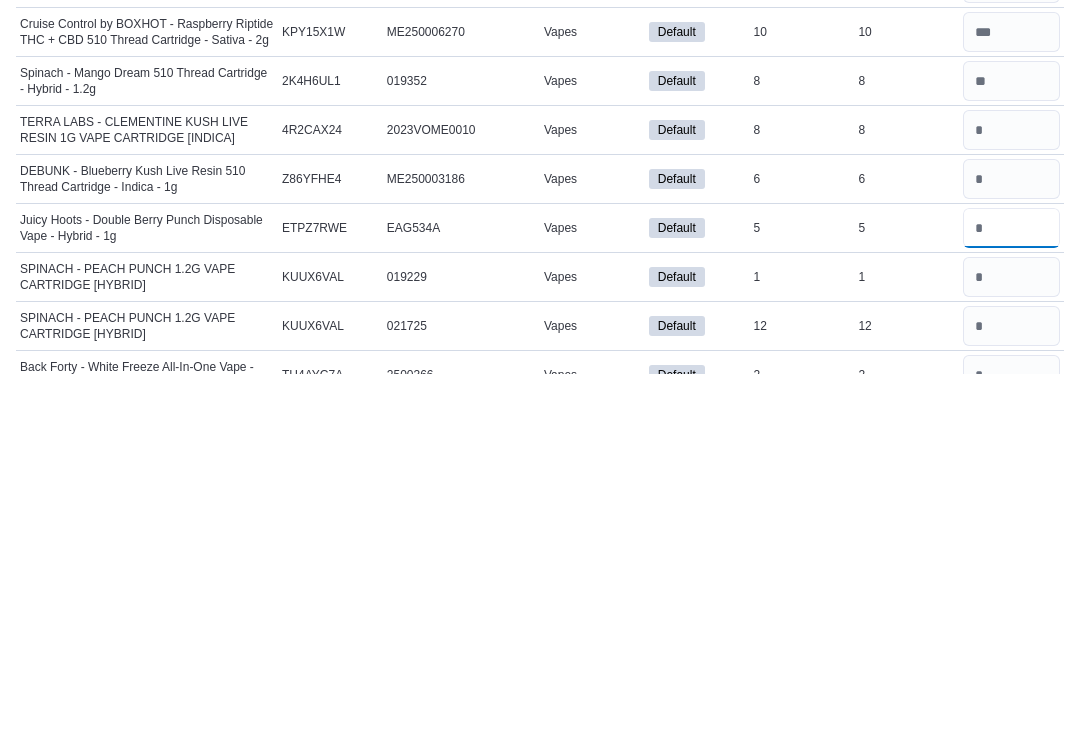click at bounding box center (1011, 595) 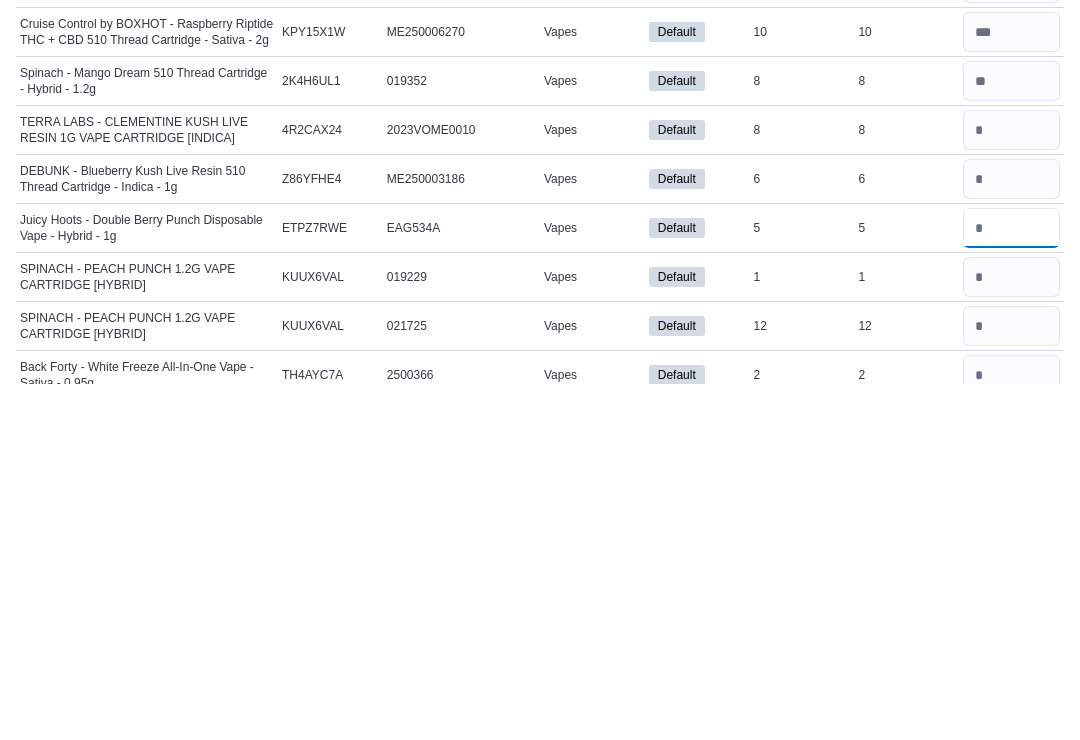 scroll, scrollTop: 5211, scrollLeft: 0, axis: vertical 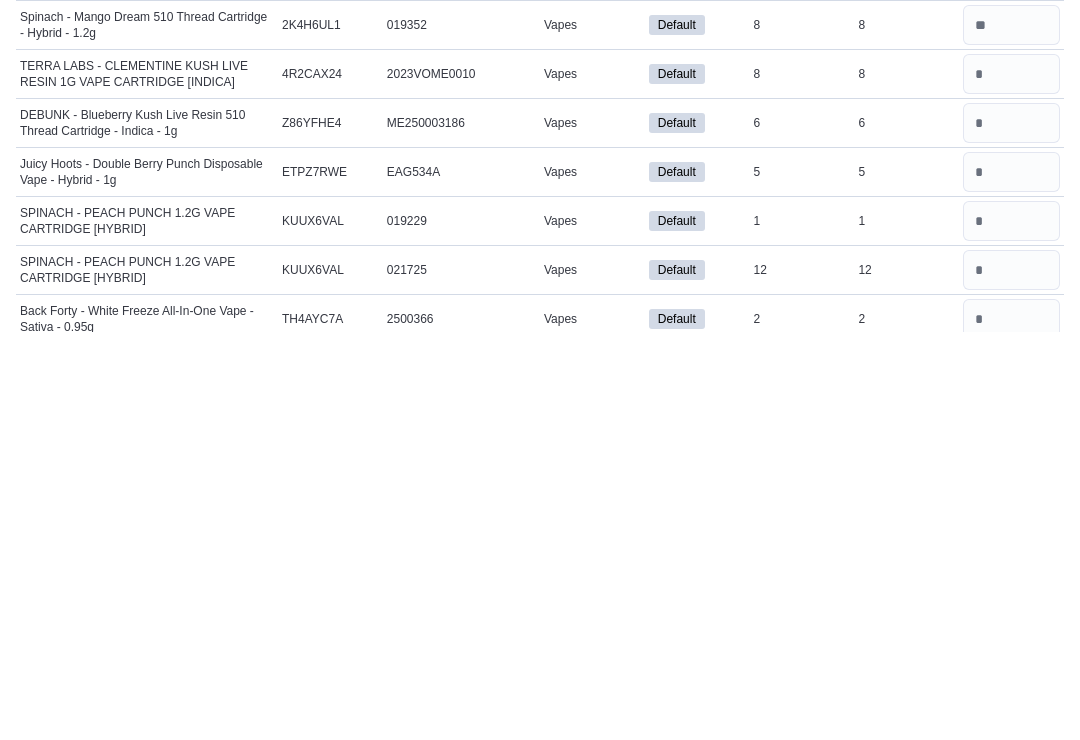 click at bounding box center (1011, 629) 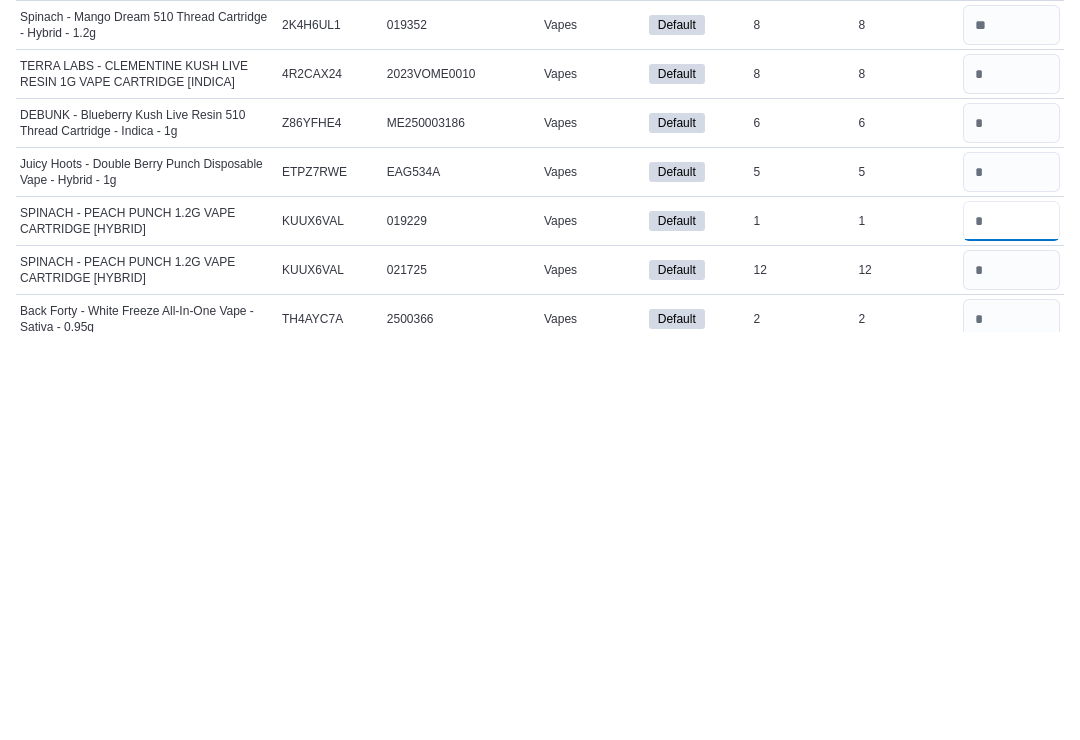 type on "*" 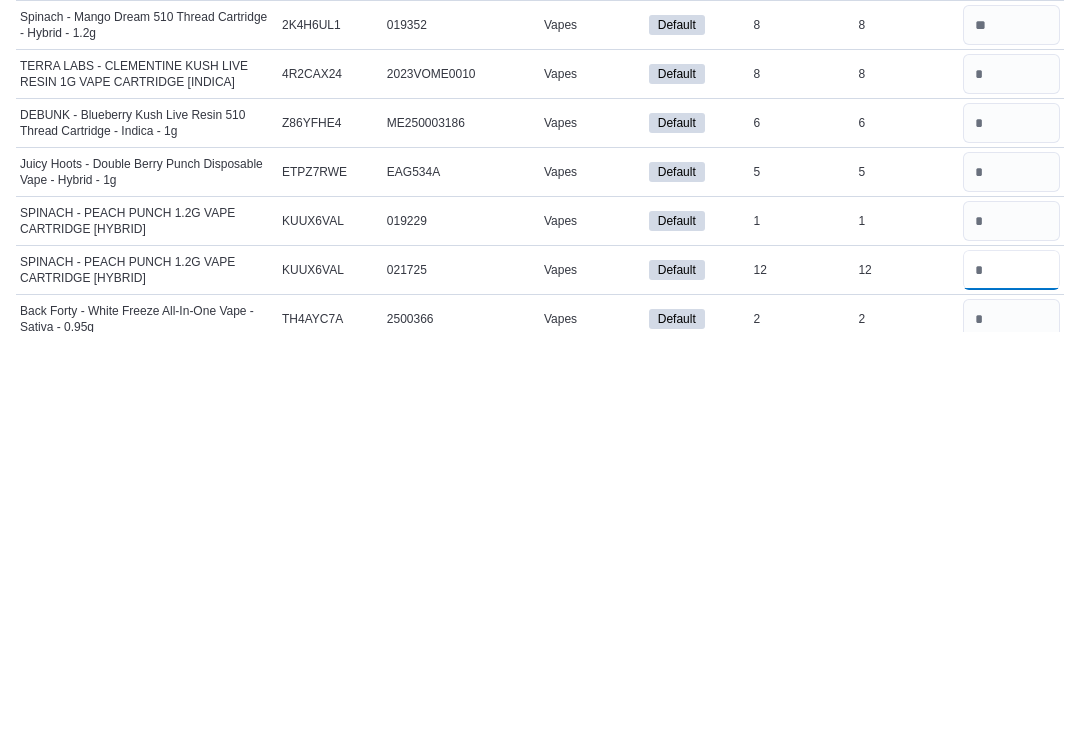 click at bounding box center (1011, 678) 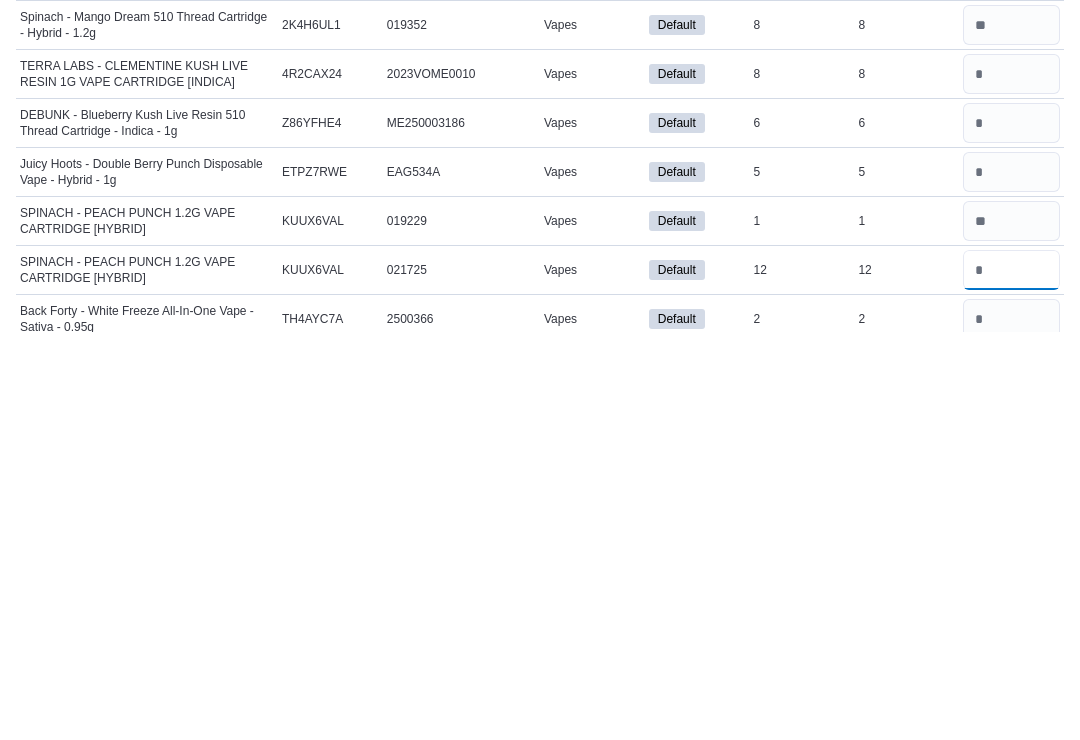 type on "**" 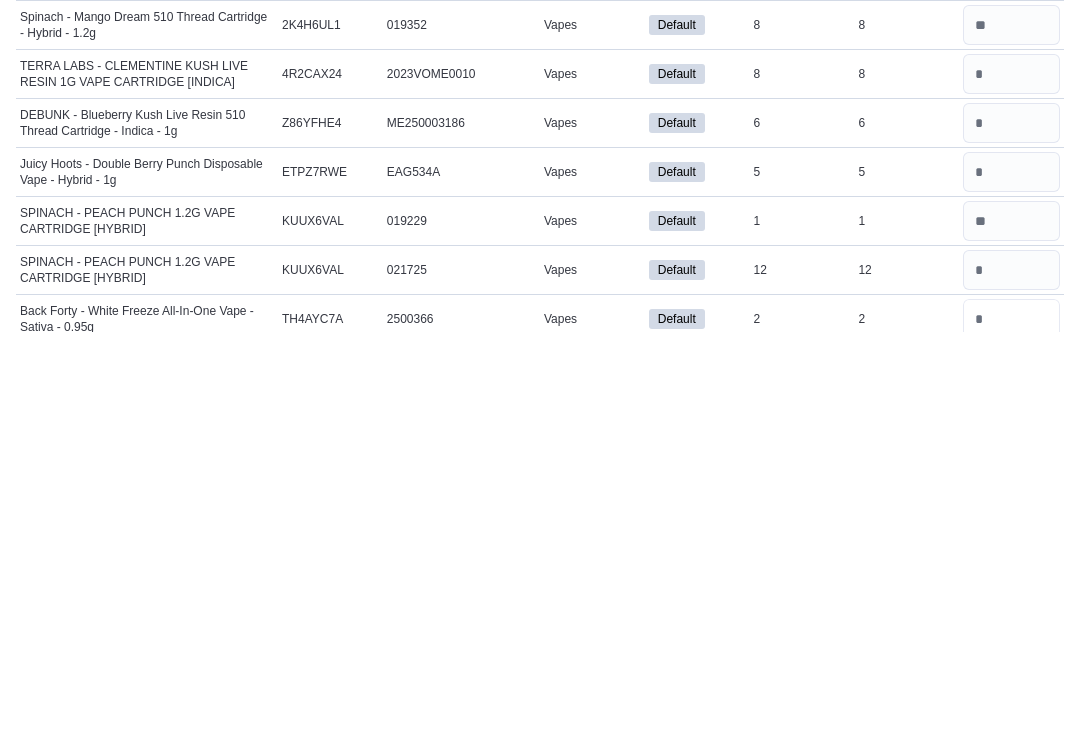 click at bounding box center [1011, 727] 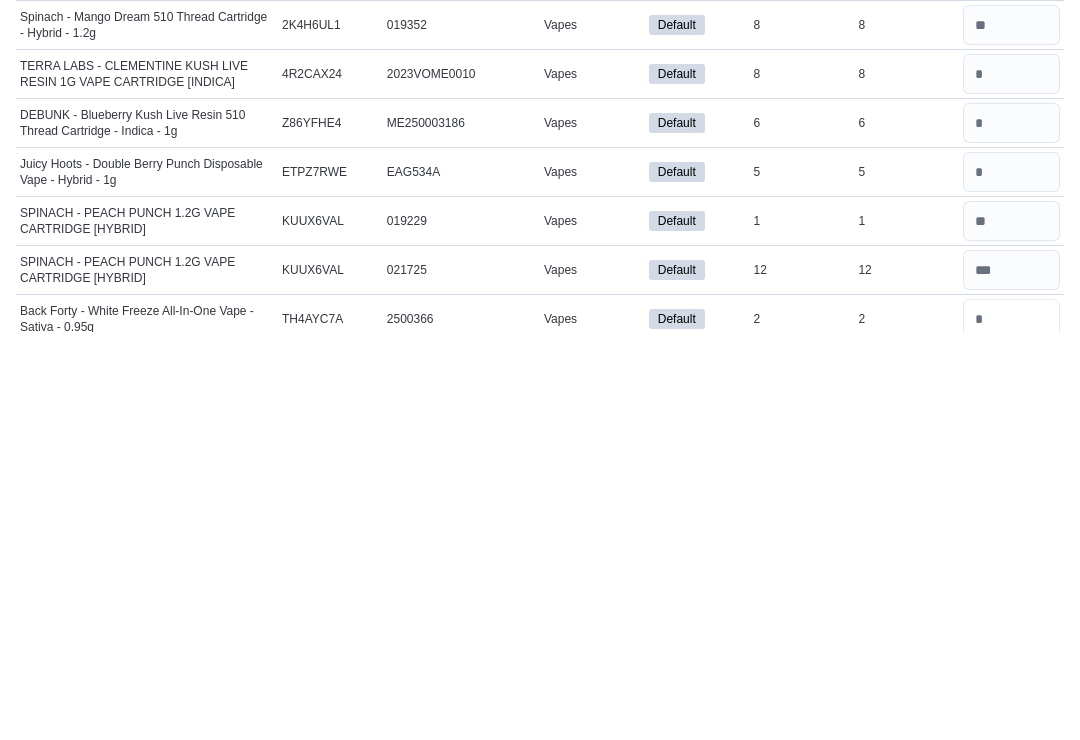 type 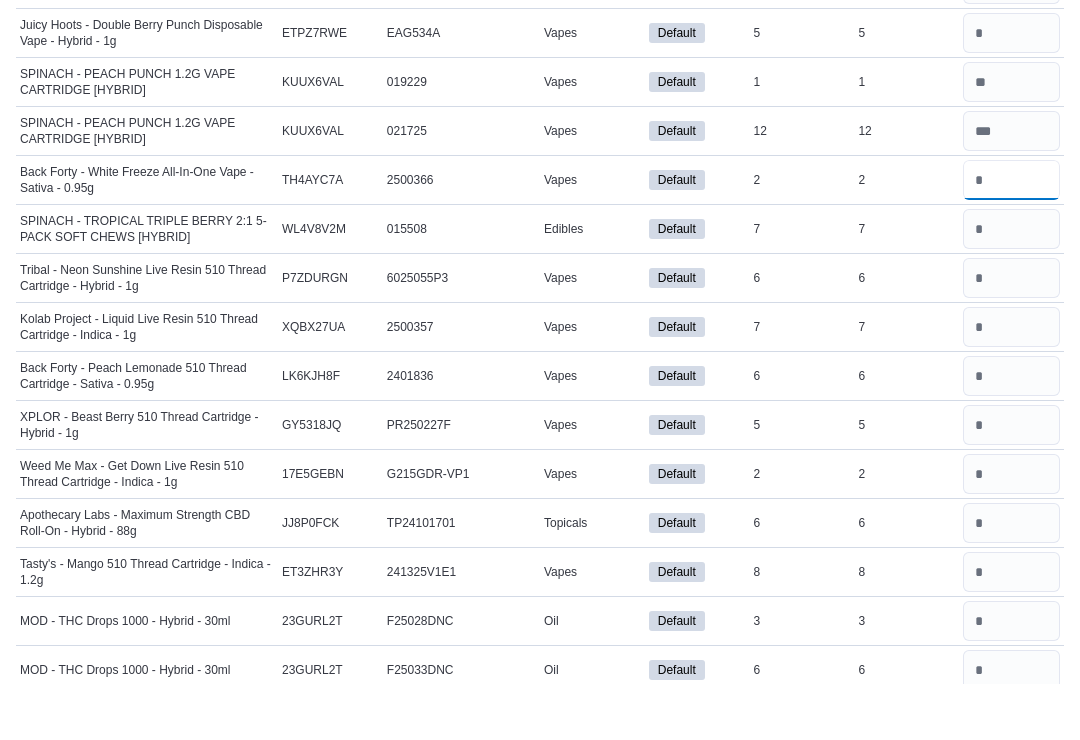 scroll, scrollTop: 5701, scrollLeft: 0, axis: vertical 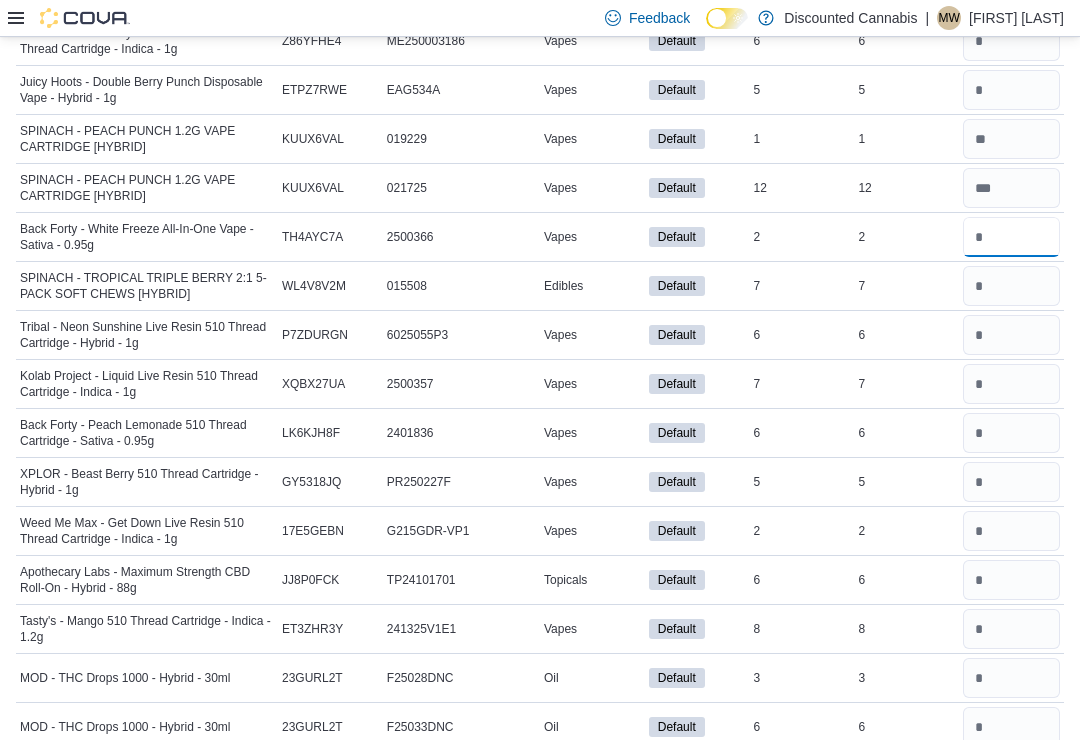 type on "*" 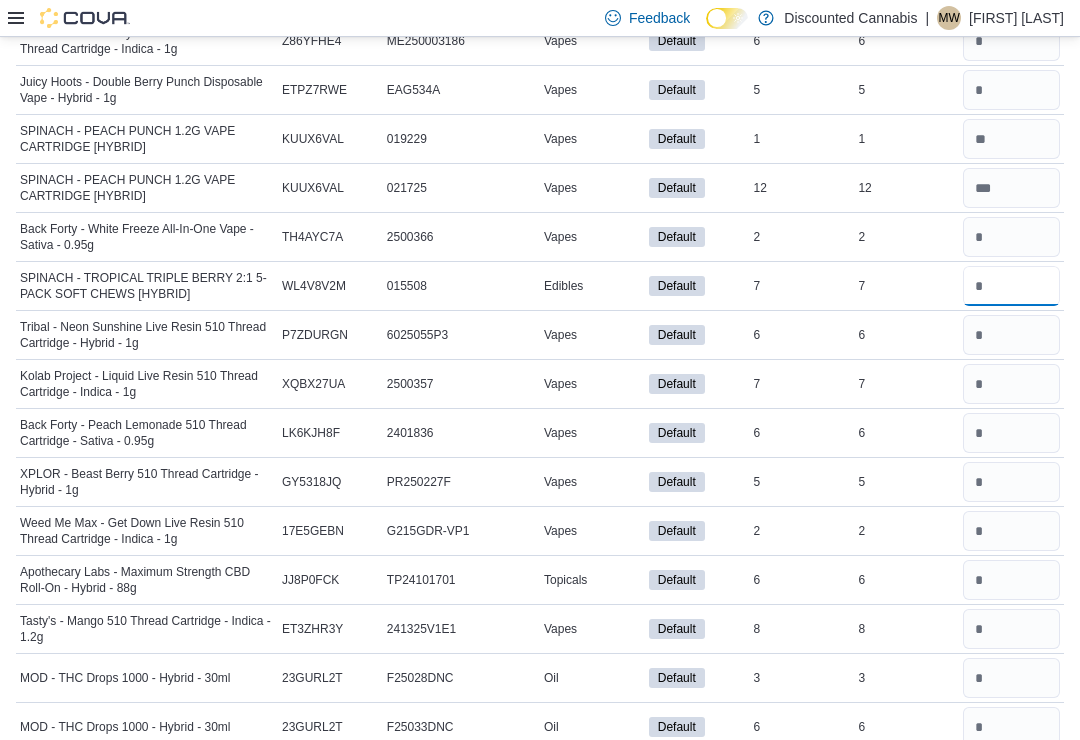 click at bounding box center [1011, 286] 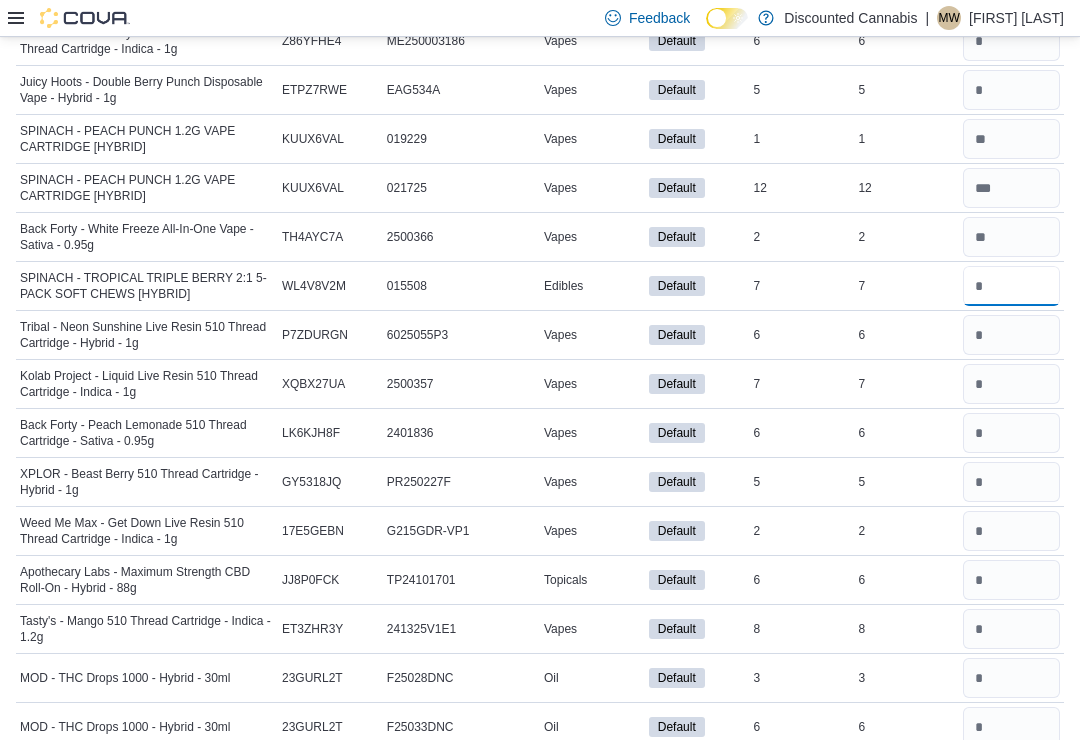 type 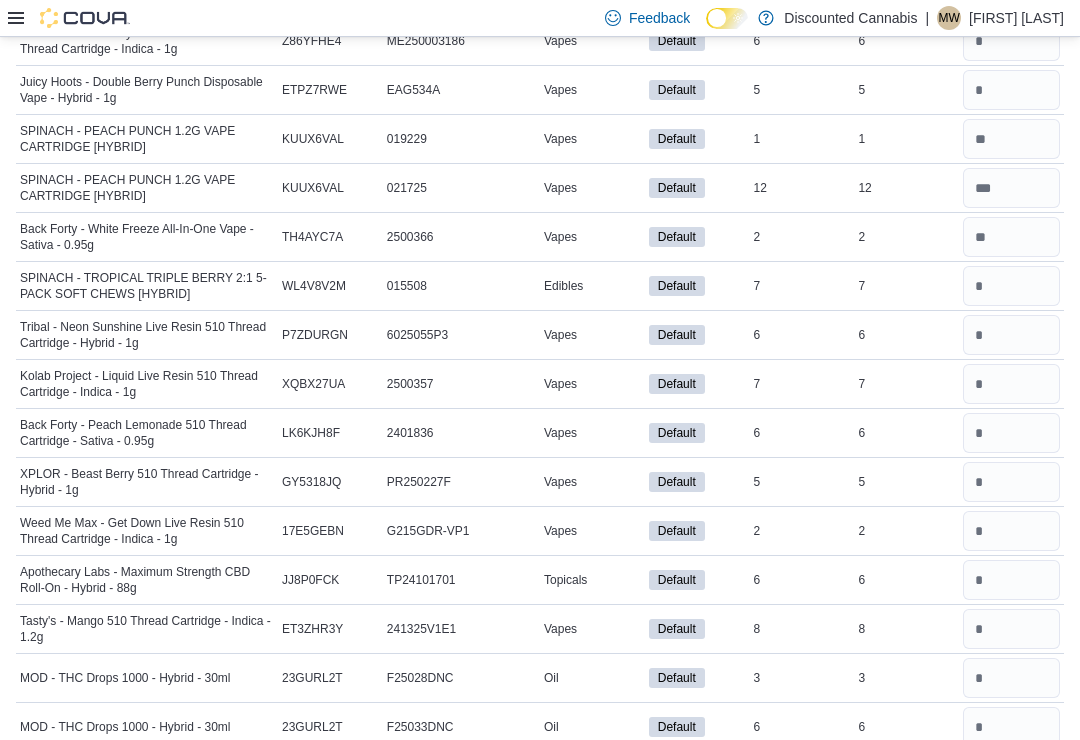 click at bounding box center [1011, 335] 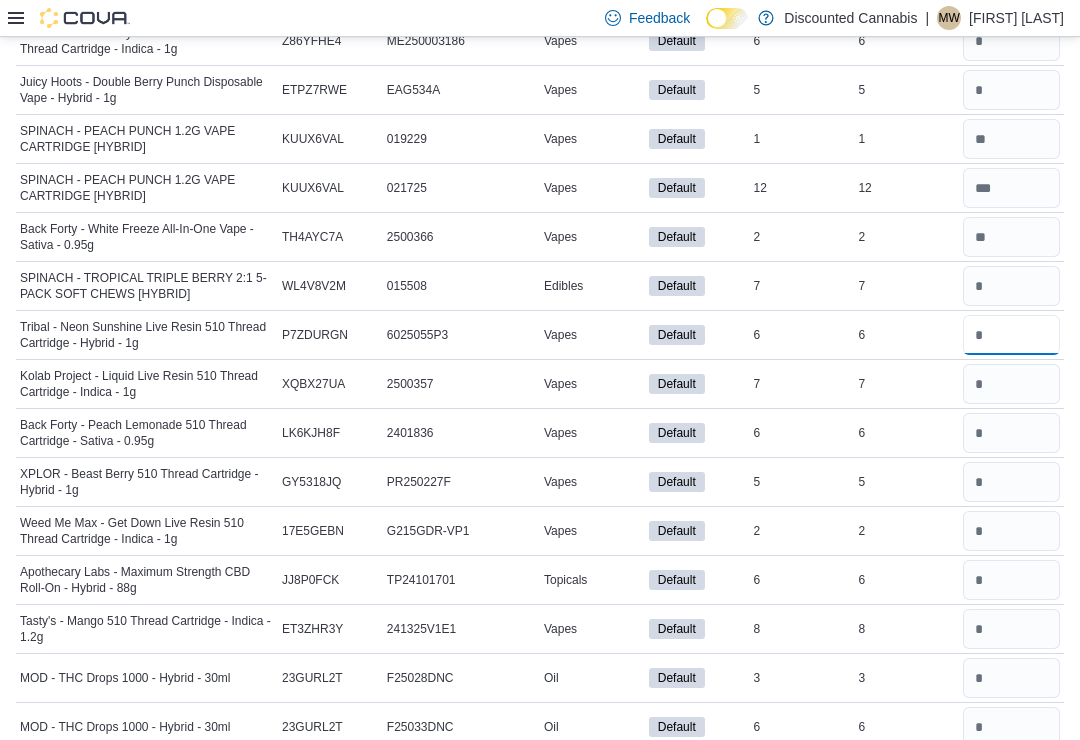 type 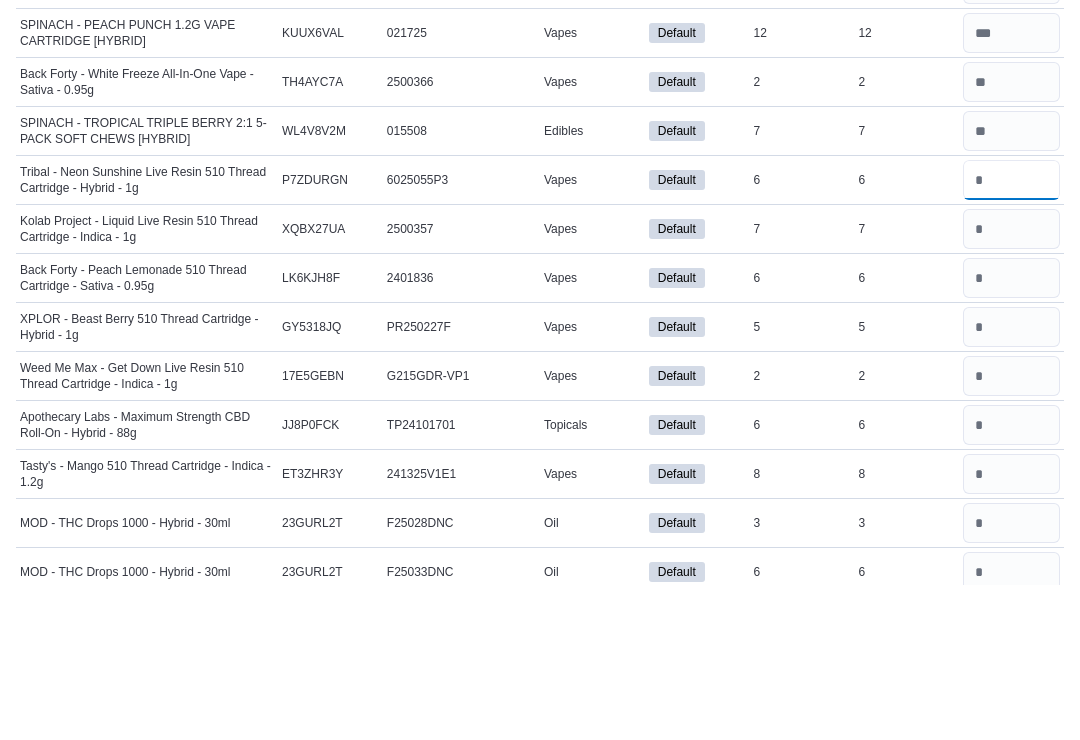 type on "*" 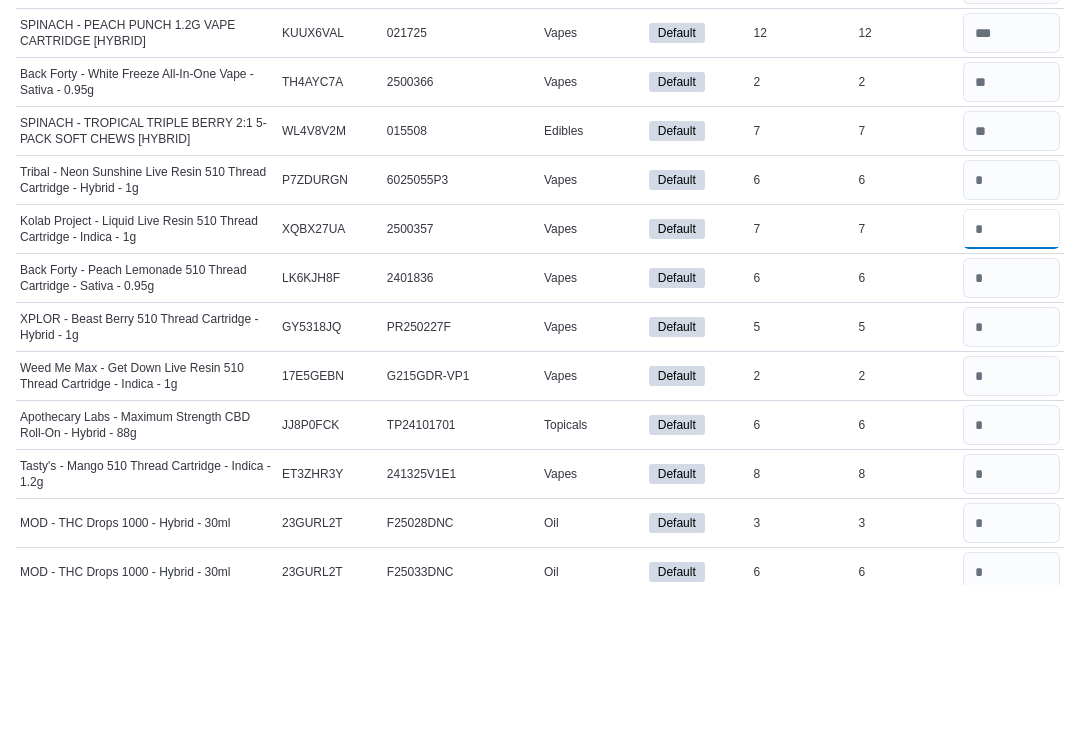 click at bounding box center [1011, 384] 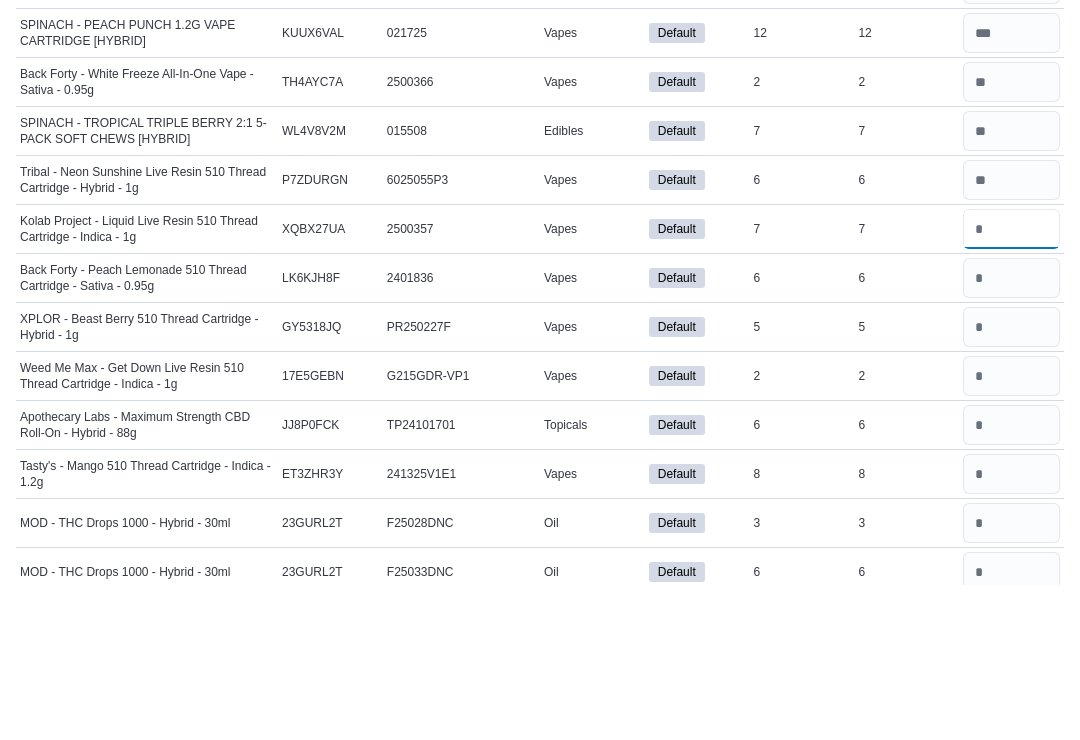 type 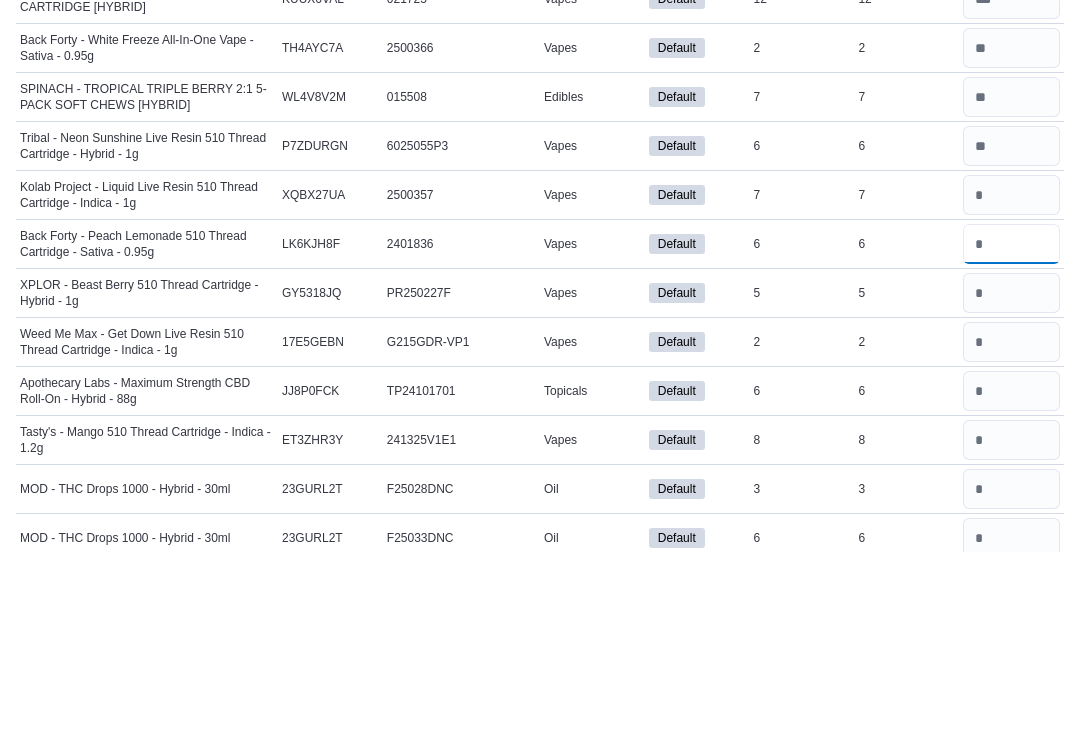 click at bounding box center [1011, 433] 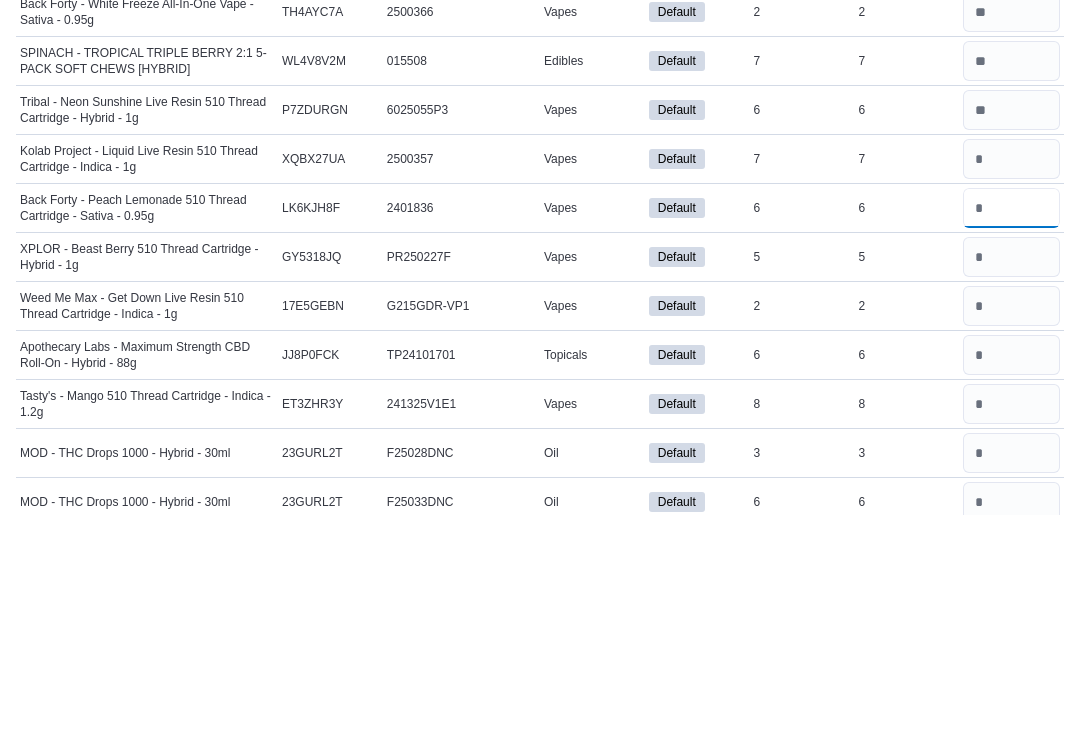 type on "*" 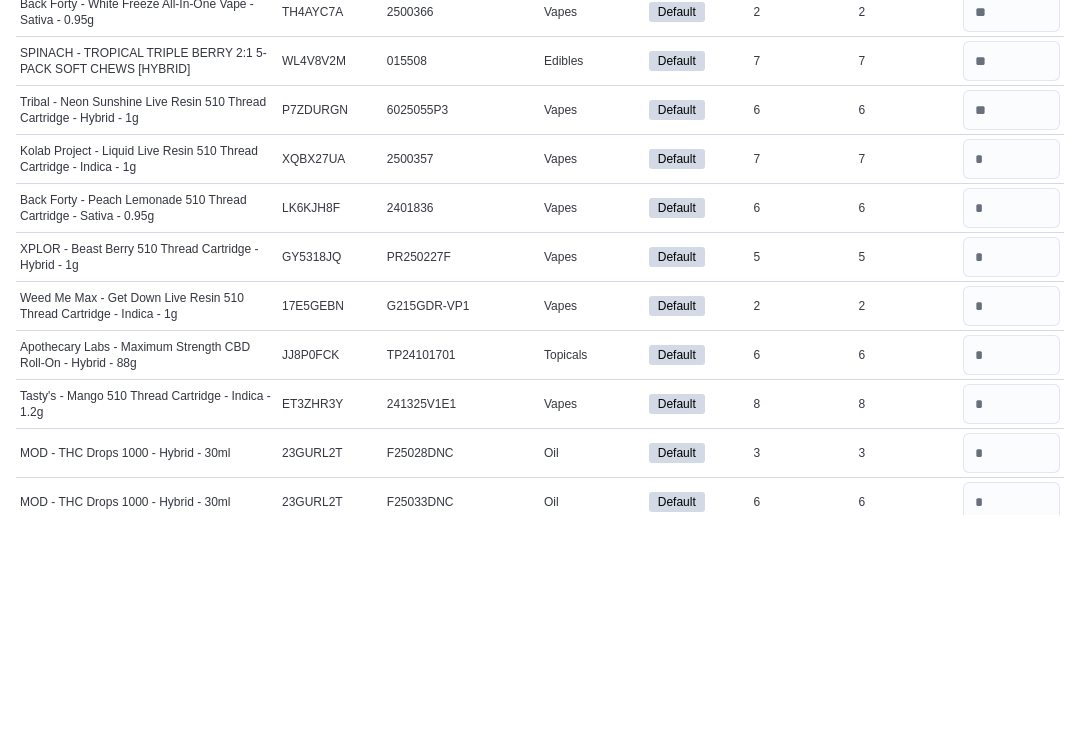 click at bounding box center [1011, 531] 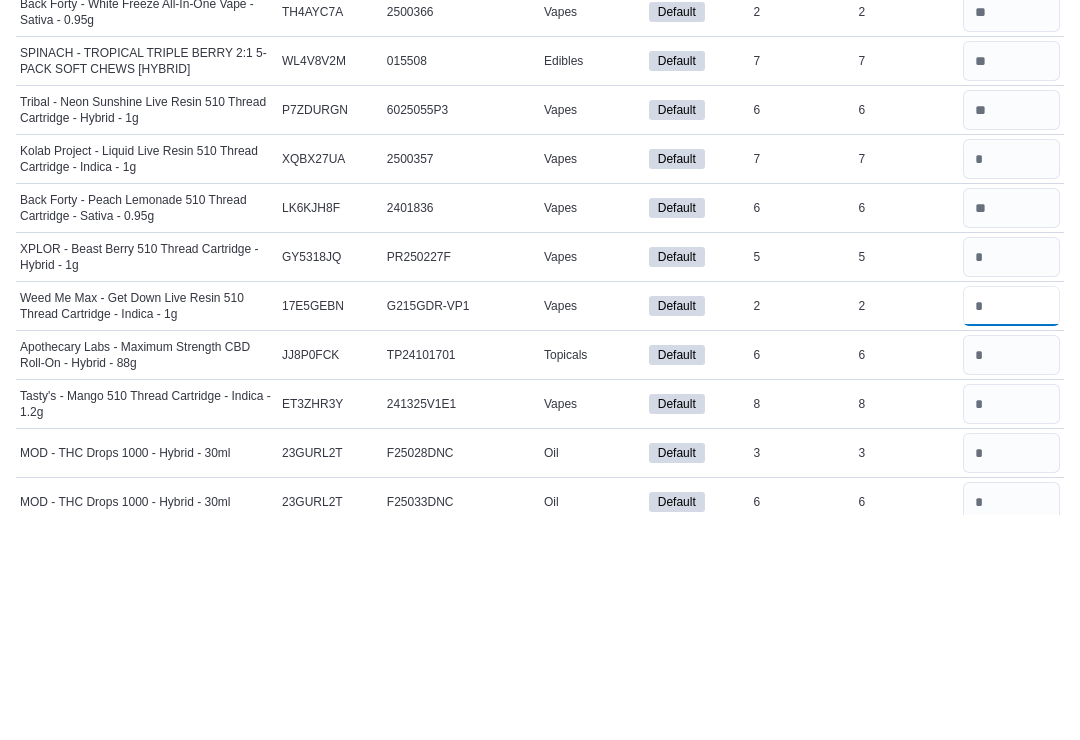 type 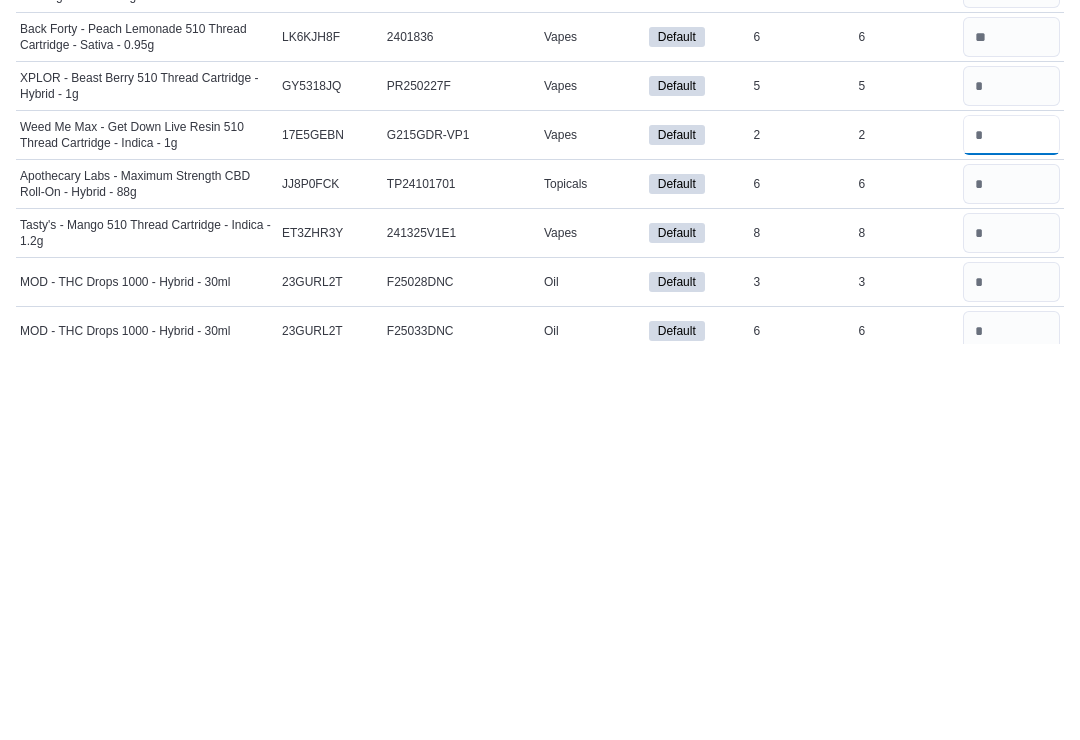 scroll, scrollTop: 5705, scrollLeft: 0, axis: vertical 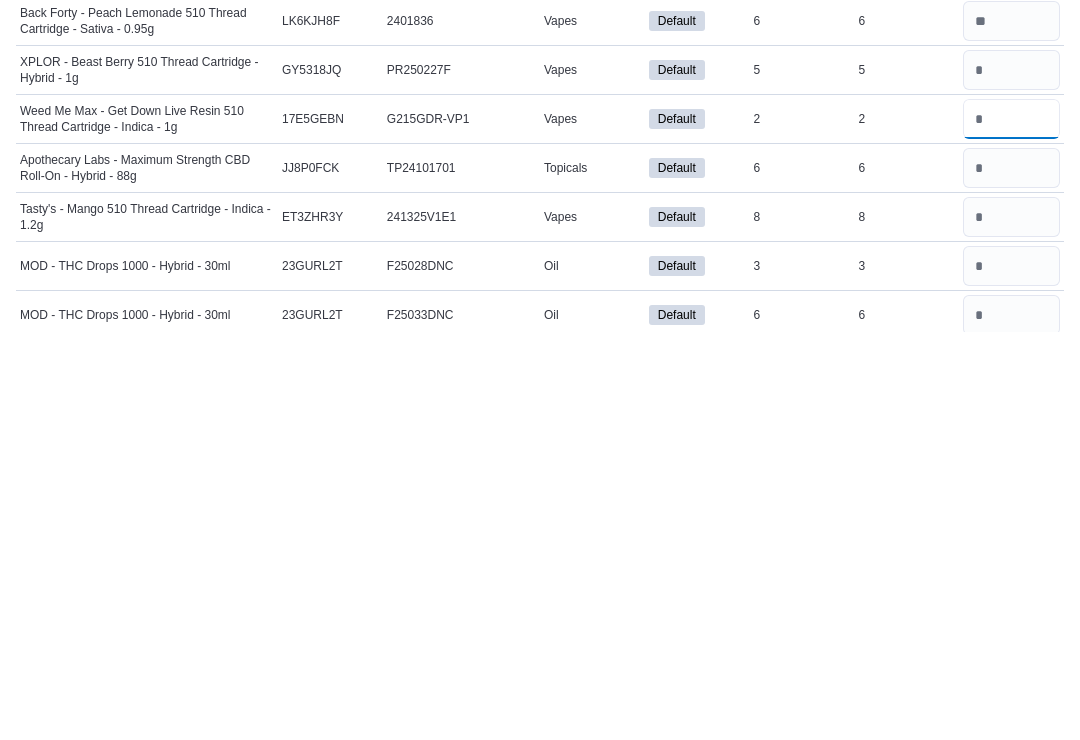 type on "*" 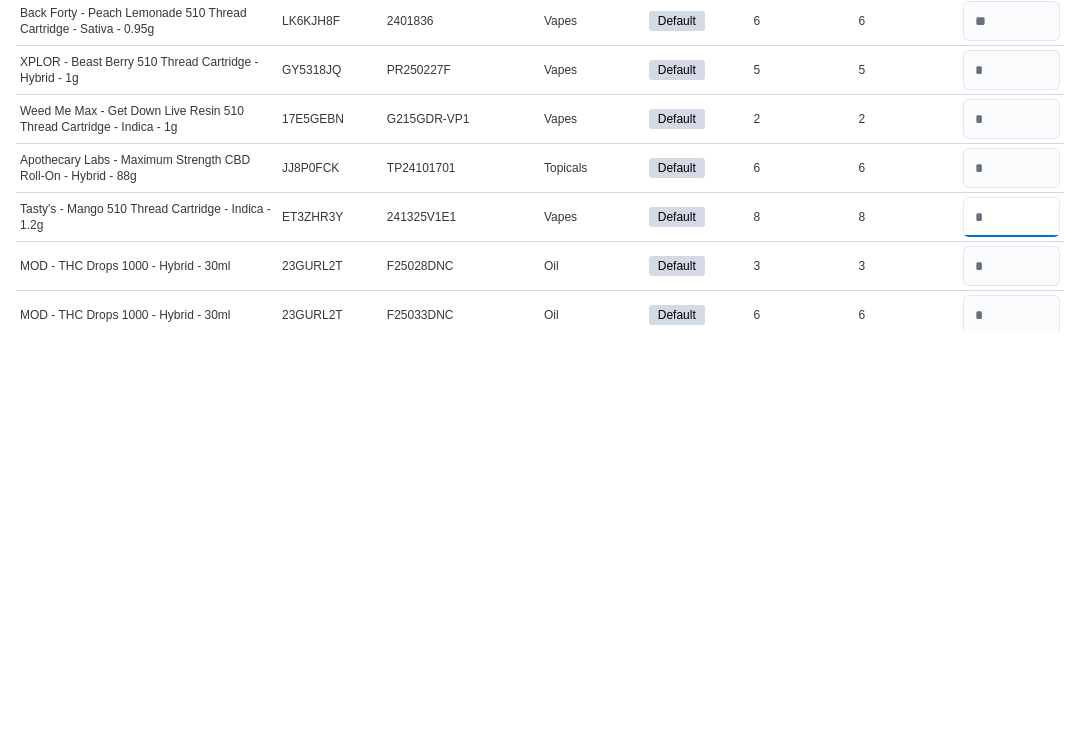click at bounding box center (1011, 625) 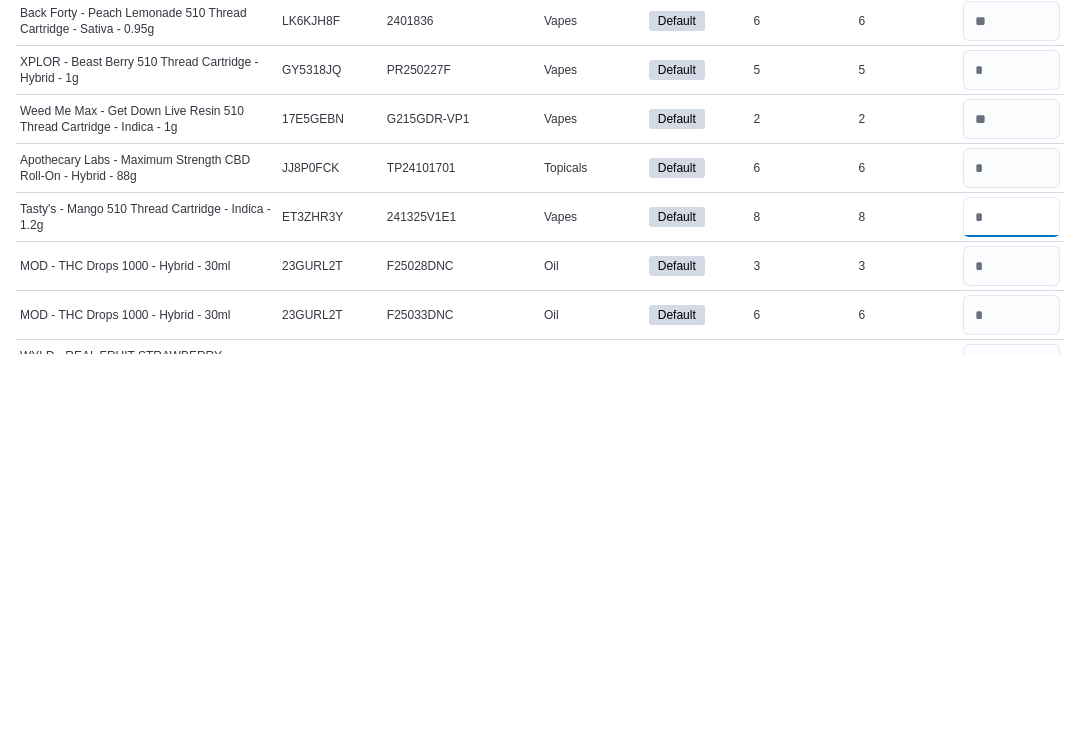 scroll, scrollTop: 5729, scrollLeft: 0, axis: vertical 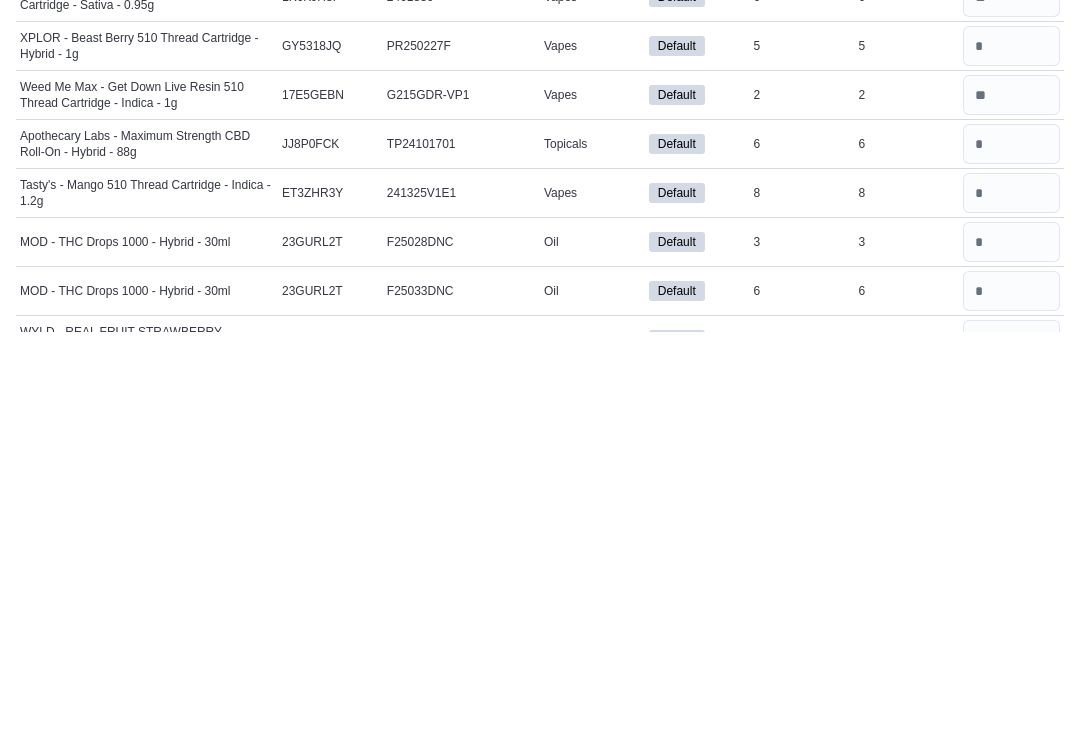 click at bounding box center (1011, 650) 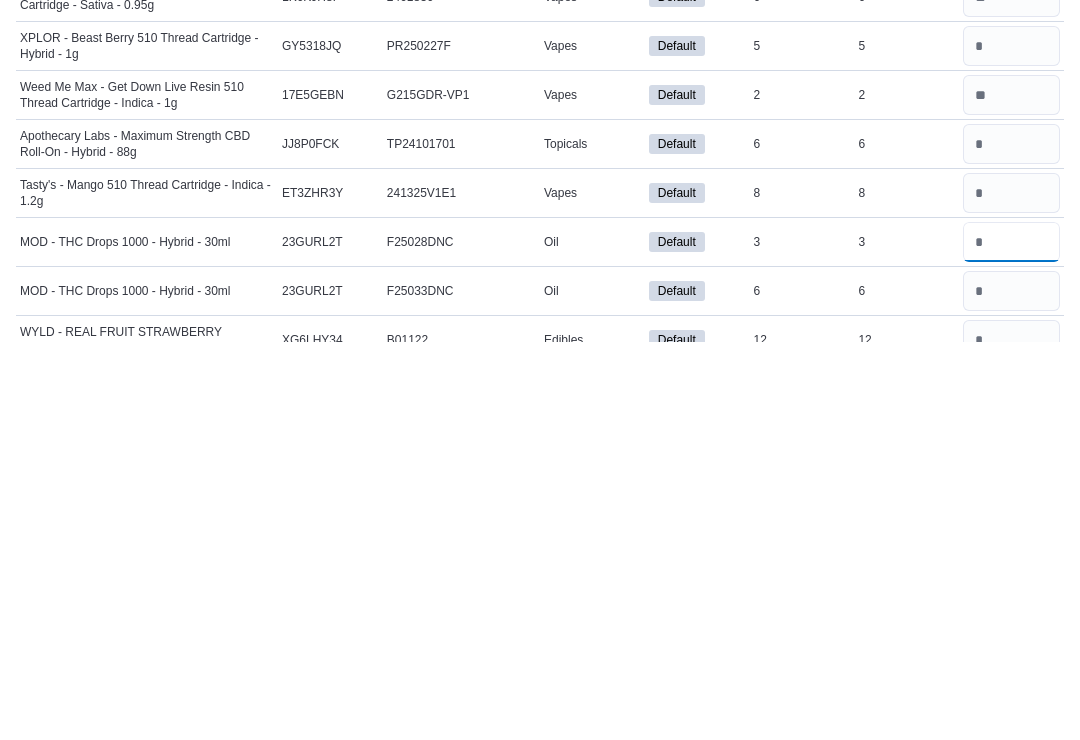 scroll, scrollTop: 5742, scrollLeft: 0, axis: vertical 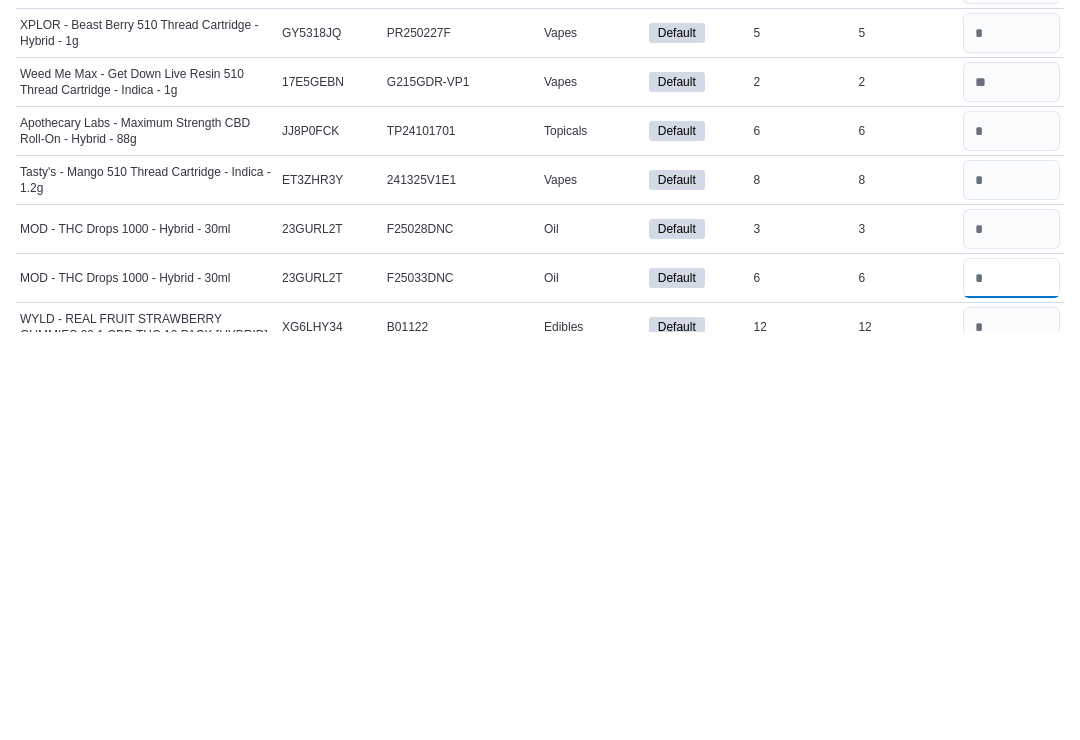 click at bounding box center [1011, 686] 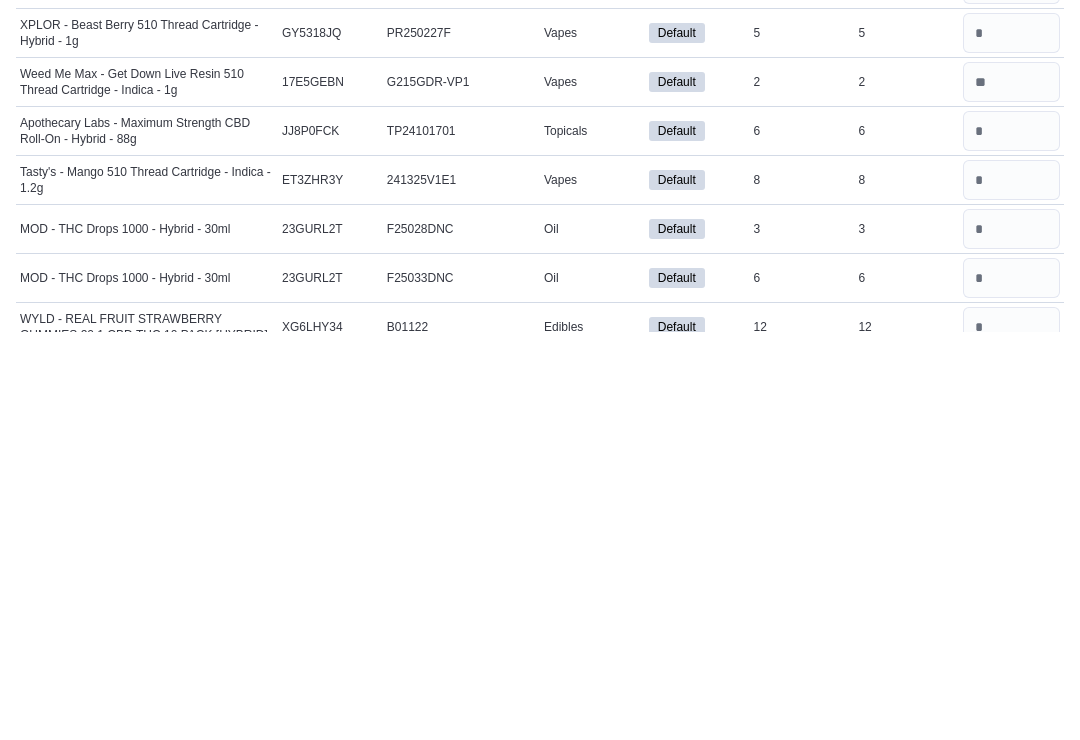 click at bounding box center (1011, 735) 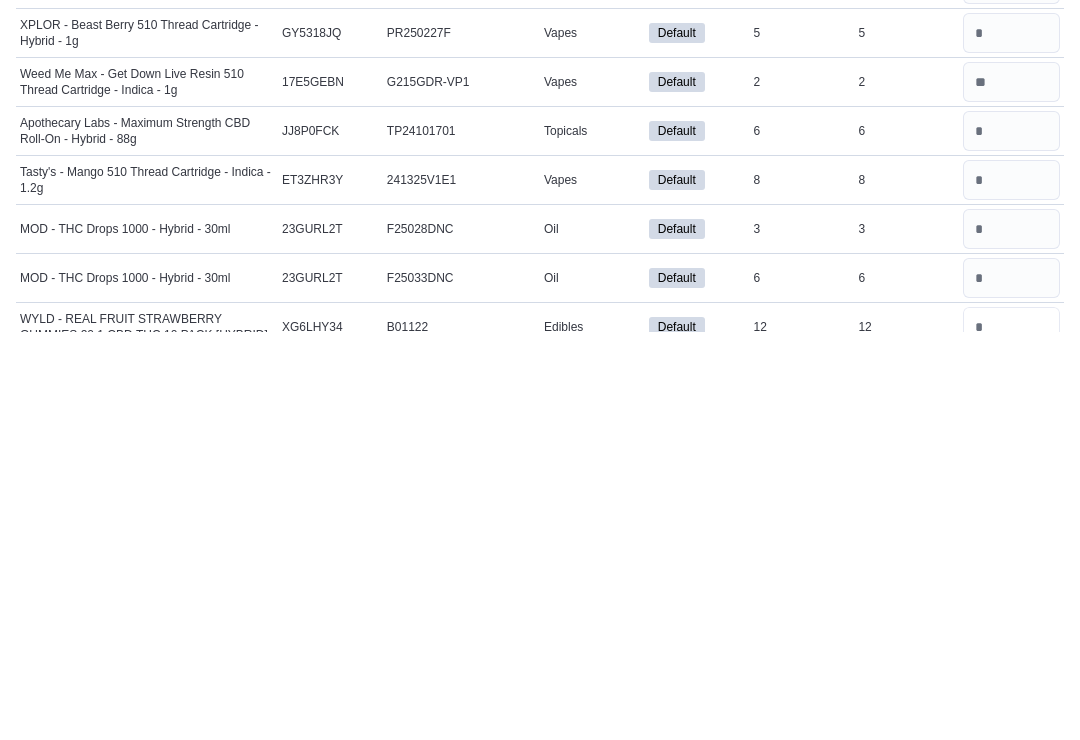 scroll, scrollTop: 5889, scrollLeft: 0, axis: vertical 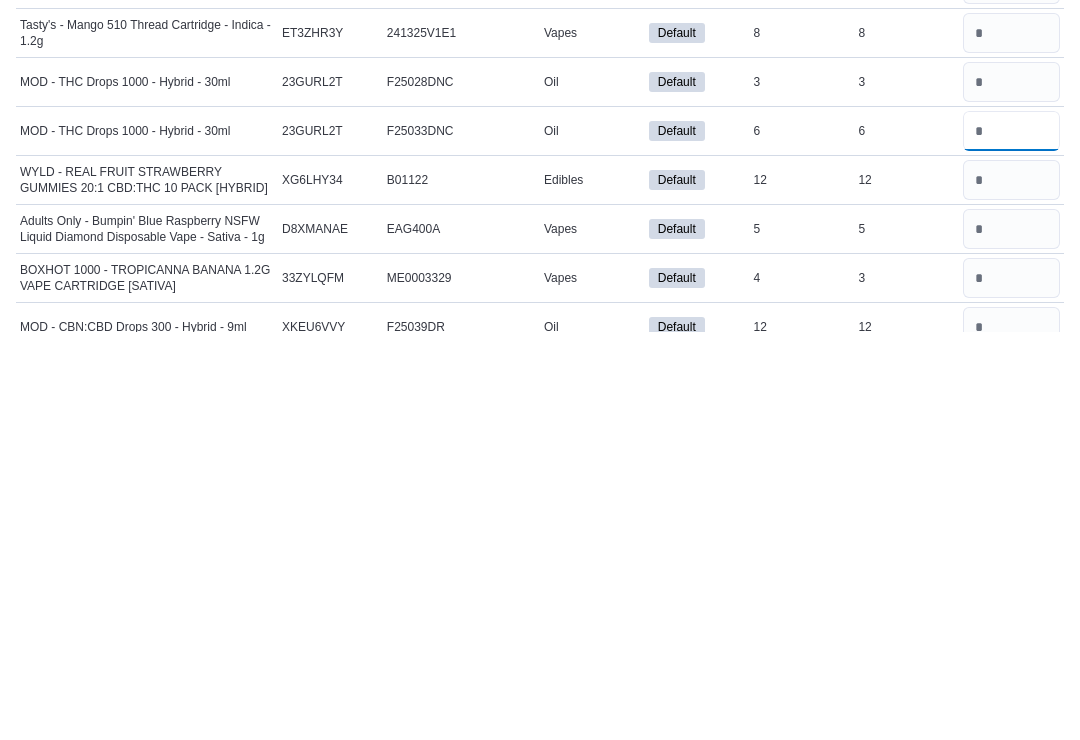 click at bounding box center [1011, 539] 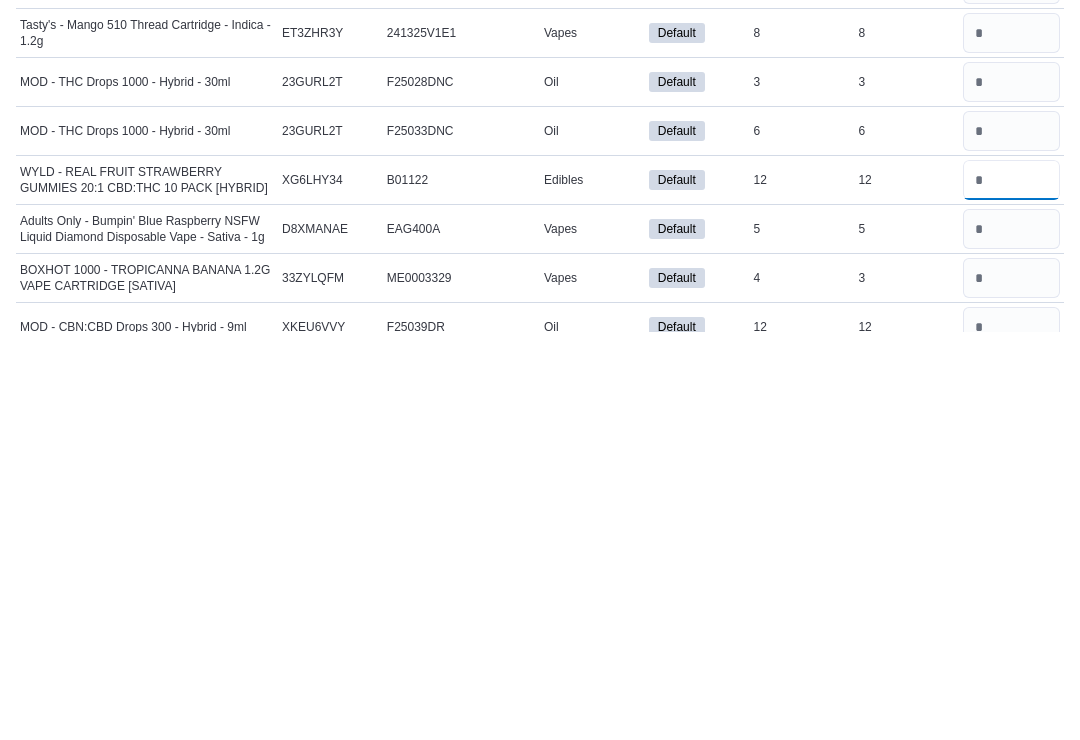 click at bounding box center [1011, 588] 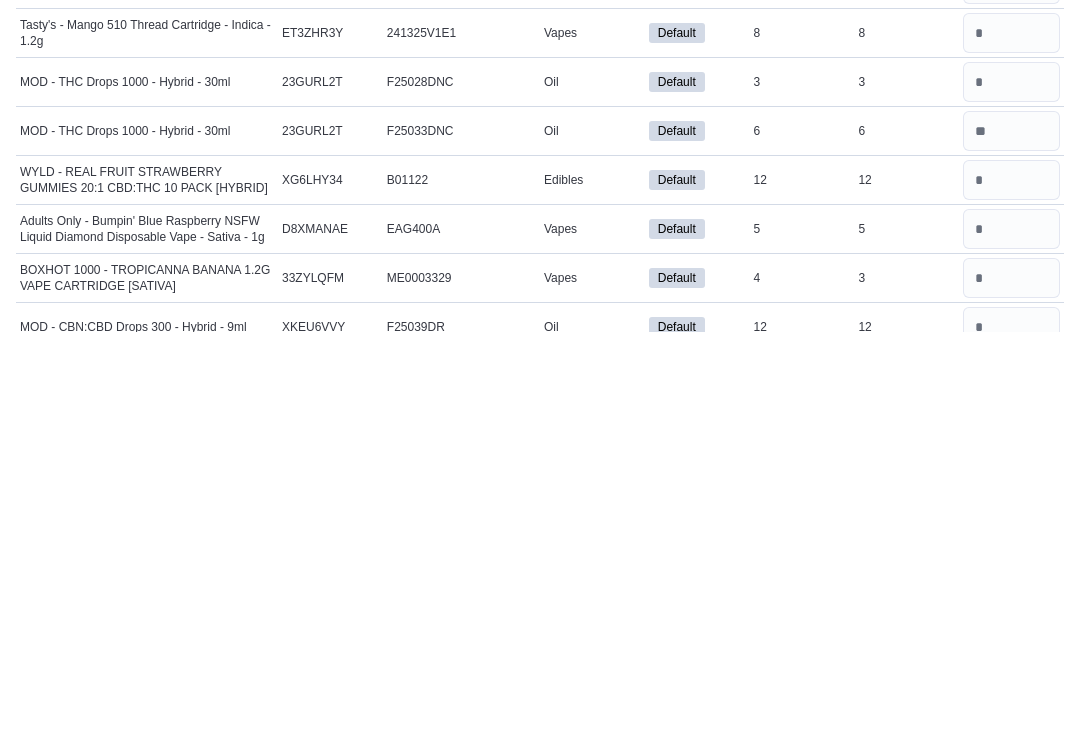 click at bounding box center (1011, 490) 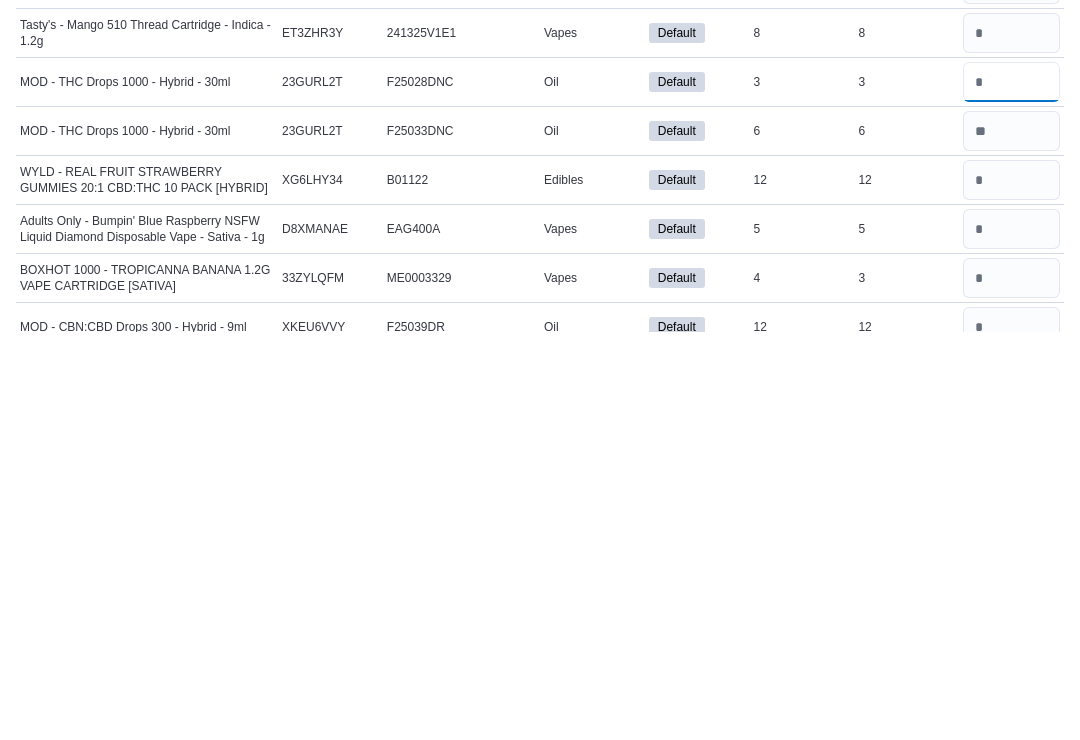type on "*" 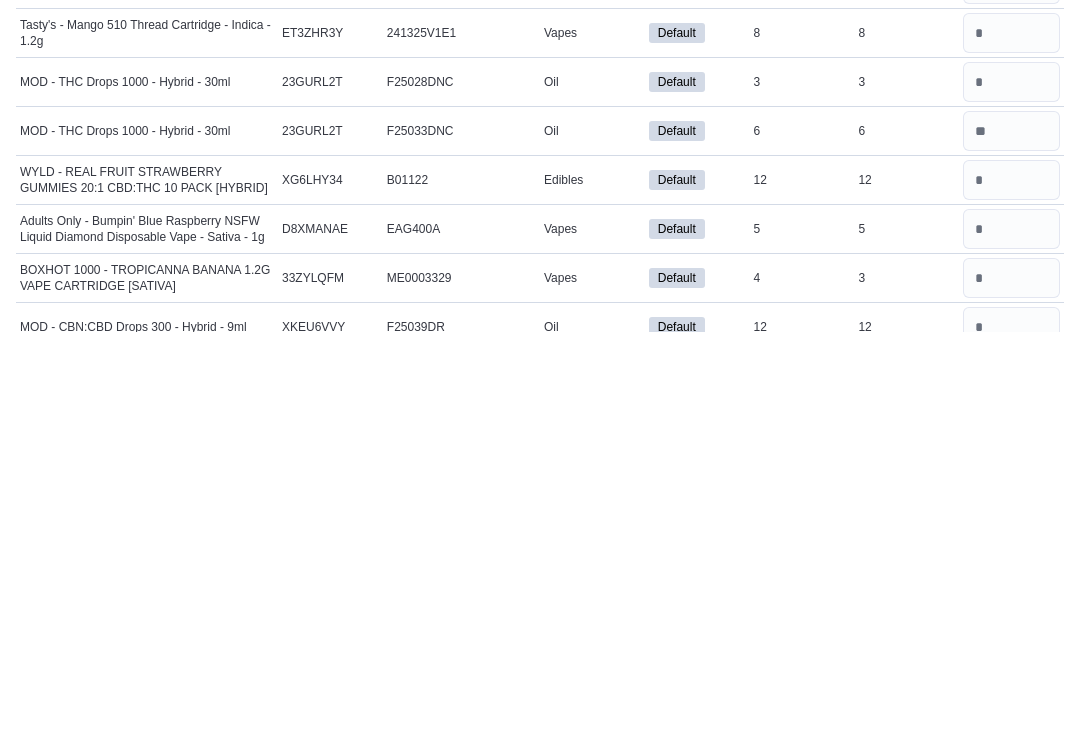 click at bounding box center (1011, 588) 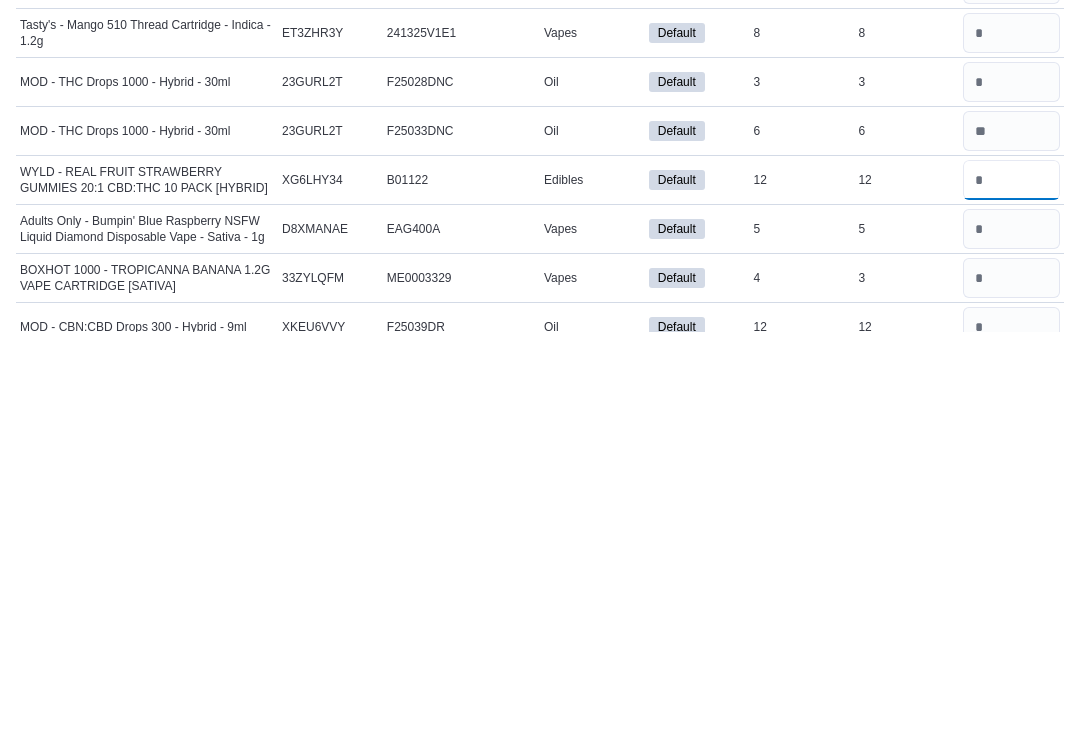type 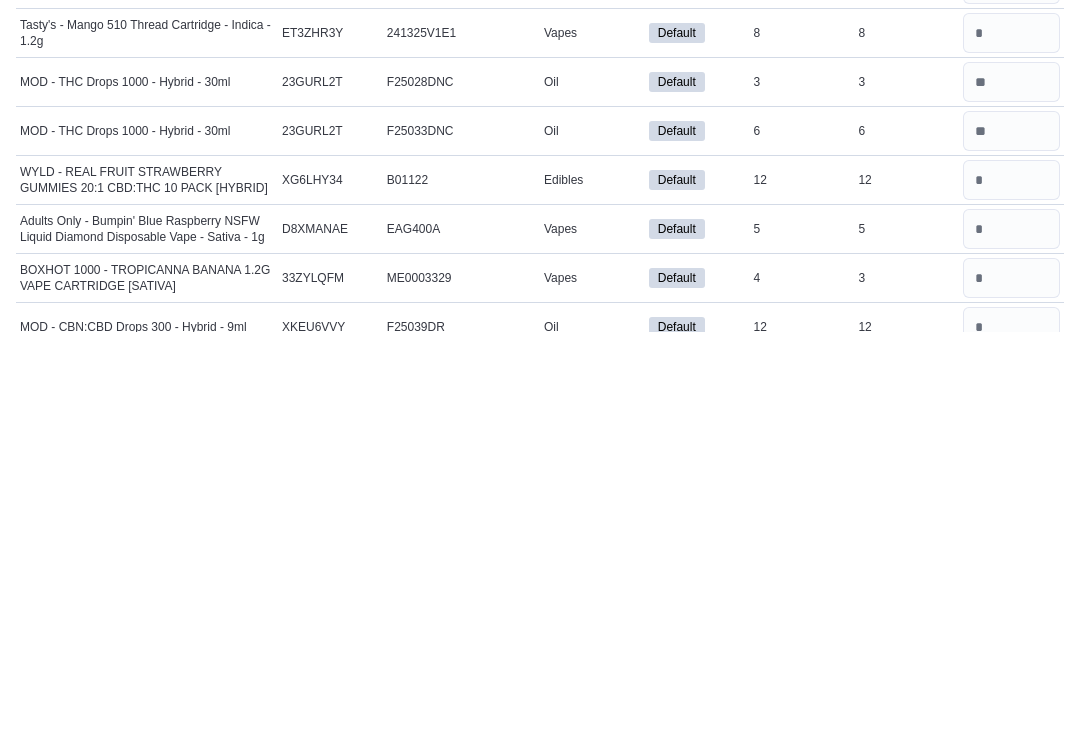 scroll, scrollTop: 6204, scrollLeft: 0, axis: vertical 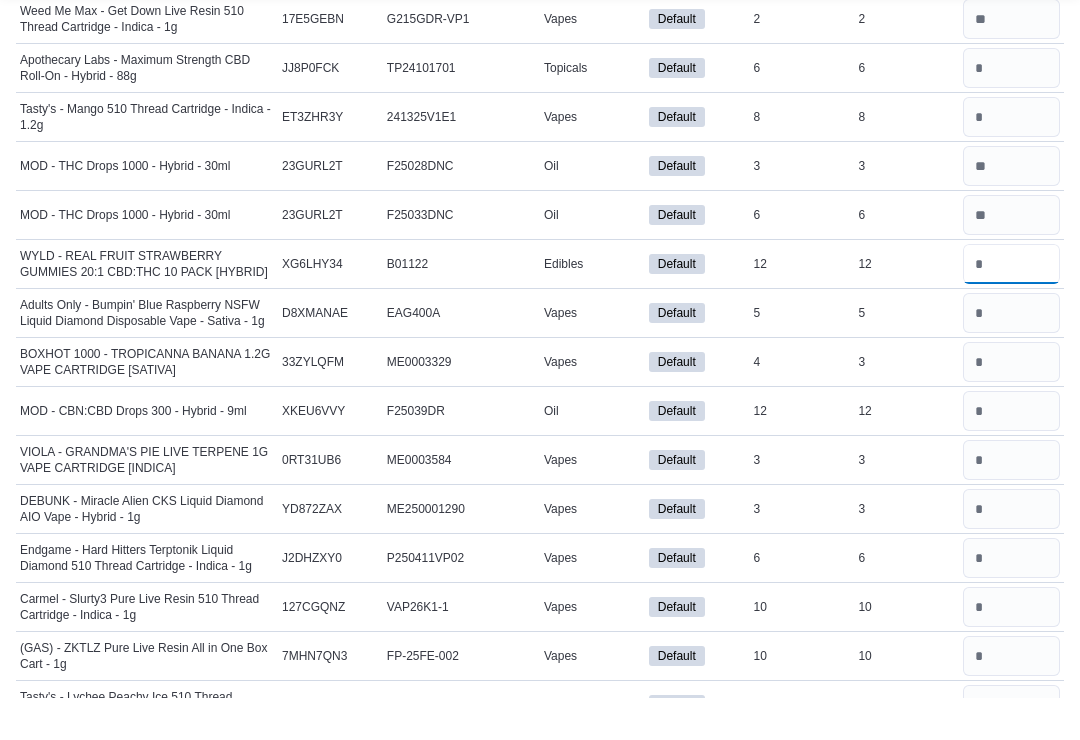 type on "**" 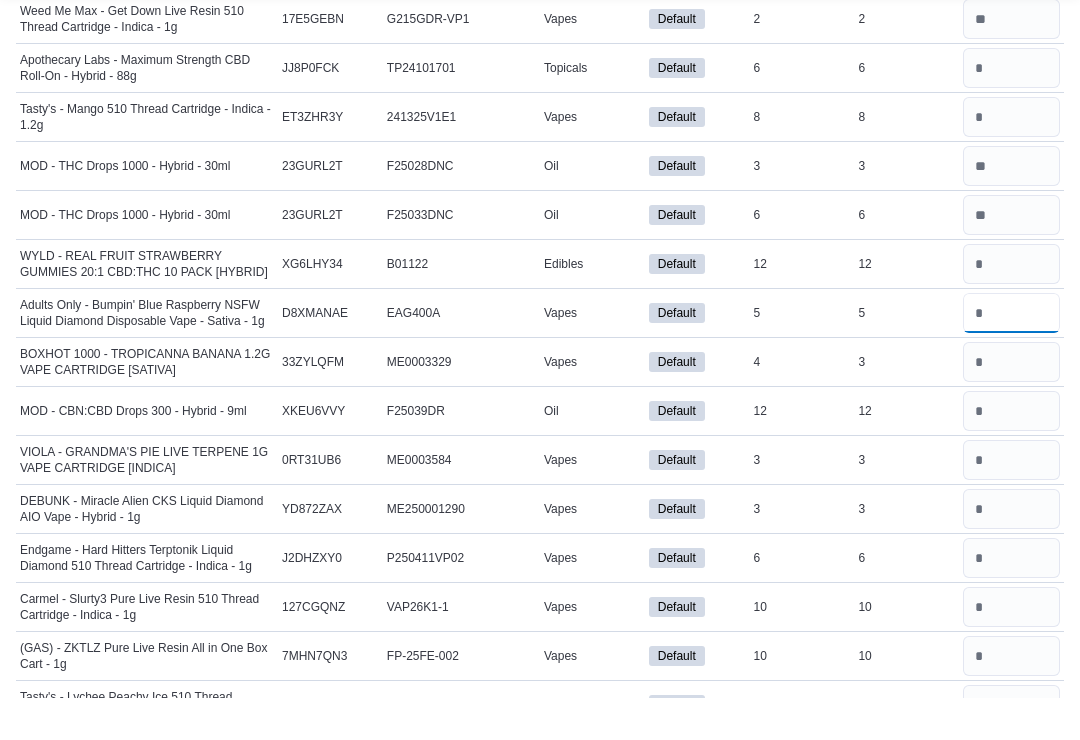 click at bounding box center [1011, 356] 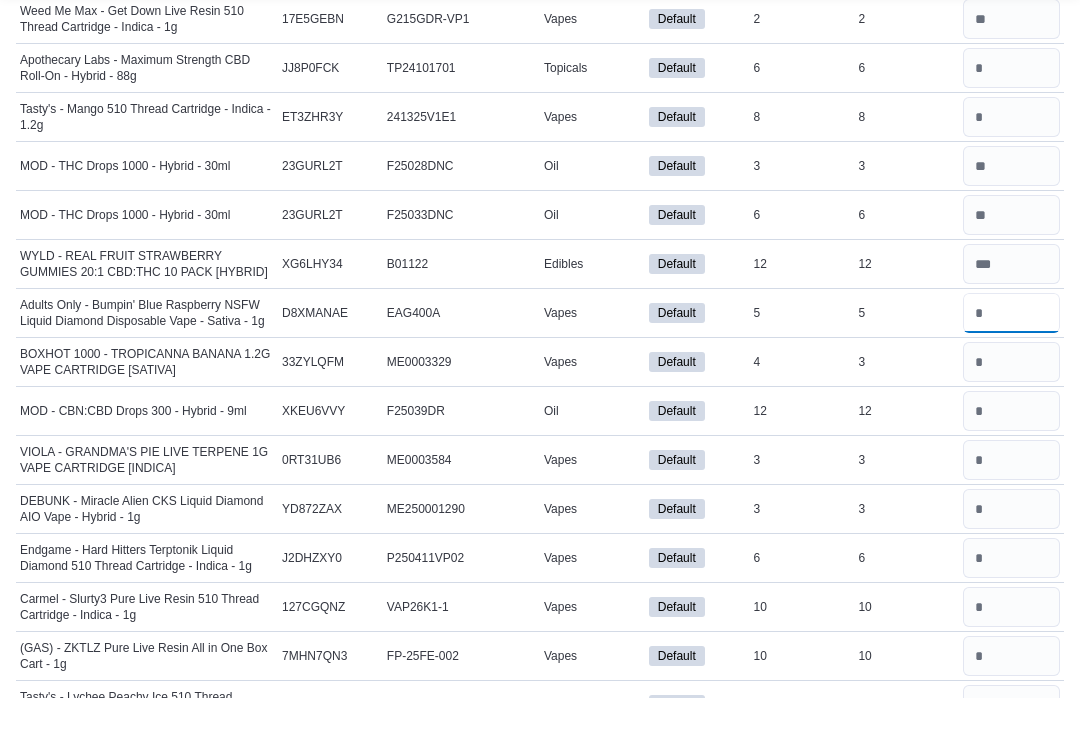 type 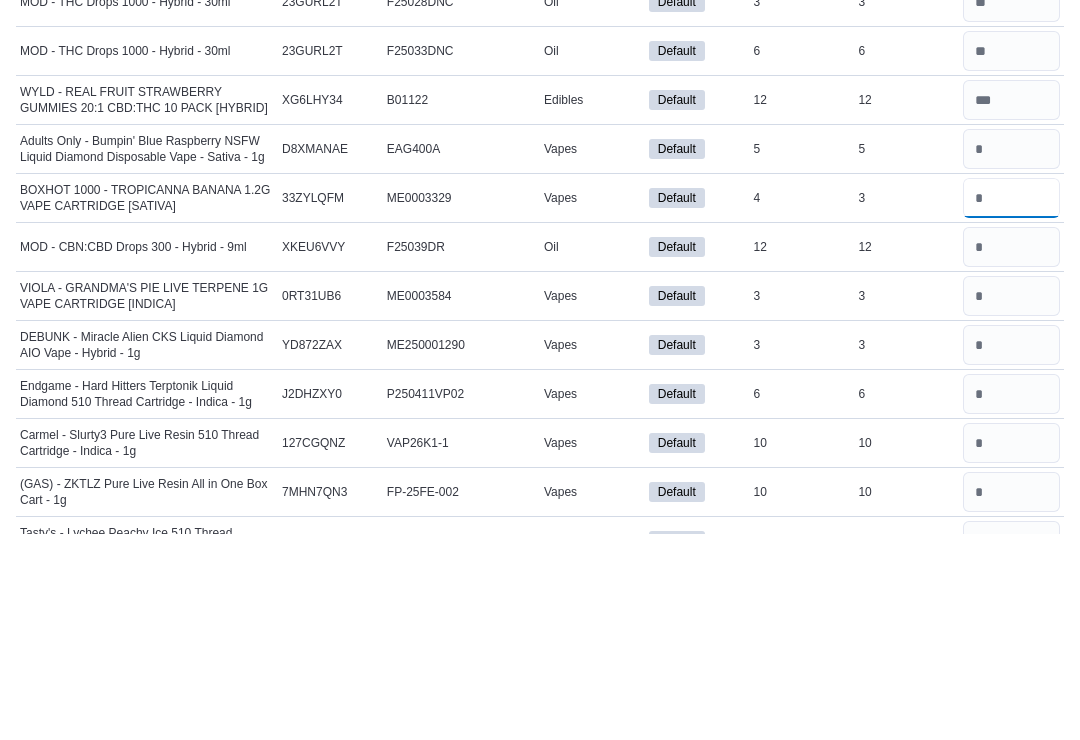 click at bounding box center (1011, 405) 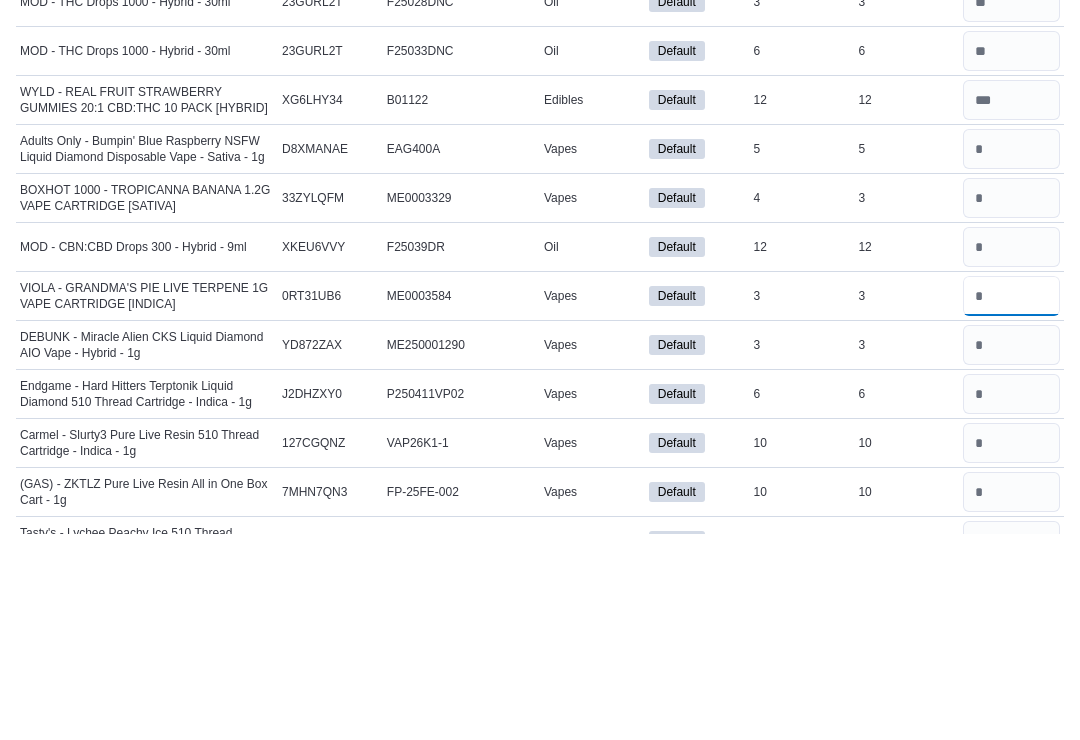click at bounding box center (1011, 503) 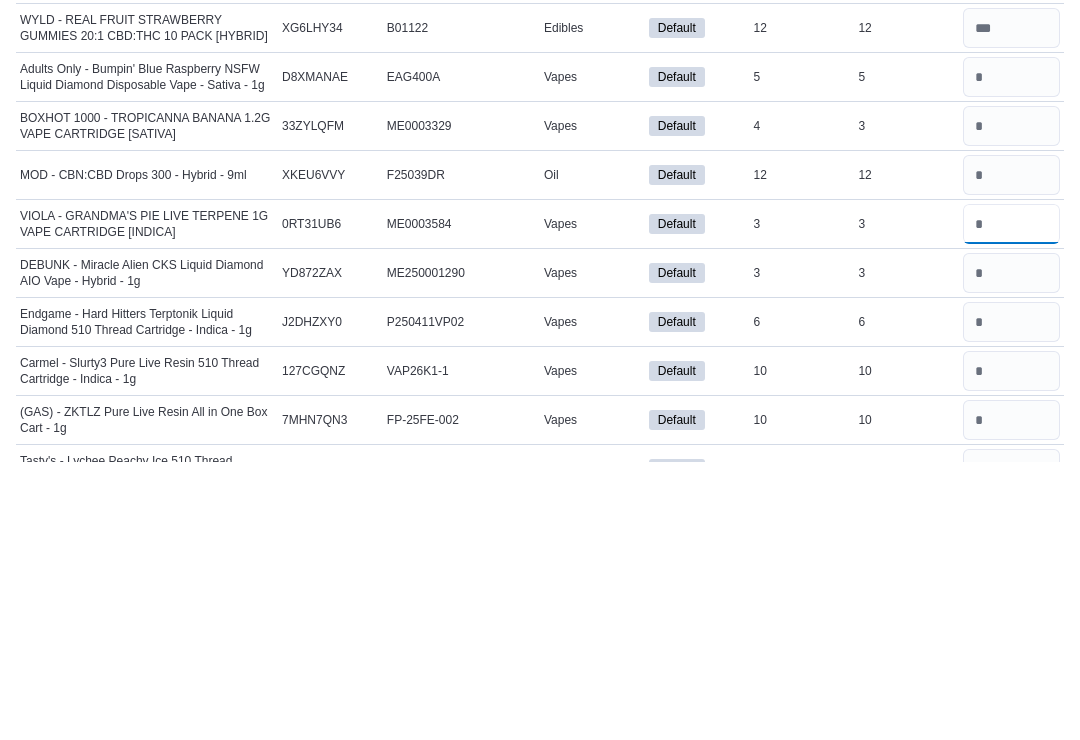 type on "*" 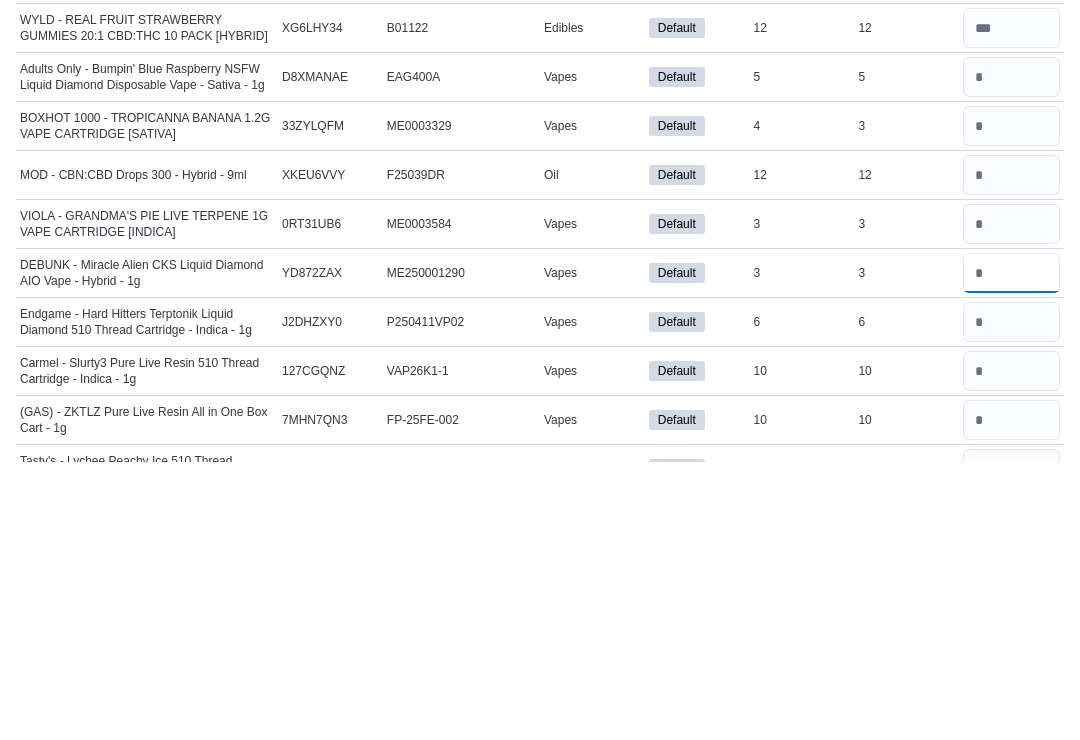 click at bounding box center (1011, 552) 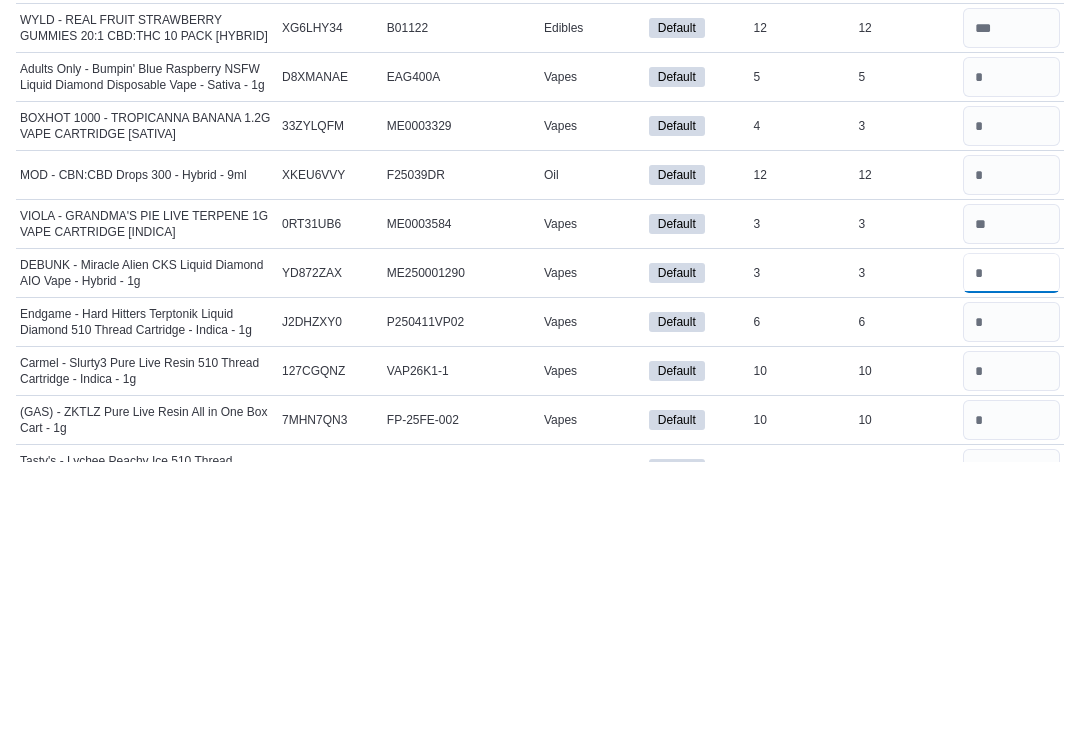 type 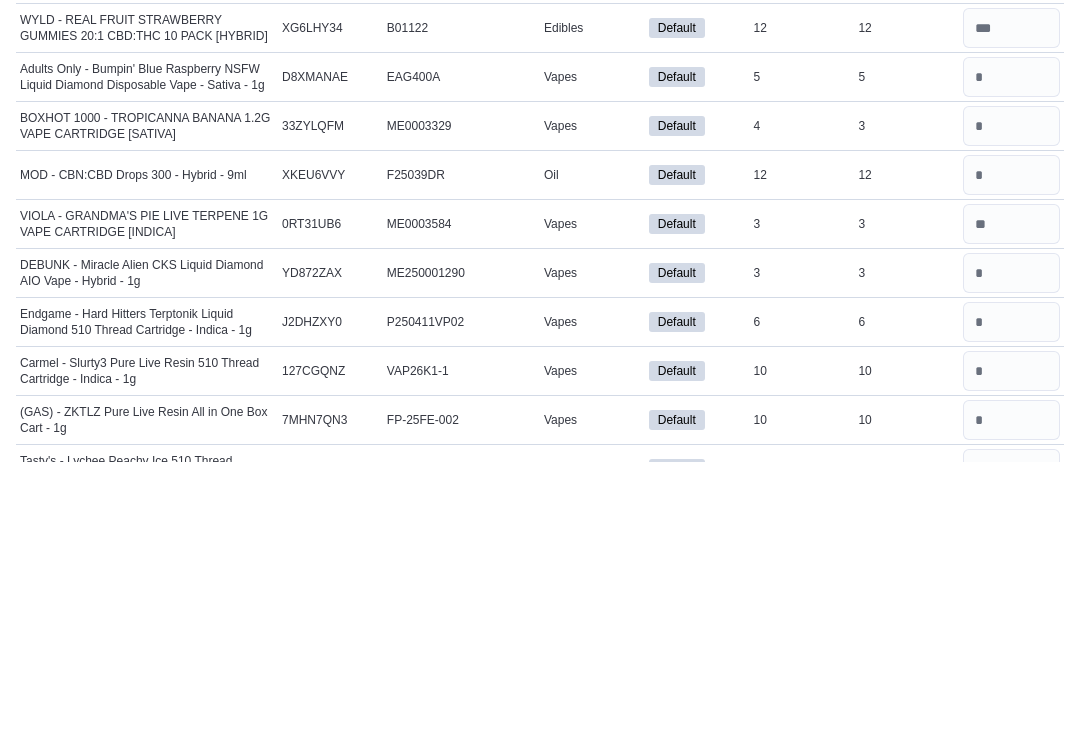 click at bounding box center (1011, 601) 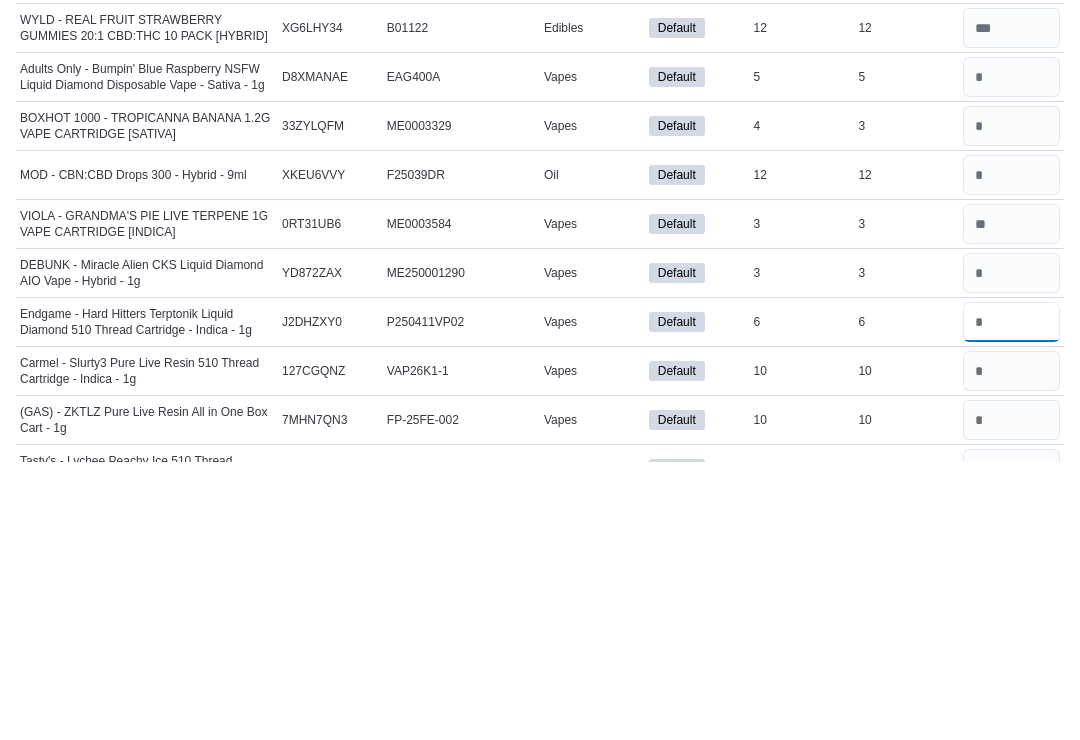 scroll, scrollTop: 6183, scrollLeft: 0, axis: vertical 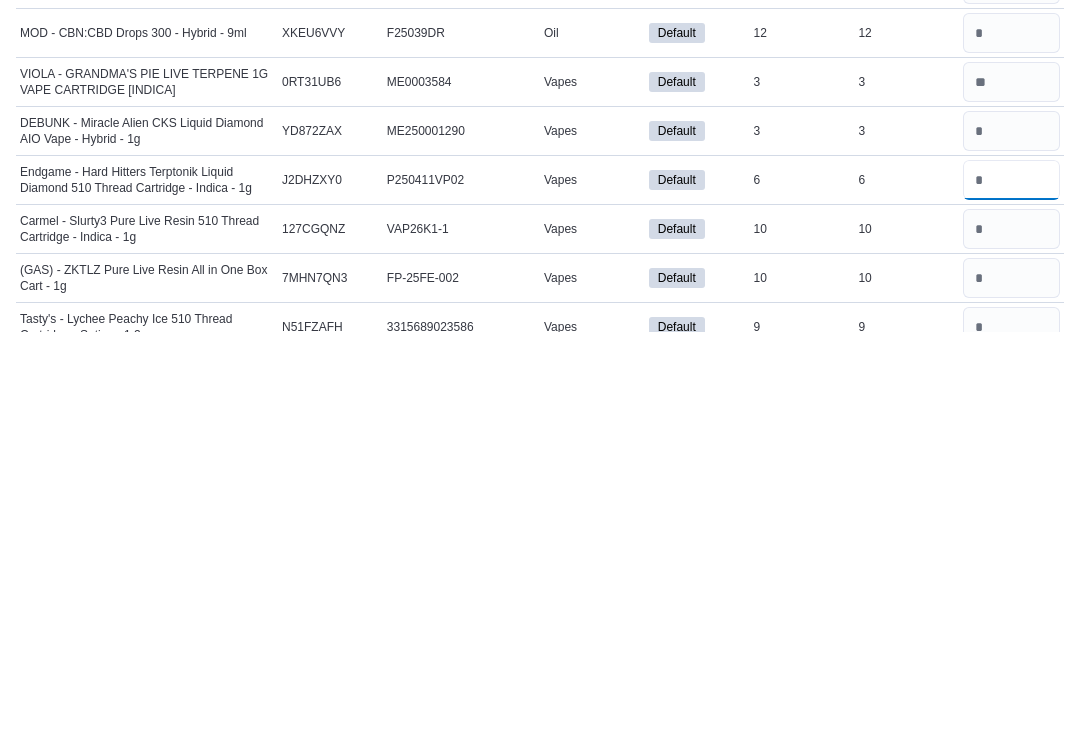 type on "*" 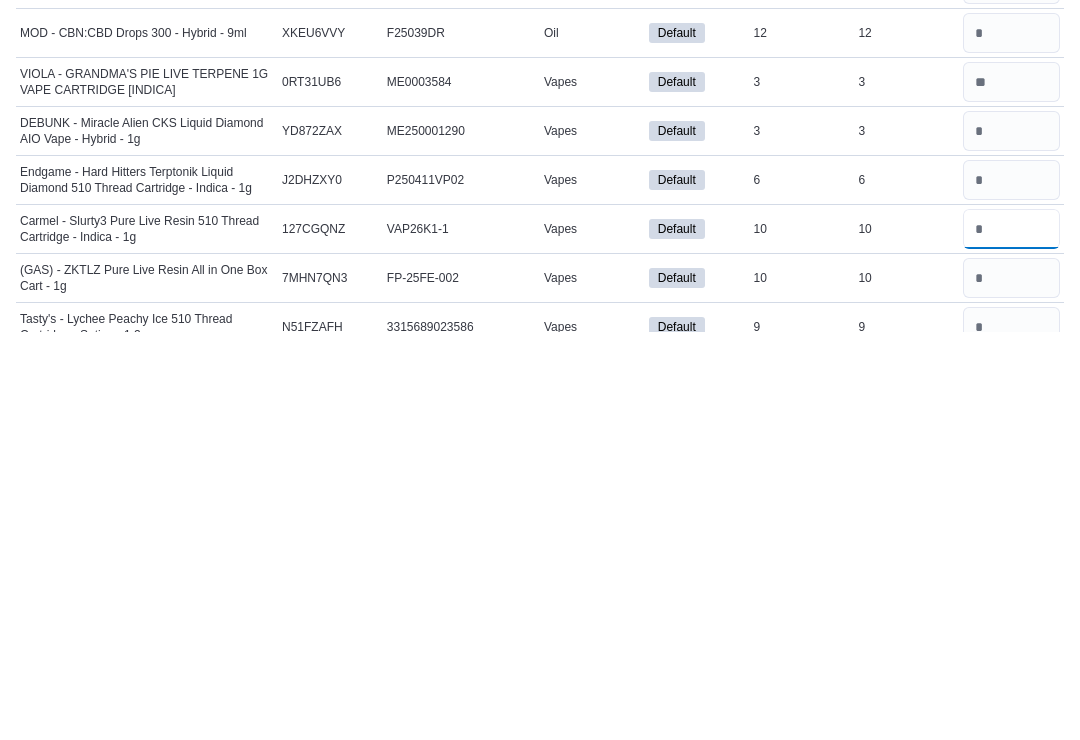 click at bounding box center [1011, 637] 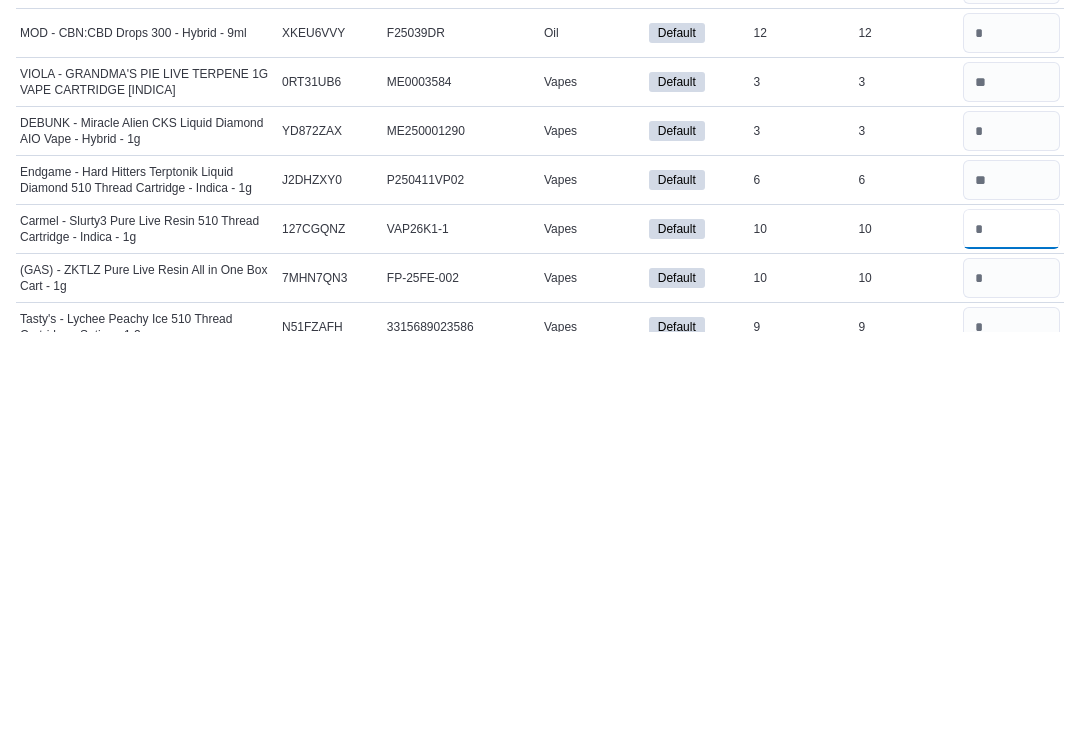 type 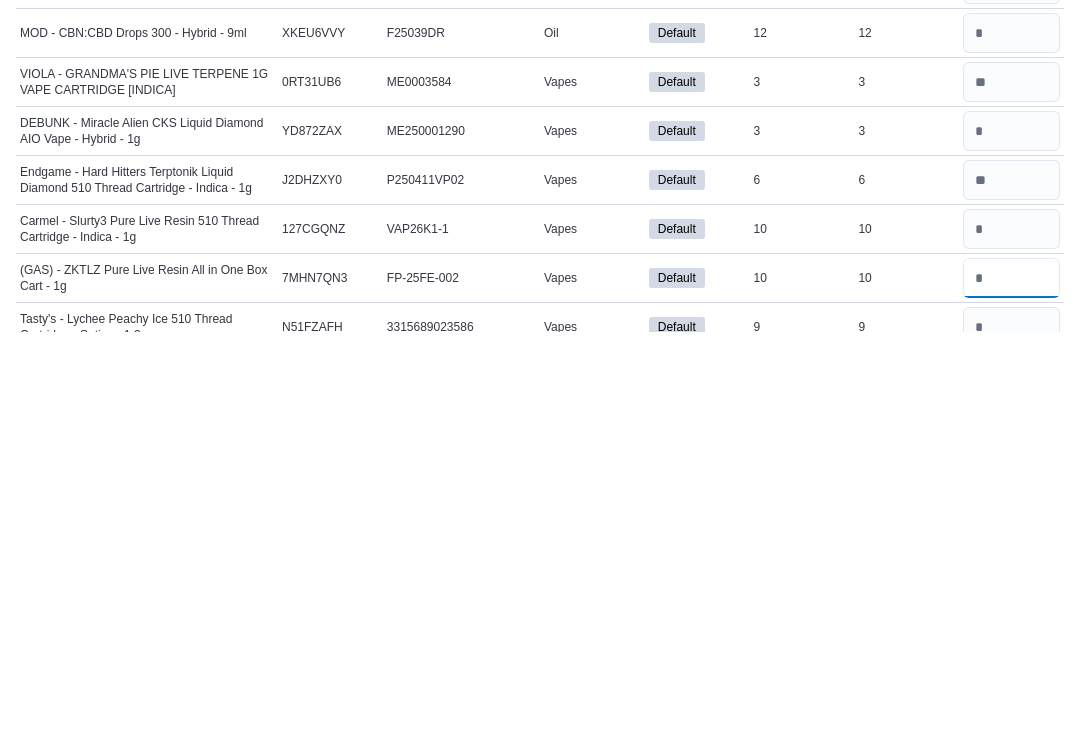 click at bounding box center (1011, 686) 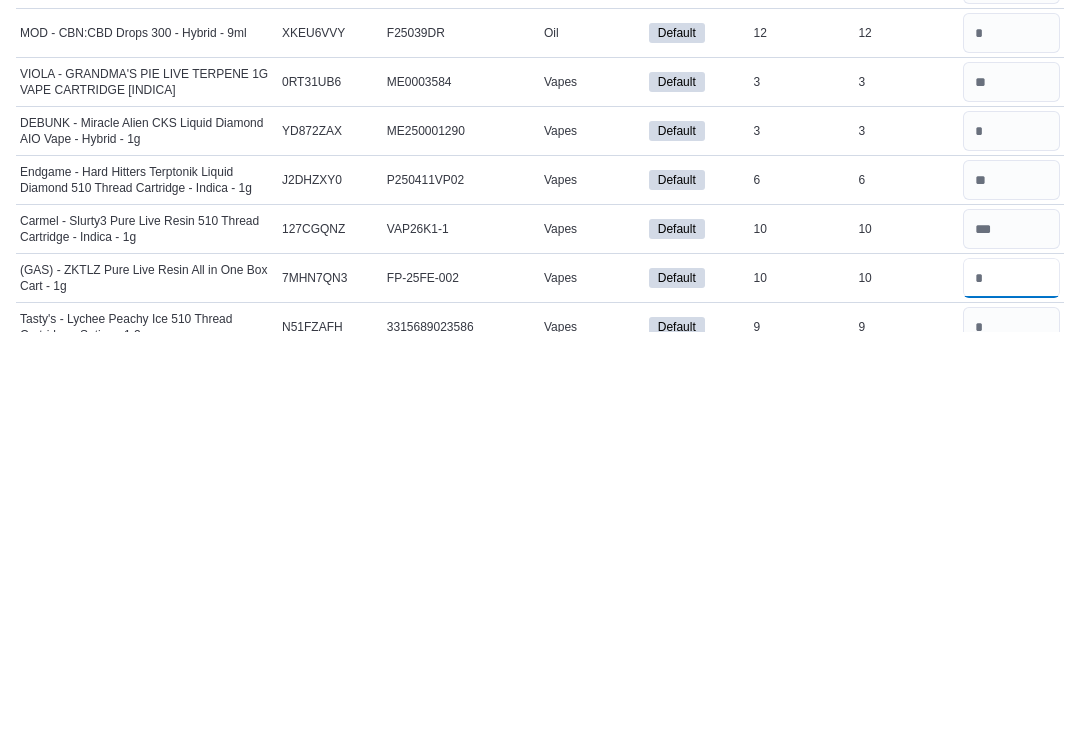 type on "**" 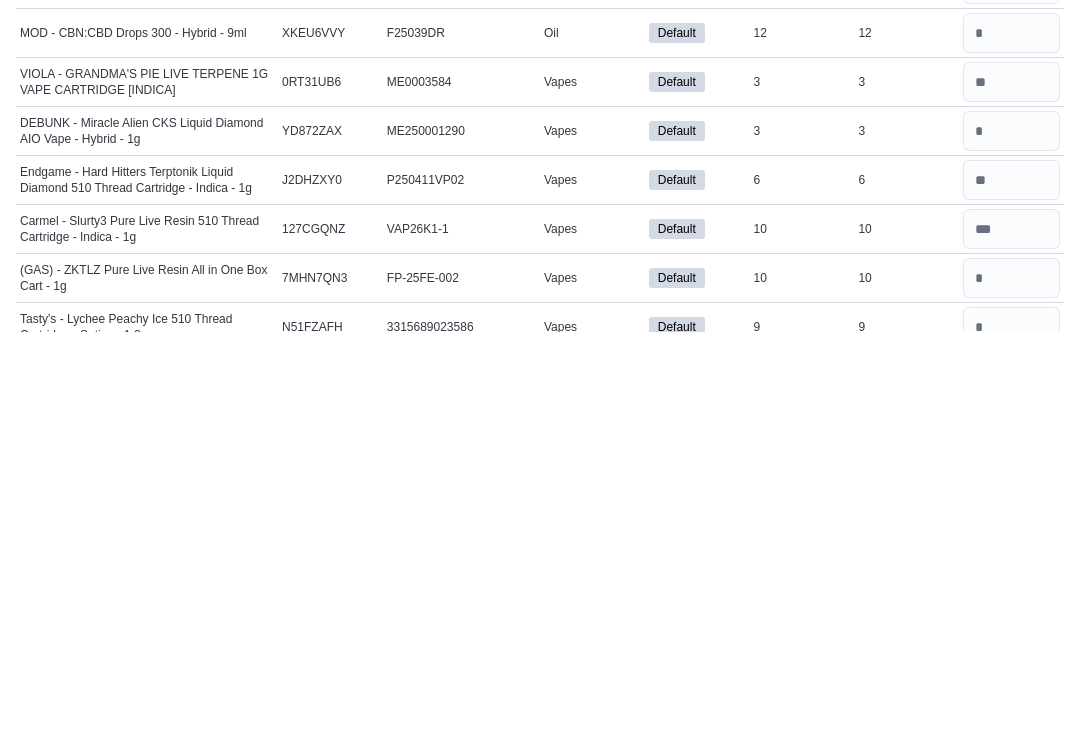 click at bounding box center [1011, 735] 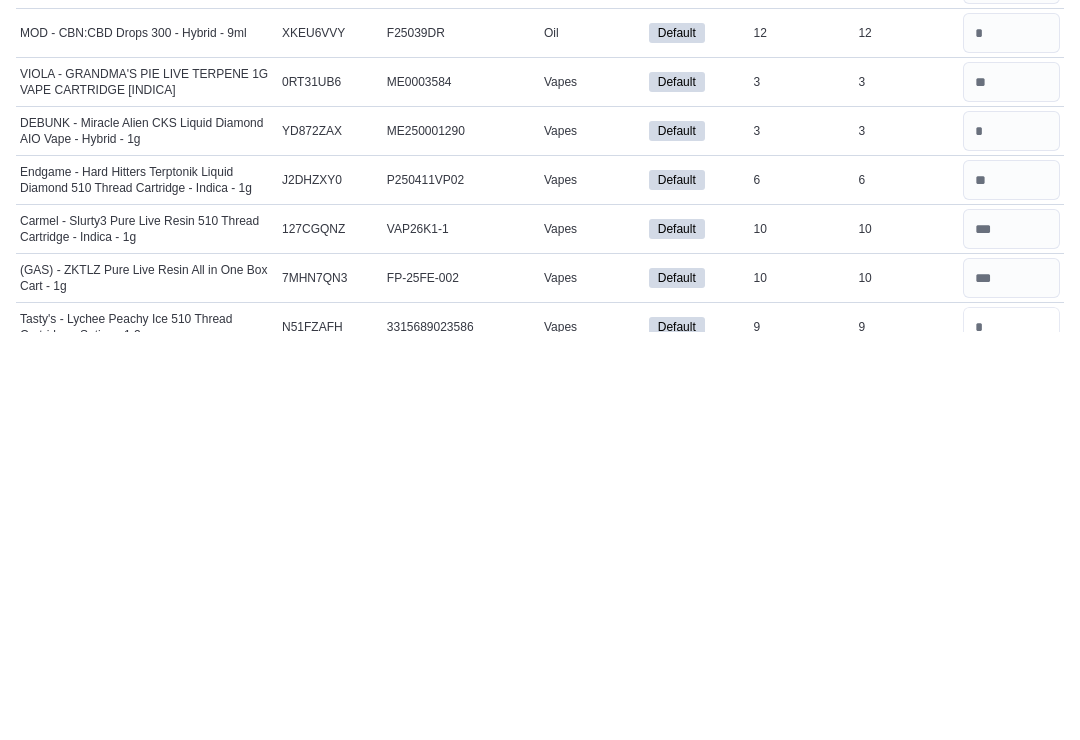 type 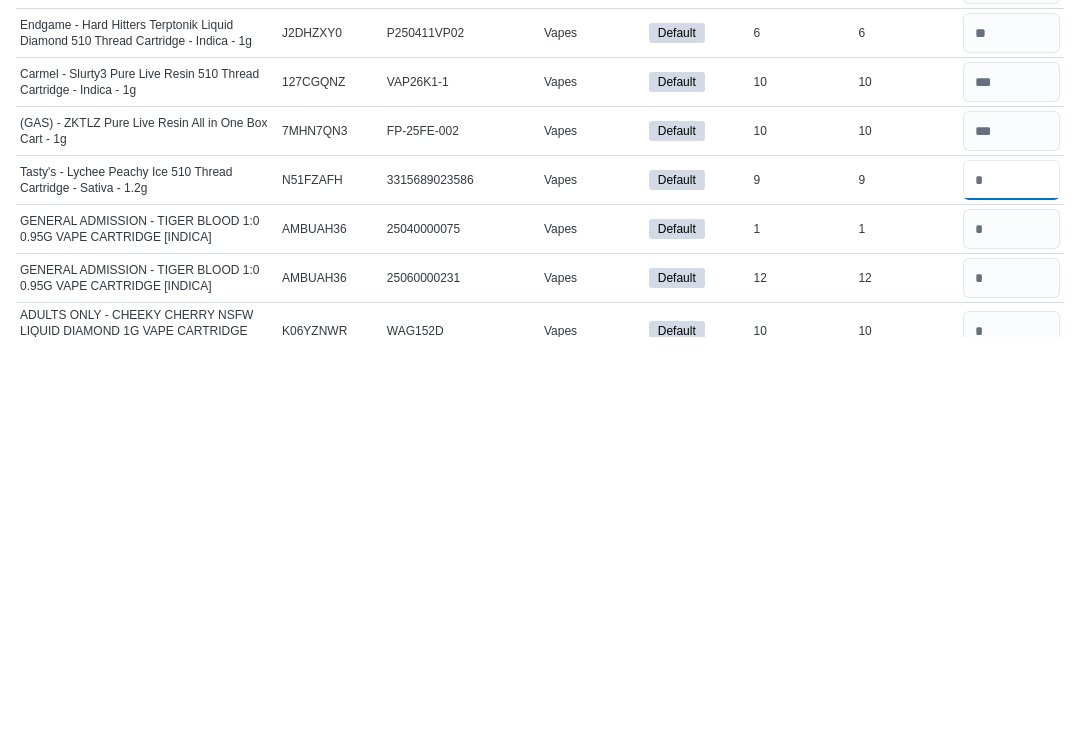 scroll, scrollTop: 6353, scrollLeft: 0, axis: vertical 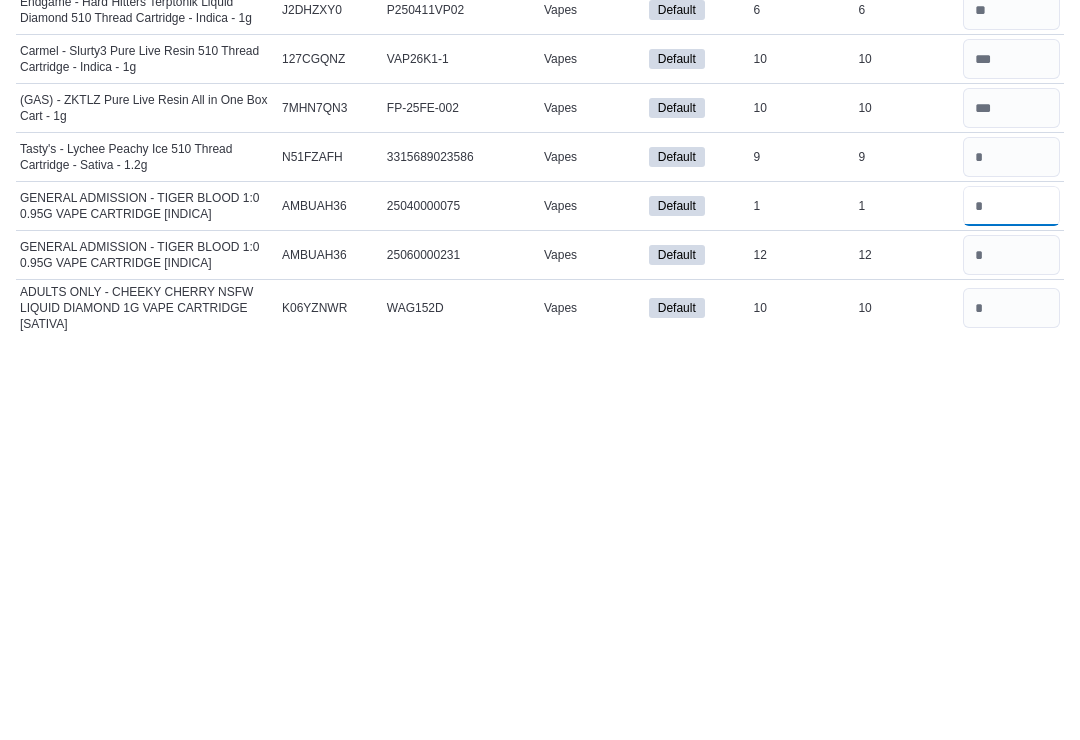click at bounding box center [1011, 614] 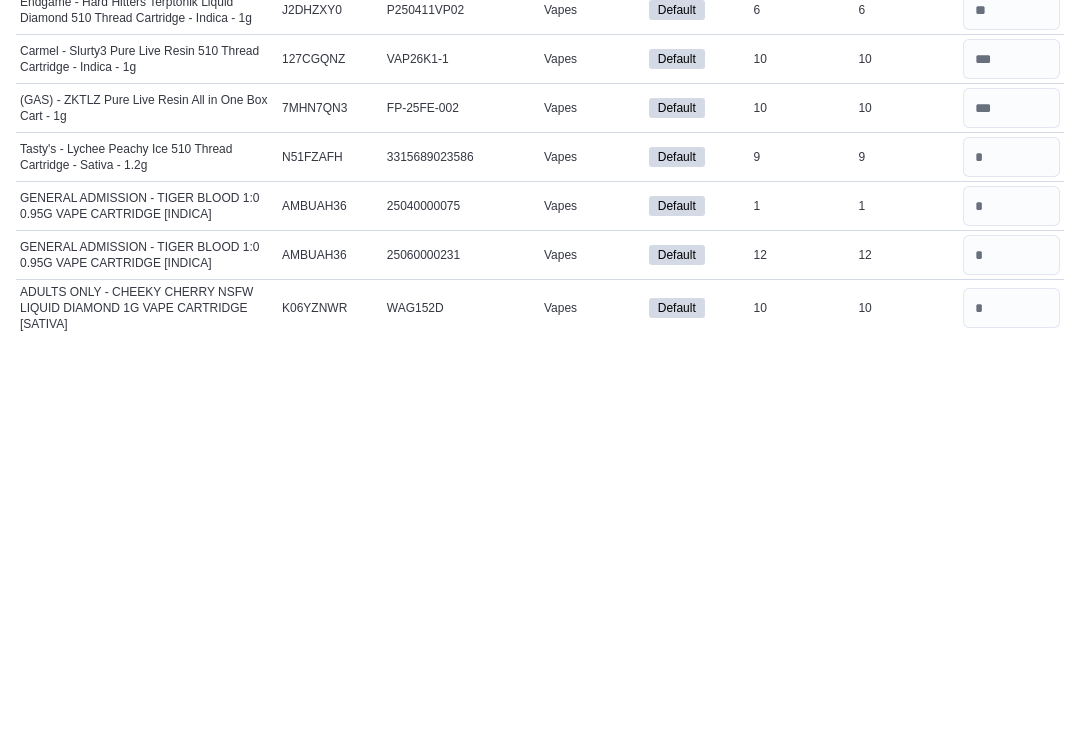 scroll, scrollTop: 6660, scrollLeft: 0, axis: vertical 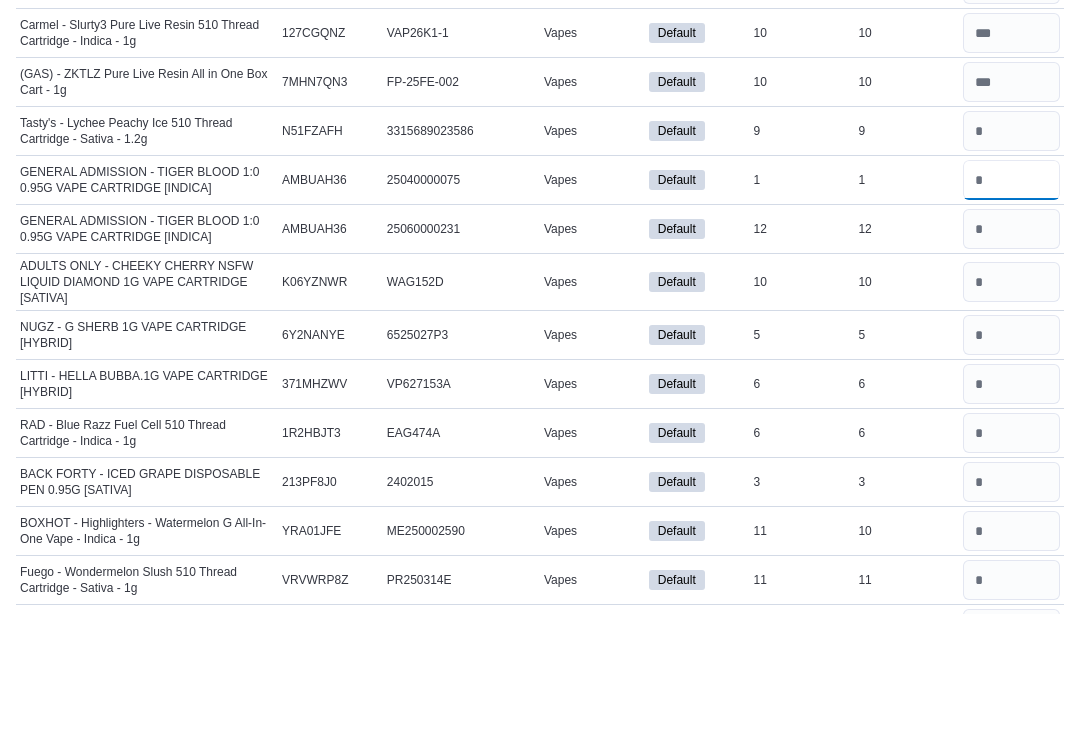 type on "*" 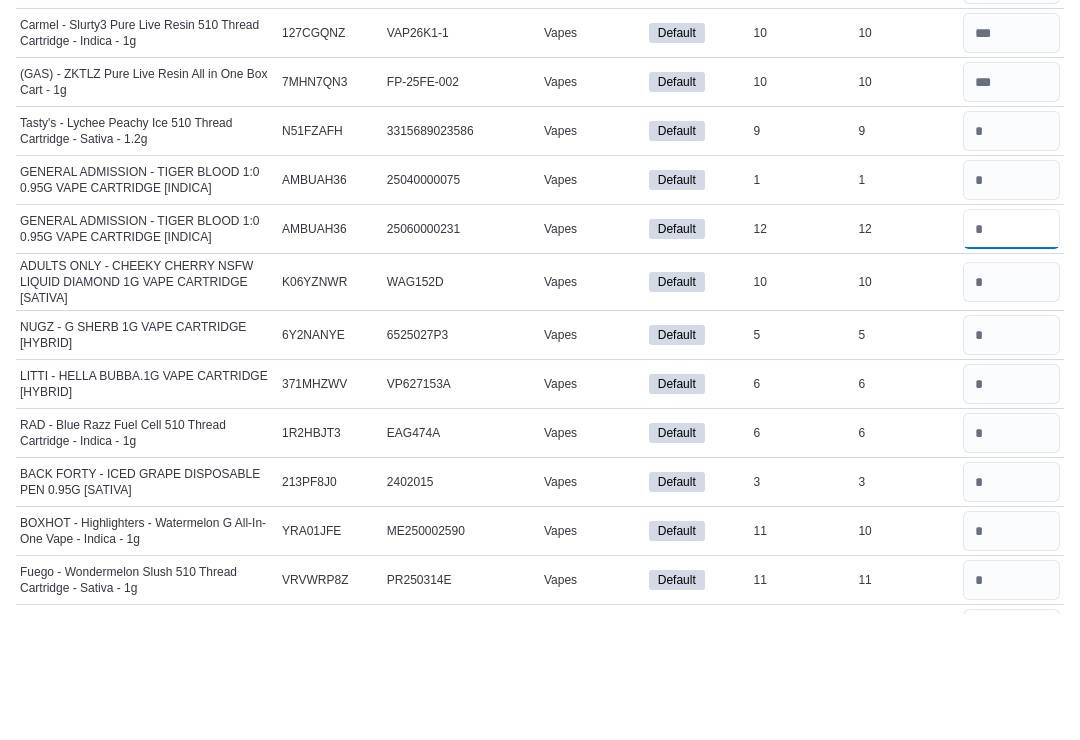 click at bounding box center (1011, 355) 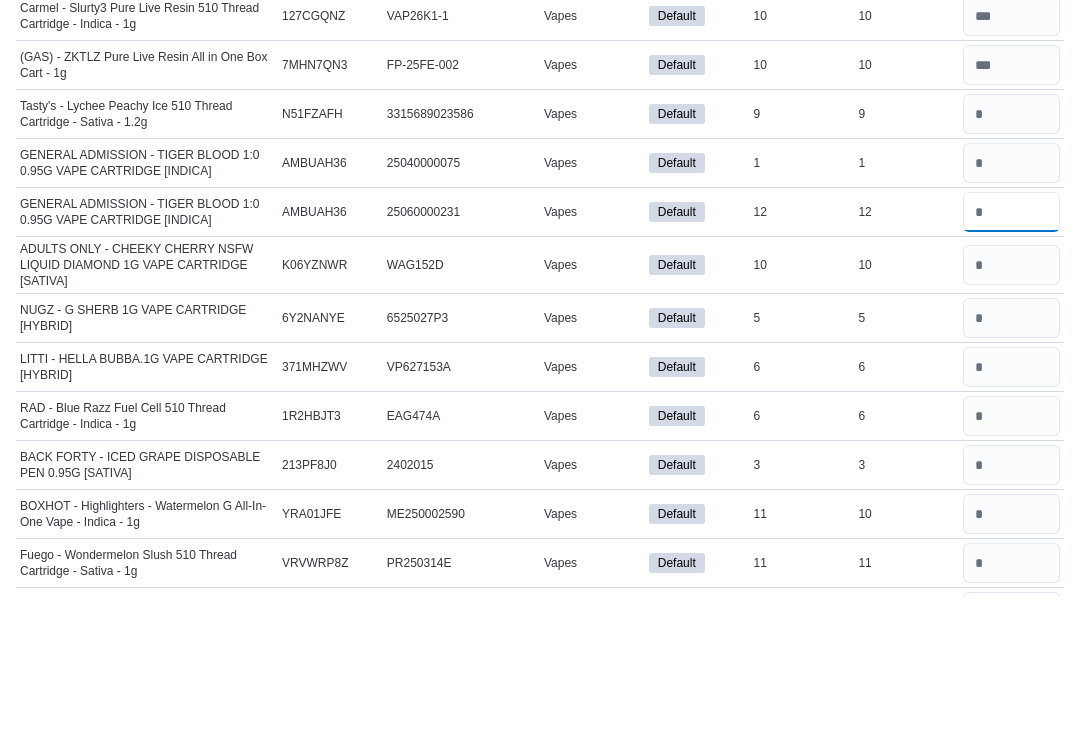 type on "**" 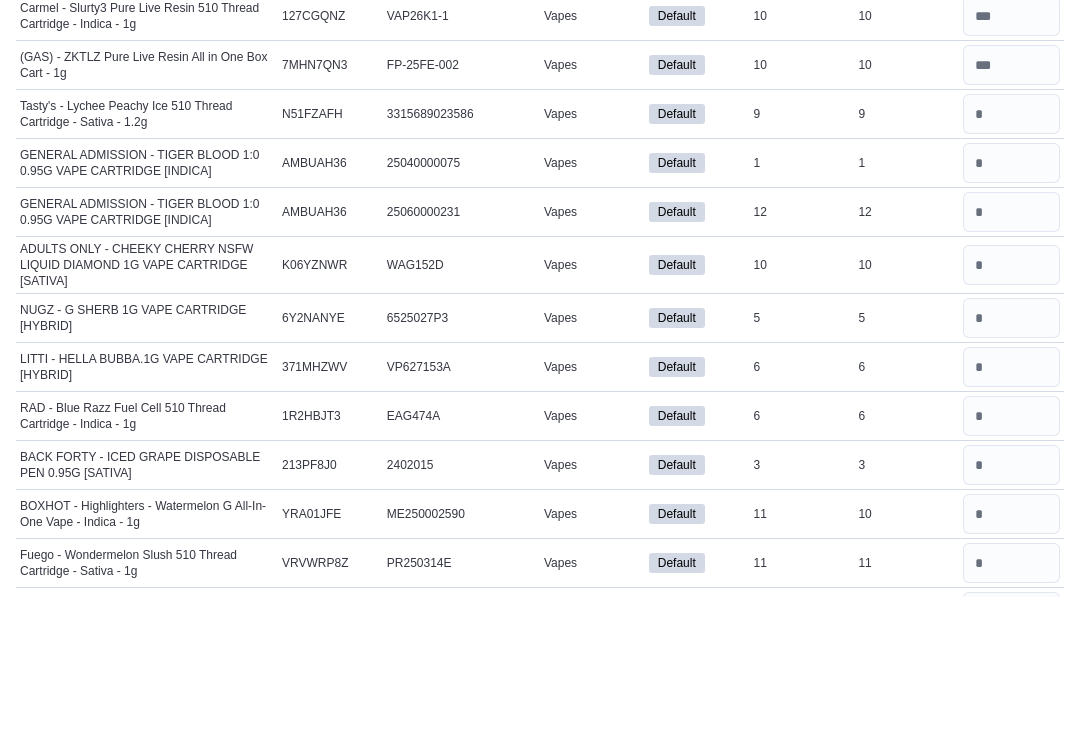 click at bounding box center (1011, 408) 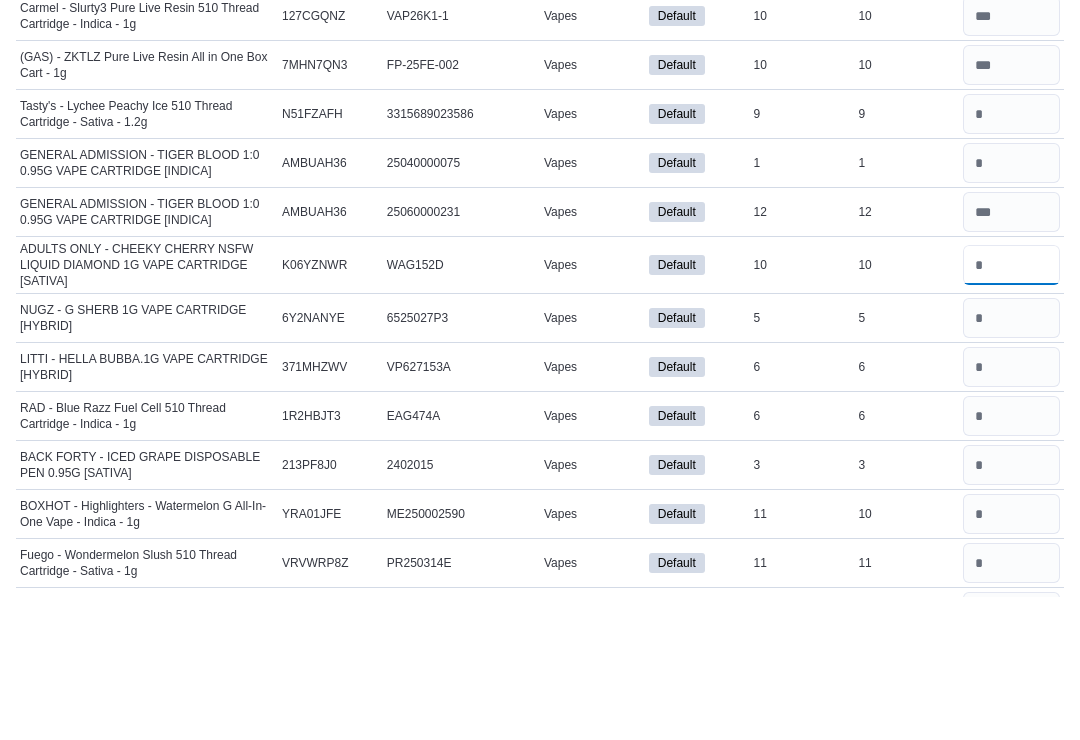 type 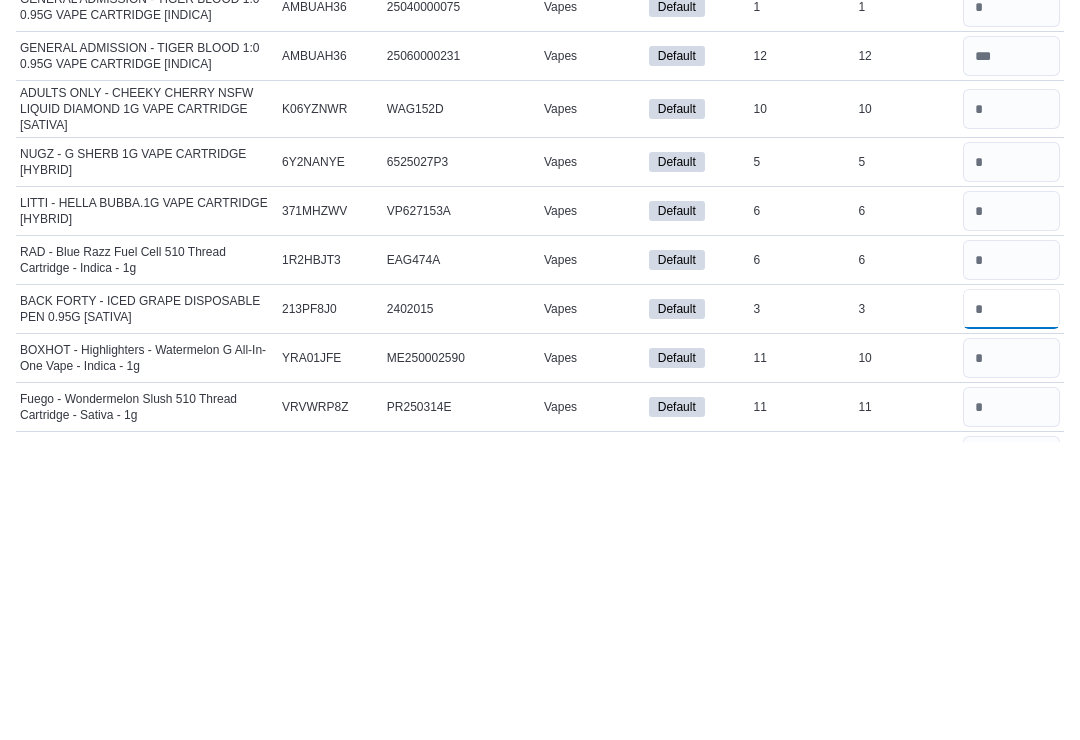 click at bounding box center [1011, 608] 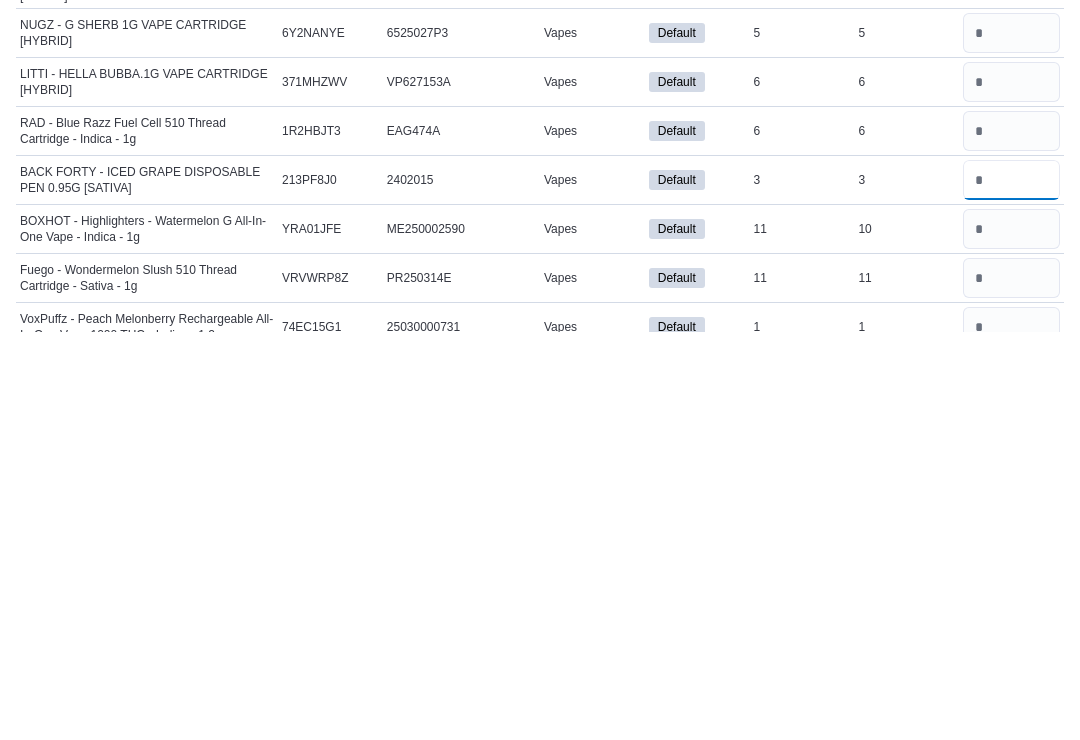 type on "*" 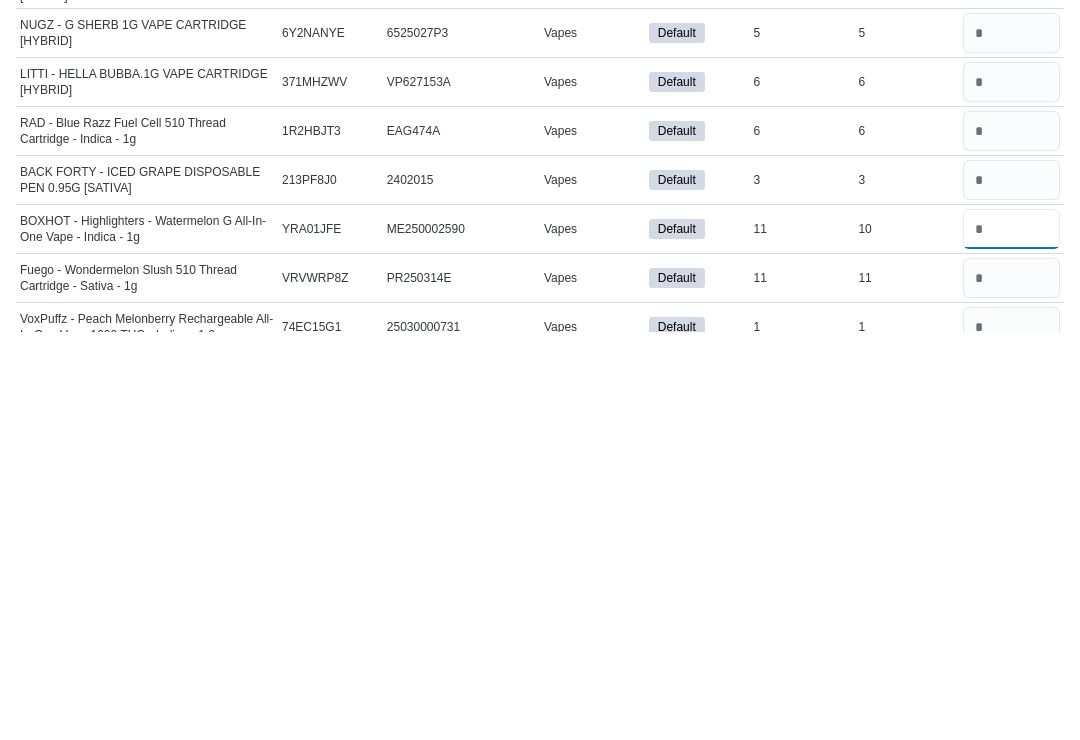click at bounding box center [1011, 637] 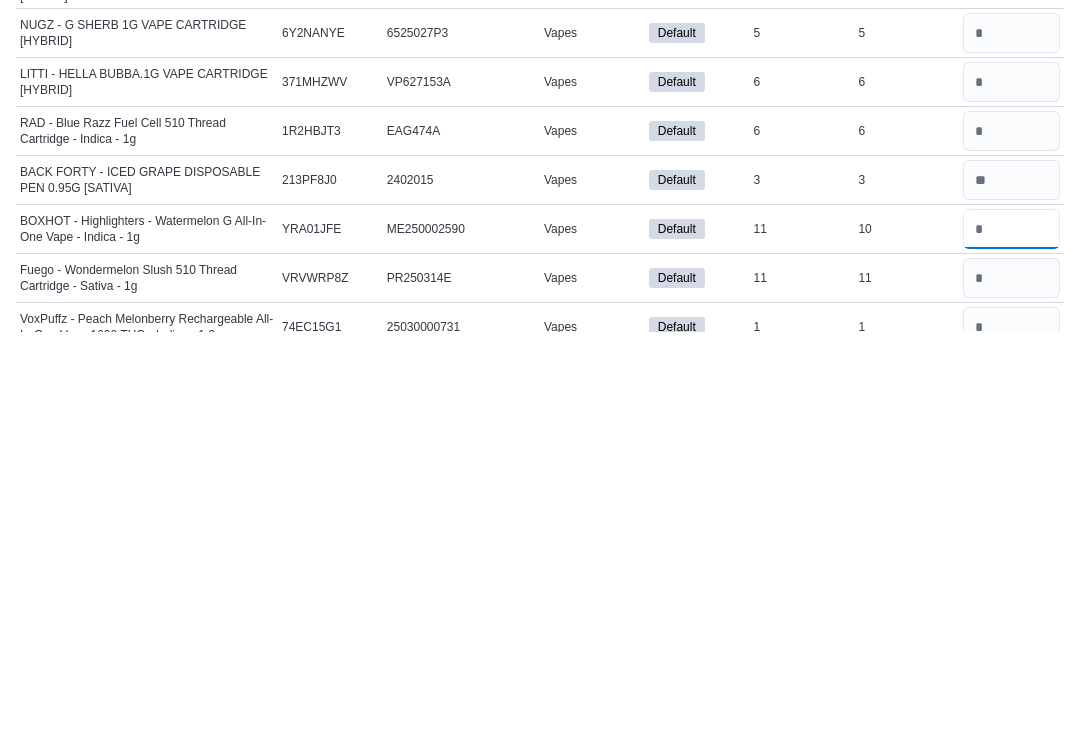 type 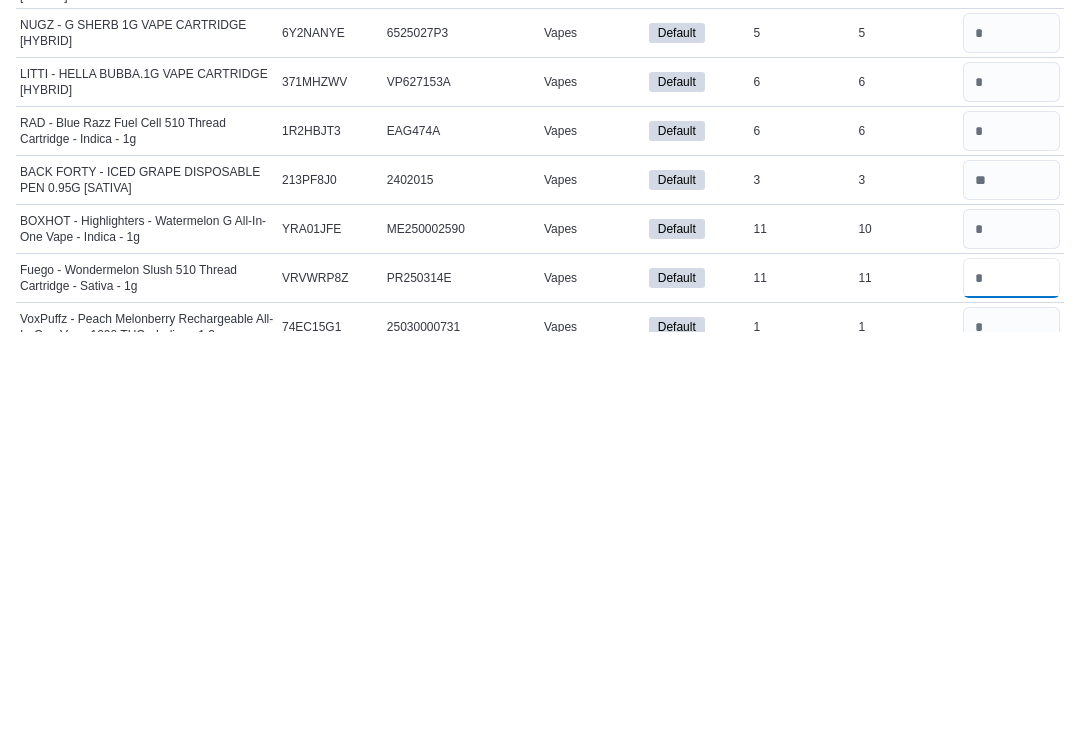click at bounding box center (1011, 686) 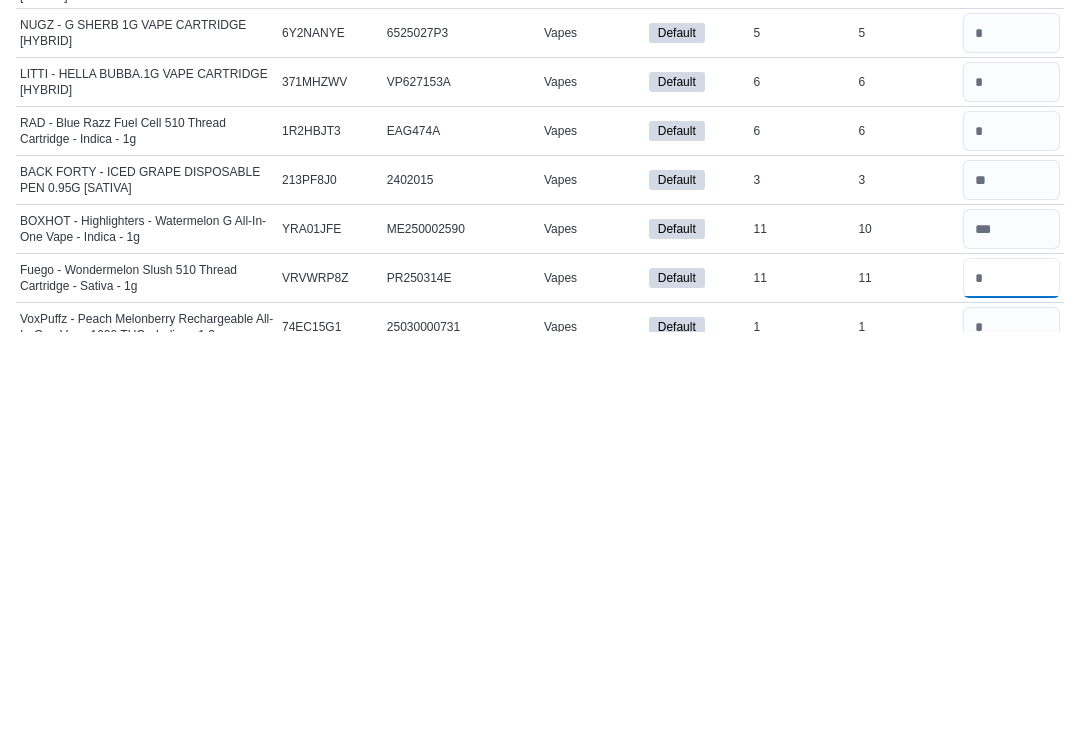 type on "**" 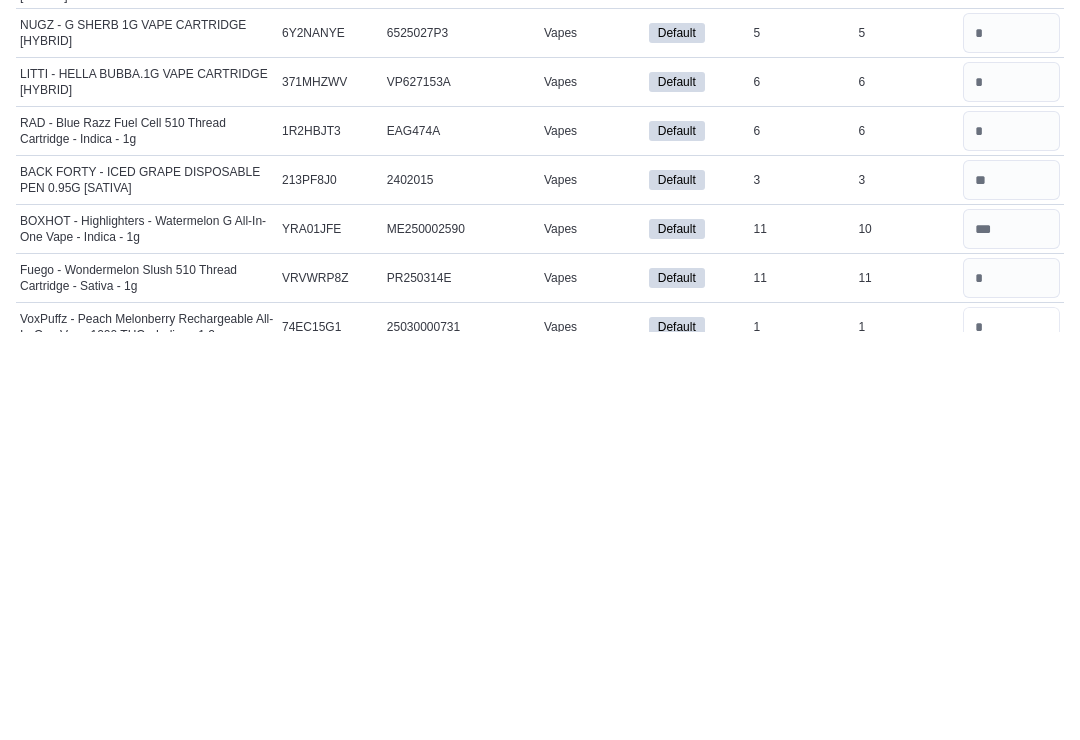 click at bounding box center [1011, 735] 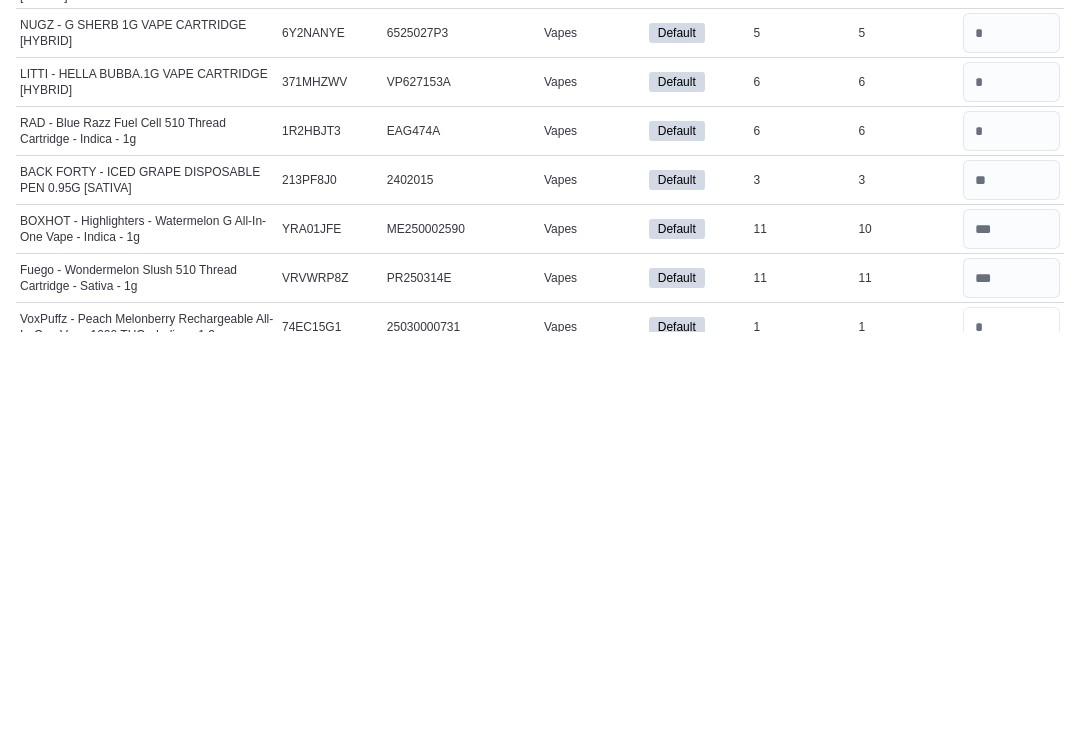 scroll, scrollTop: 6828, scrollLeft: 0, axis: vertical 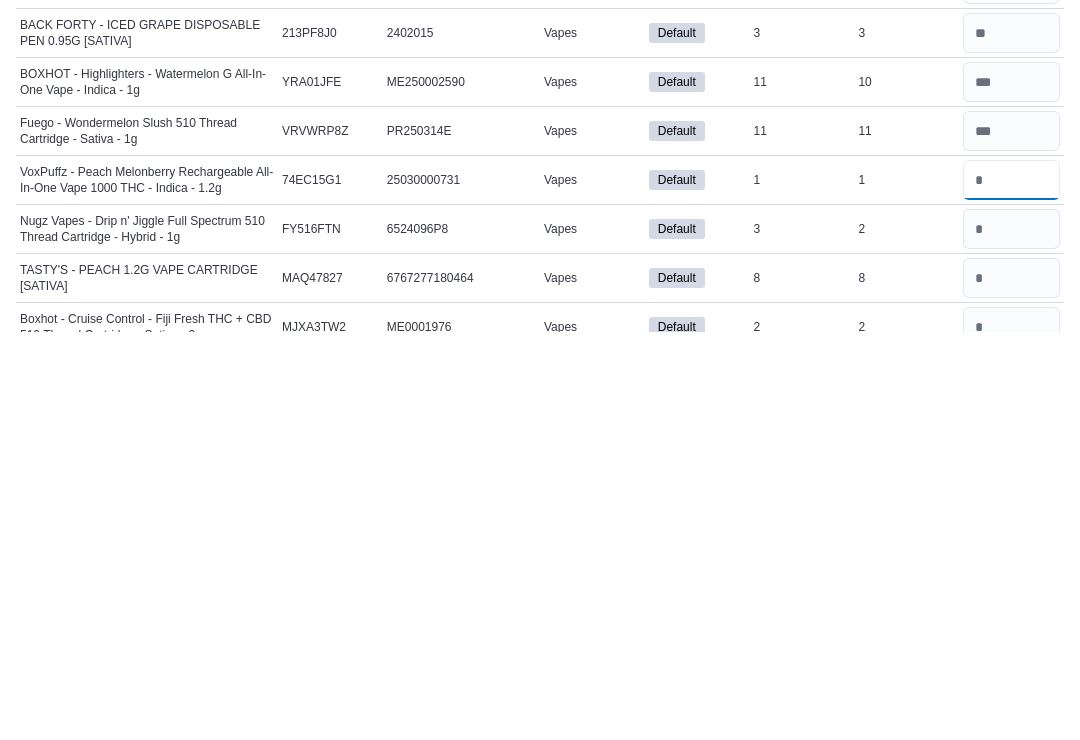 type on "*" 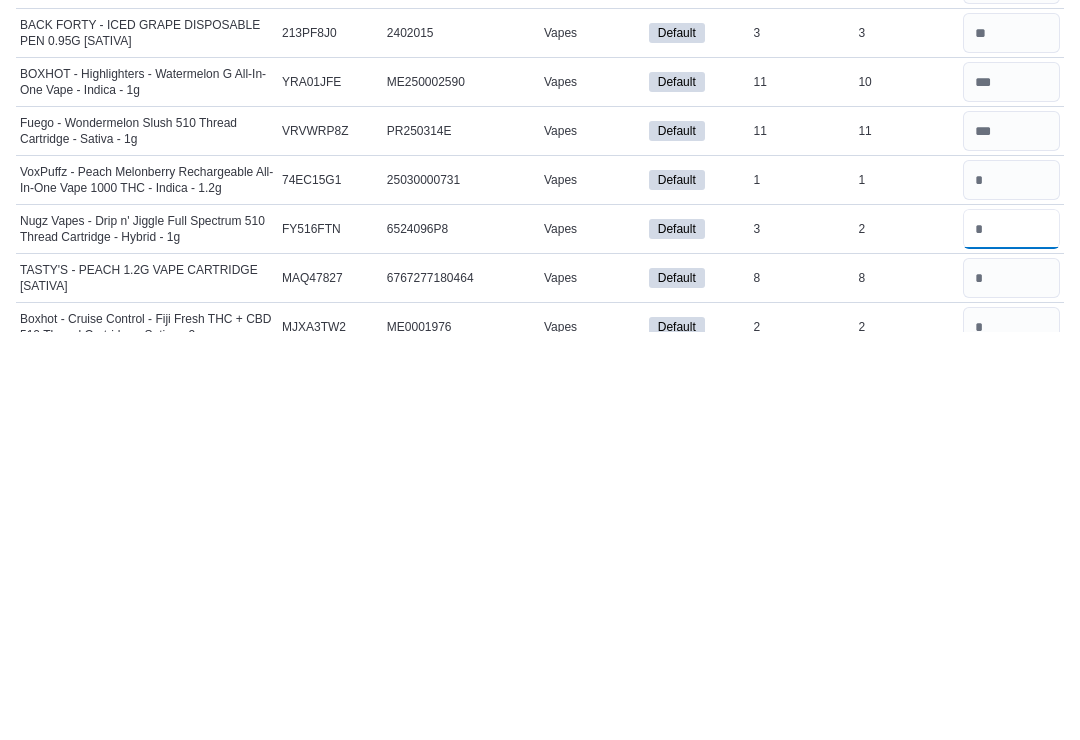 click at bounding box center [1011, 637] 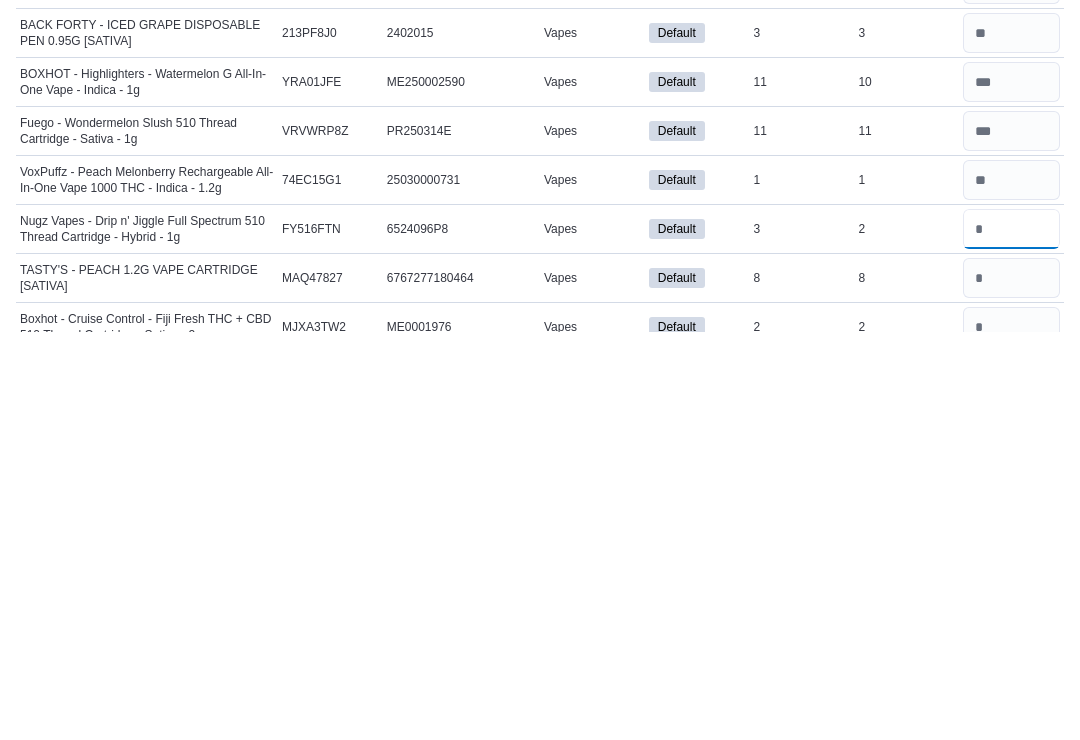 type 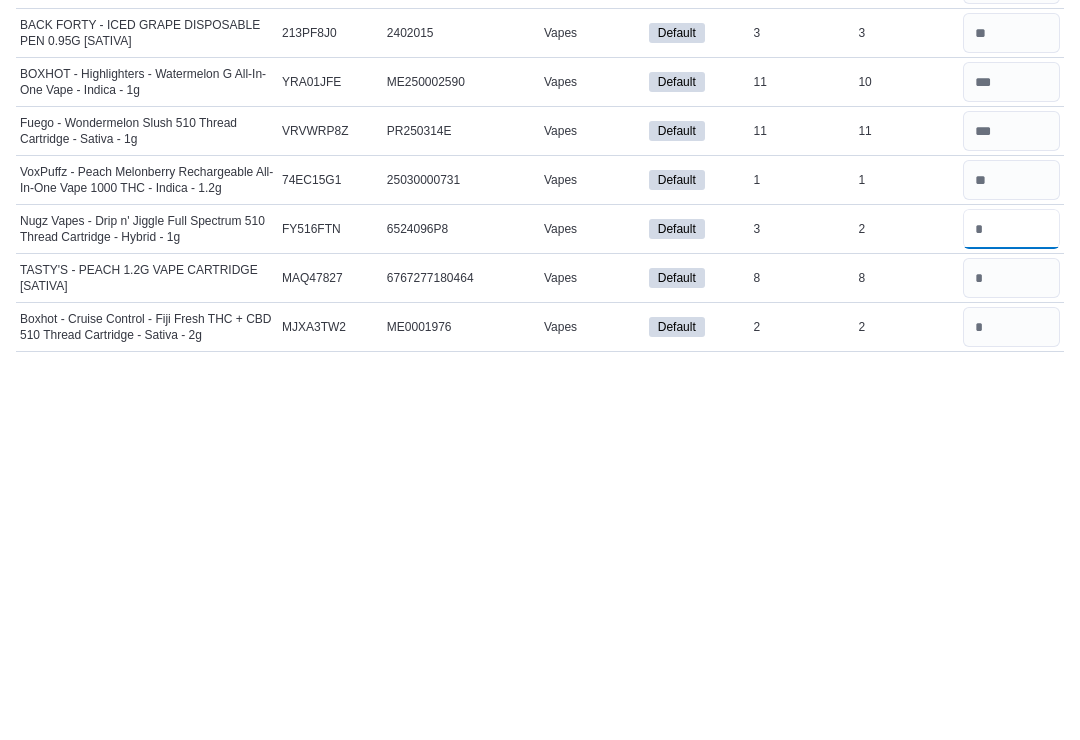 scroll, scrollTop: 6850, scrollLeft: 0, axis: vertical 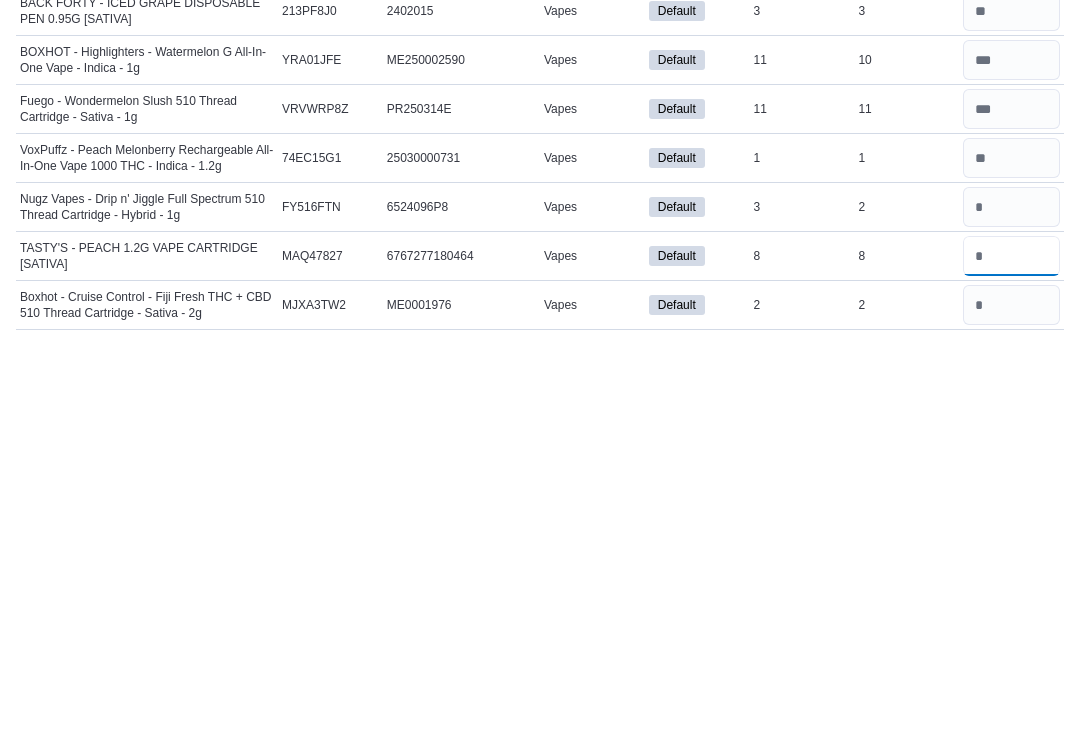 click at bounding box center [1011, 664] 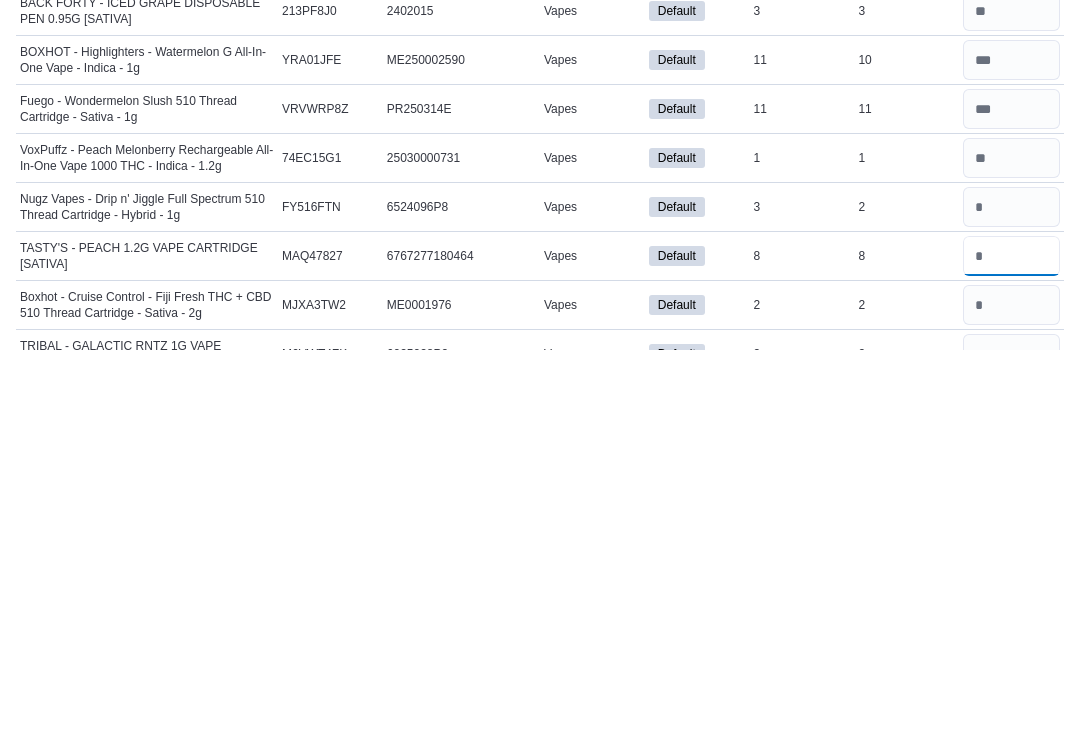 scroll, scrollTop: 6867, scrollLeft: 0, axis: vertical 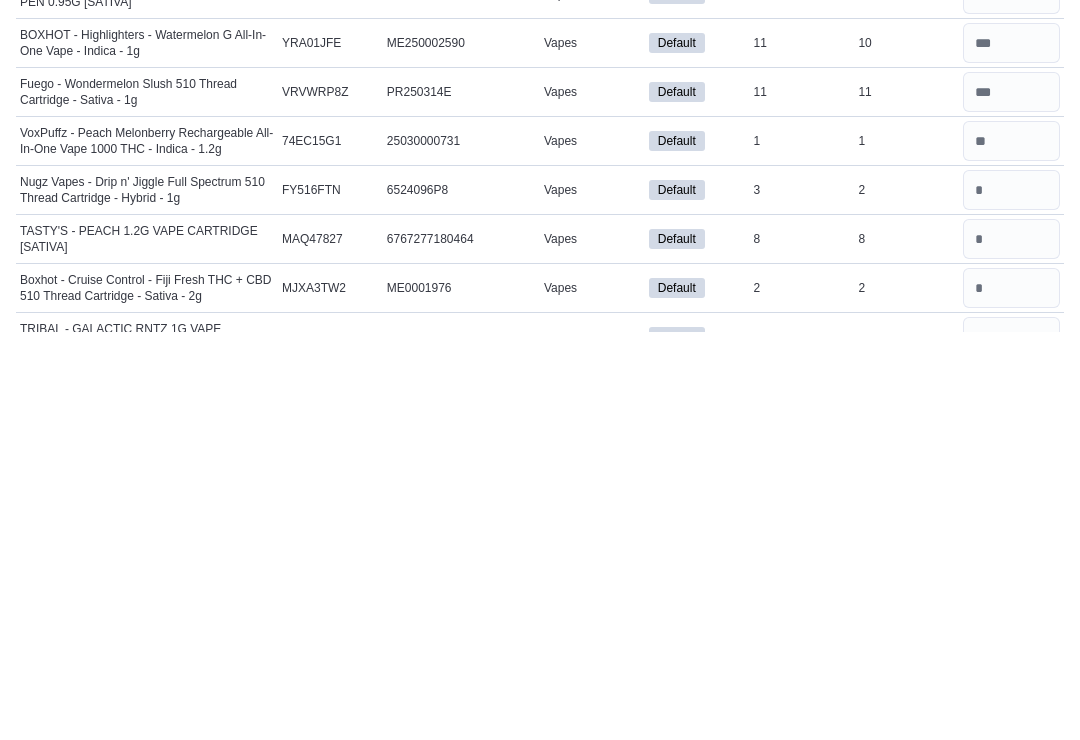 click at bounding box center [1011, 696] 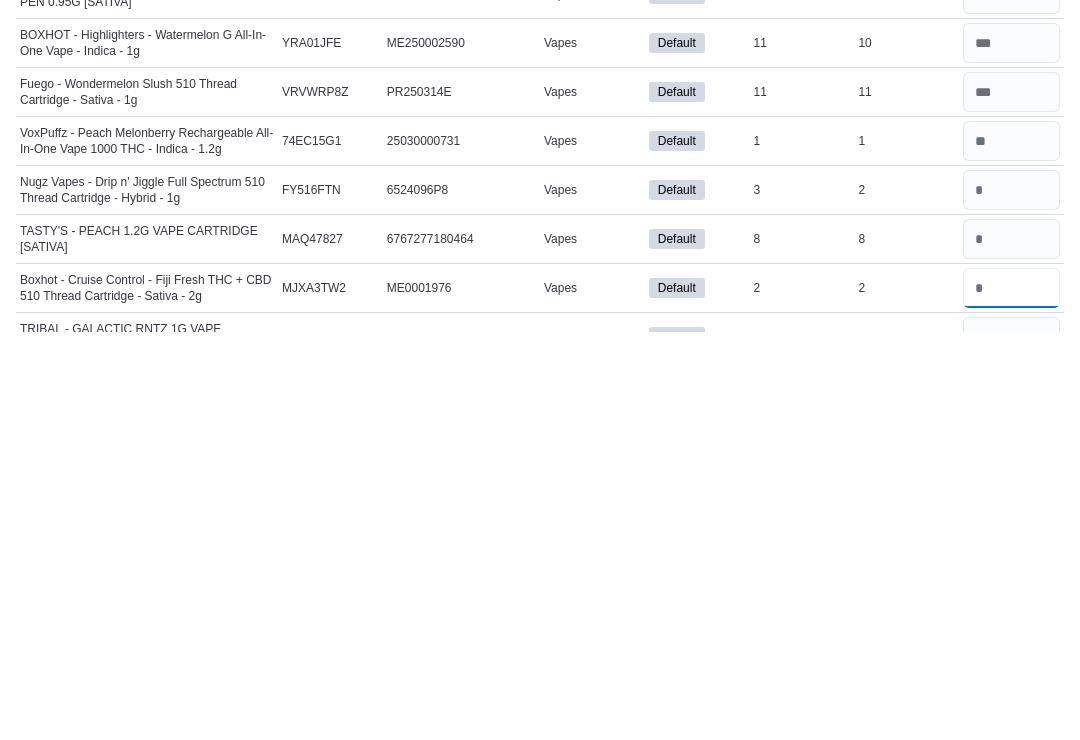 type on "*" 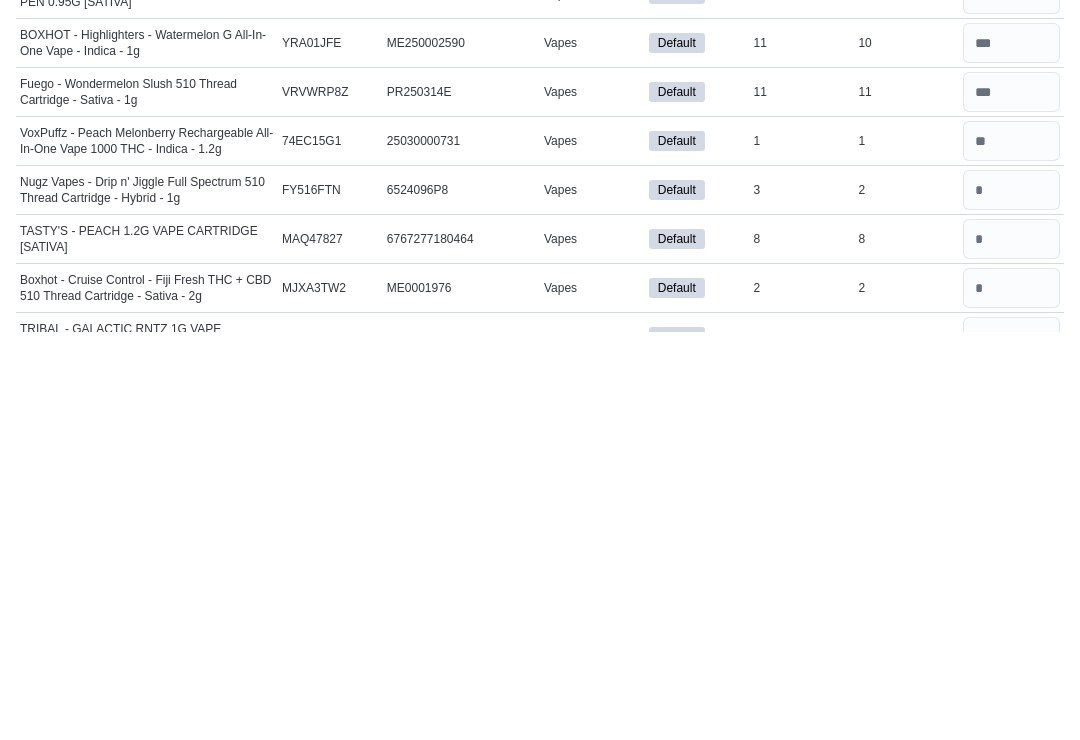 click at bounding box center [1011, 745] 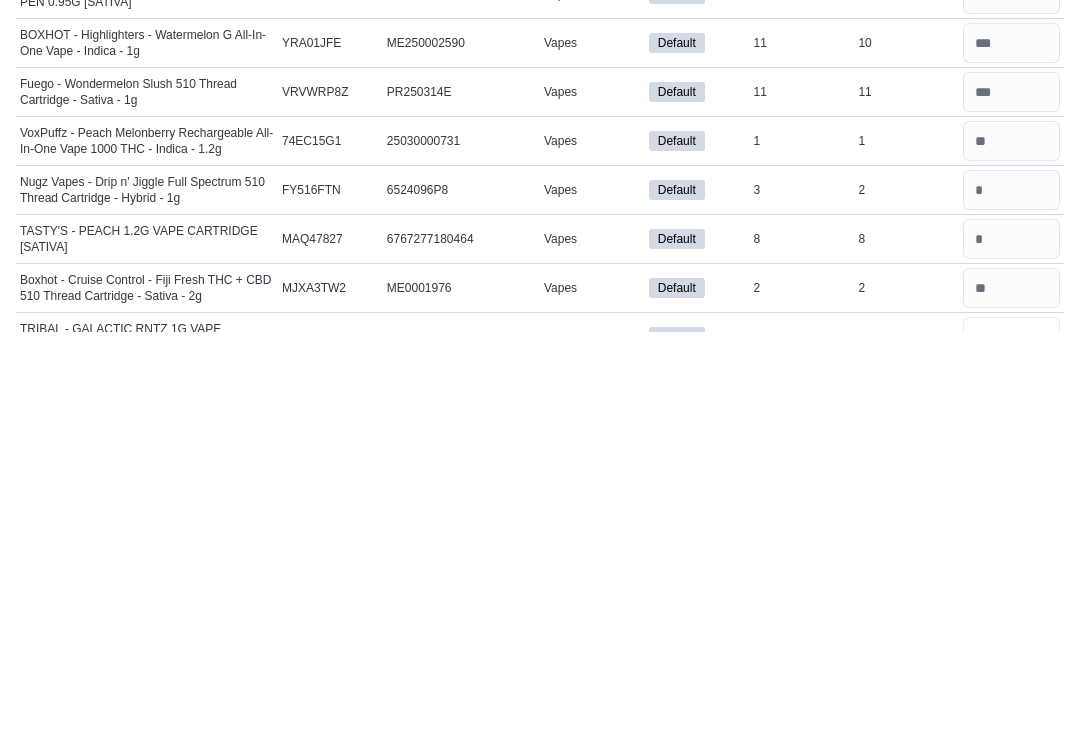 type 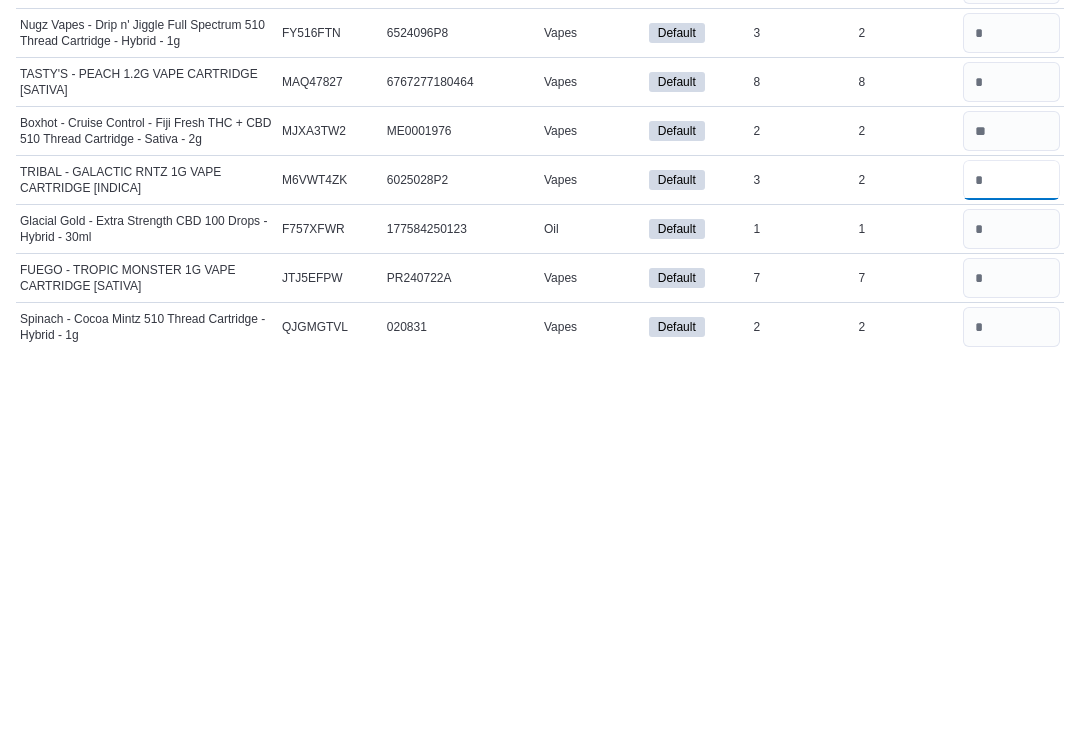 scroll, scrollTop: 7043, scrollLeft: 0, axis: vertical 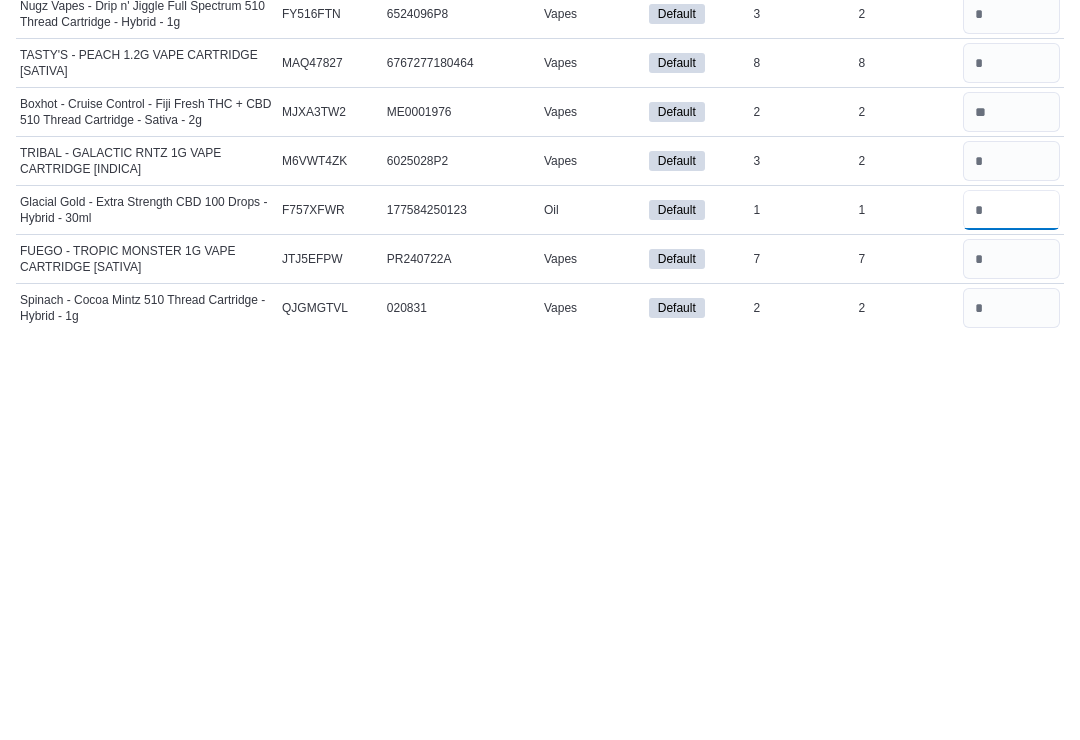 click at bounding box center [1011, 618] 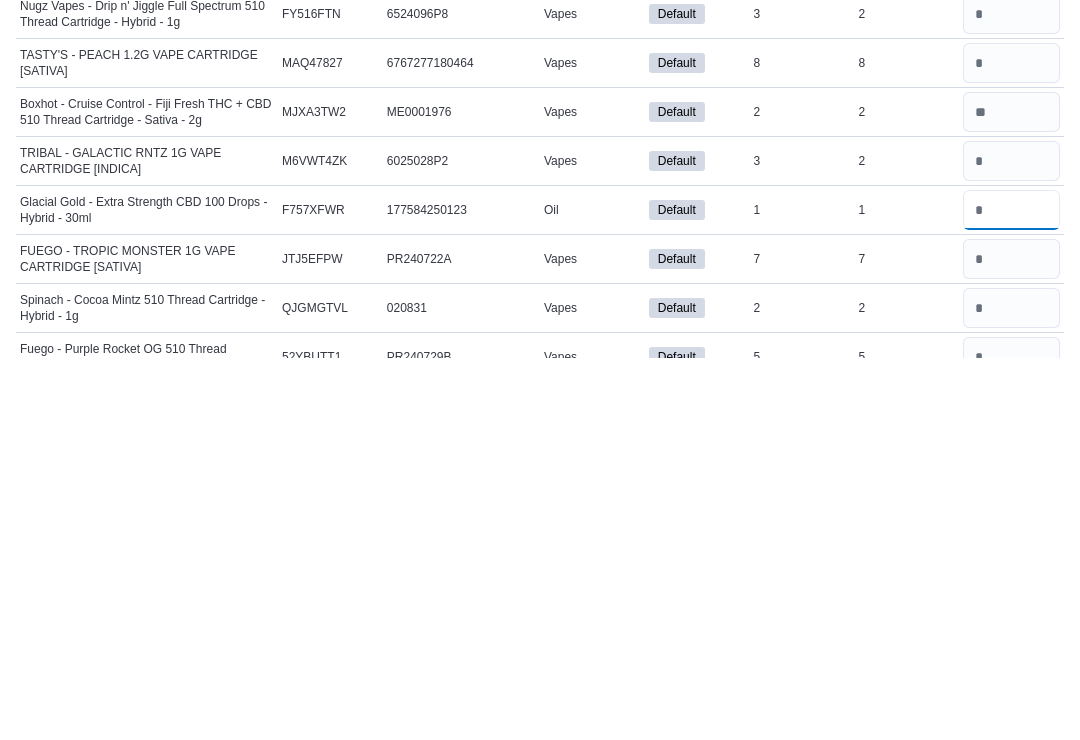 scroll, scrollTop: 7069, scrollLeft: 0, axis: vertical 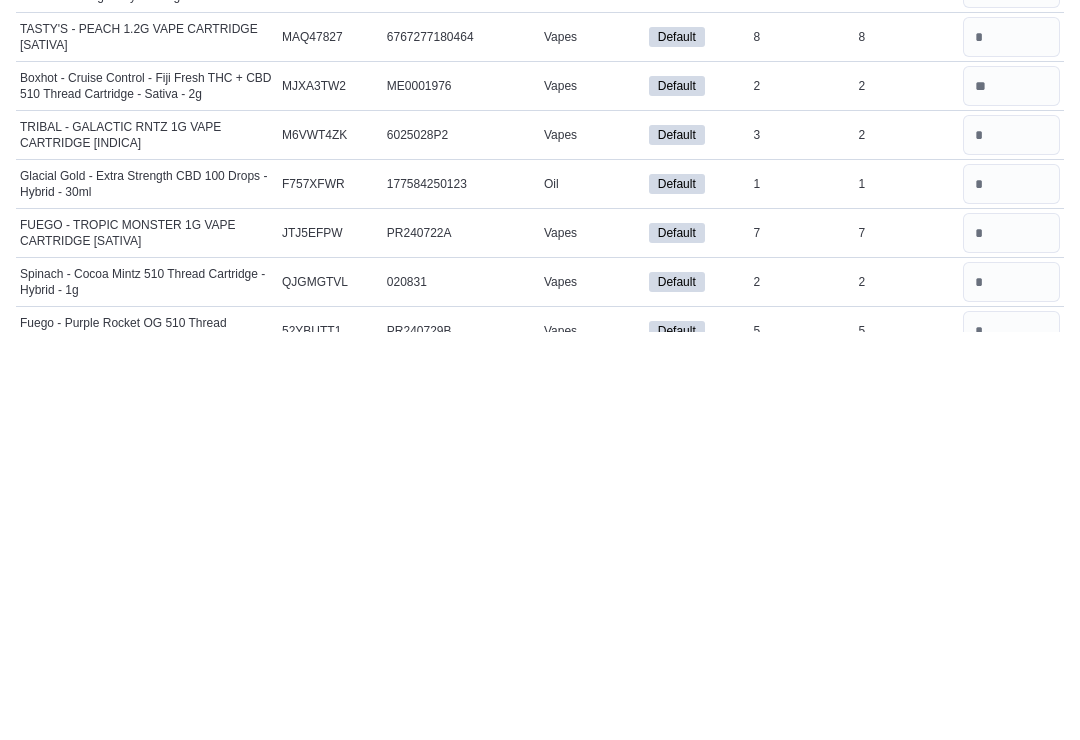 click at bounding box center [1011, 641] 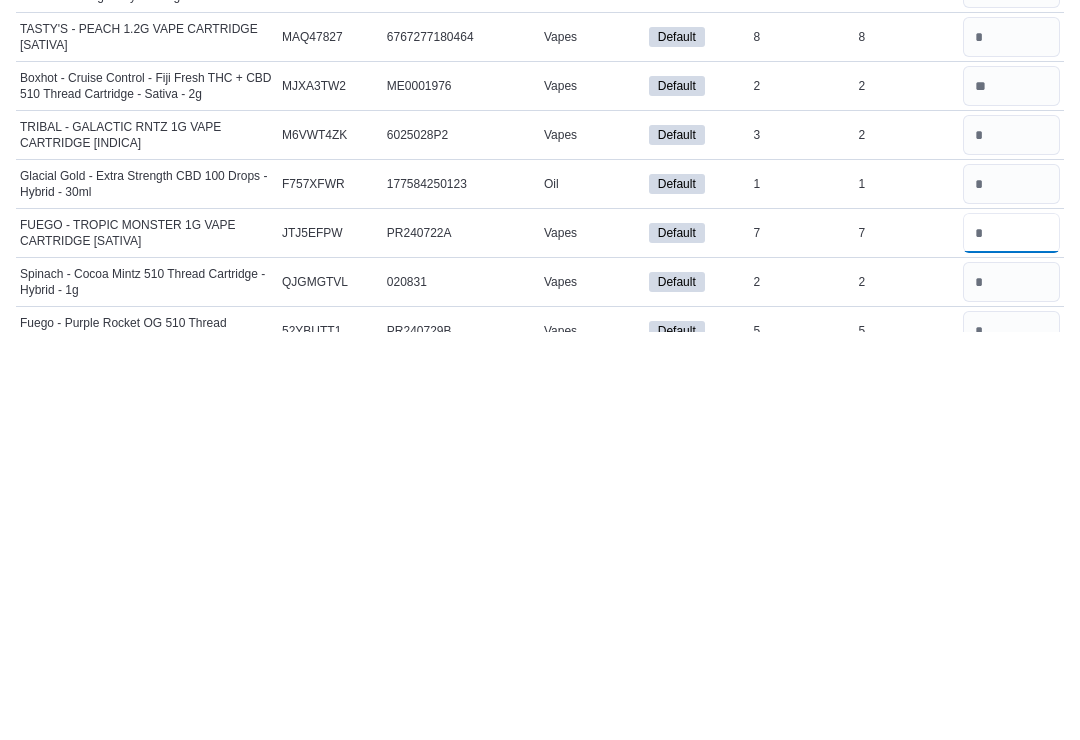 type on "*" 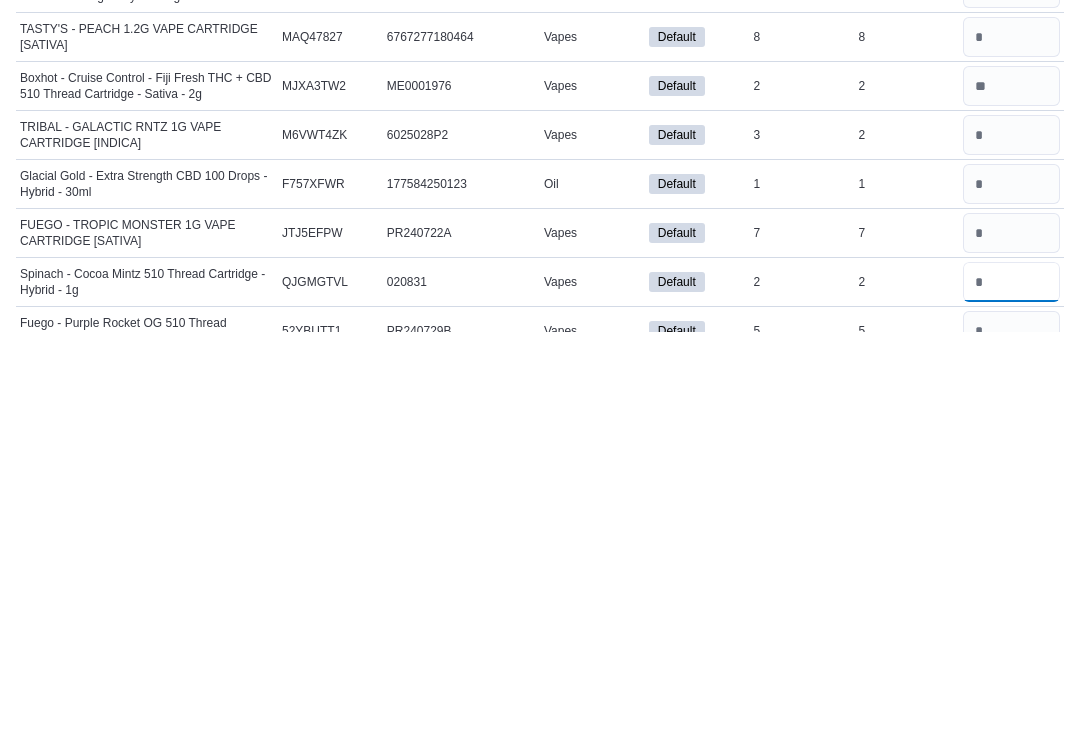 click at bounding box center (1011, 690) 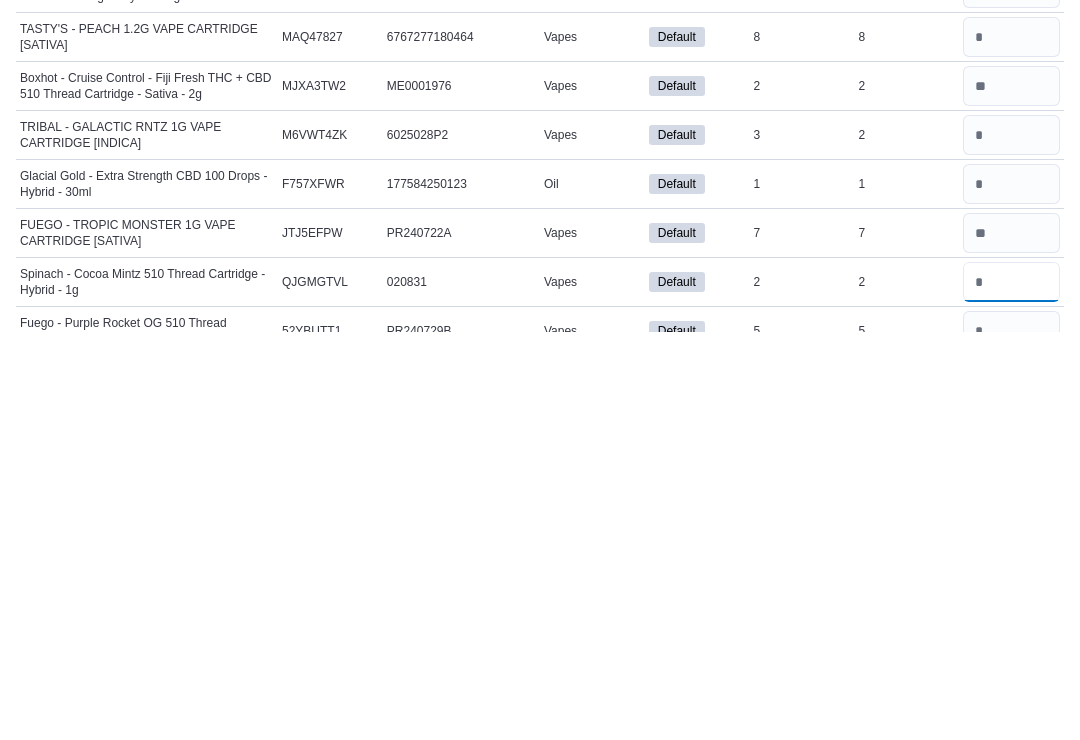 type 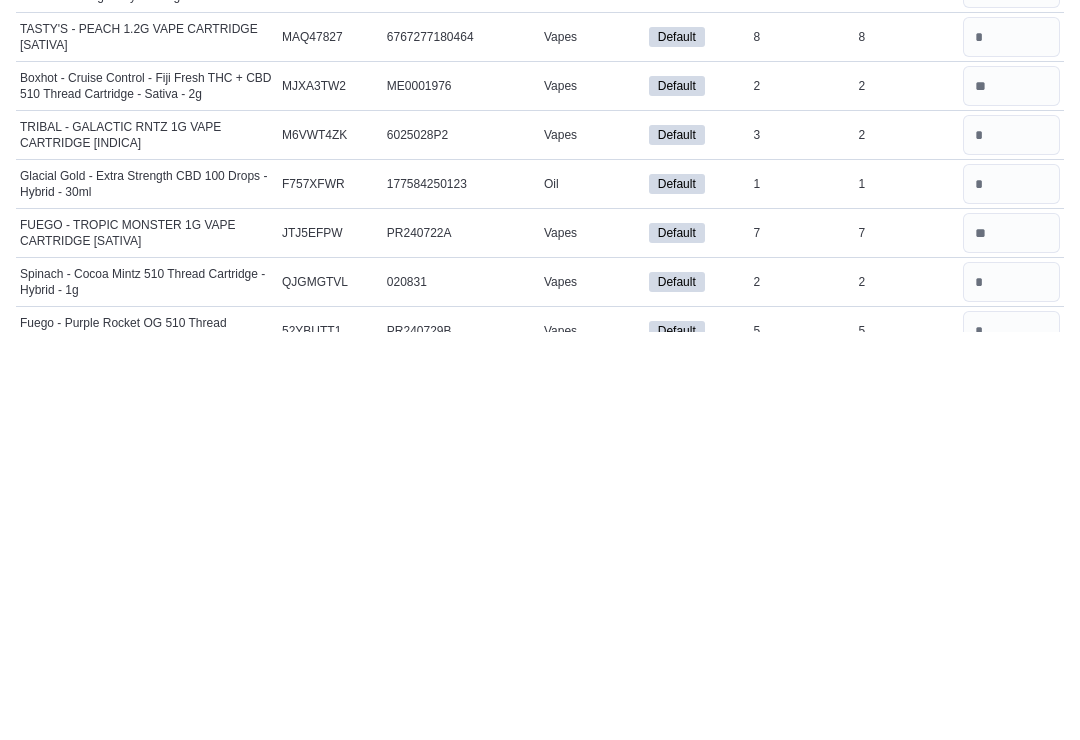 click at bounding box center [1011, 739] 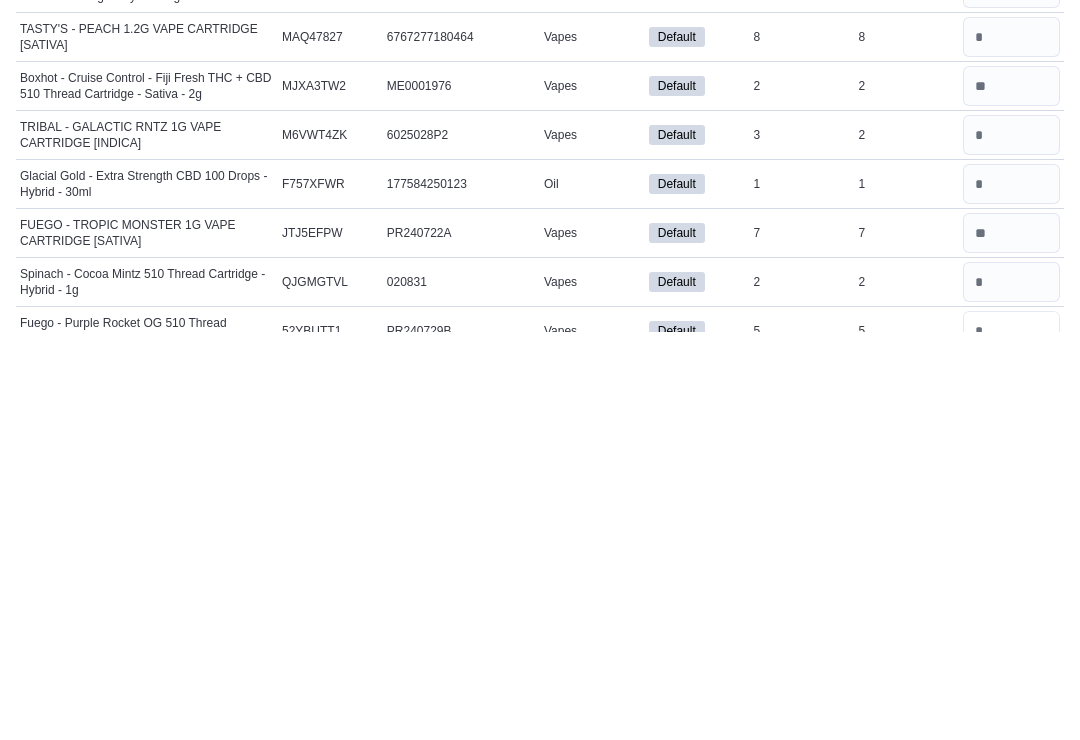 type 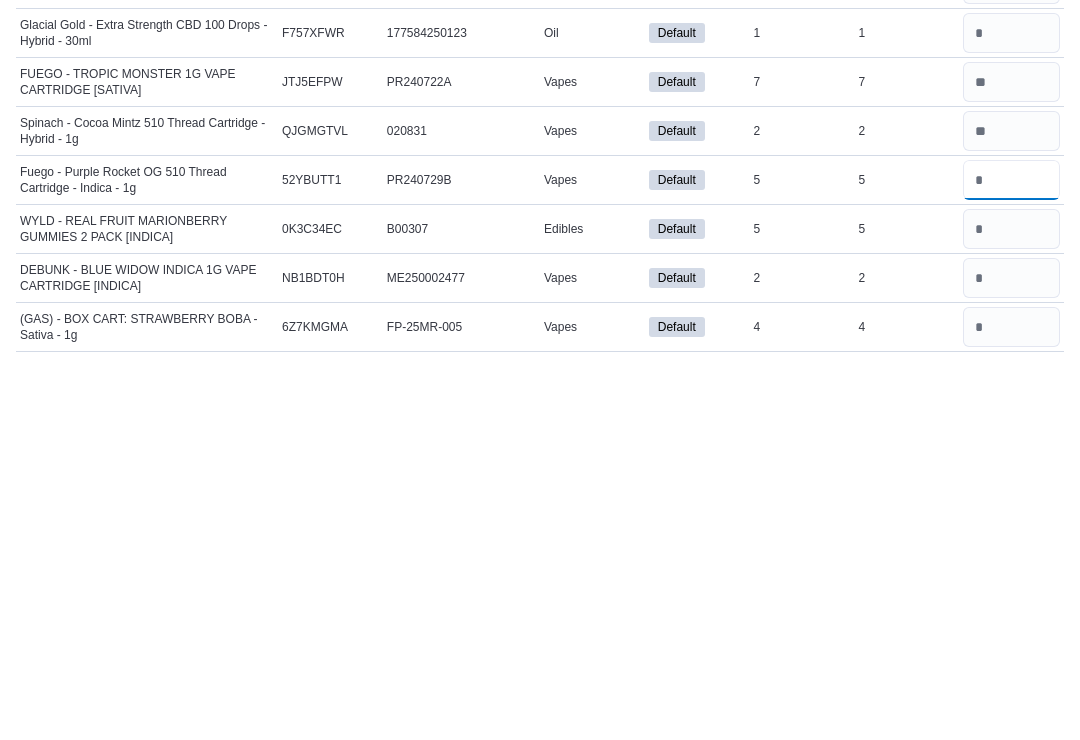scroll, scrollTop: 7242, scrollLeft: 0, axis: vertical 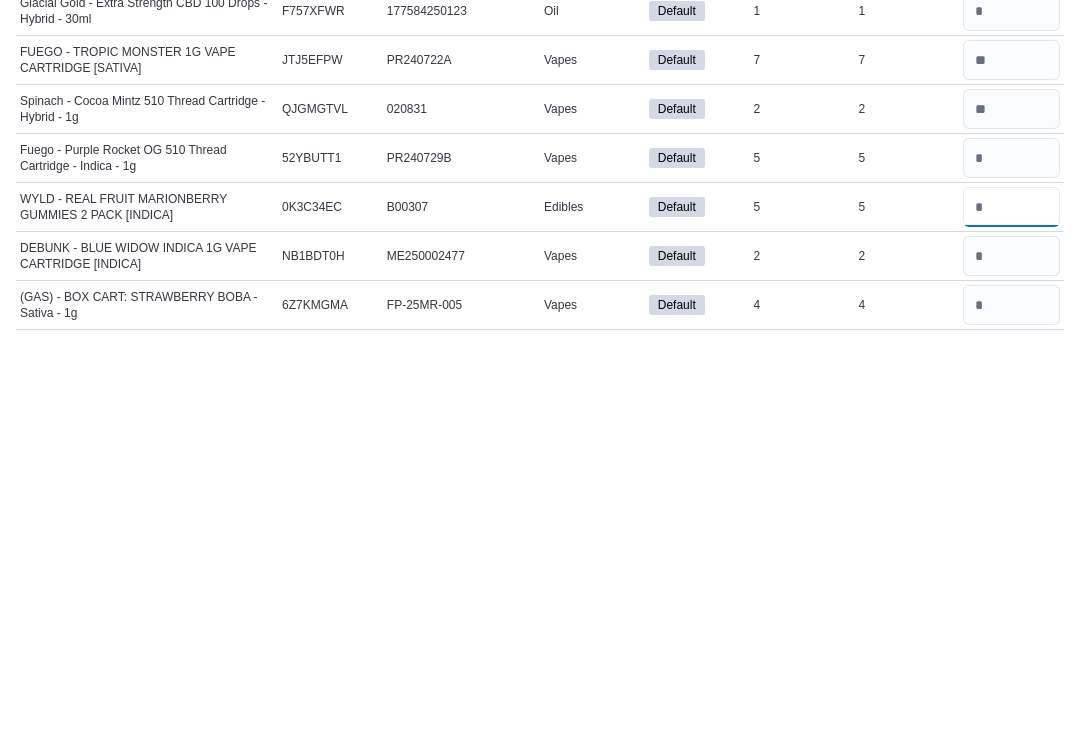 click at bounding box center [1011, 615] 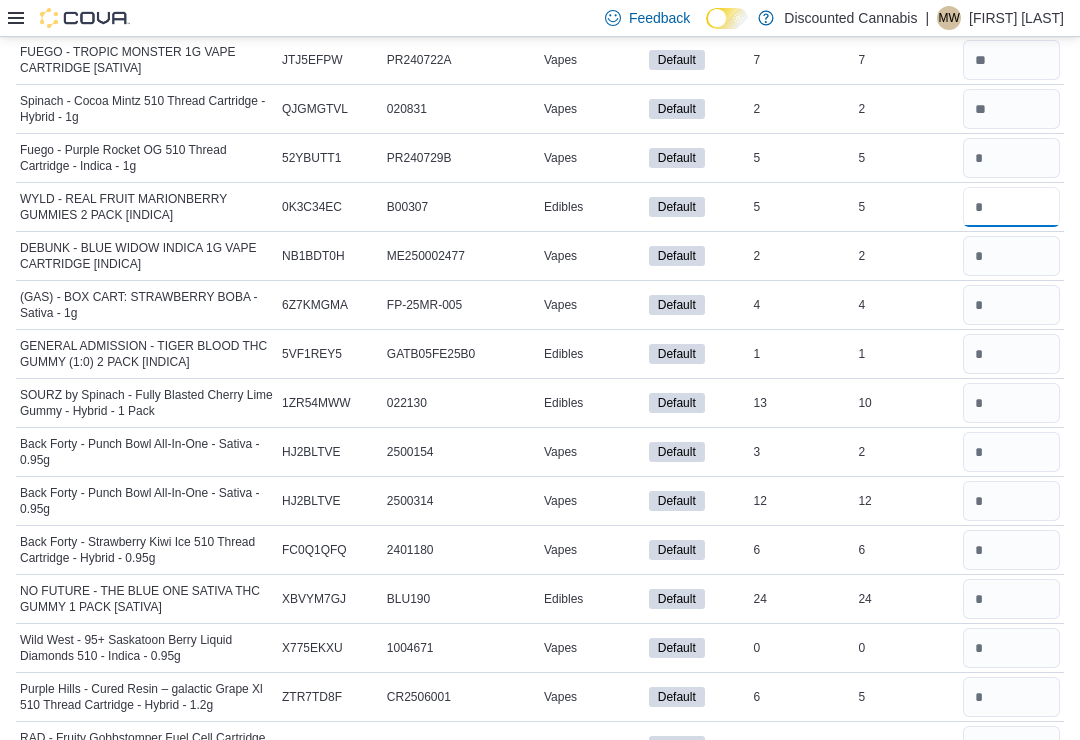 click at bounding box center (1011, 207) 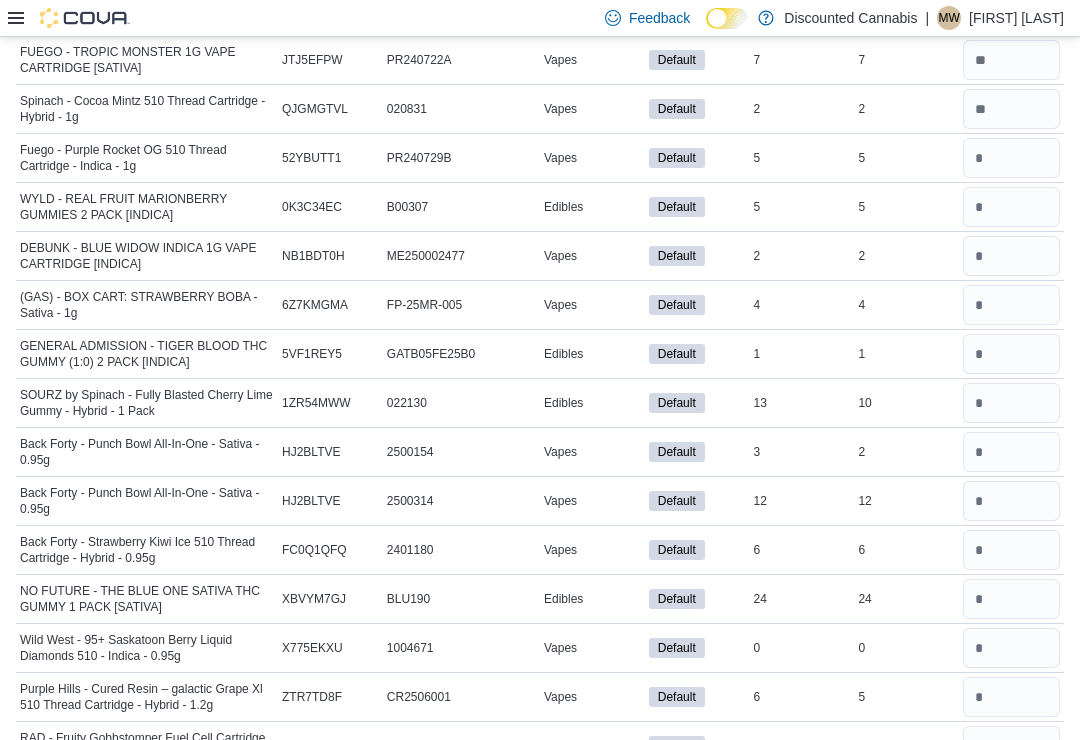 click at bounding box center [1011, 256] 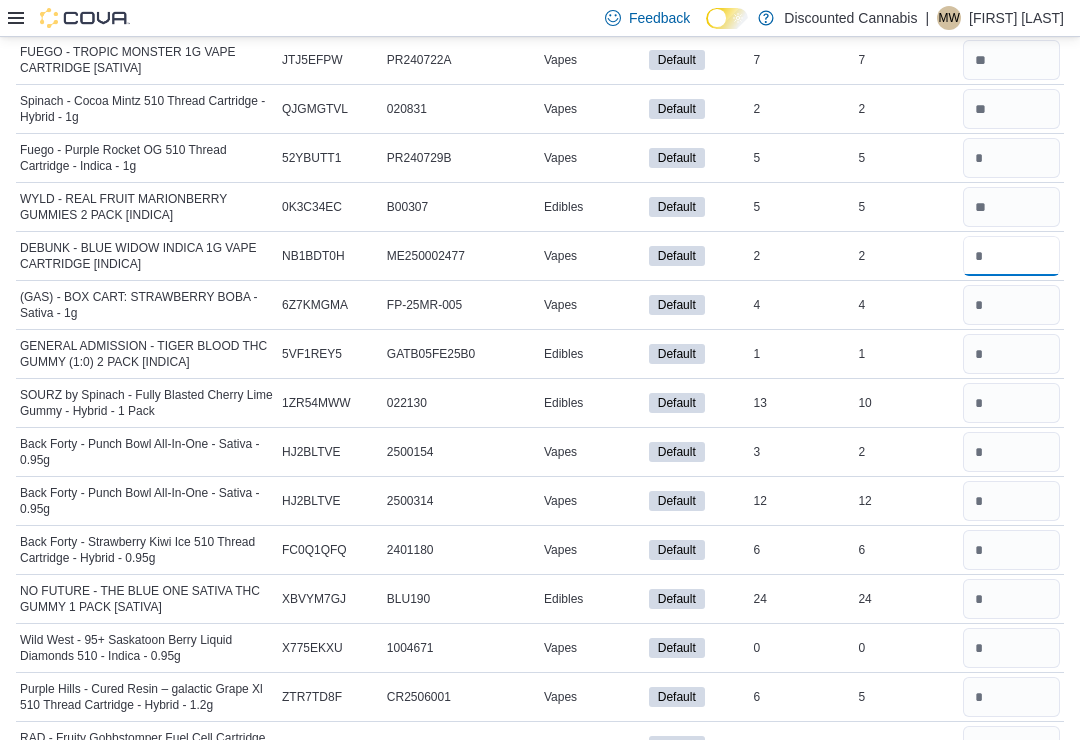 type 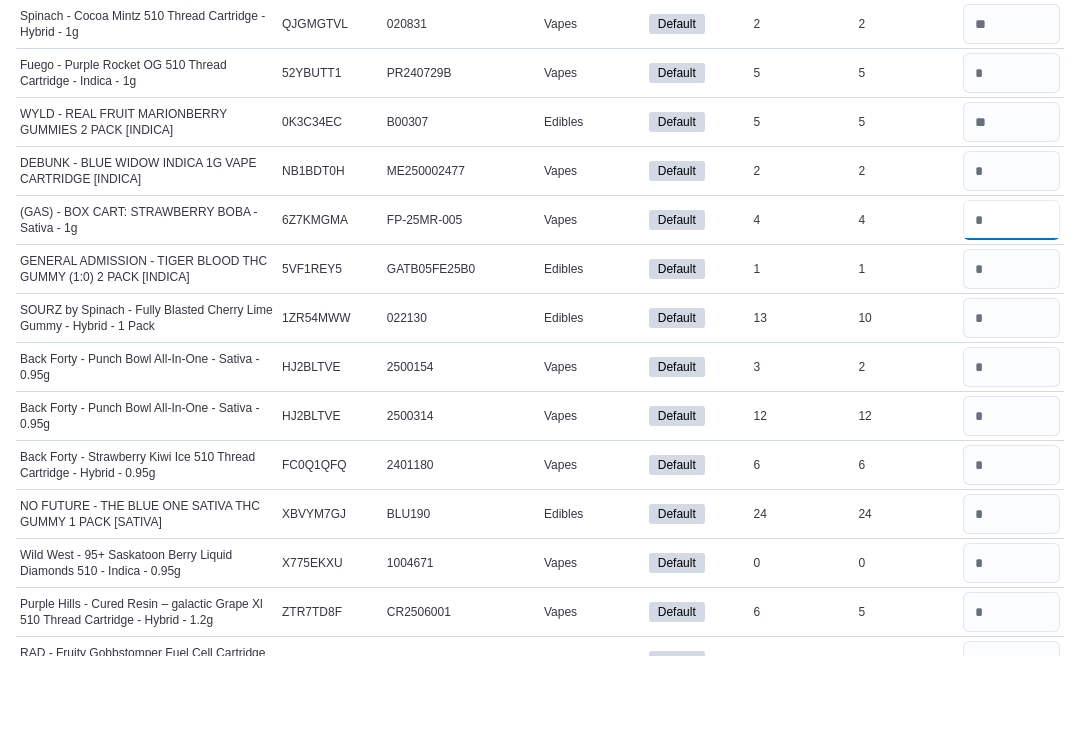 click at bounding box center [1011, 305] 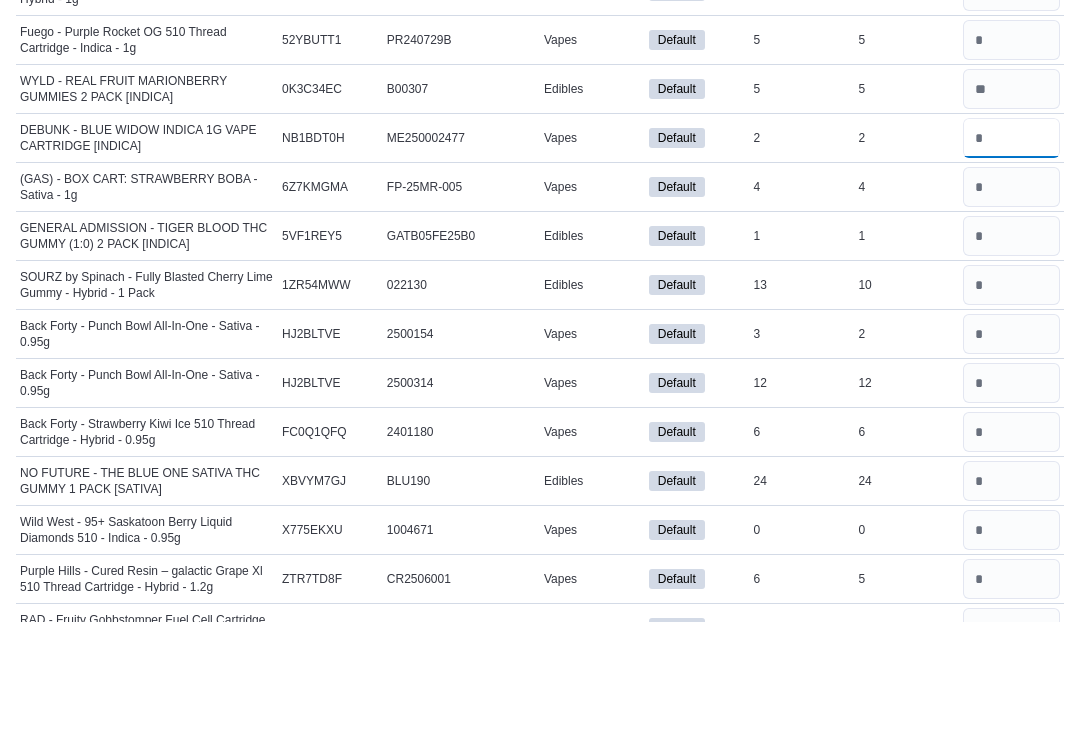 click at bounding box center (1011, 256) 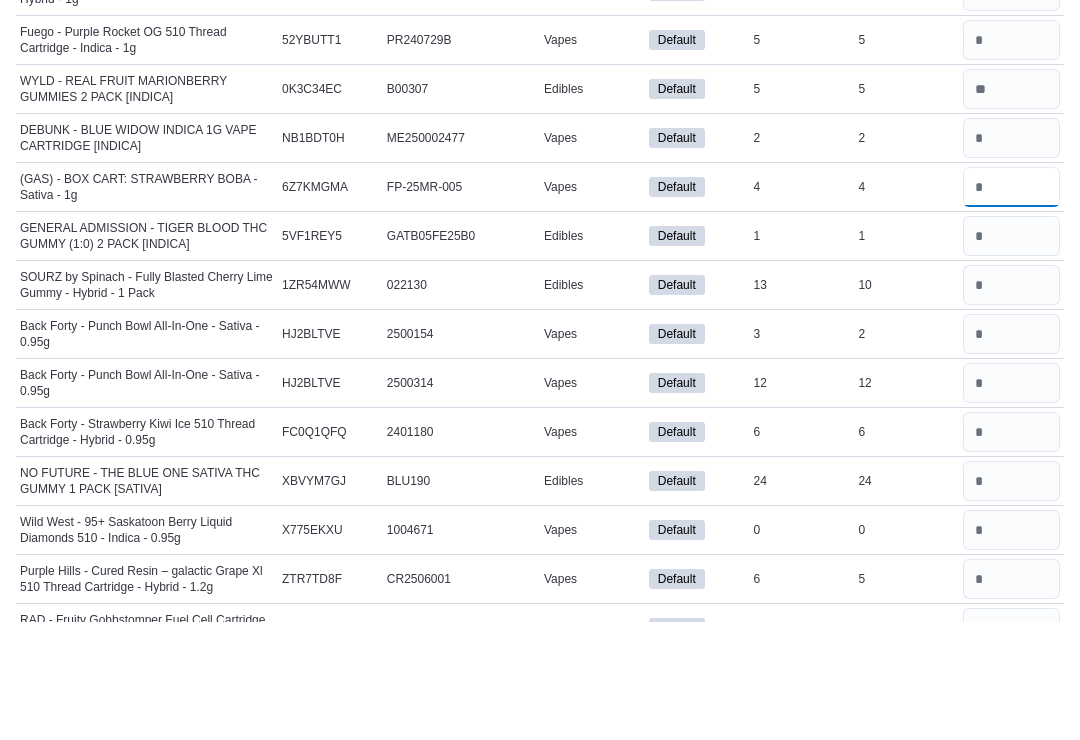 click at bounding box center (1011, 305) 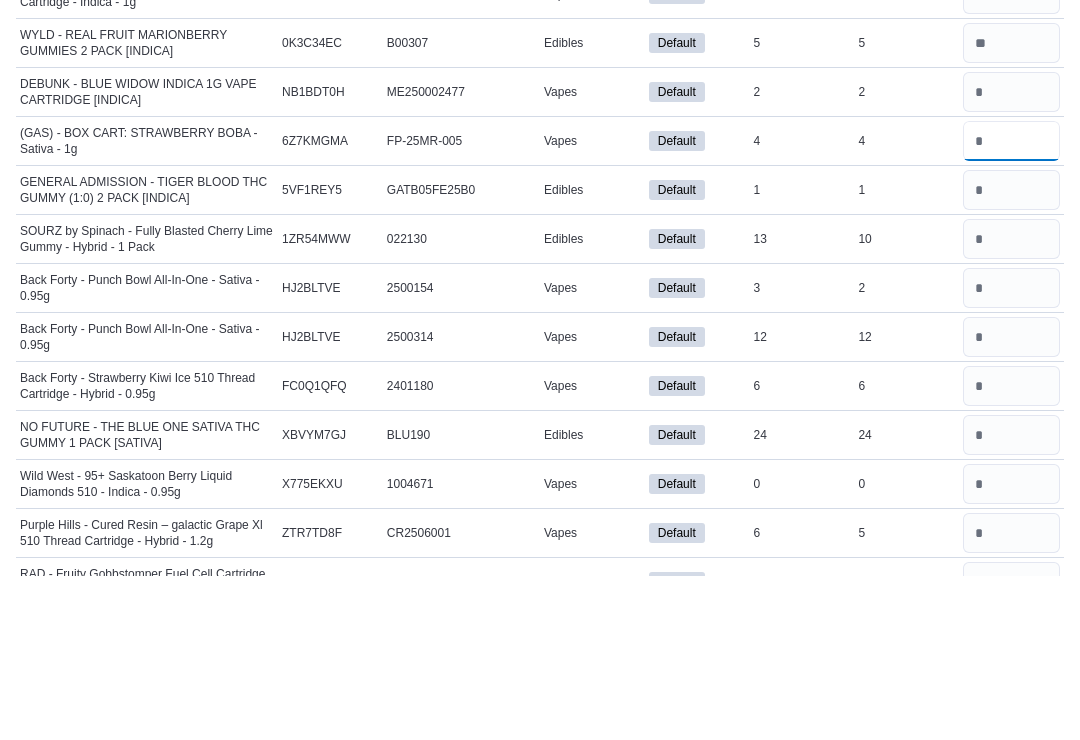 type on "*" 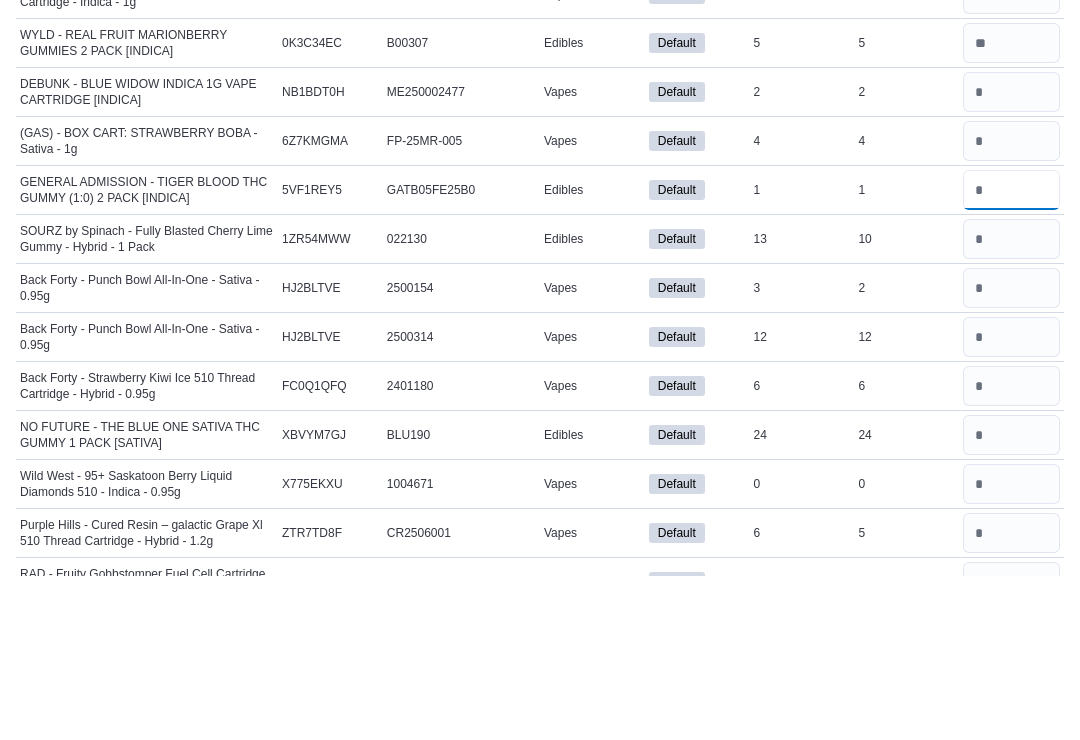 click at bounding box center (1011, 354) 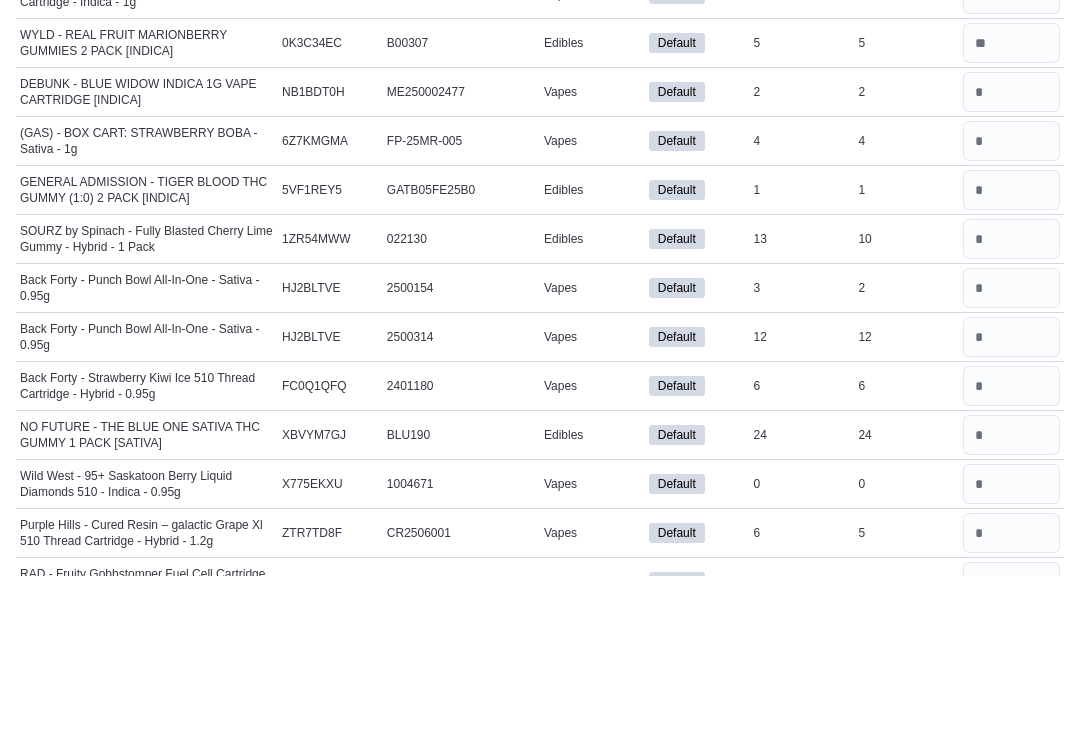 click at bounding box center (1011, 403) 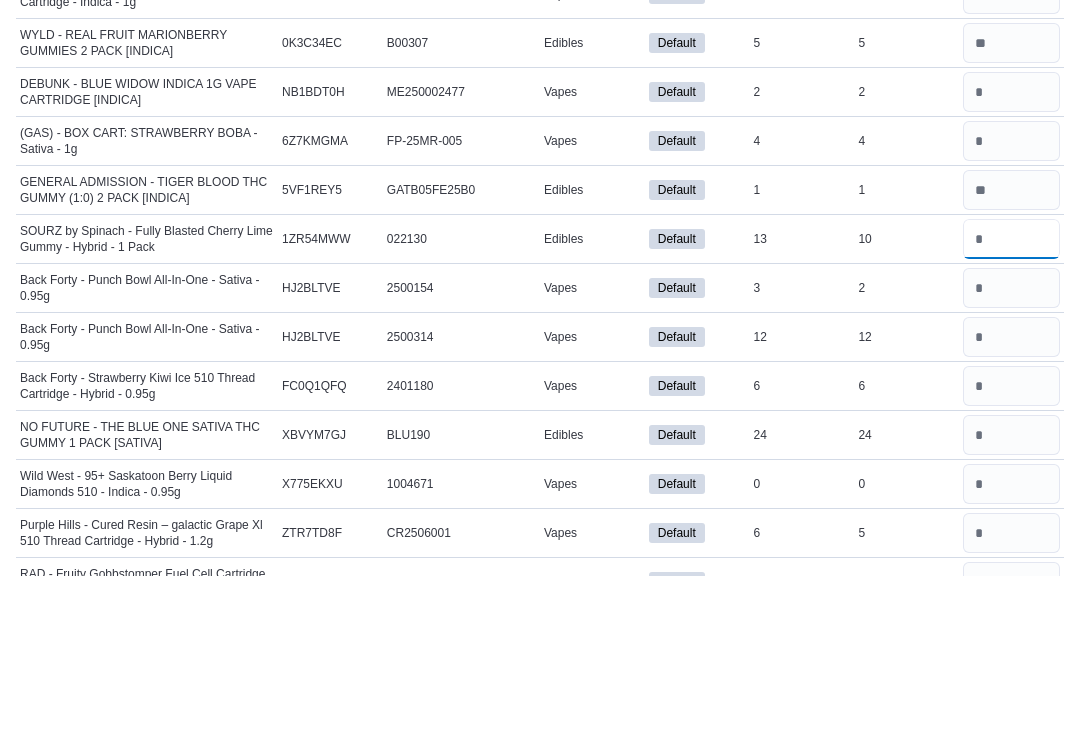 type 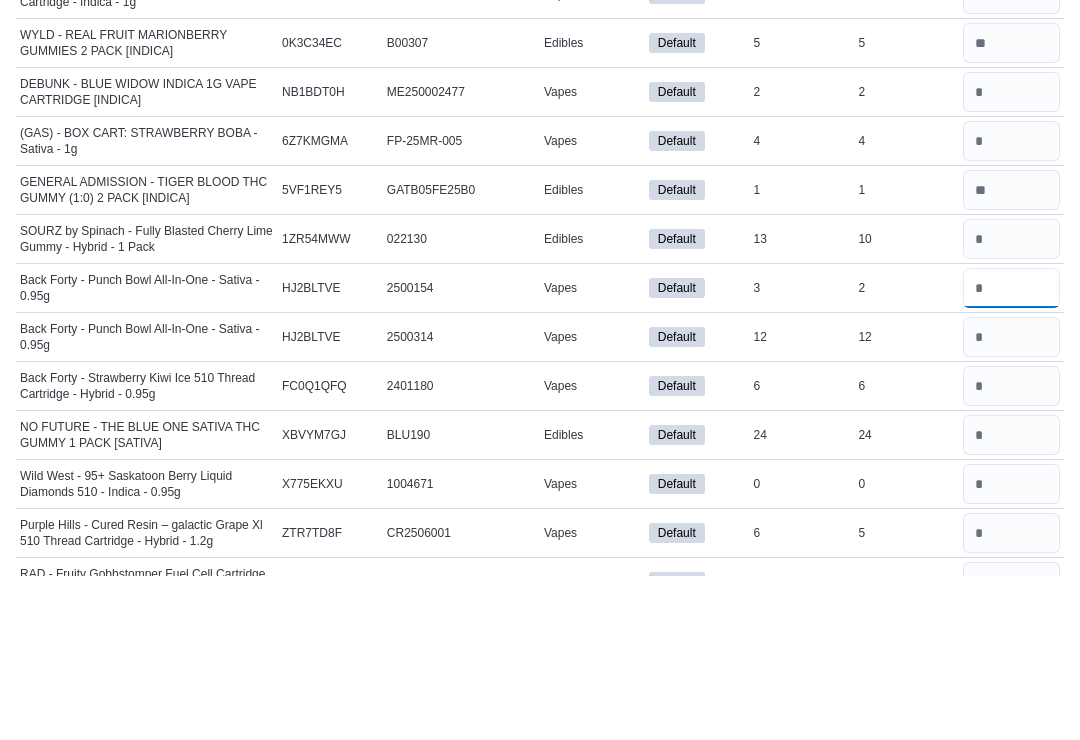 click at bounding box center (1011, 452) 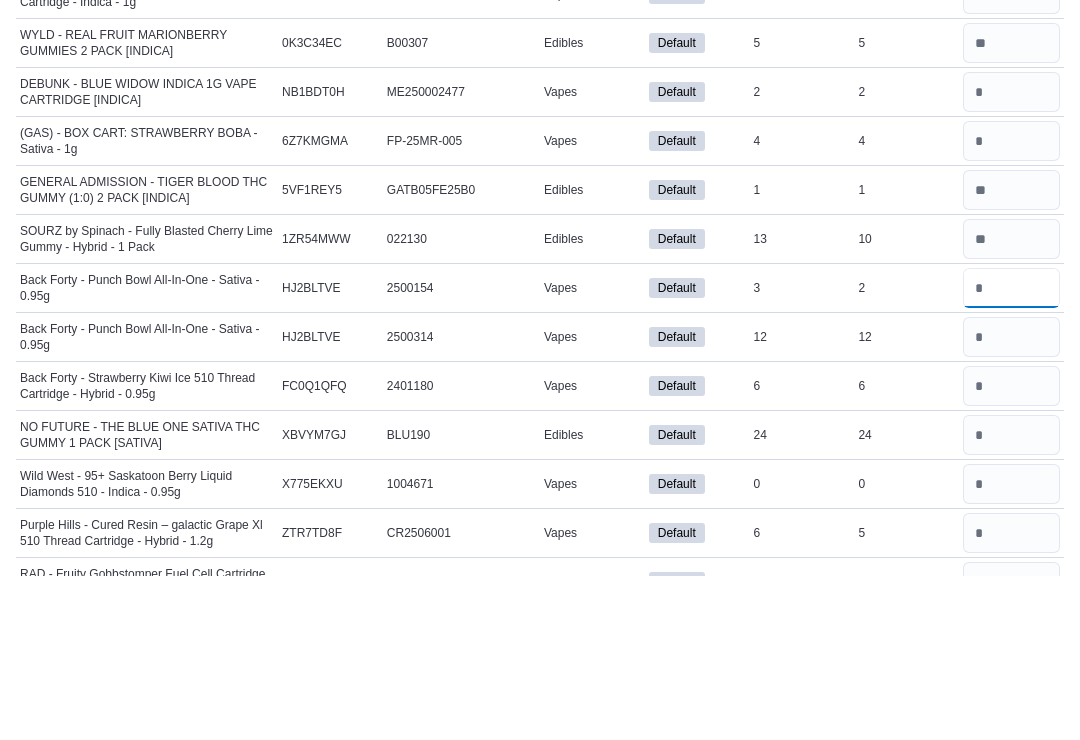 type 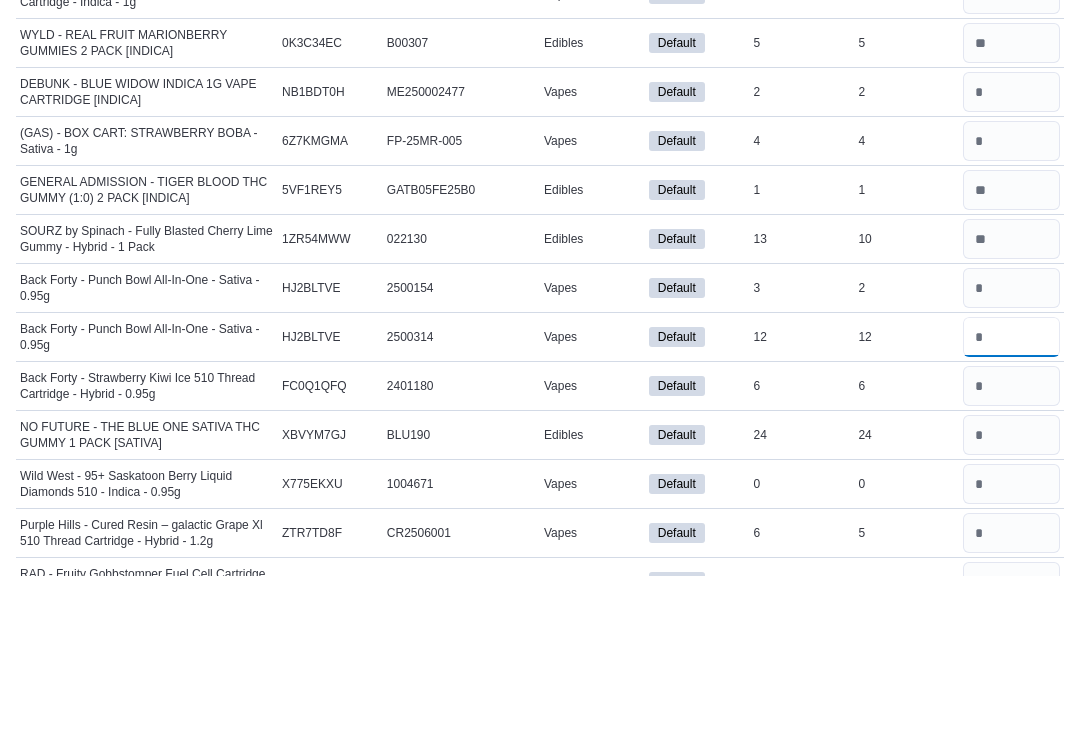 click at bounding box center [1011, 501] 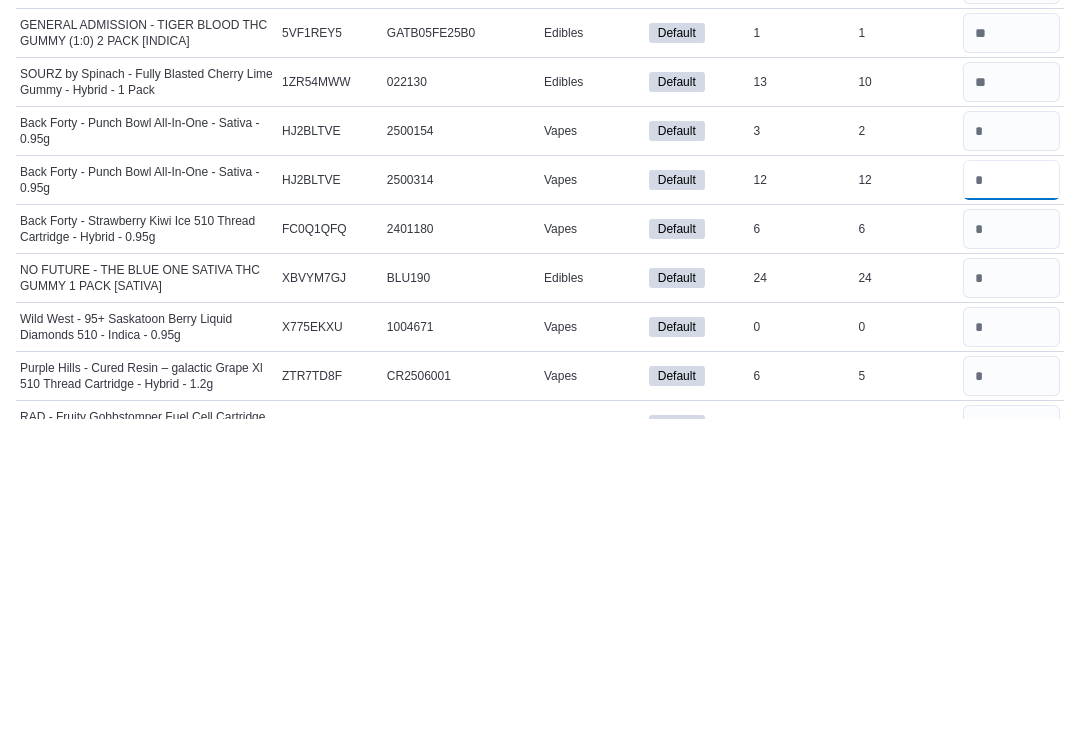 type on "**" 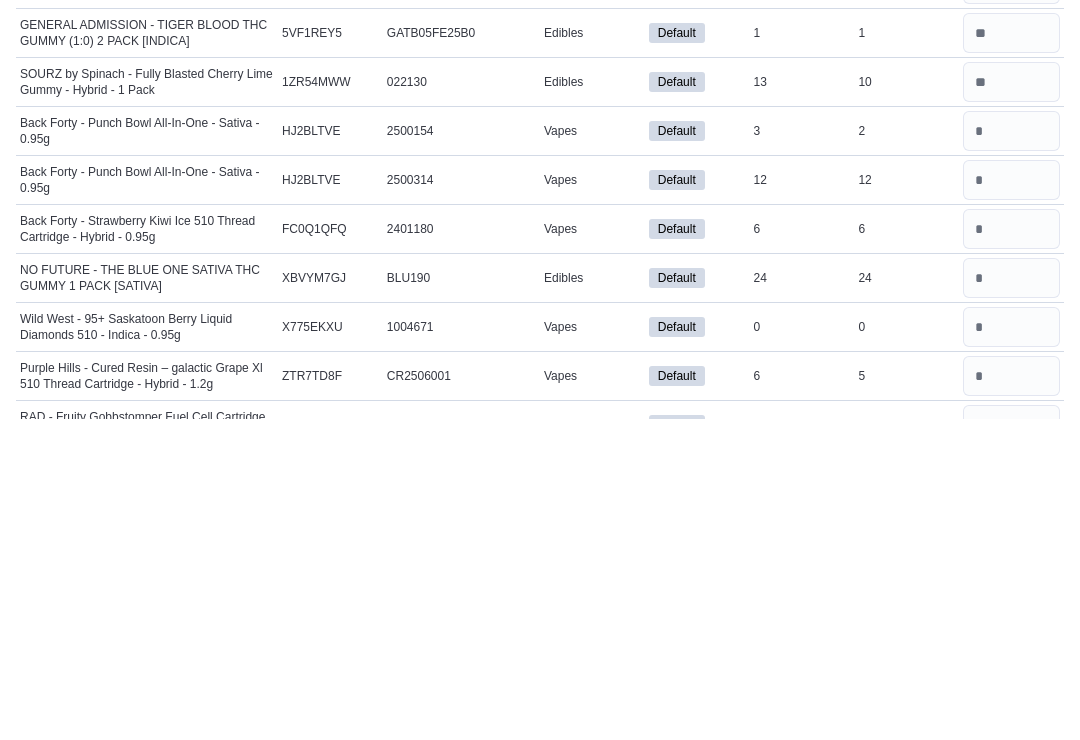 click at bounding box center (1011, 452) 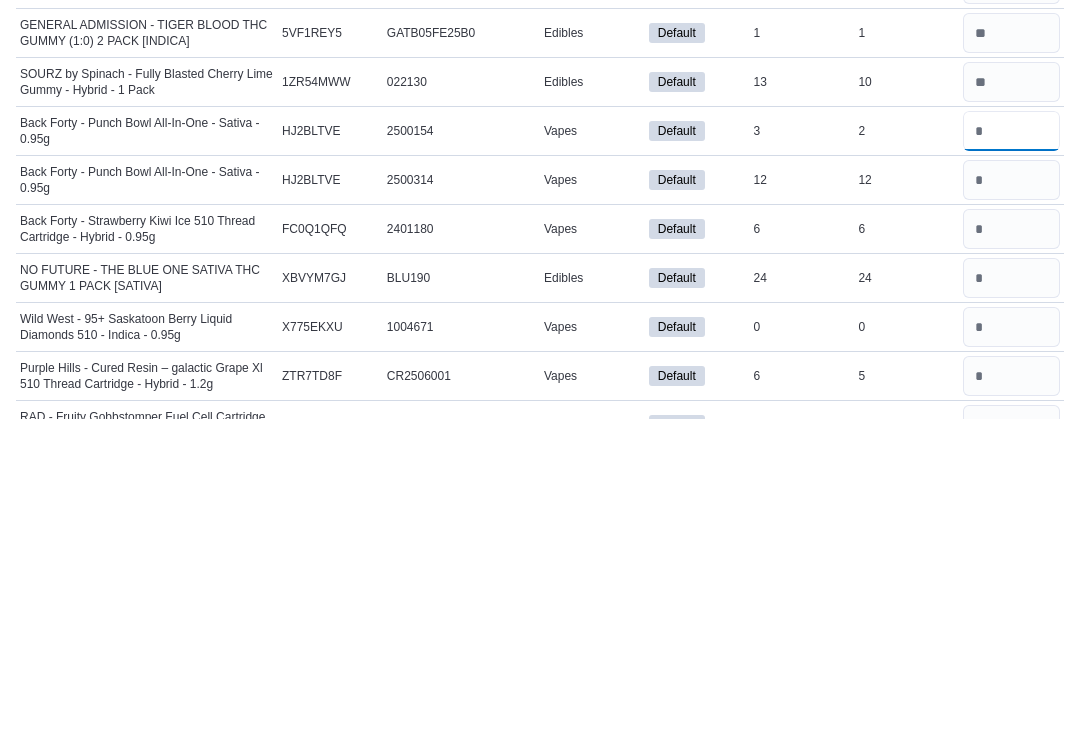 type 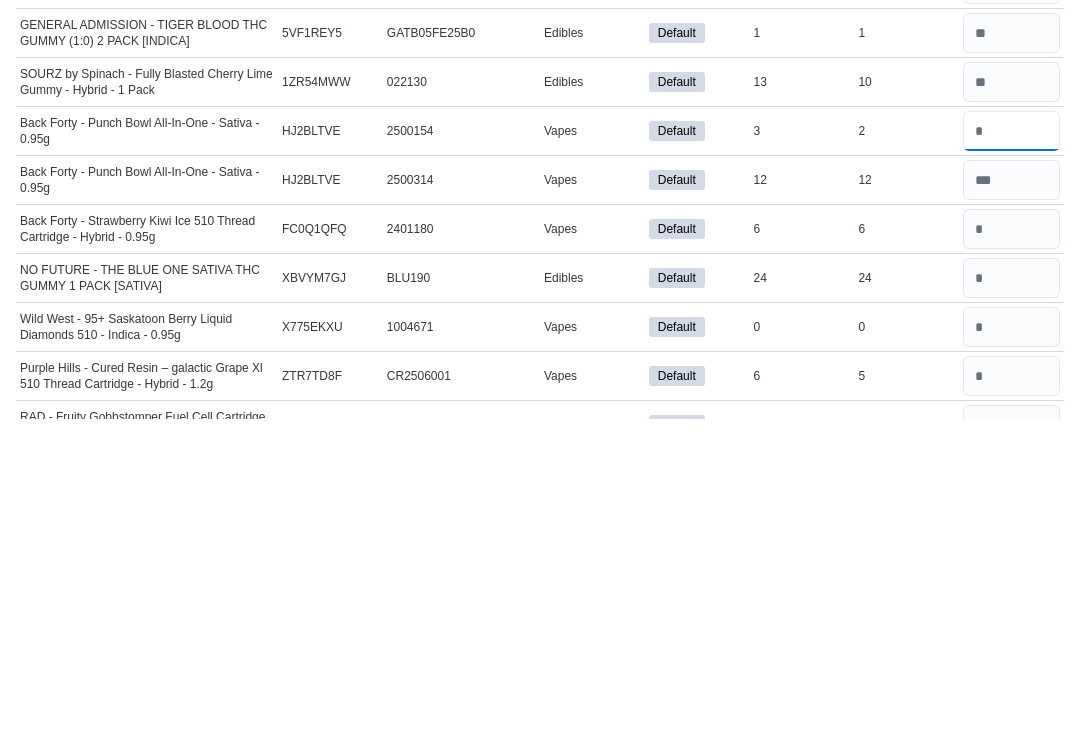 type on "*" 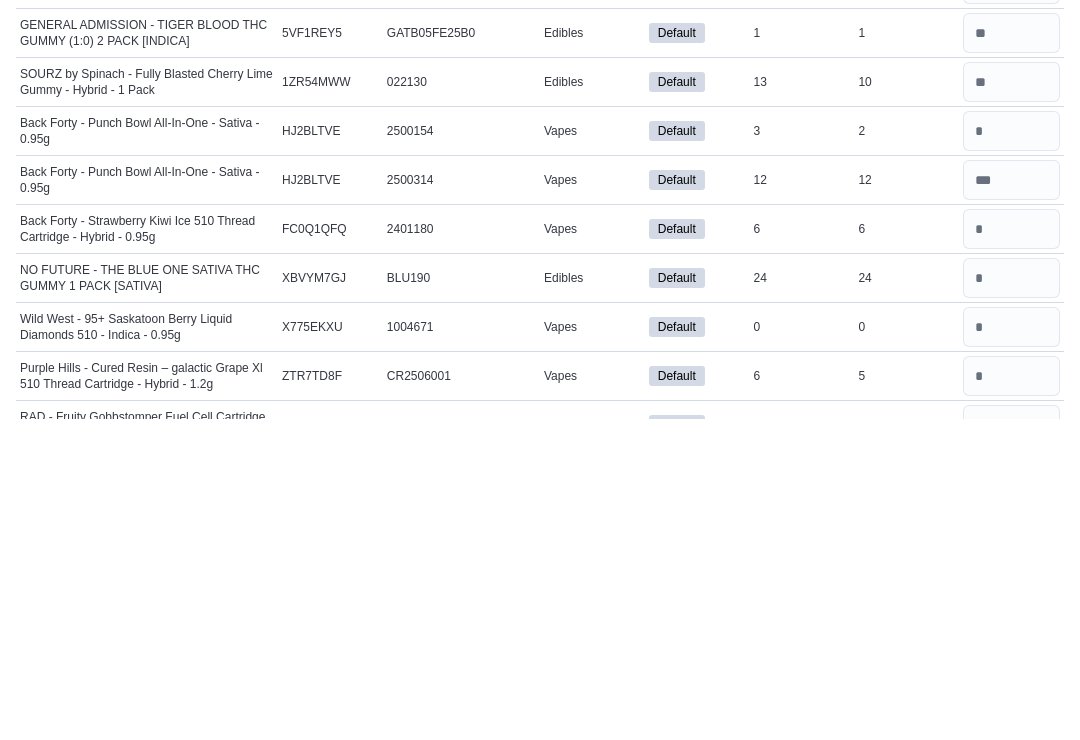 click at bounding box center (1011, 550) 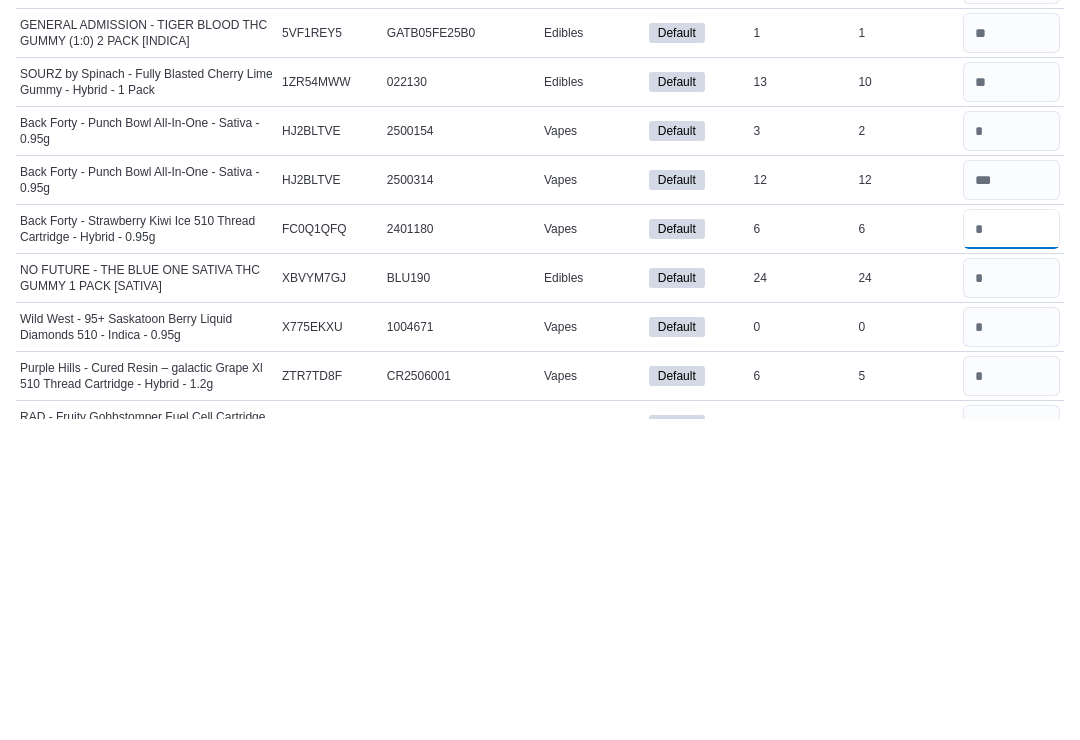 type 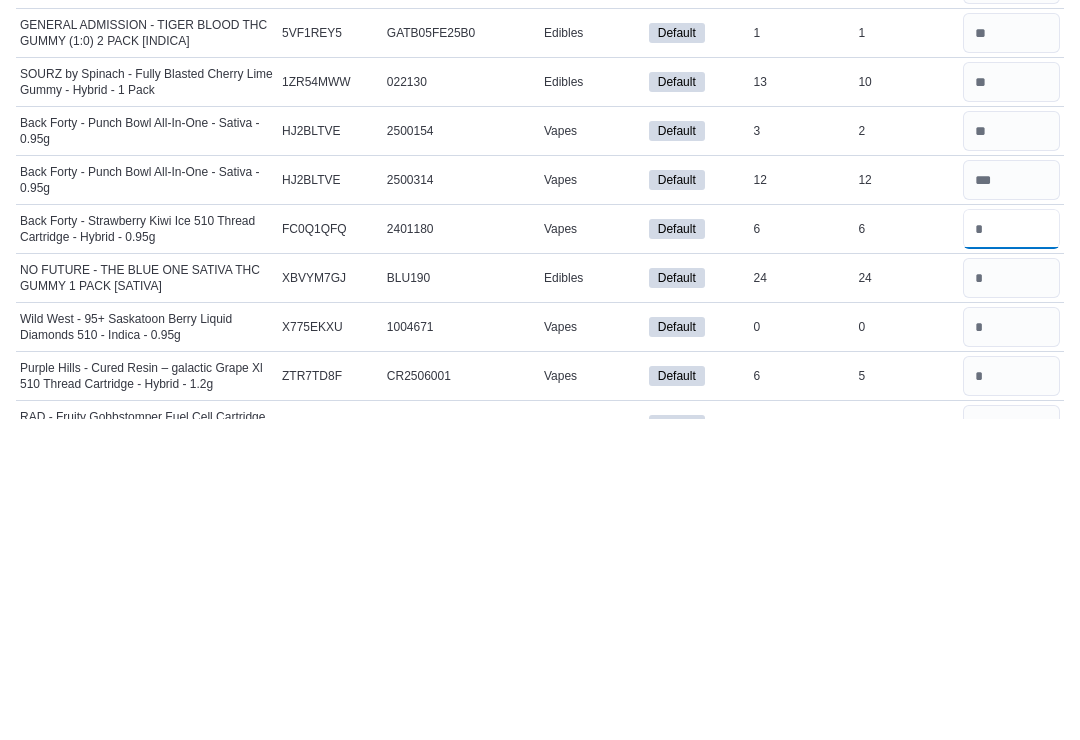 type 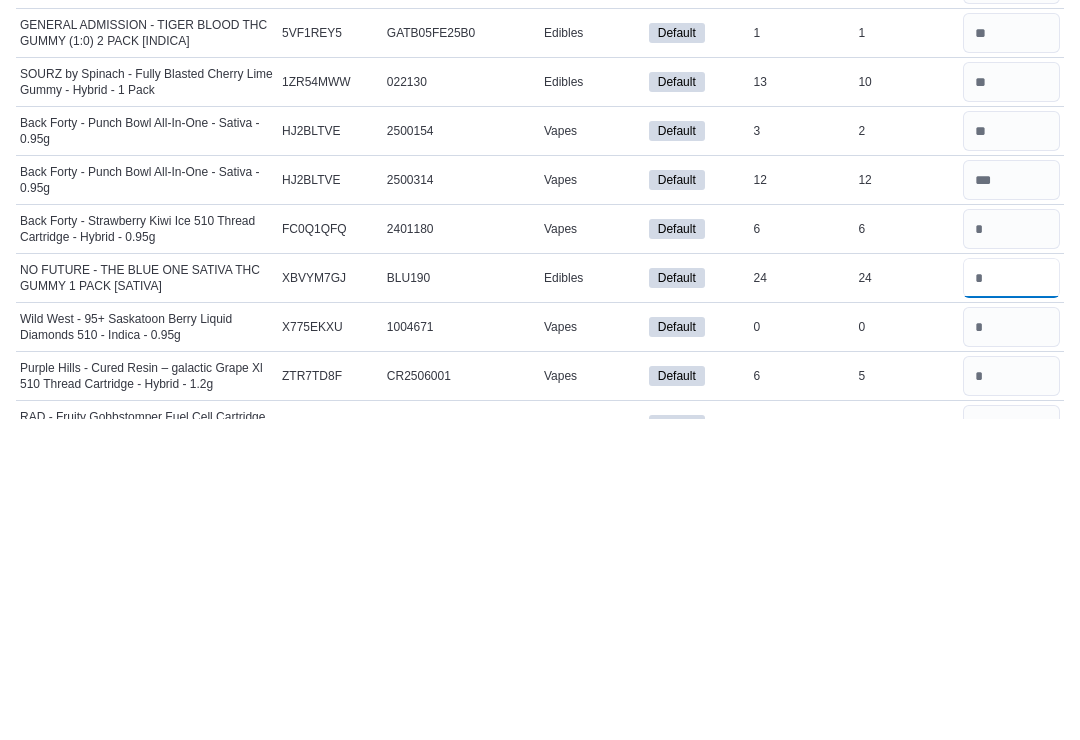 click at bounding box center (1011, 599) 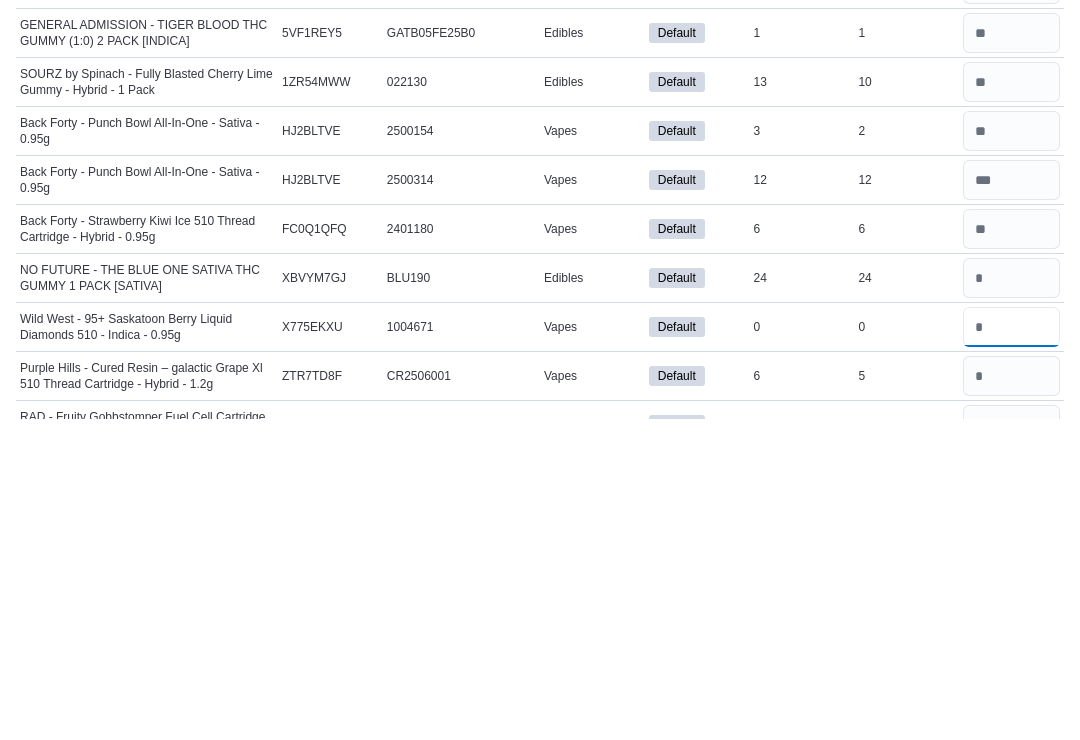 click at bounding box center [1011, 648] 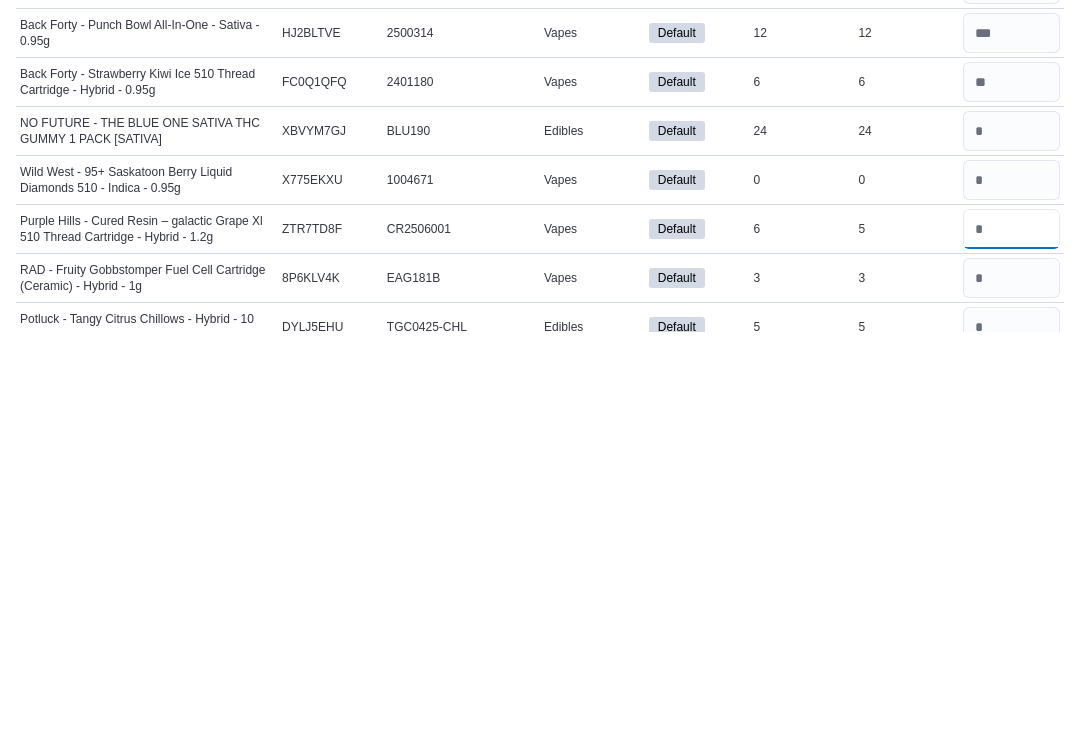 click at bounding box center (1011, 637) 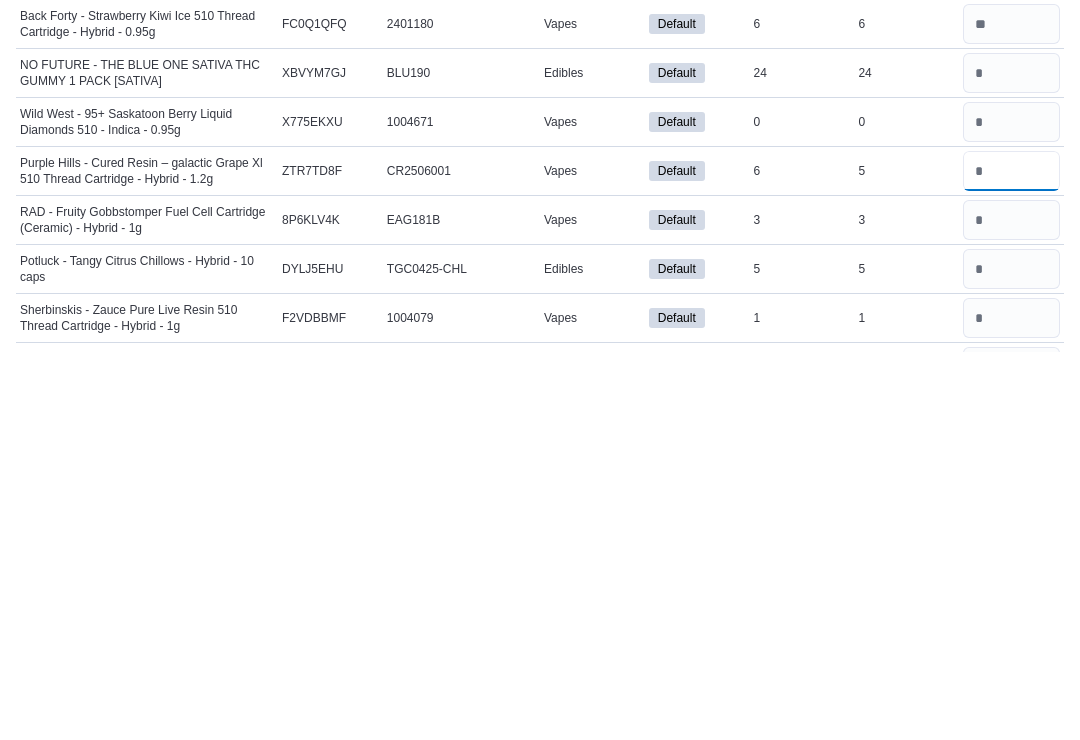 scroll, scrollTop: 7788, scrollLeft: 0, axis: vertical 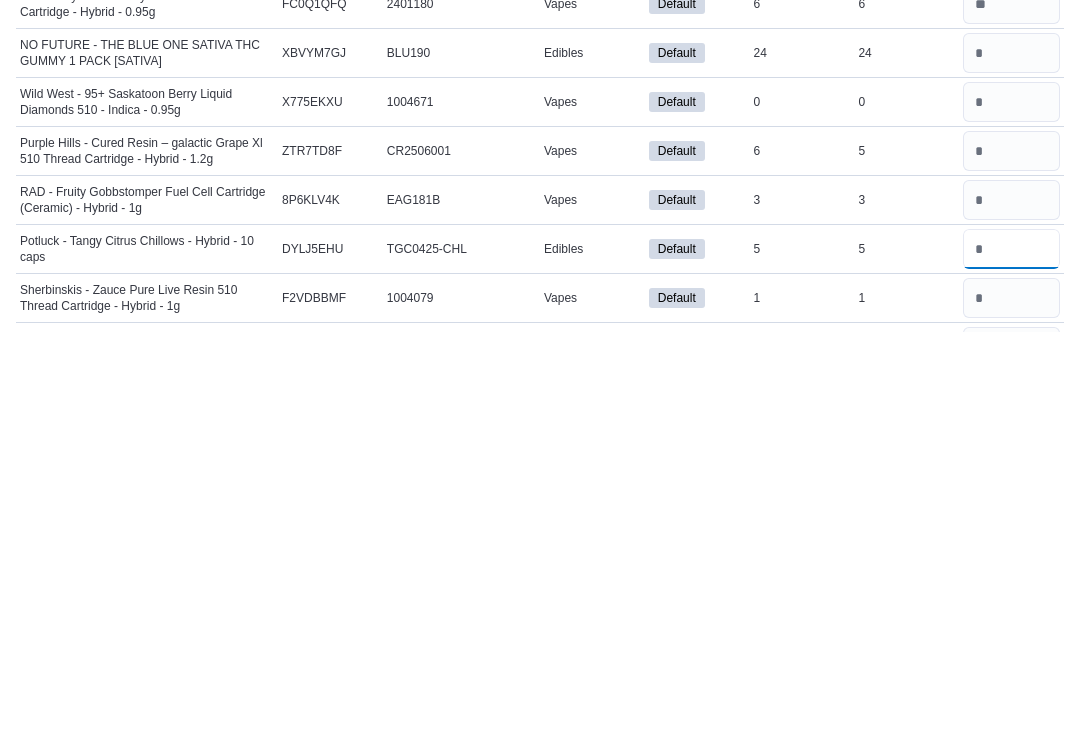 click at bounding box center [1011, 657] 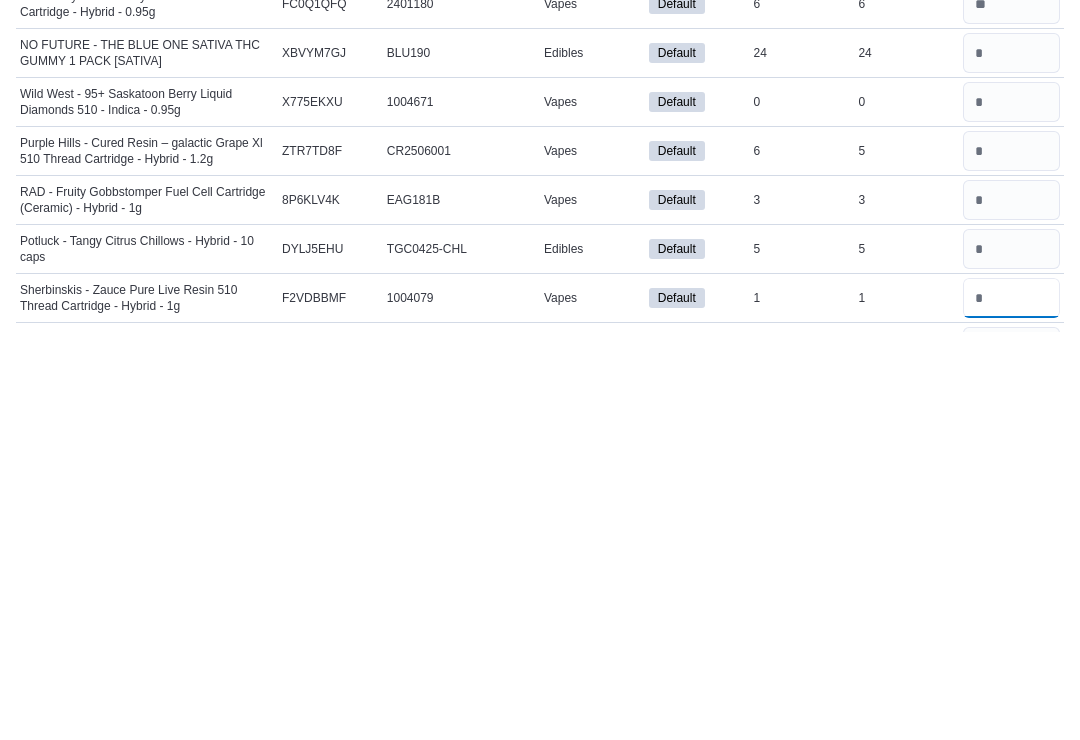 click at bounding box center (1011, 706) 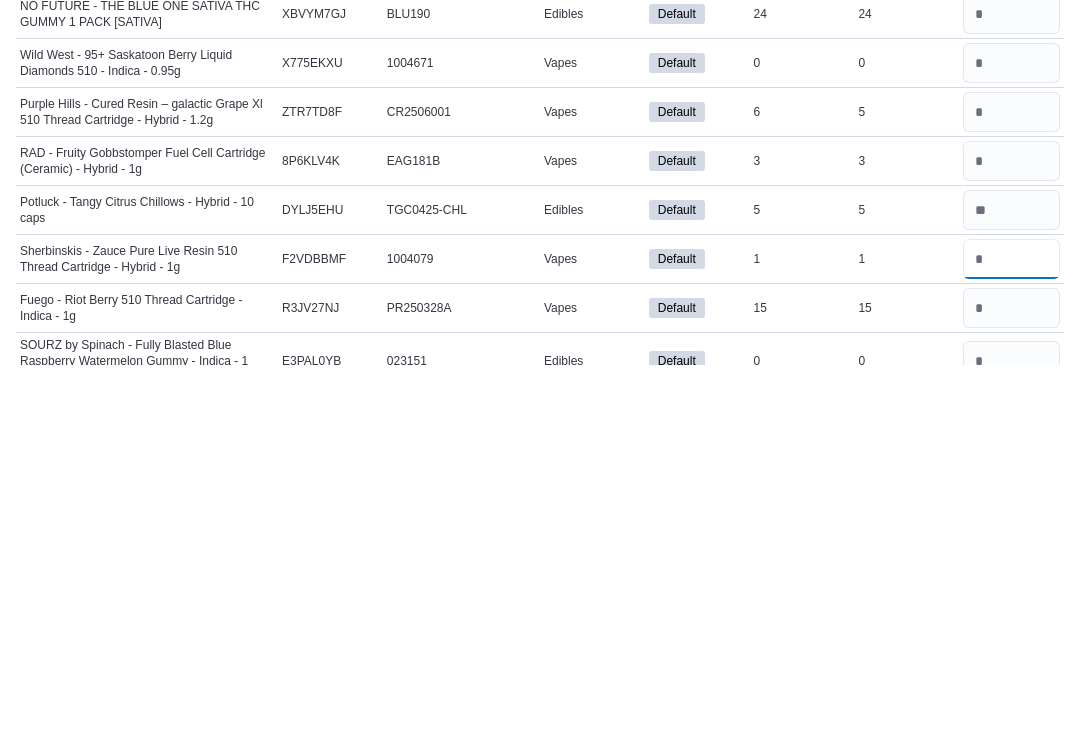 scroll, scrollTop: 7861, scrollLeft: 0, axis: vertical 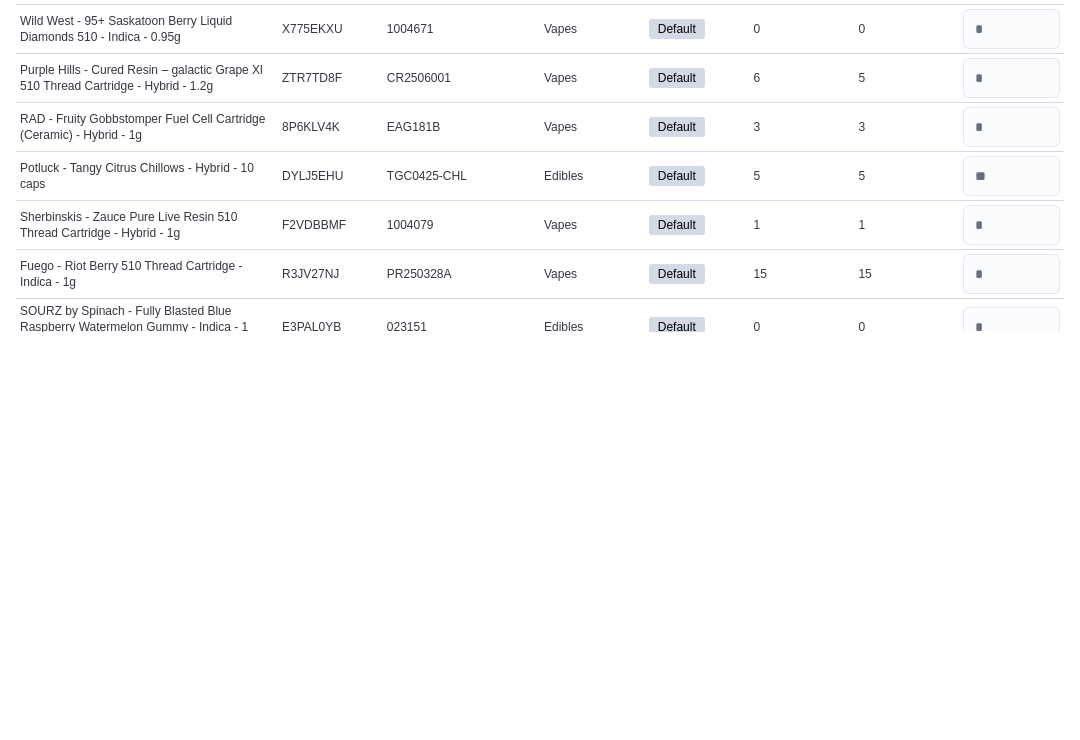 click at bounding box center (1011, 682) 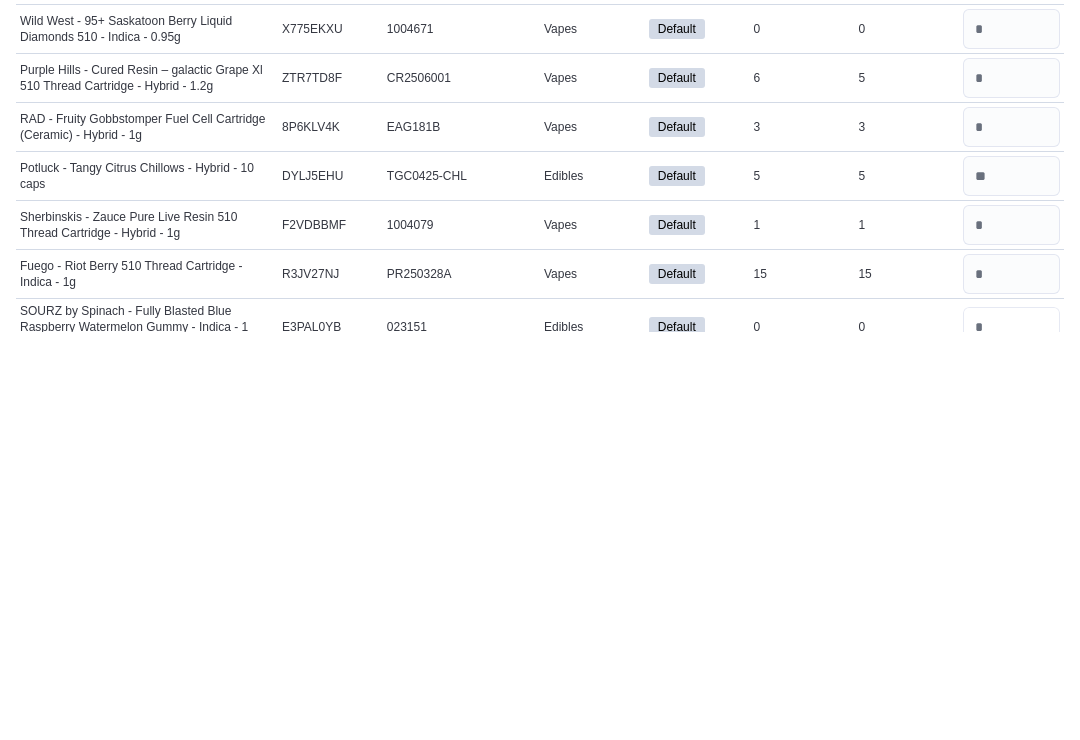 click at bounding box center (1011, 735) 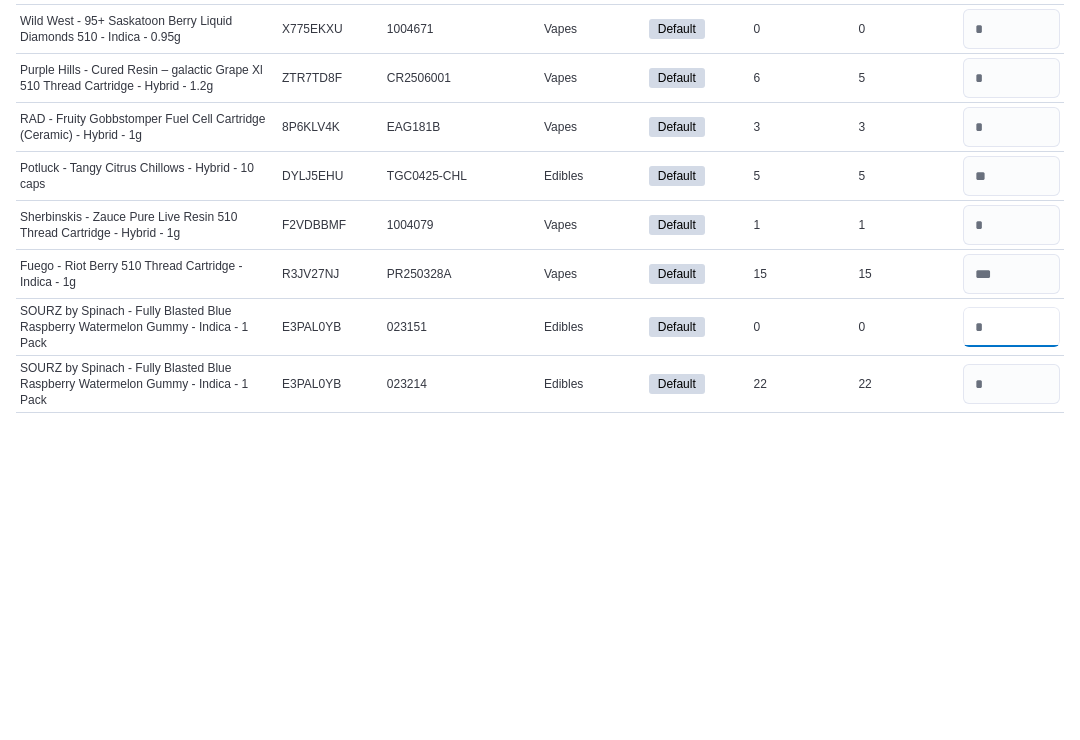 scroll, scrollTop: 7947, scrollLeft: 0, axis: vertical 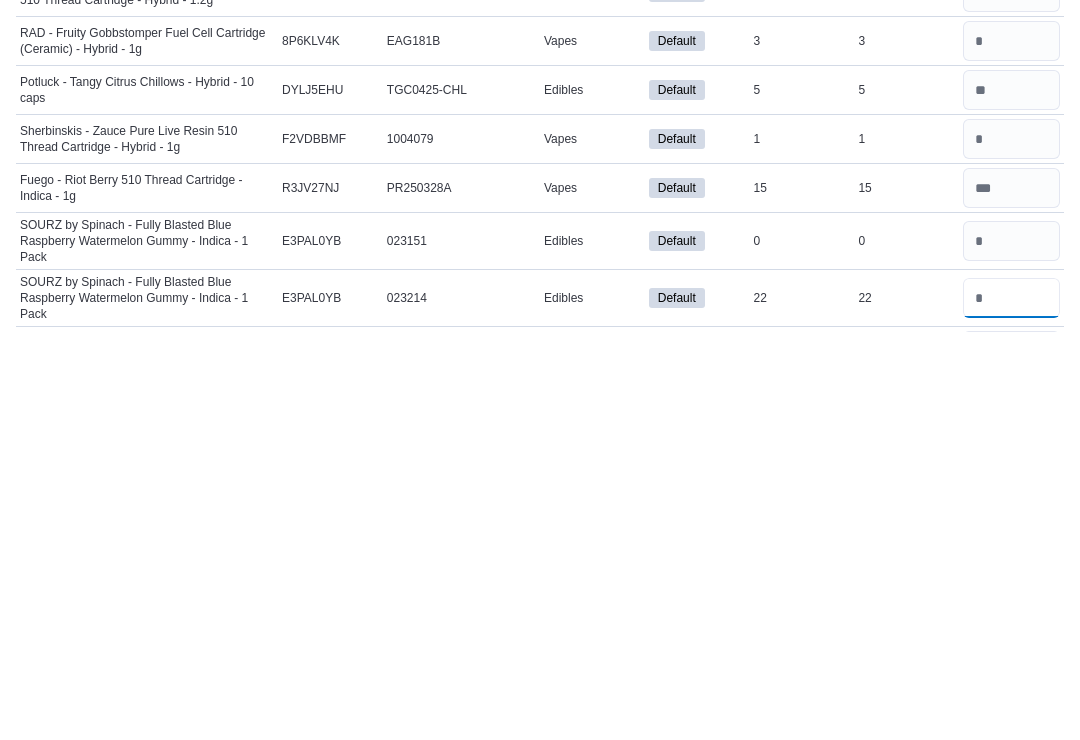 click at bounding box center (1011, 706) 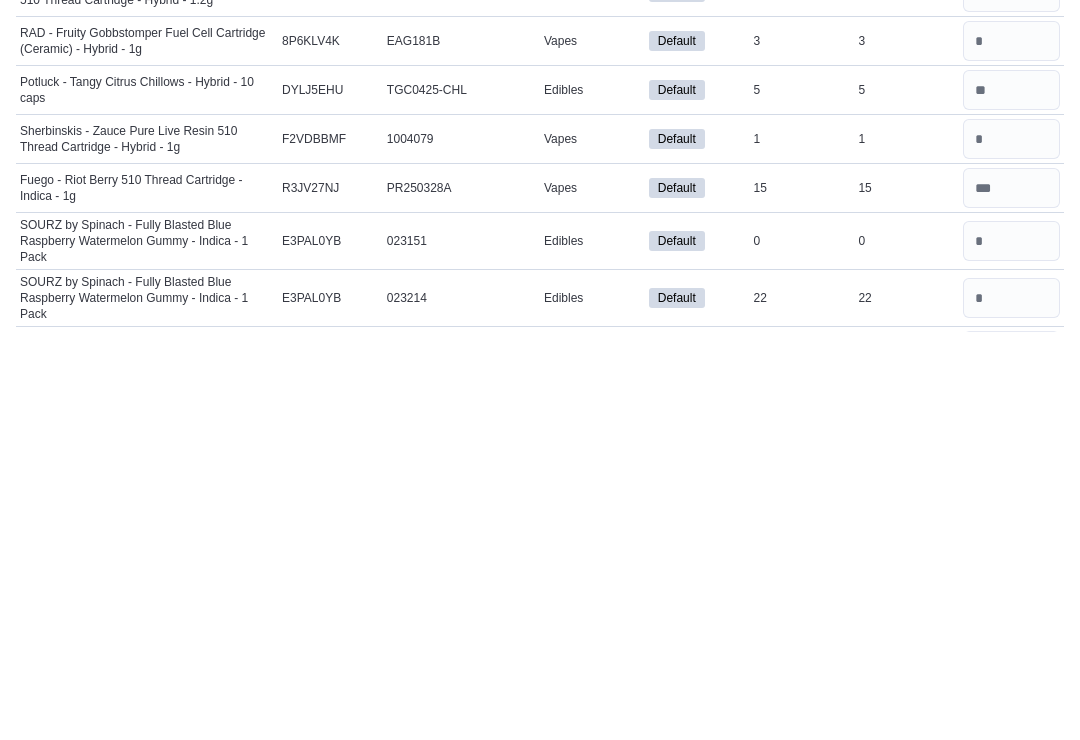 click at bounding box center (1011, 759) 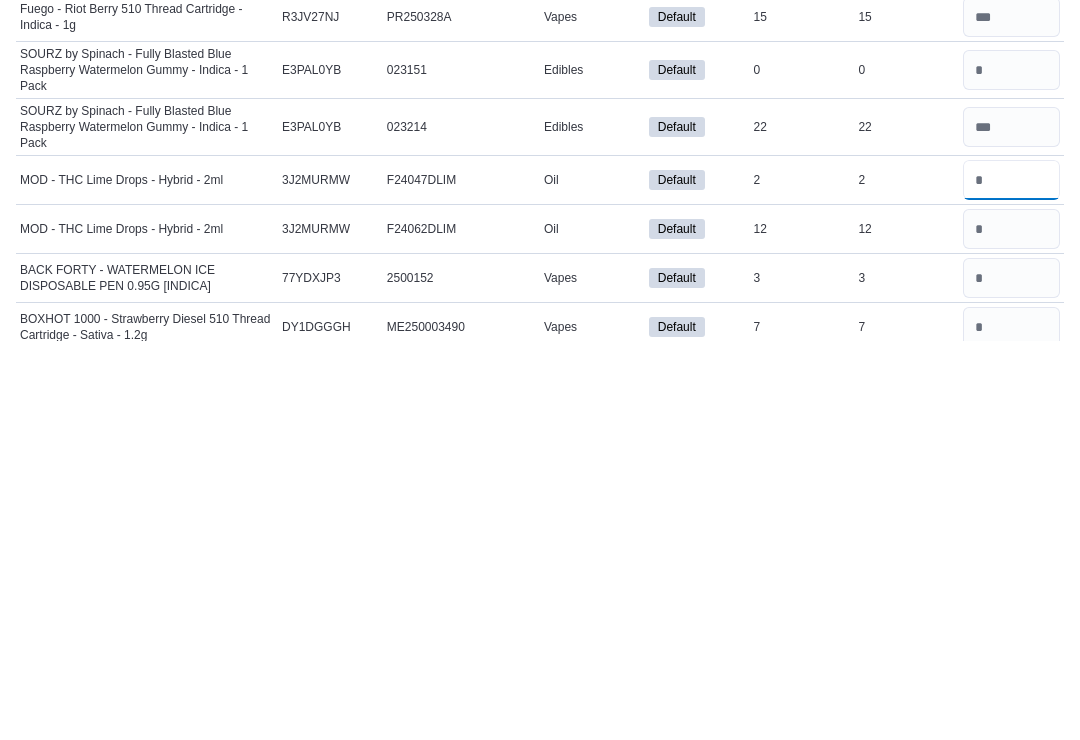 scroll, scrollTop: 8129, scrollLeft: 0, axis: vertical 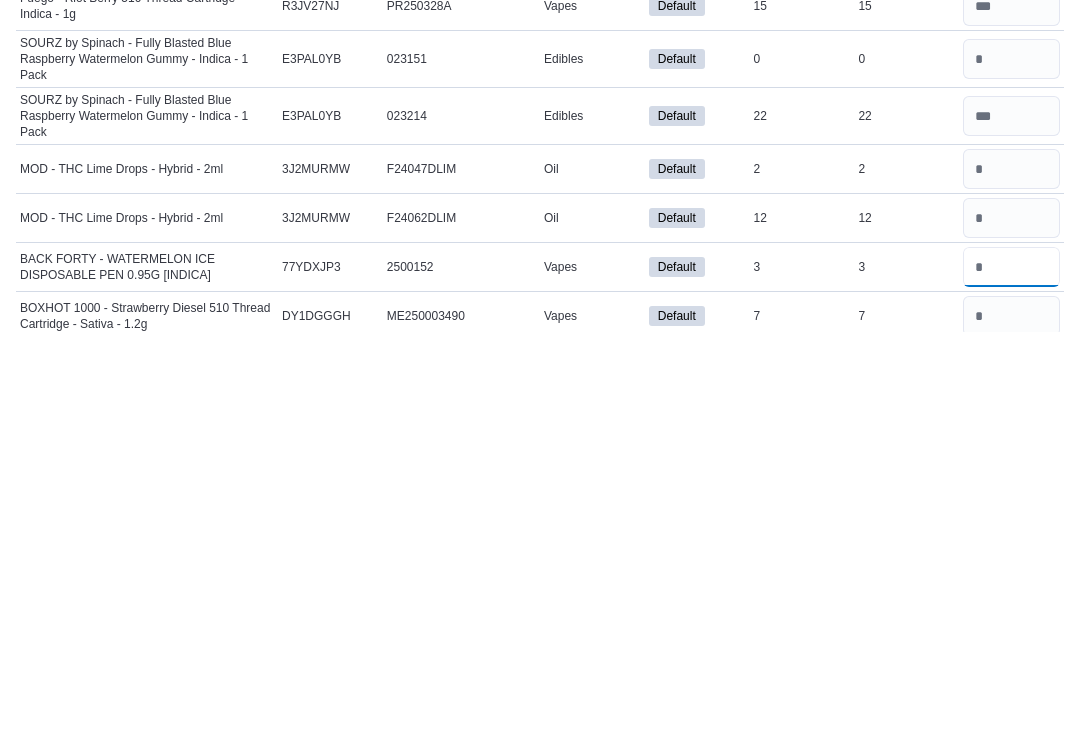click at bounding box center [1011, 675] 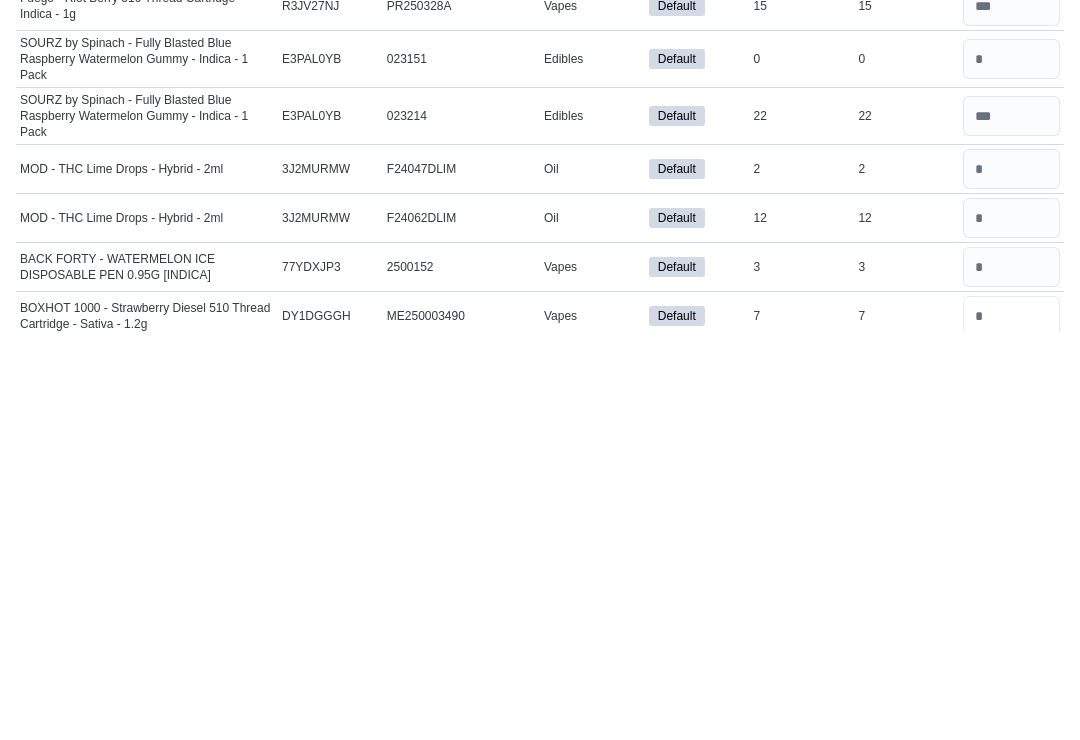 click at bounding box center [1011, 724] 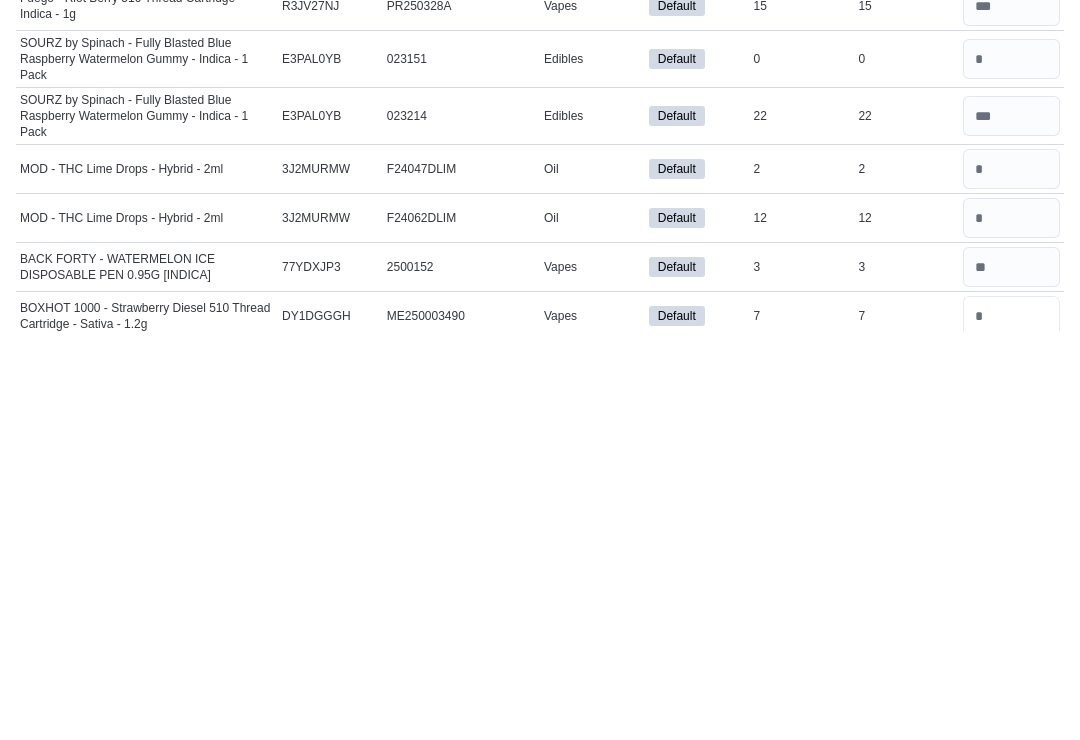 scroll, scrollTop: 8265, scrollLeft: 0, axis: vertical 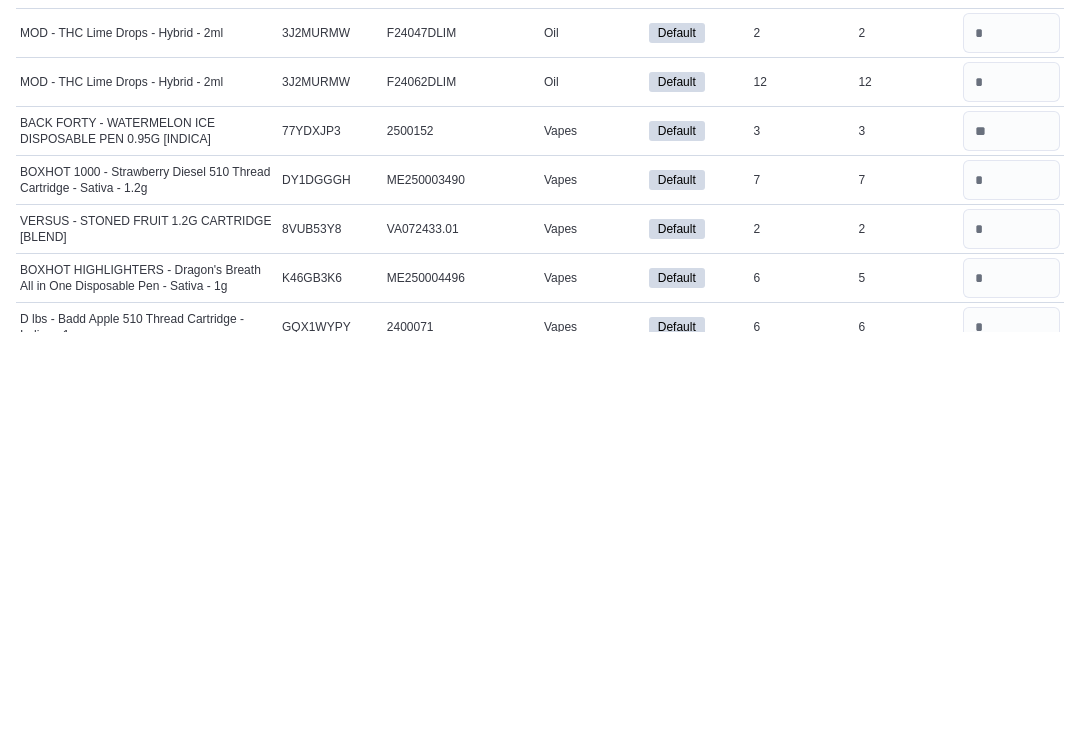 click at bounding box center (1011, 637) 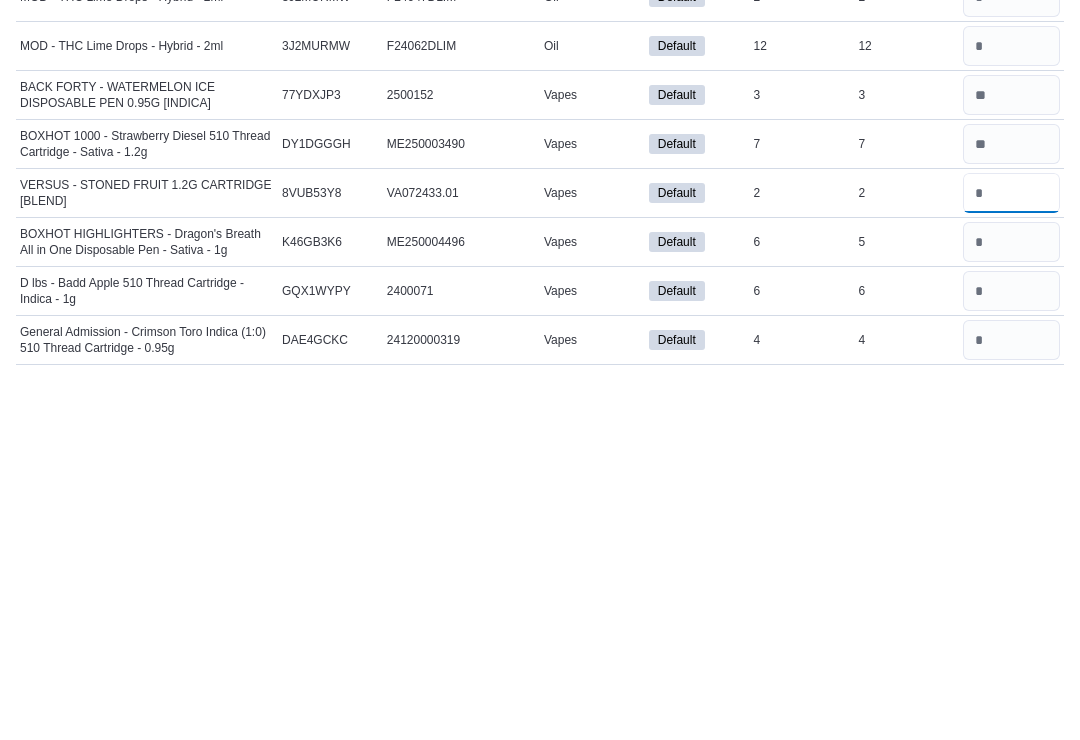 scroll, scrollTop: 8338, scrollLeft: 0, axis: vertical 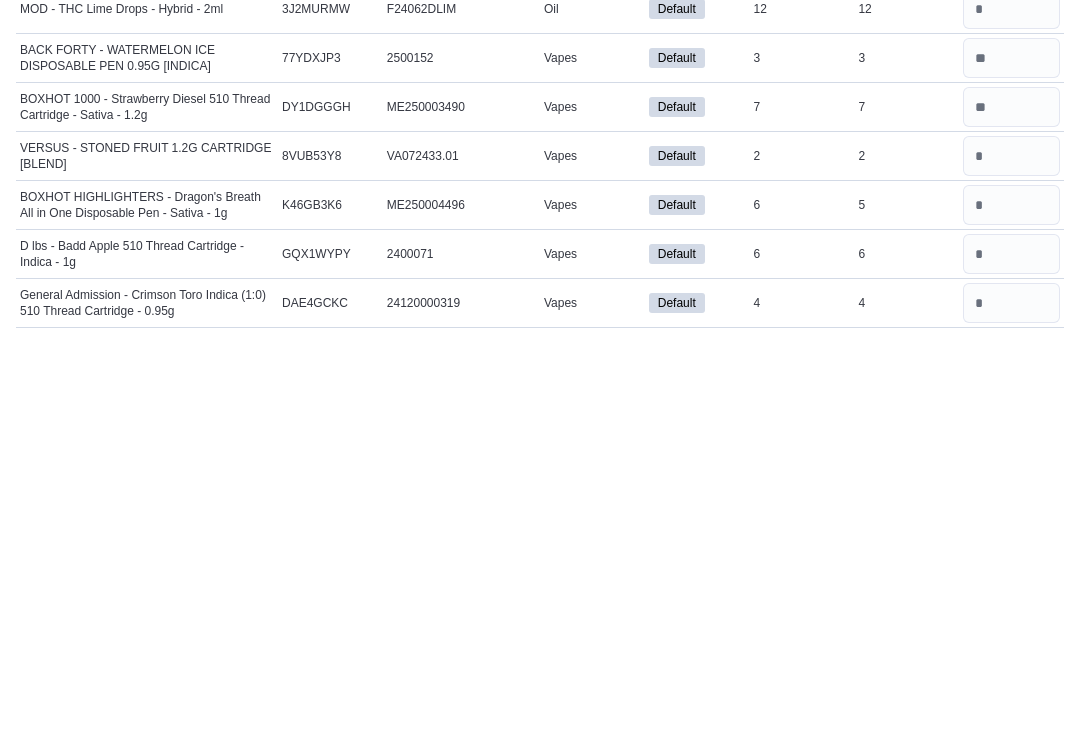 click at bounding box center (1011, 711) 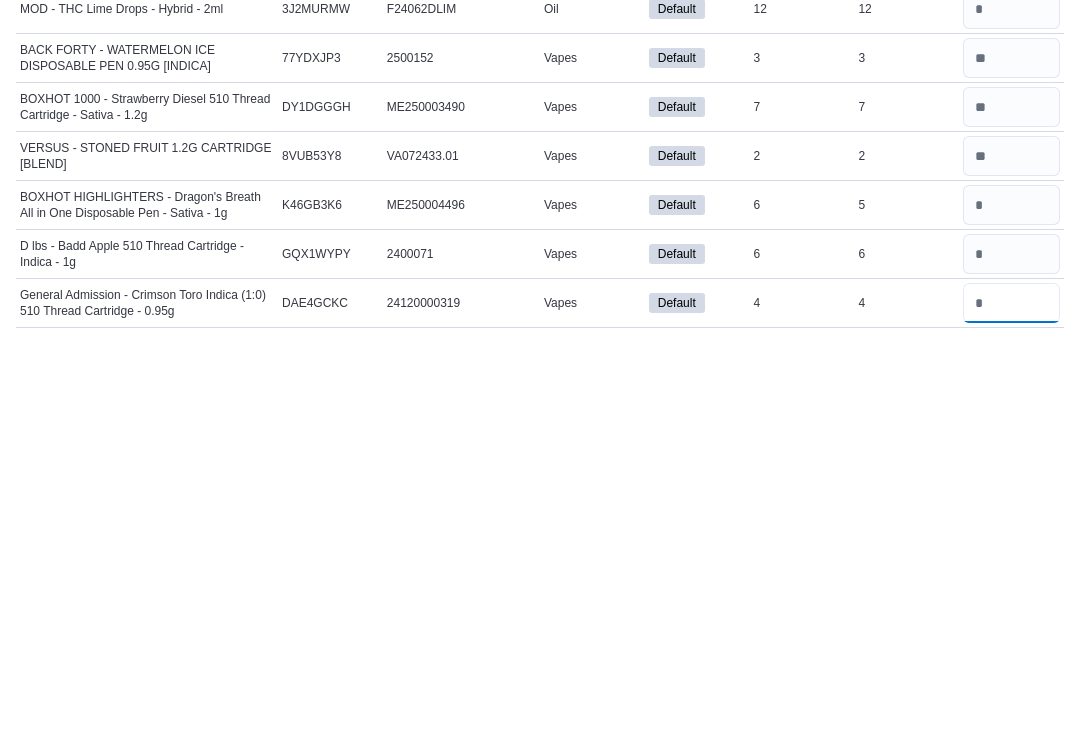 scroll, scrollTop: 8461, scrollLeft: 0, axis: vertical 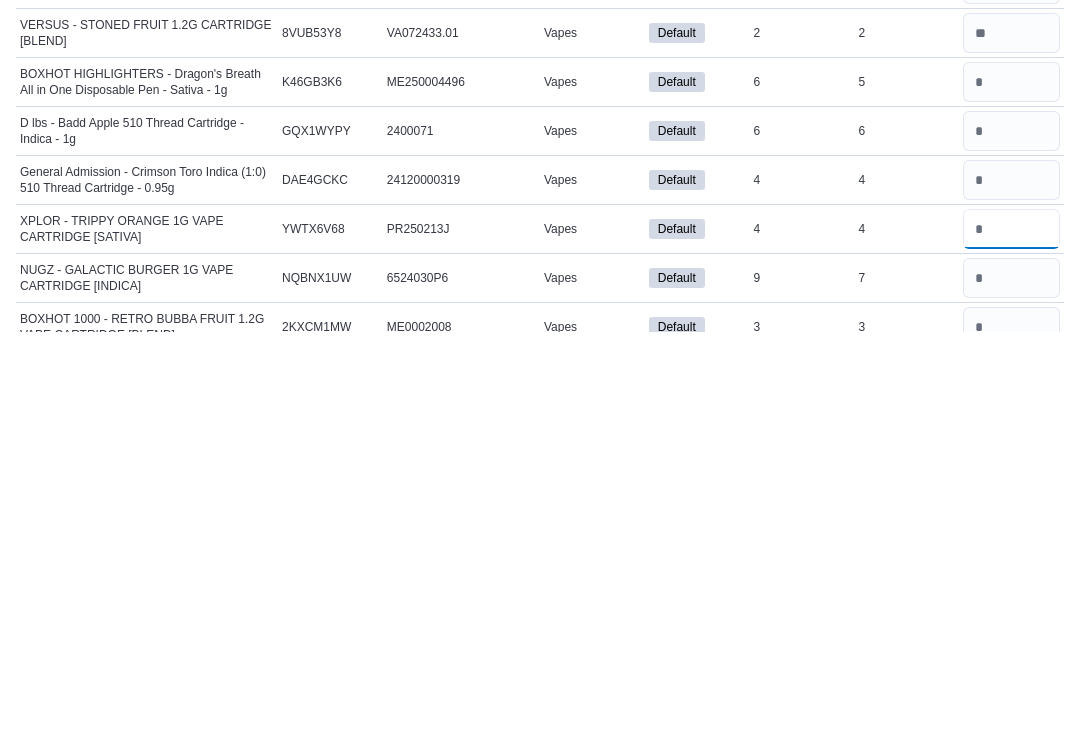 click at bounding box center [1011, 637] 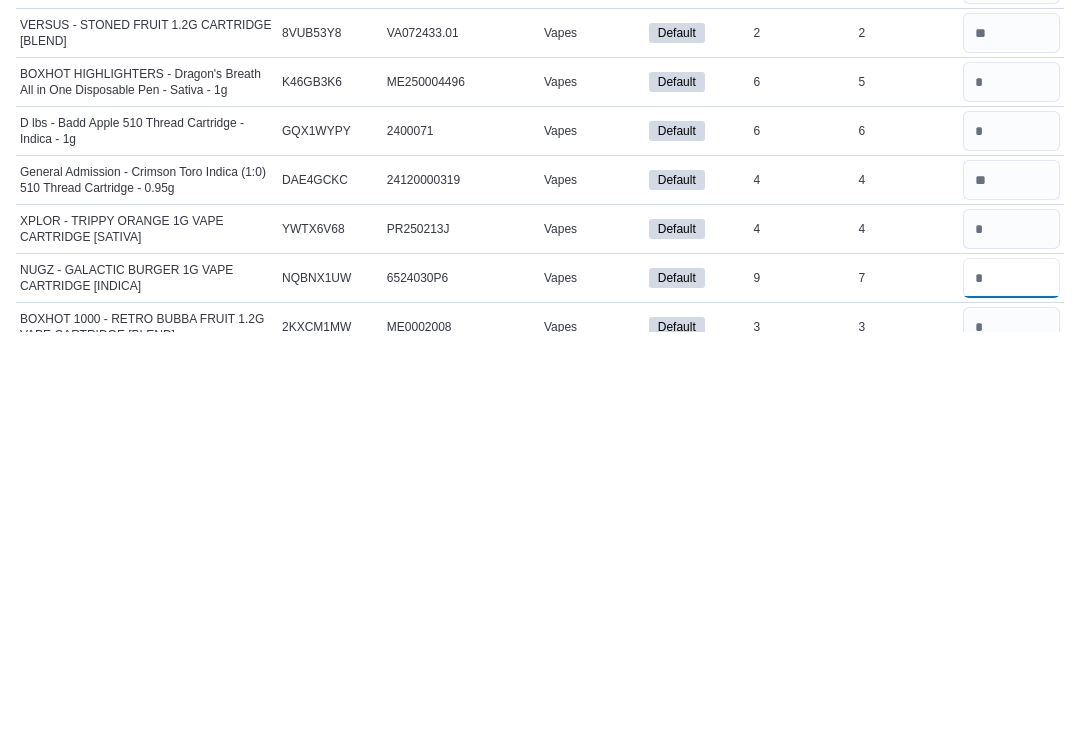 click at bounding box center (1011, 686) 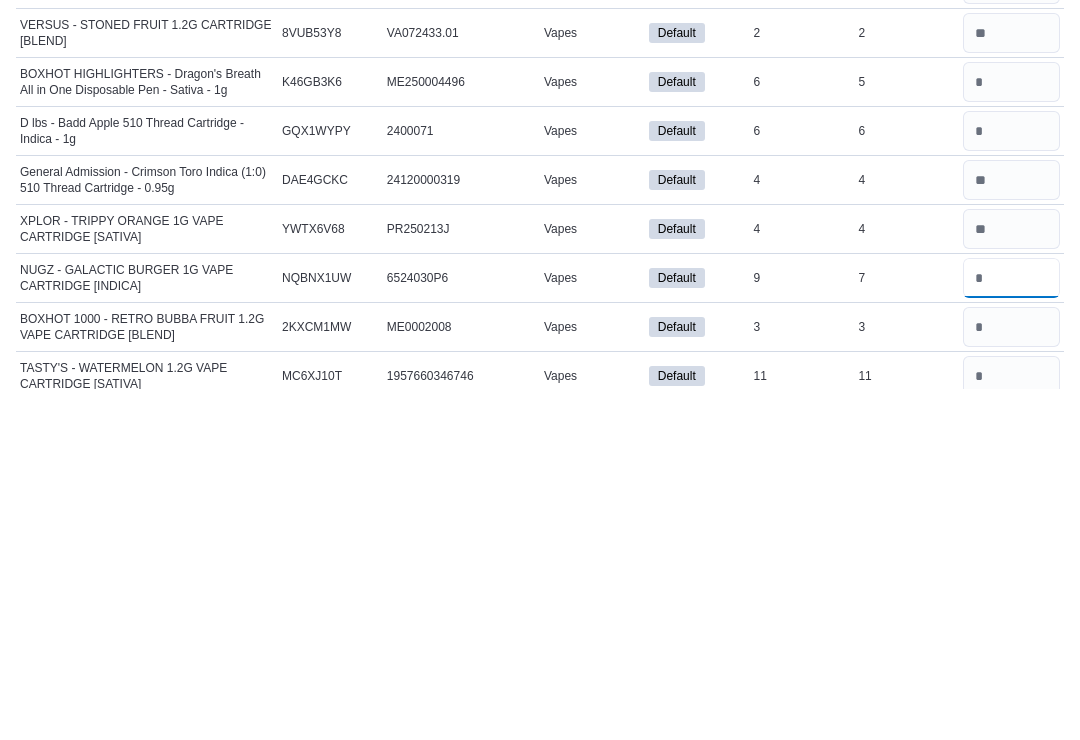 scroll, scrollTop: 8524, scrollLeft: 0, axis: vertical 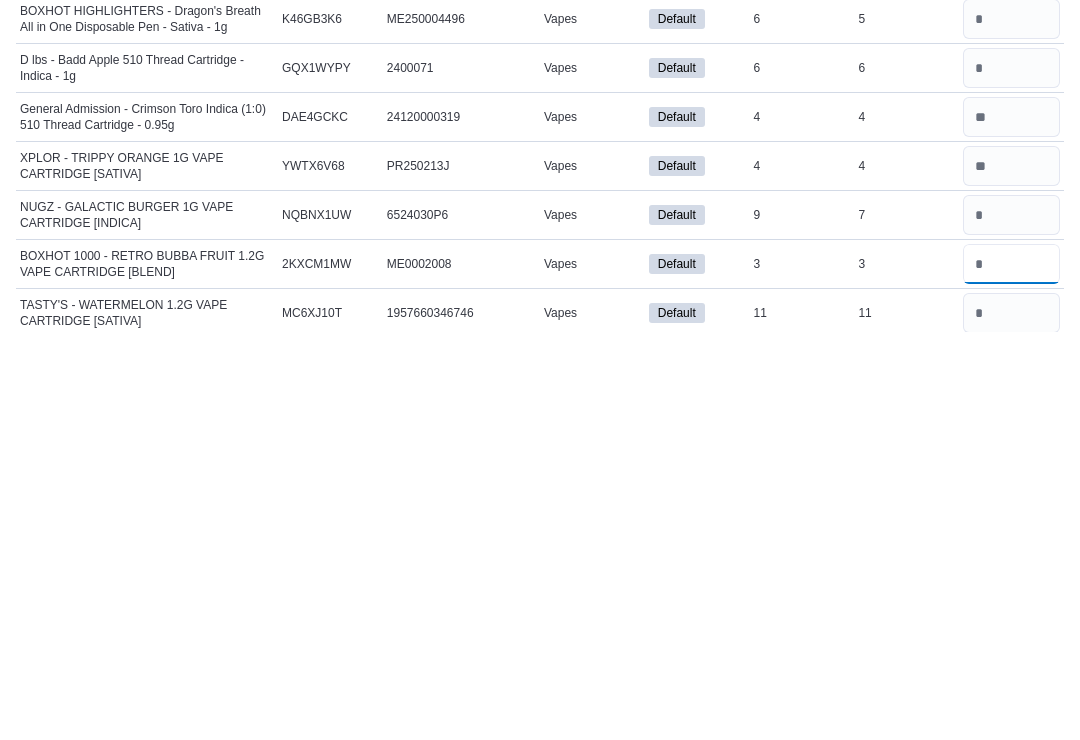 click at bounding box center [1011, 672] 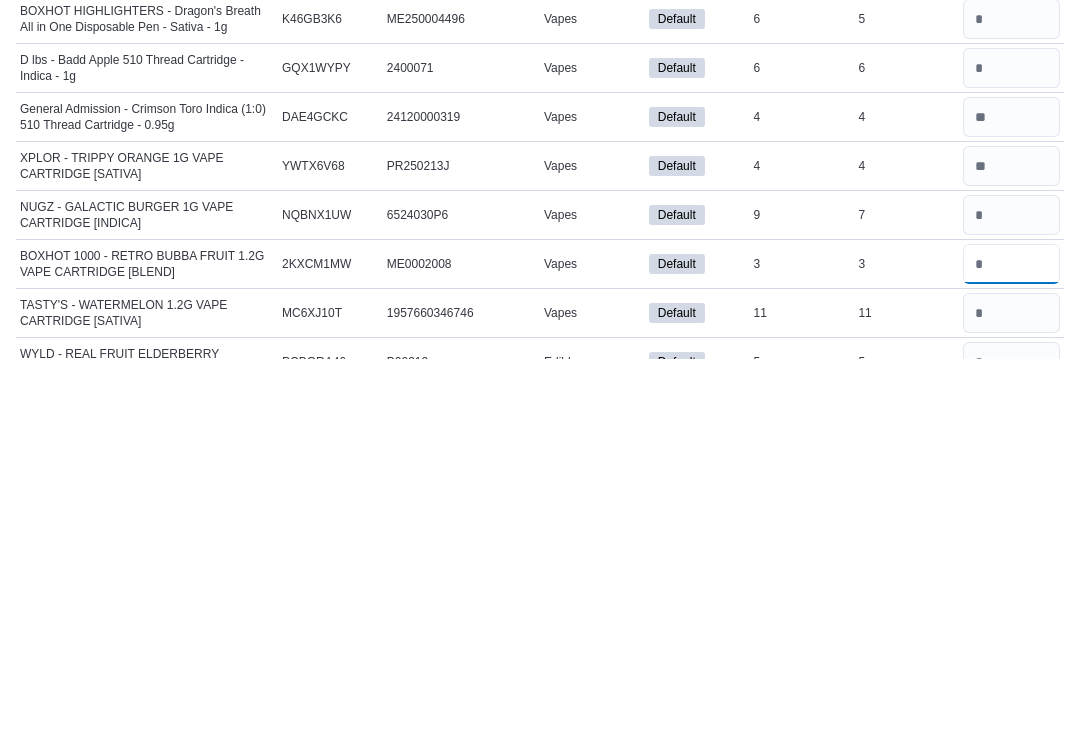 scroll, scrollTop: 8557, scrollLeft: 0, axis: vertical 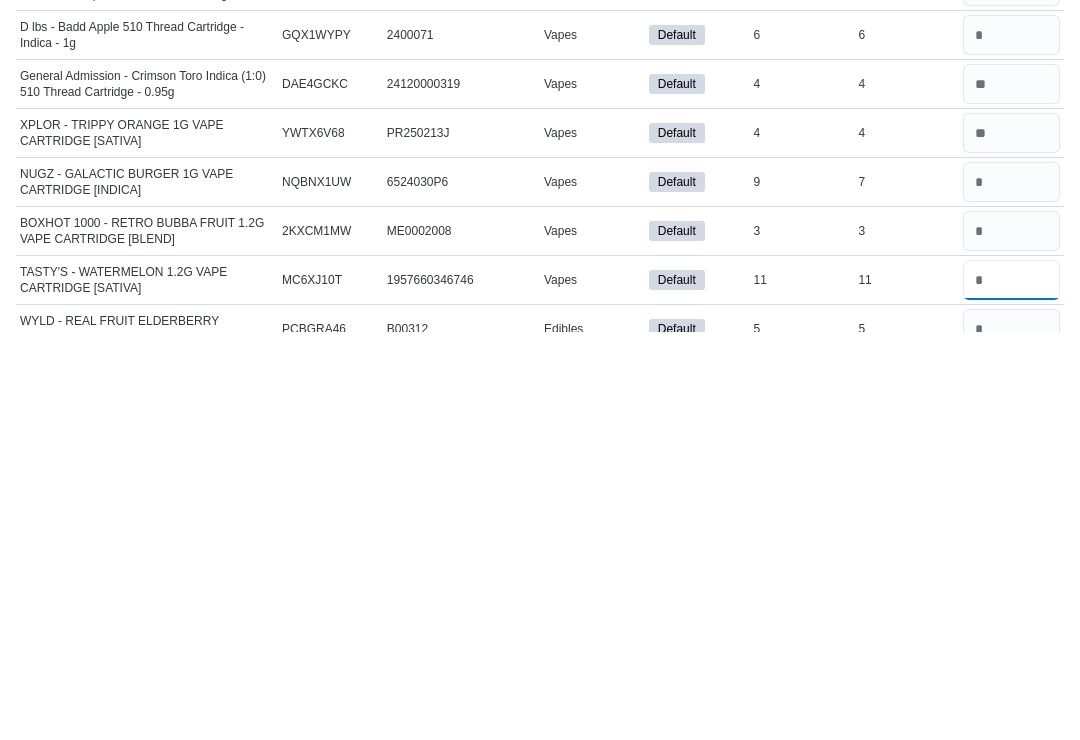 click at bounding box center [1011, 688] 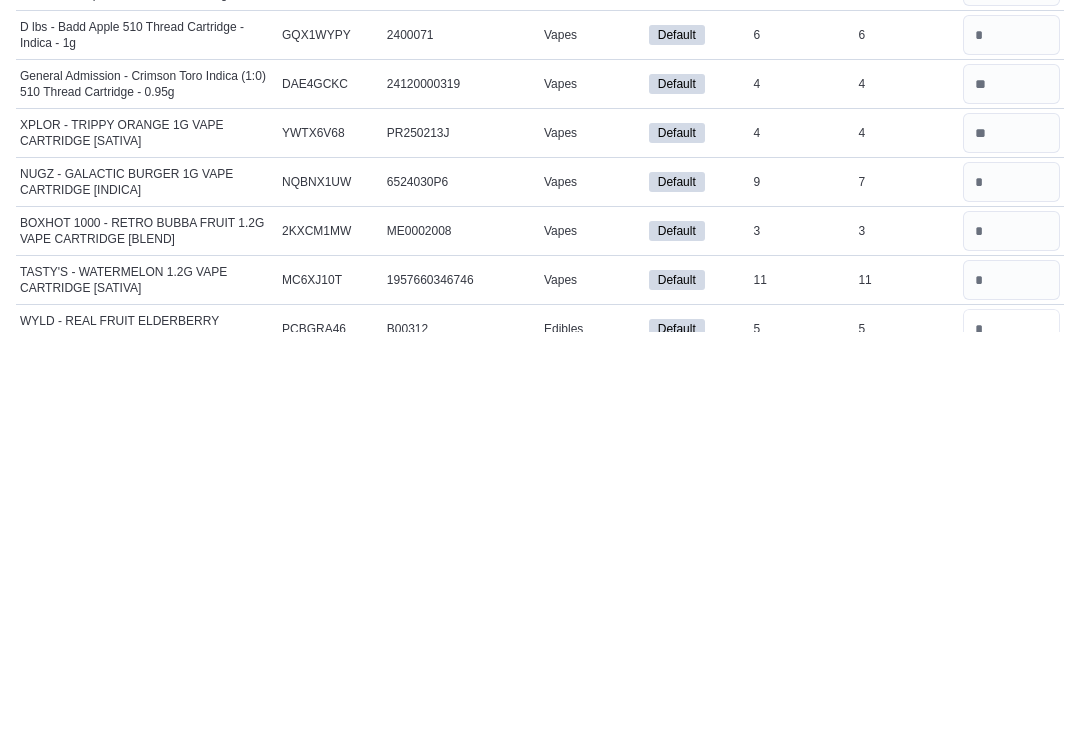 click at bounding box center (1011, 737) 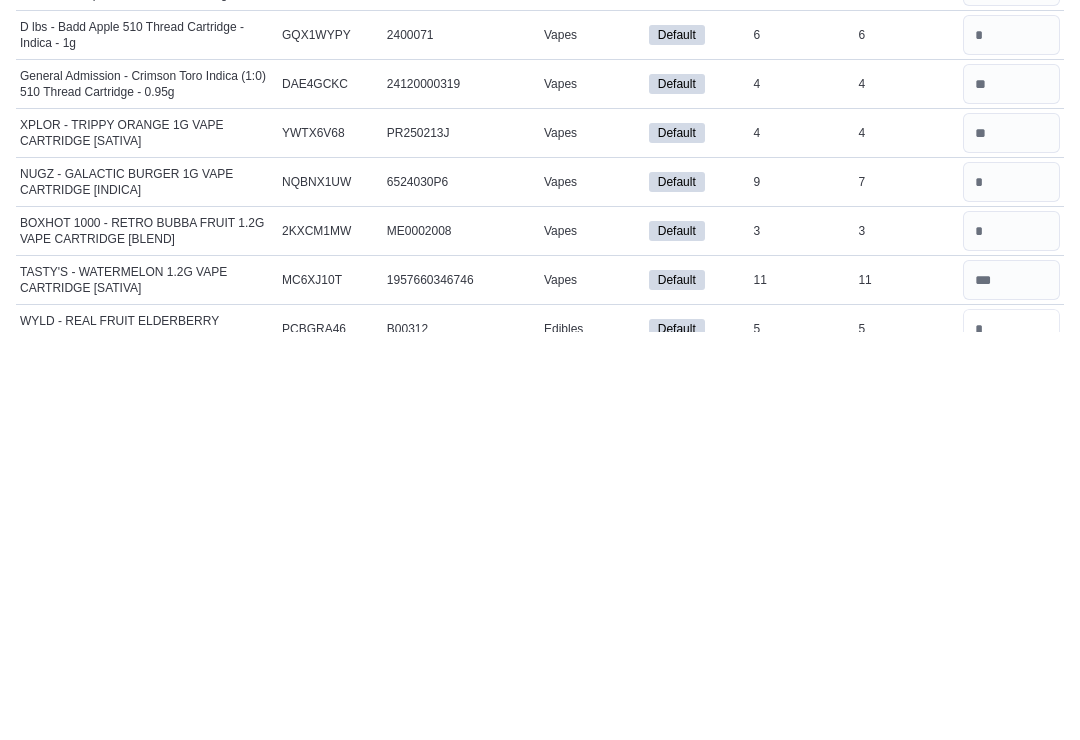 scroll, scrollTop: 8706, scrollLeft: 0, axis: vertical 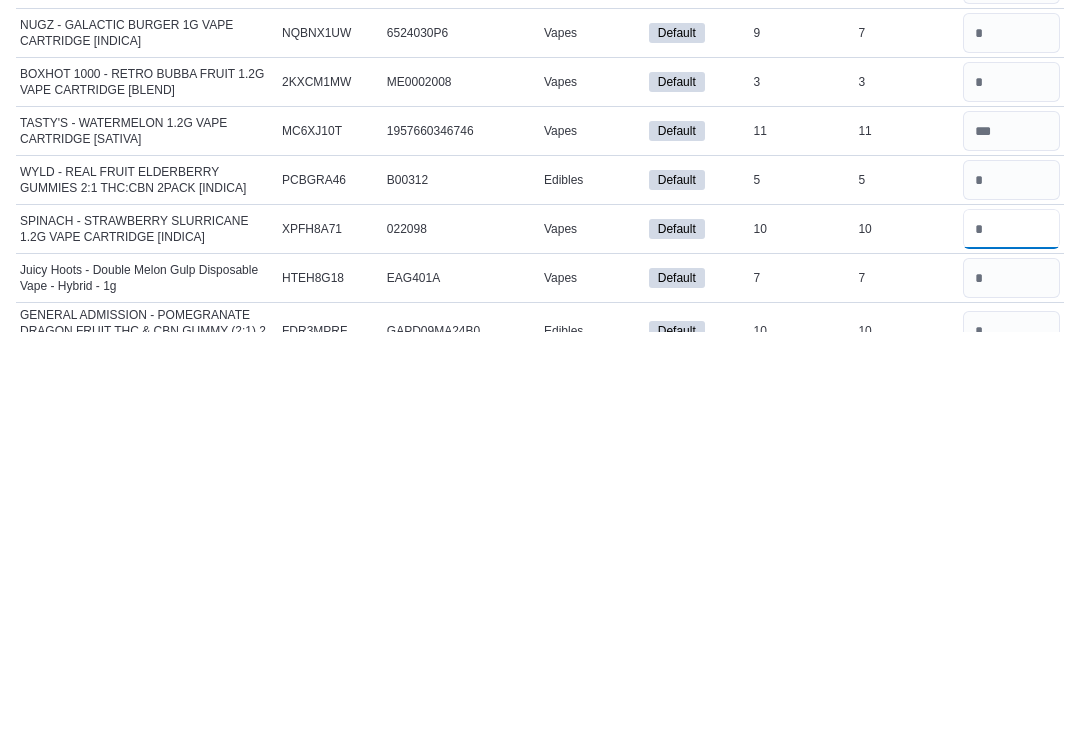click at bounding box center (1011, 637) 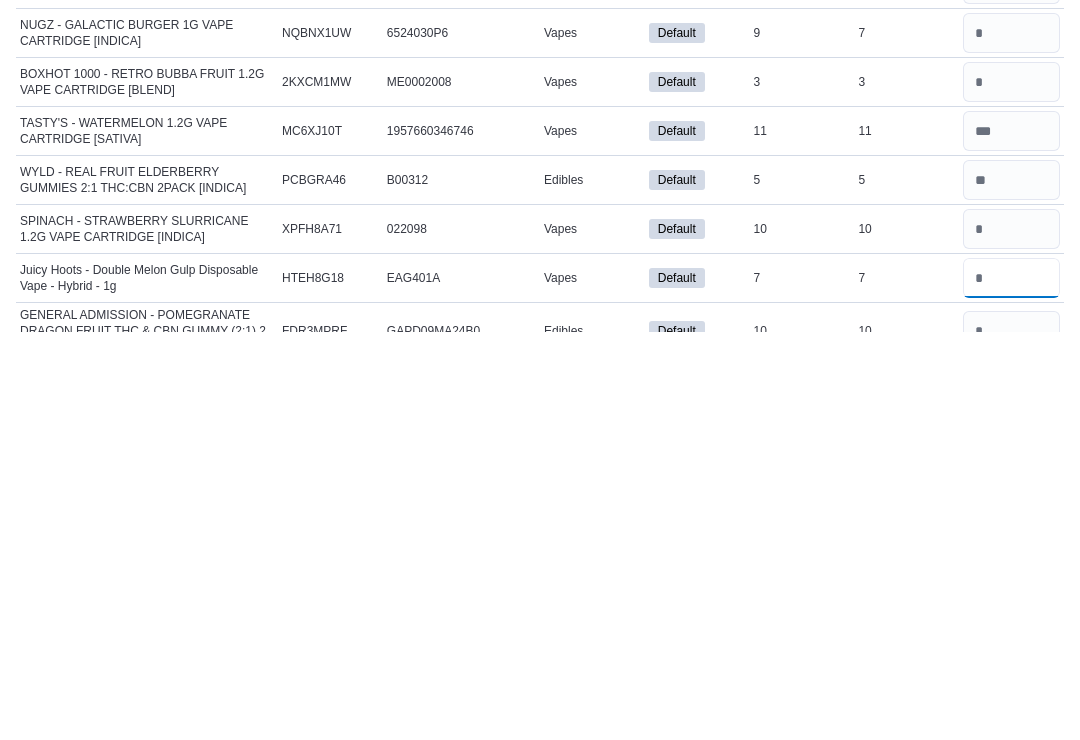 click at bounding box center [1011, 686] 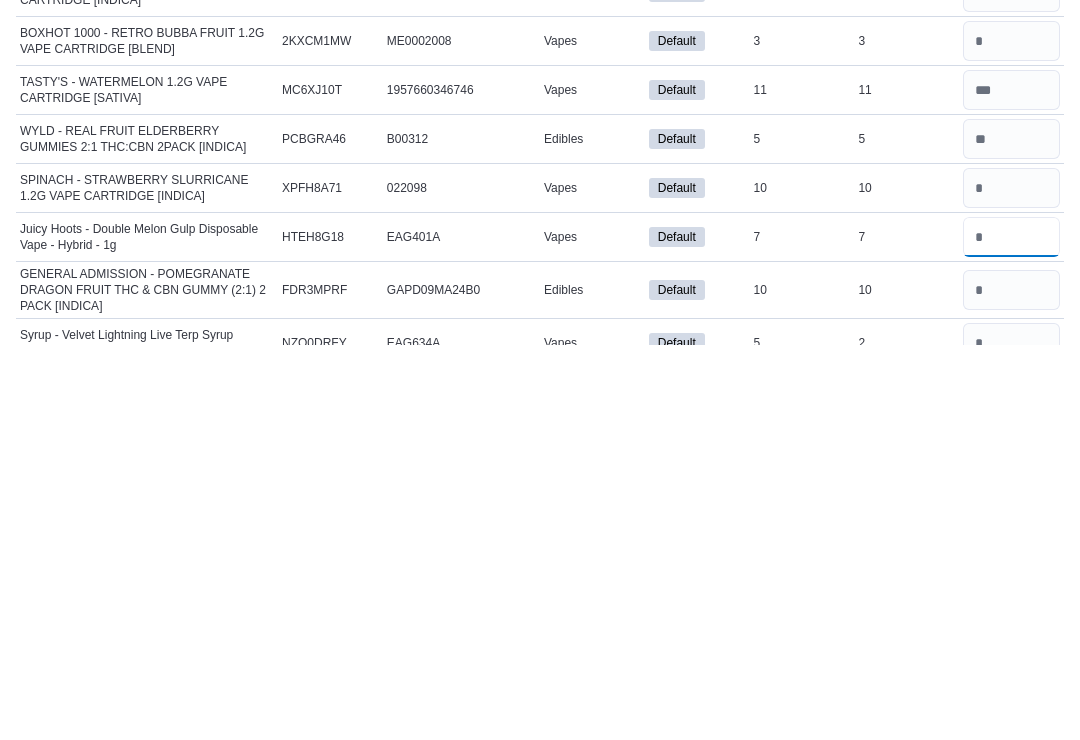 scroll, scrollTop: 8761, scrollLeft: 0, axis: vertical 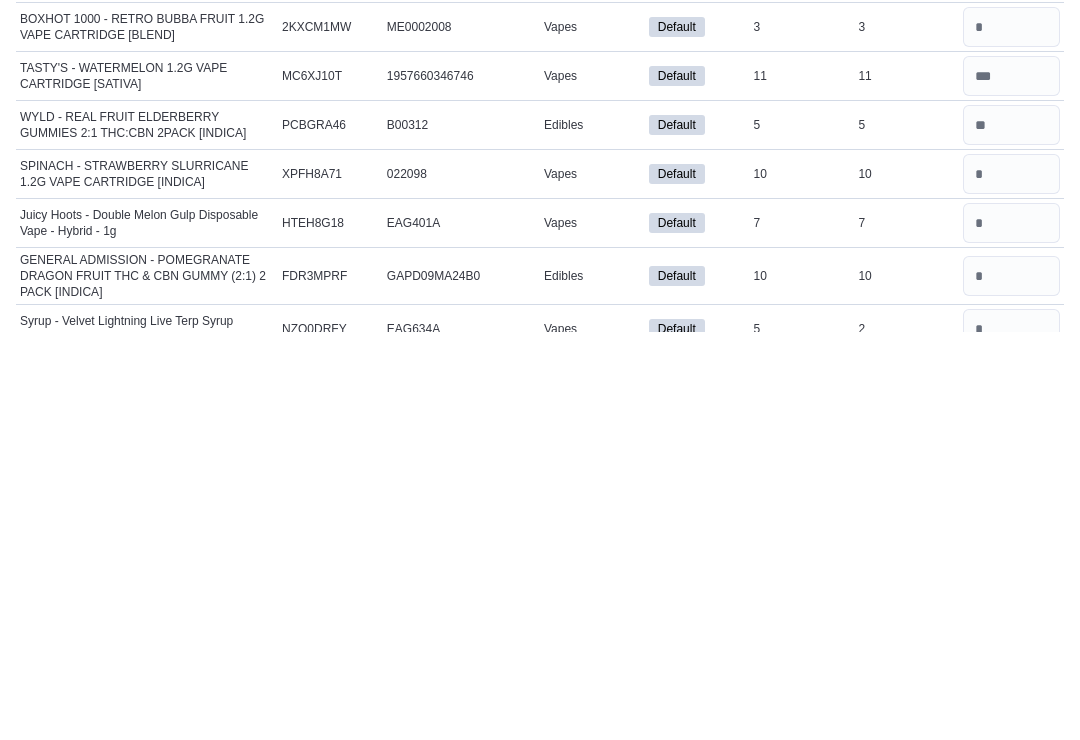 click at bounding box center (1011, 684) 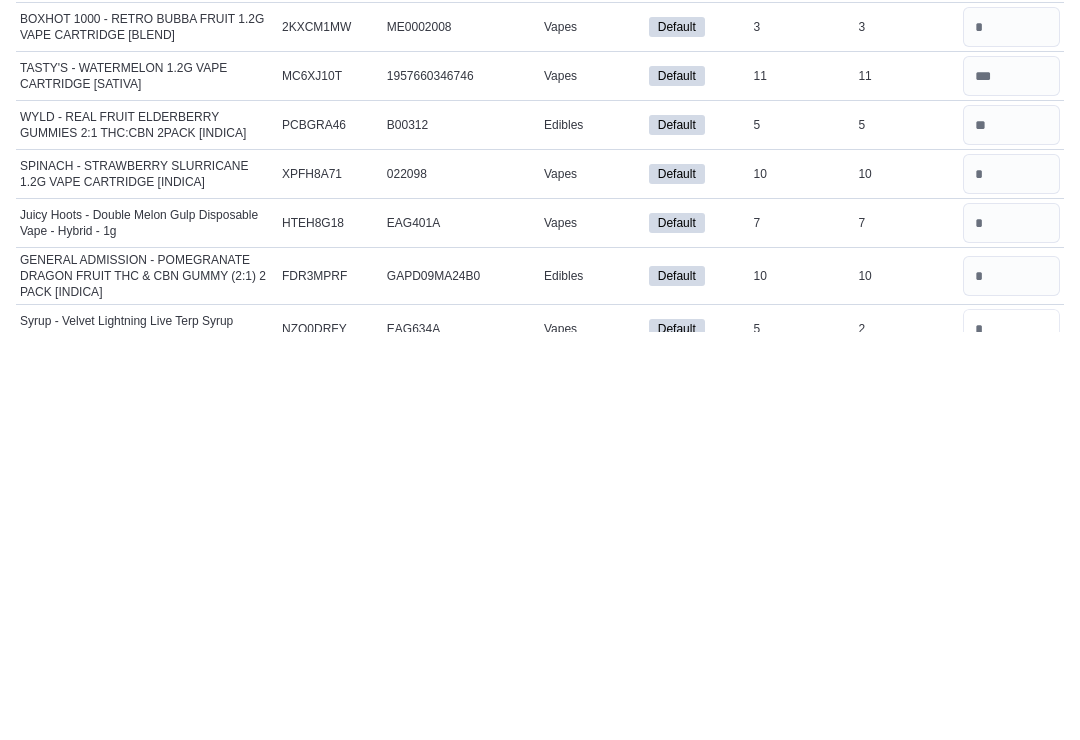 click at bounding box center (1011, 737) 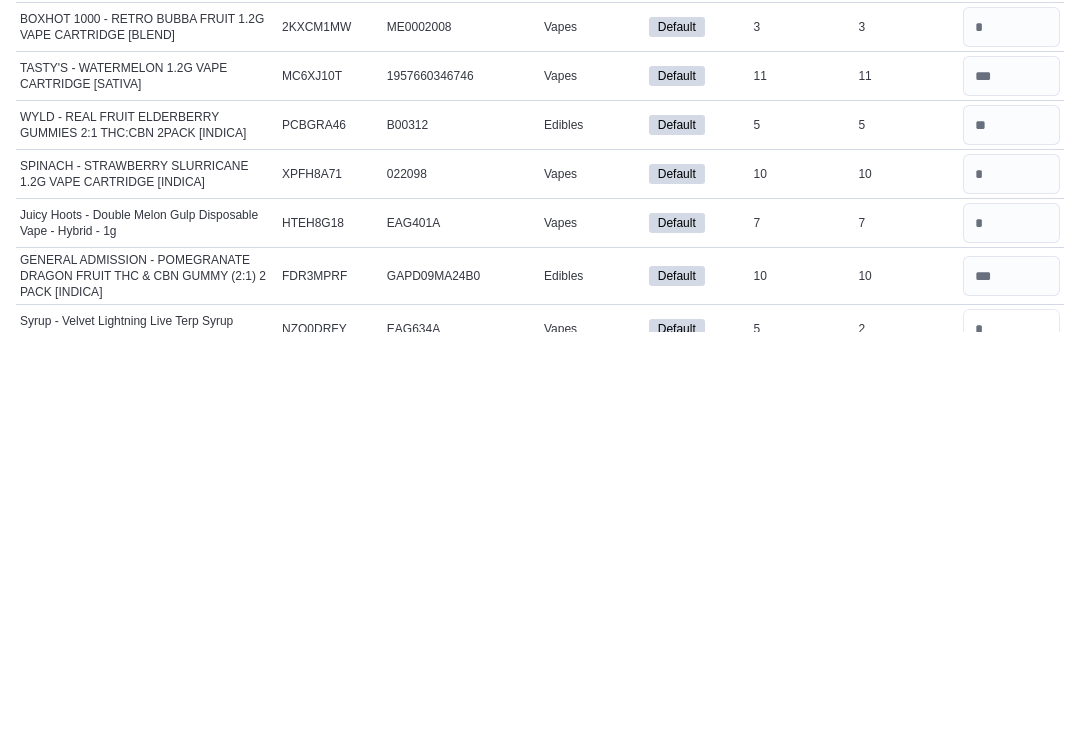 scroll, scrollTop: 8910, scrollLeft: 0, axis: vertical 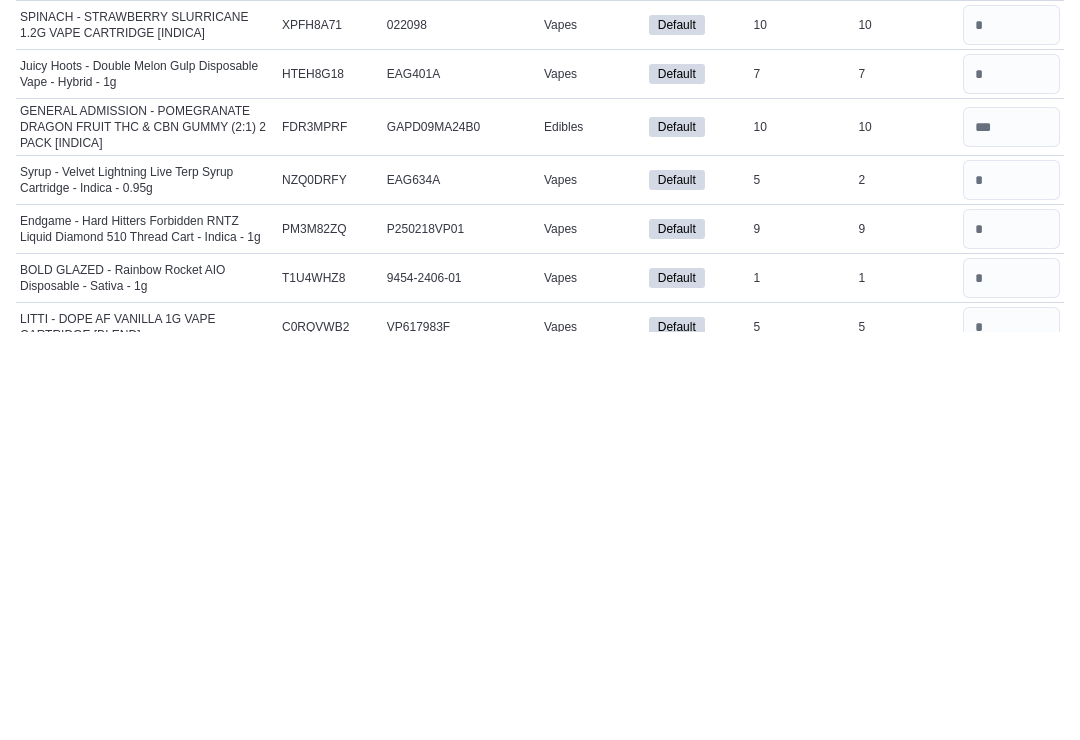click at bounding box center (1011, 637) 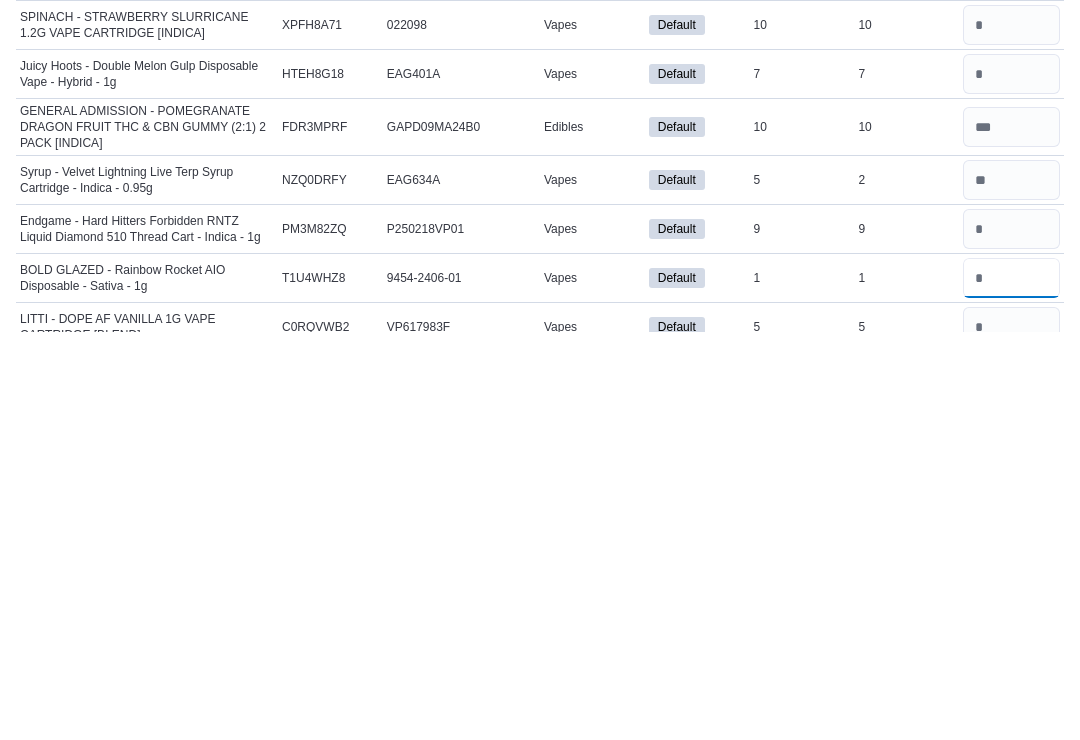 click at bounding box center (1011, 686) 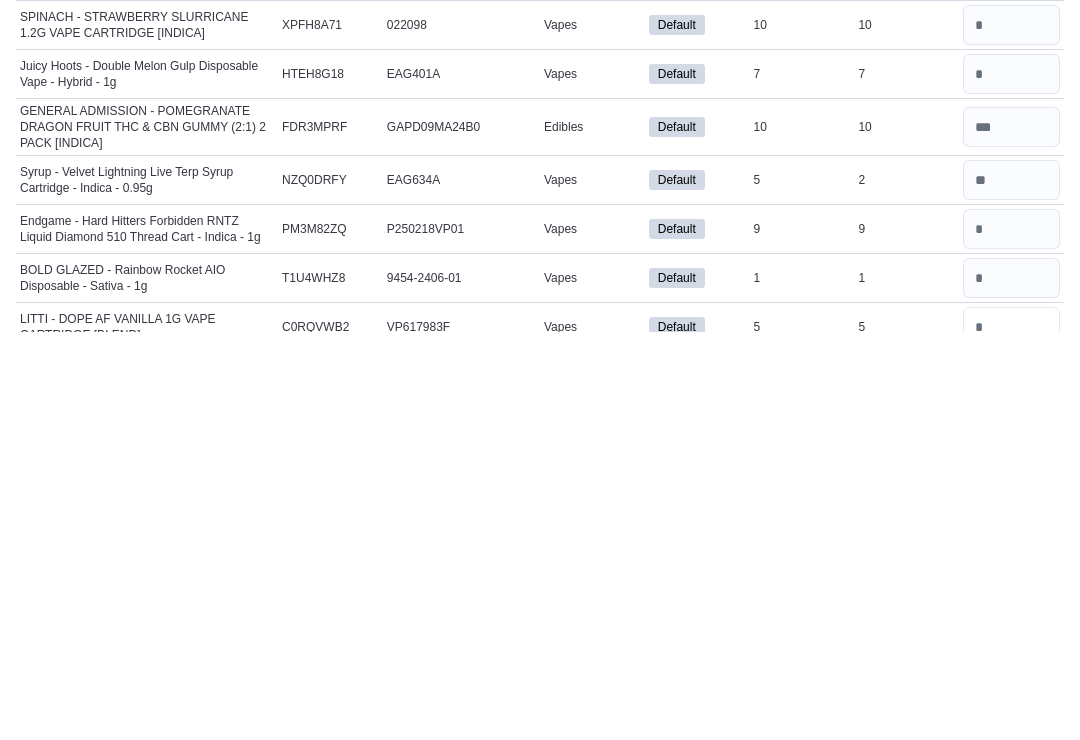 click at bounding box center (1011, 735) 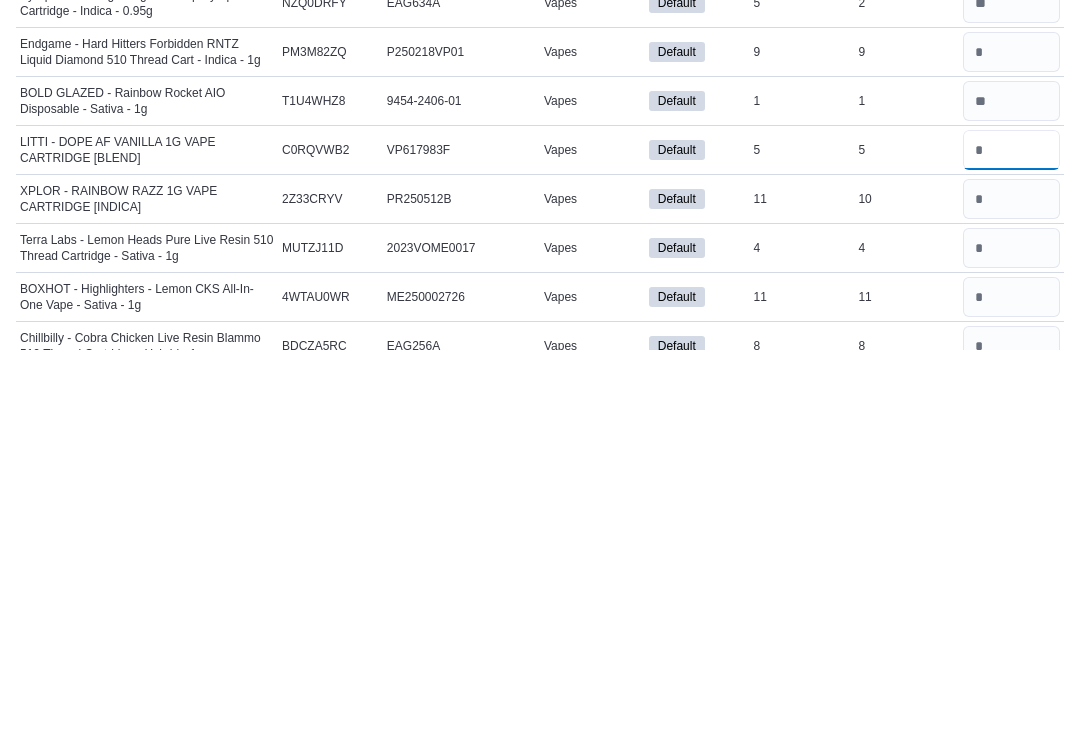 scroll, scrollTop: 9110, scrollLeft: 0, axis: vertical 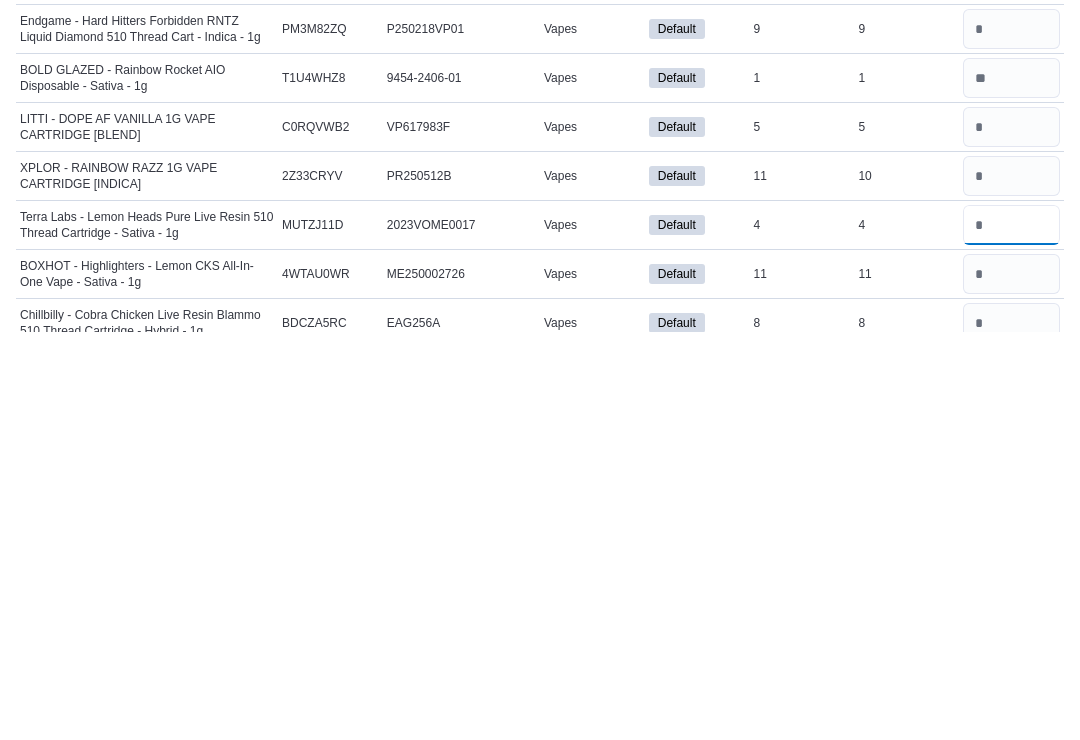 click at bounding box center [1011, 633] 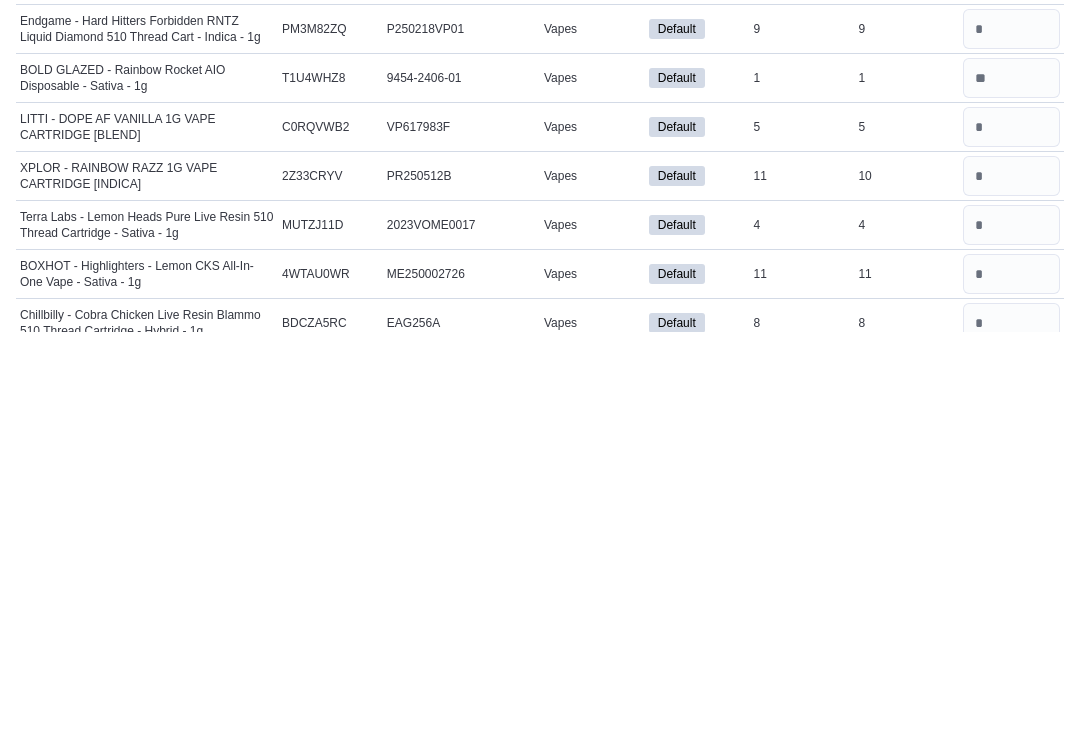 click at bounding box center [1011, 682] 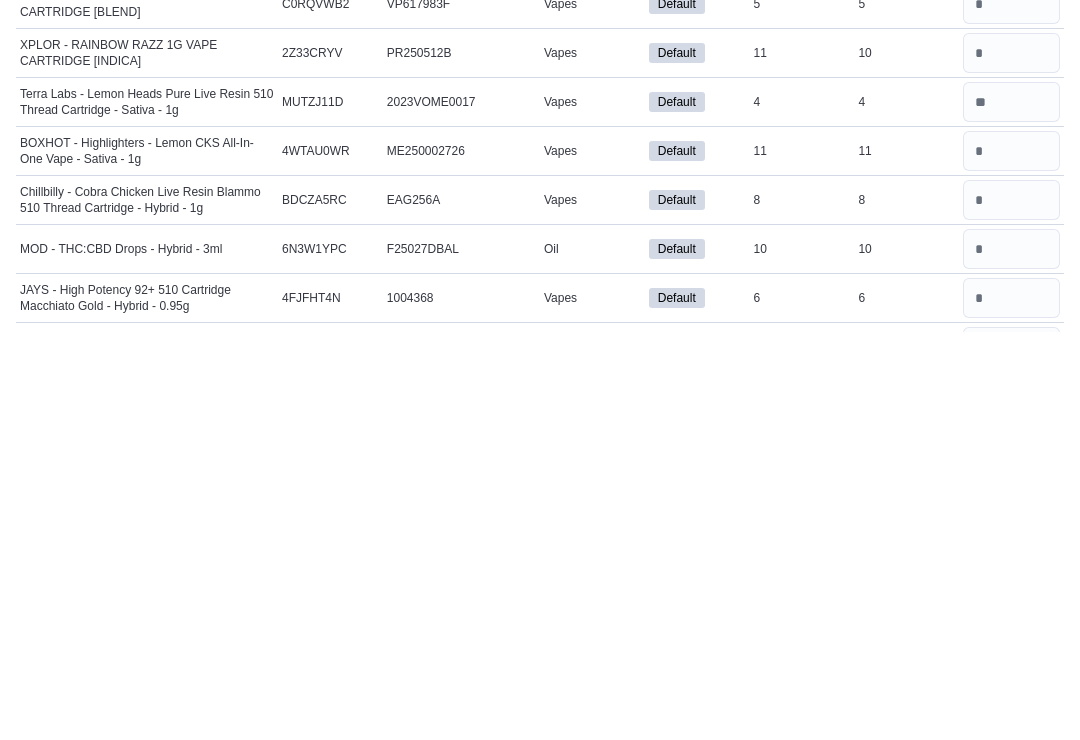 scroll, scrollTop: 9559, scrollLeft: 0, axis: vertical 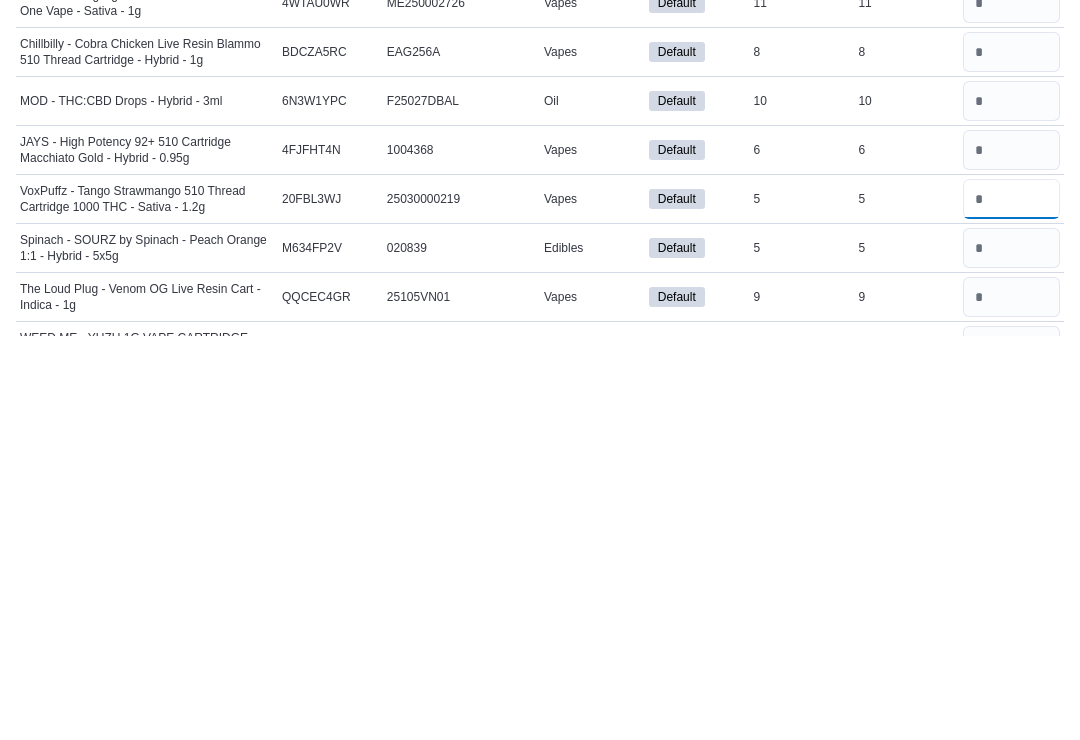 click at bounding box center [1011, 603] 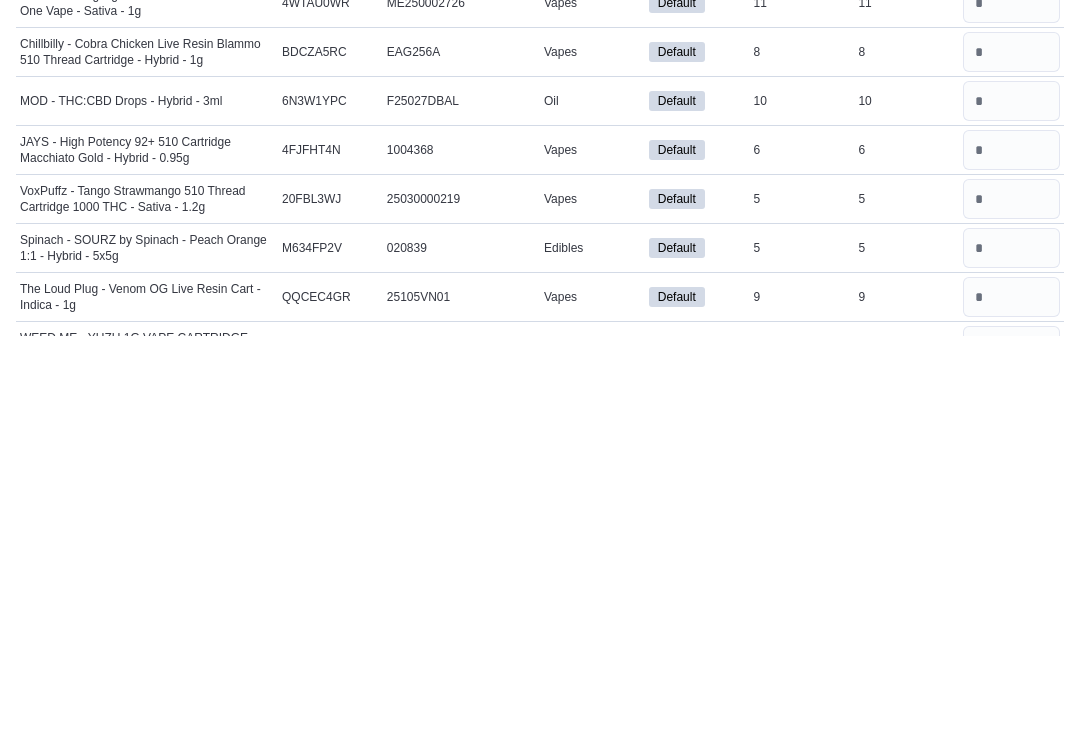 click at bounding box center [1011, 701] 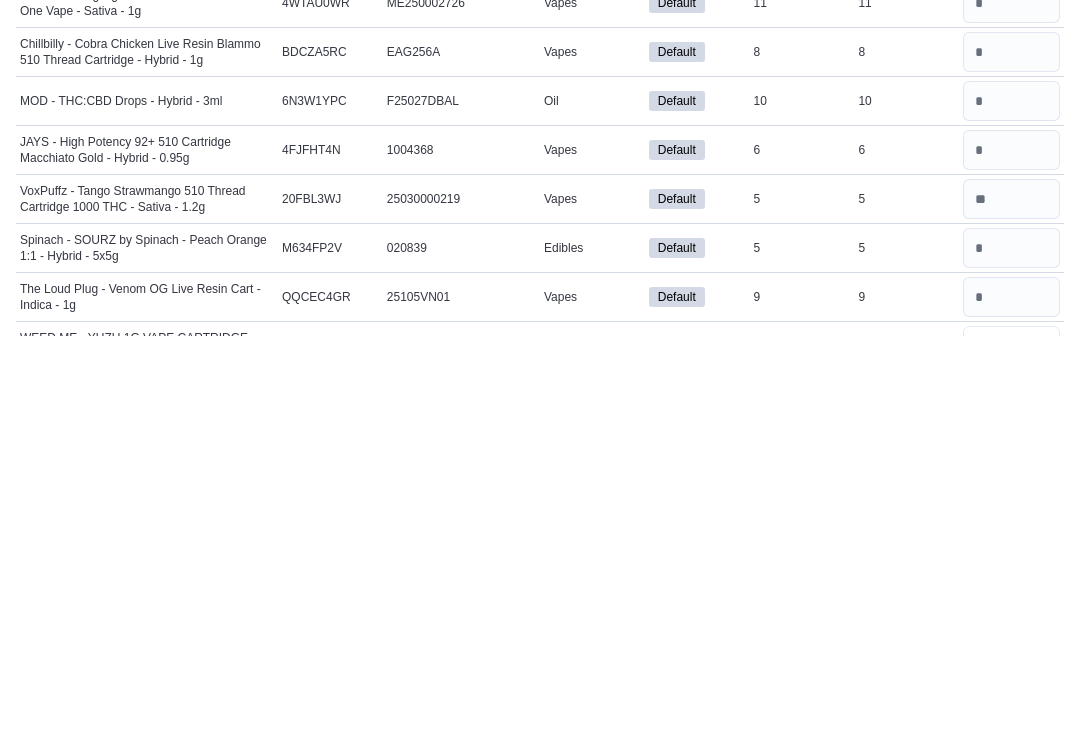 click at bounding box center (1011, 750) 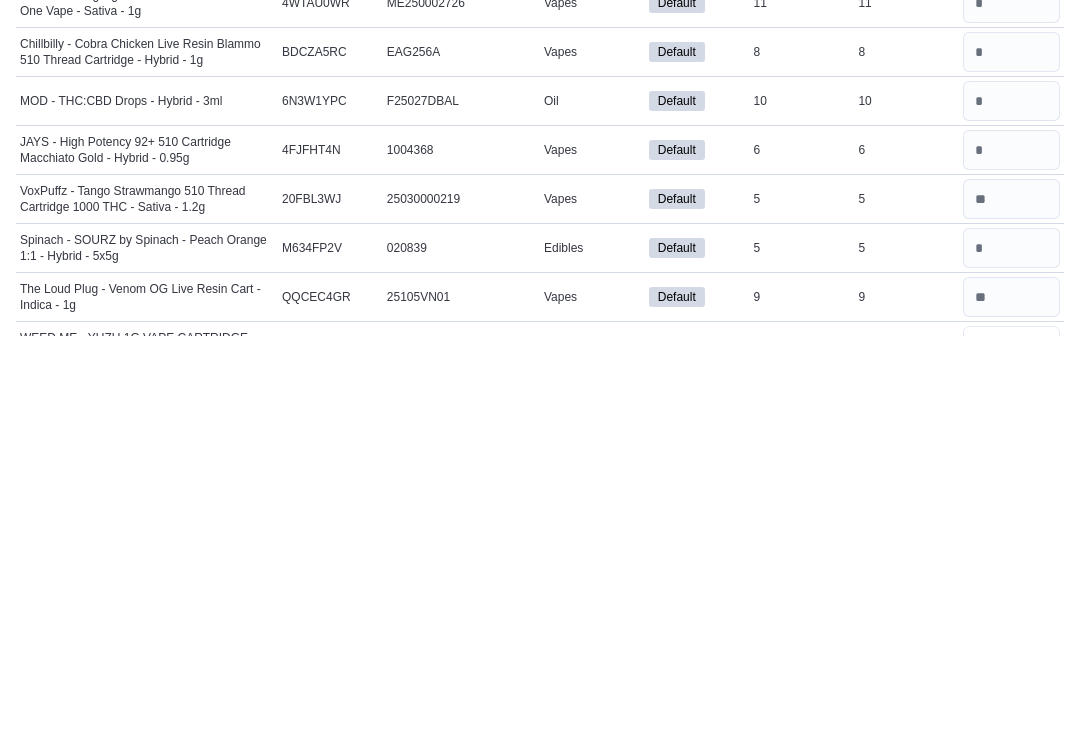 scroll, scrollTop: 9547, scrollLeft: 0, axis: vertical 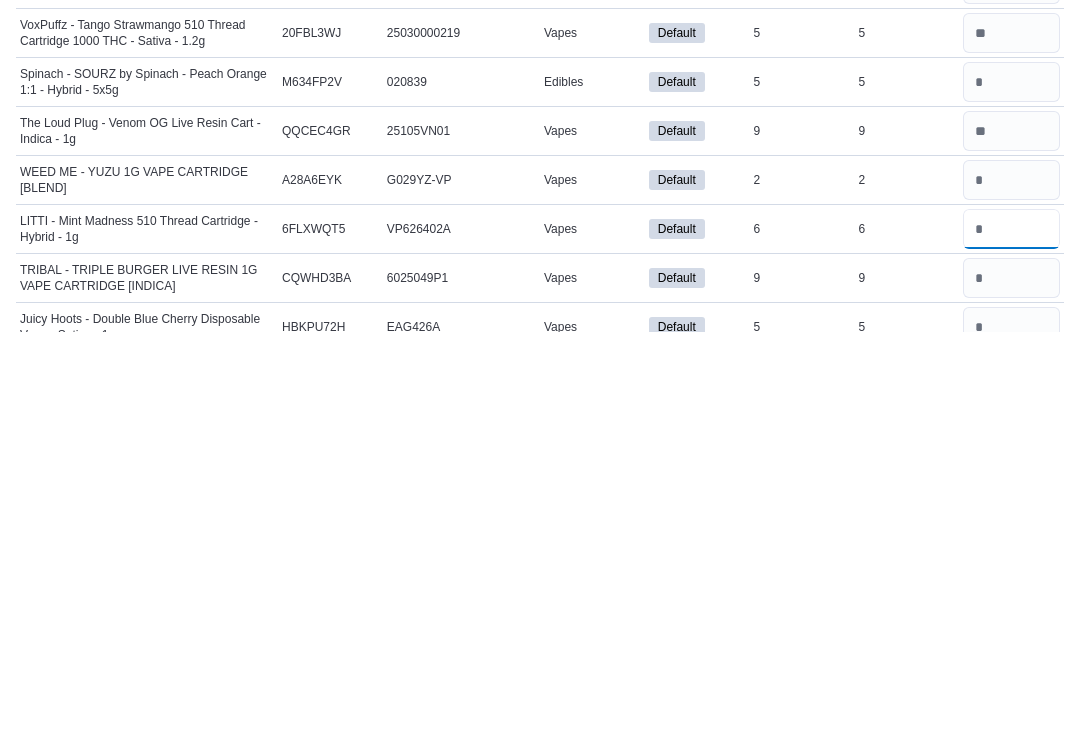 click at bounding box center (1011, 637) 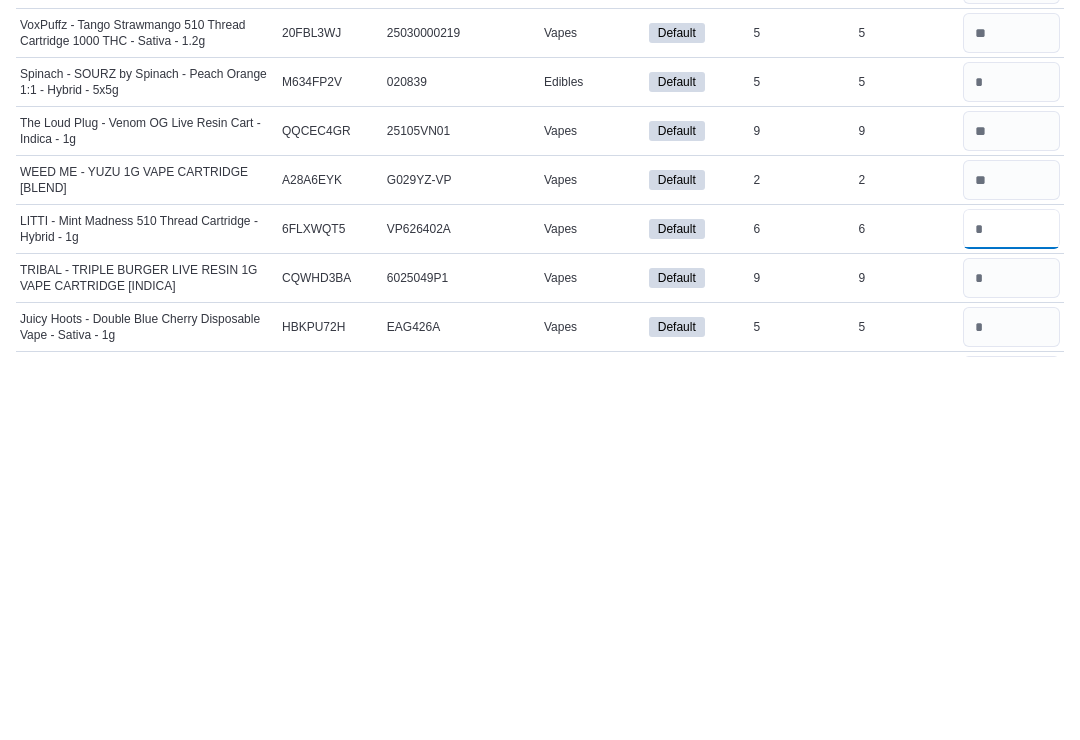 scroll, scrollTop: 9573, scrollLeft: 0, axis: vertical 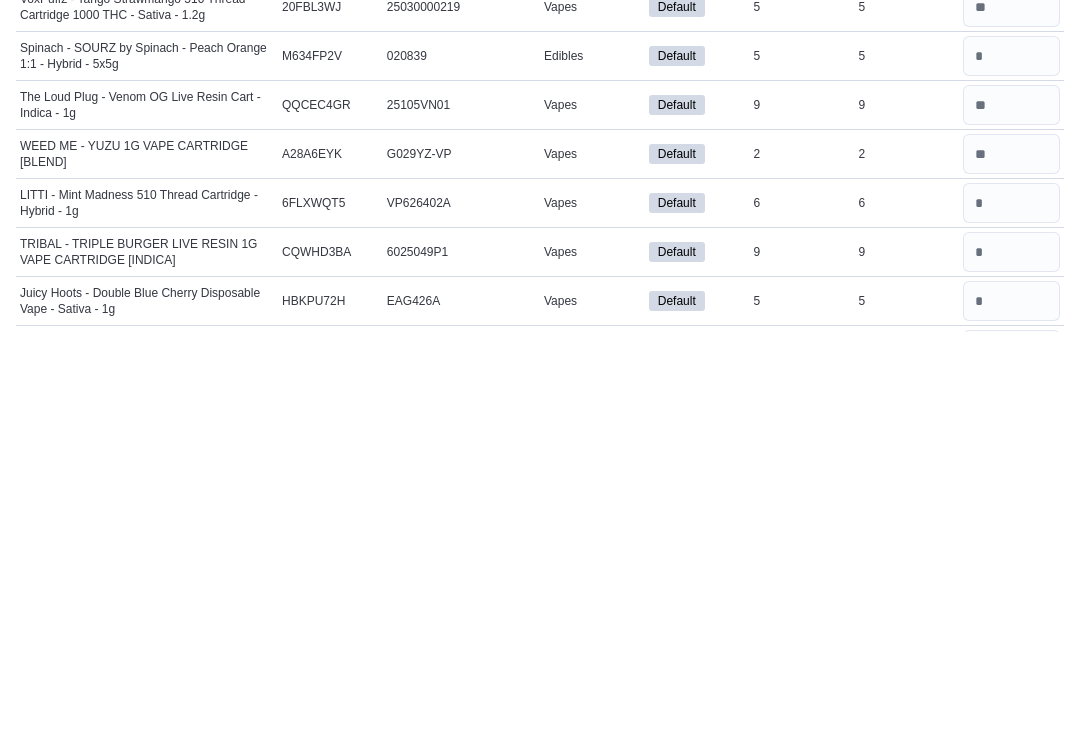 click at bounding box center [1011, 660] 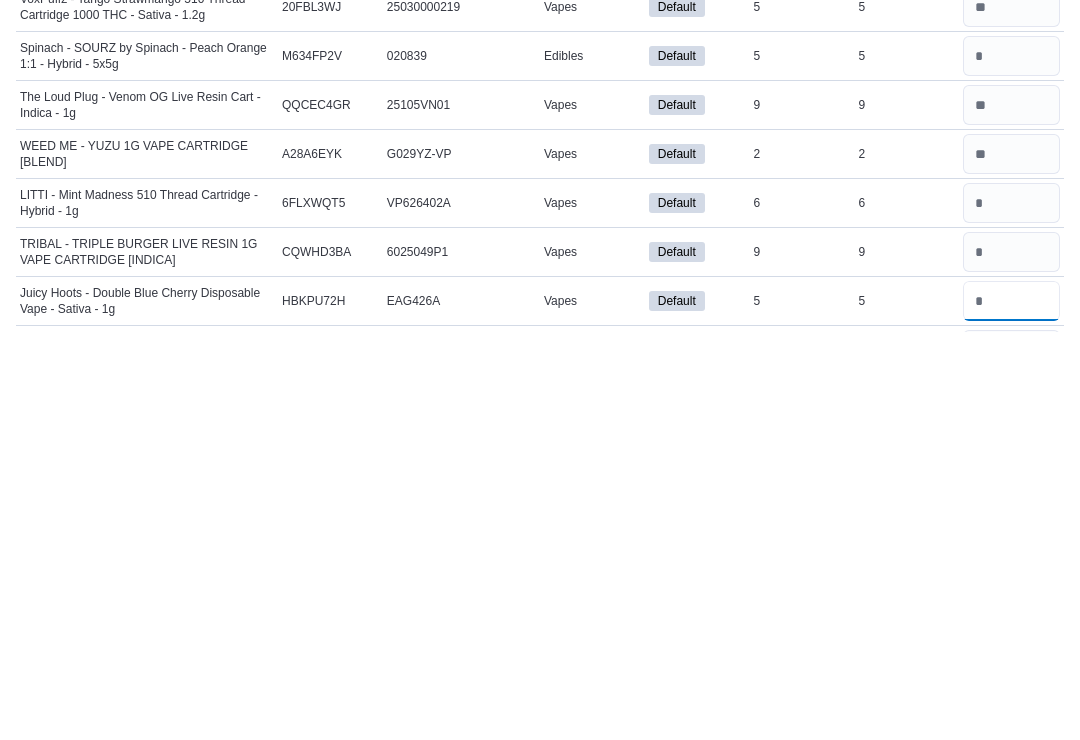 click at bounding box center (1011, 709) 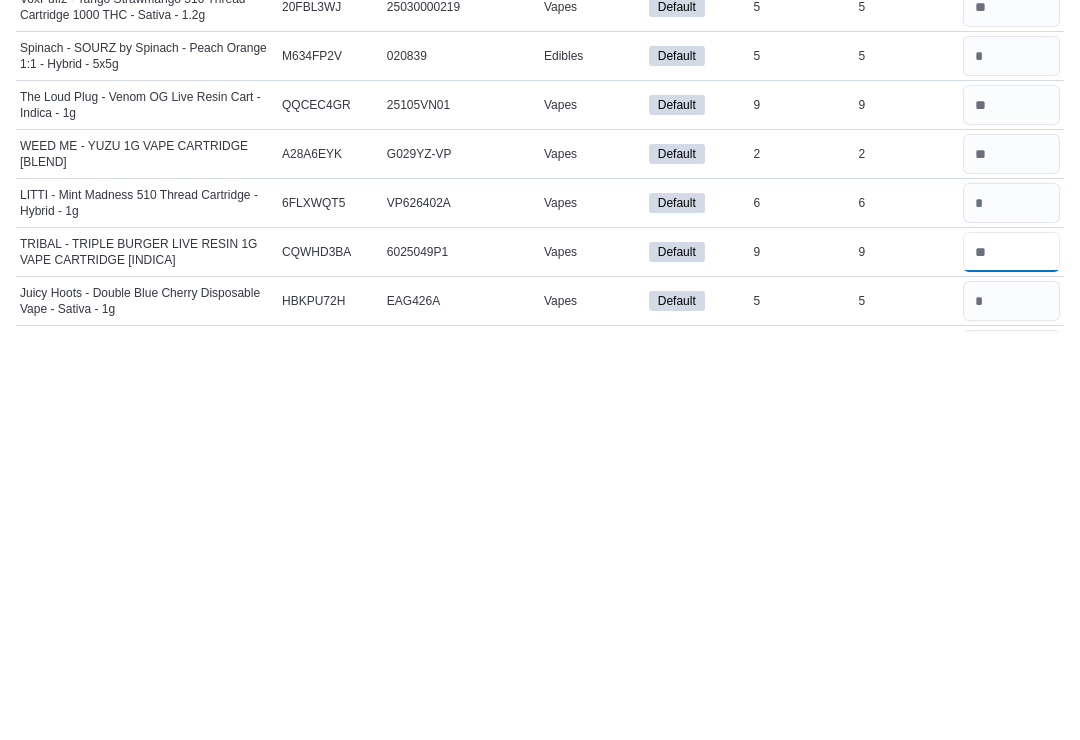 click at bounding box center [1011, 660] 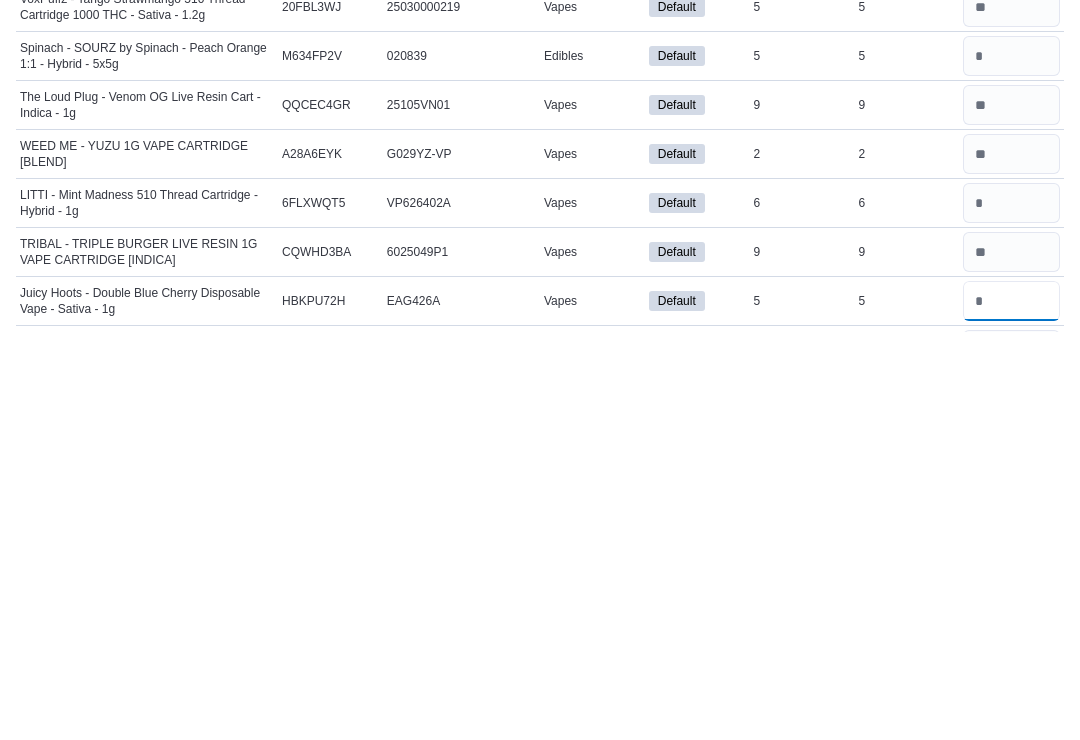 click at bounding box center (1011, 709) 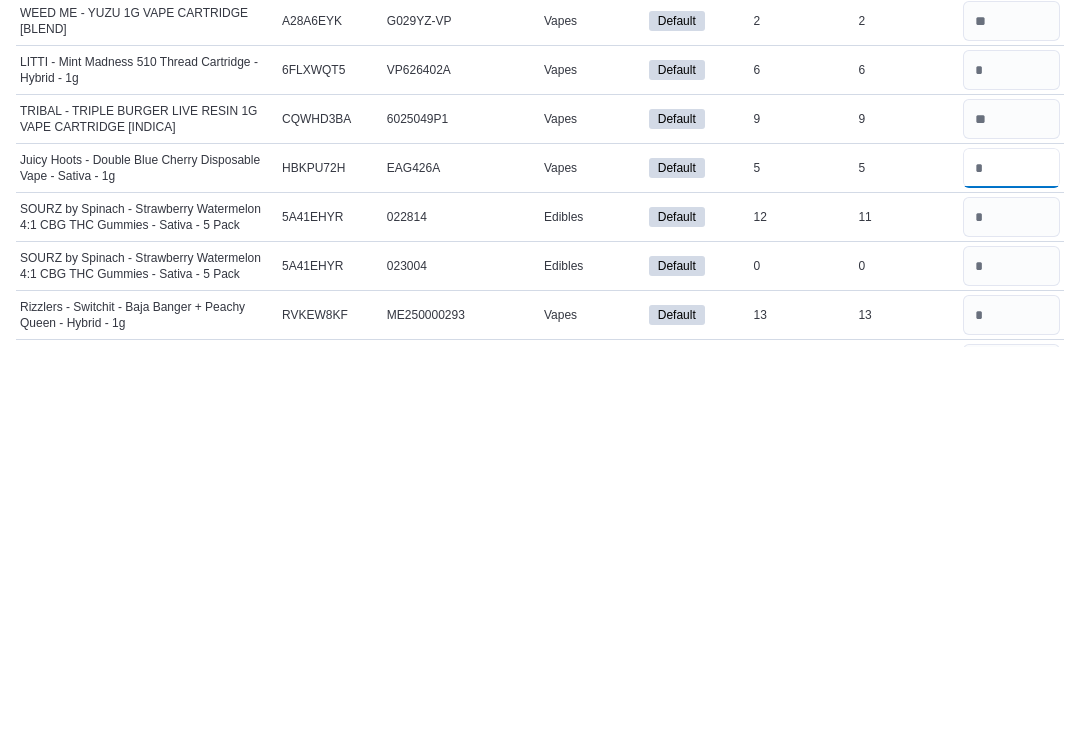 scroll, scrollTop: 9748, scrollLeft: 0, axis: vertical 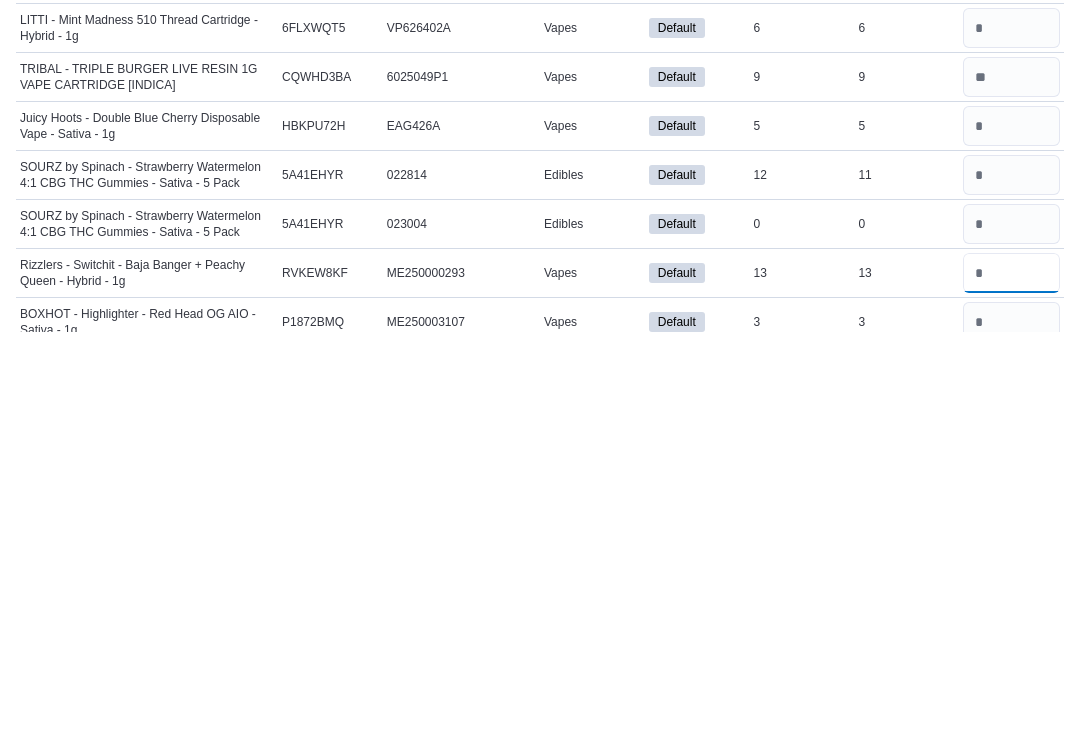 click at bounding box center [1011, 681] 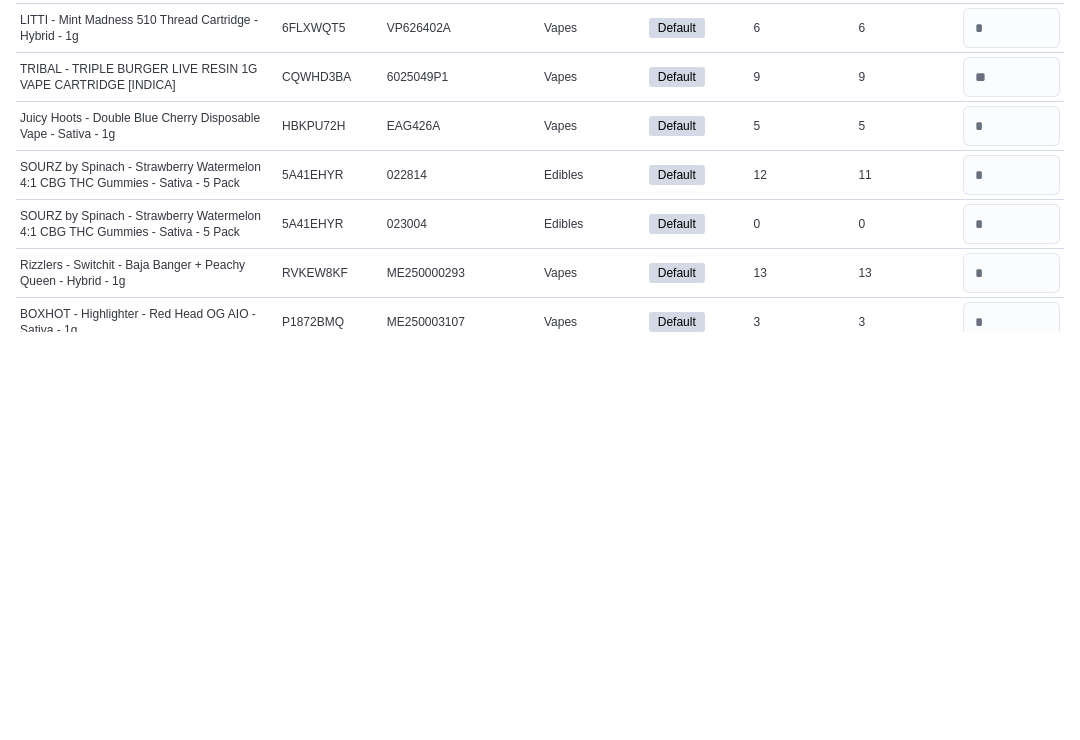 click at bounding box center (1011, 730) 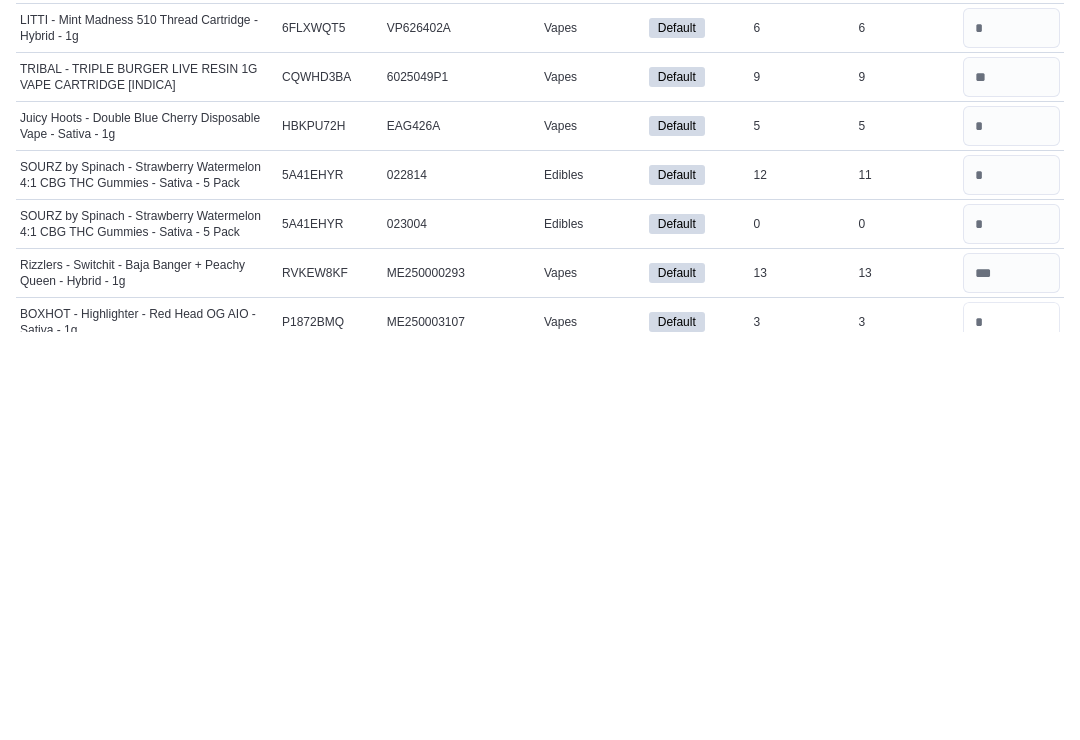 scroll, scrollTop: 9890, scrollLeft: 0, axis: vertical 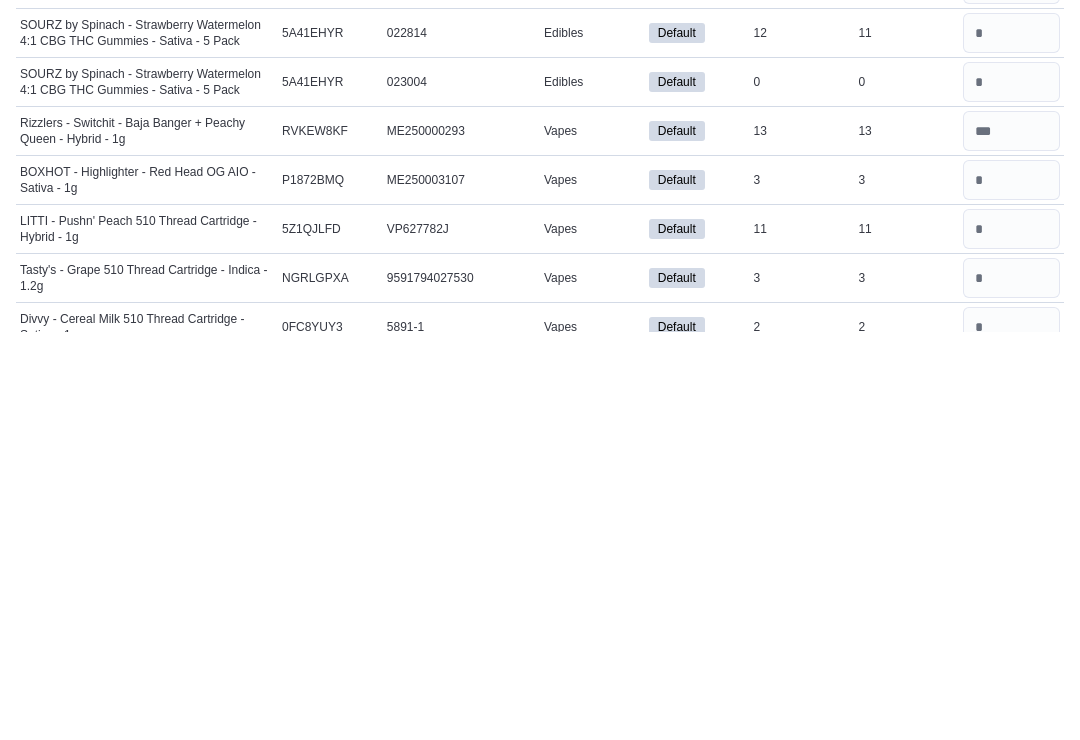 click at bounding box center [1011, 637] 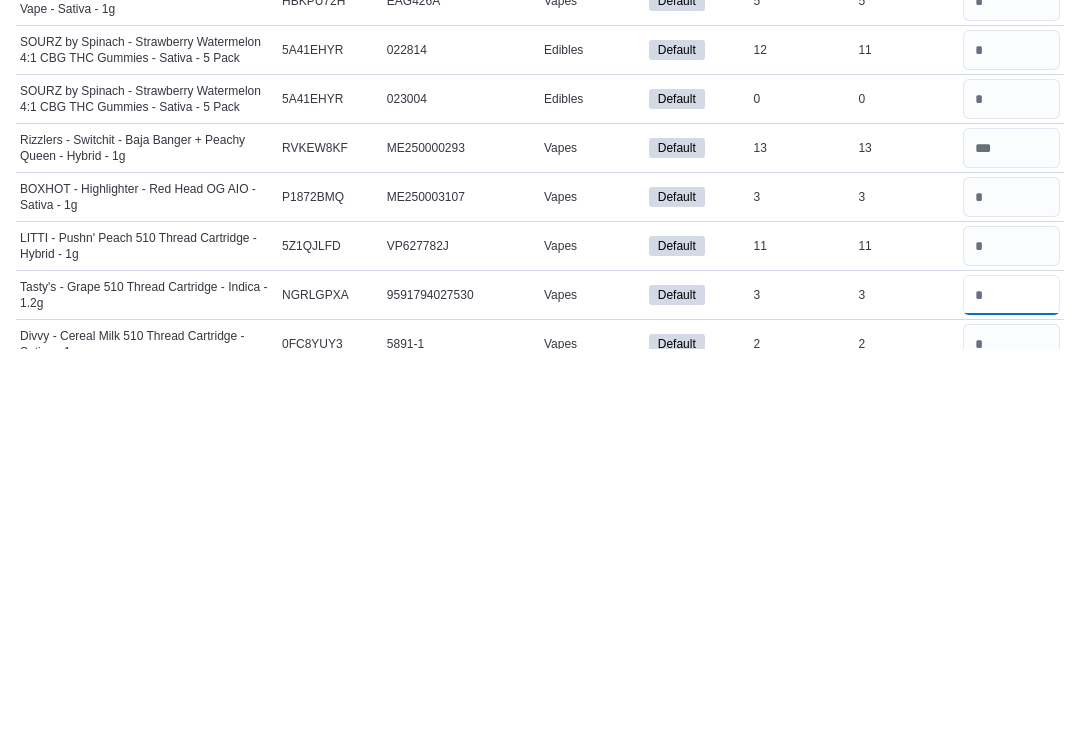 click at bounding box center [1011, 686] 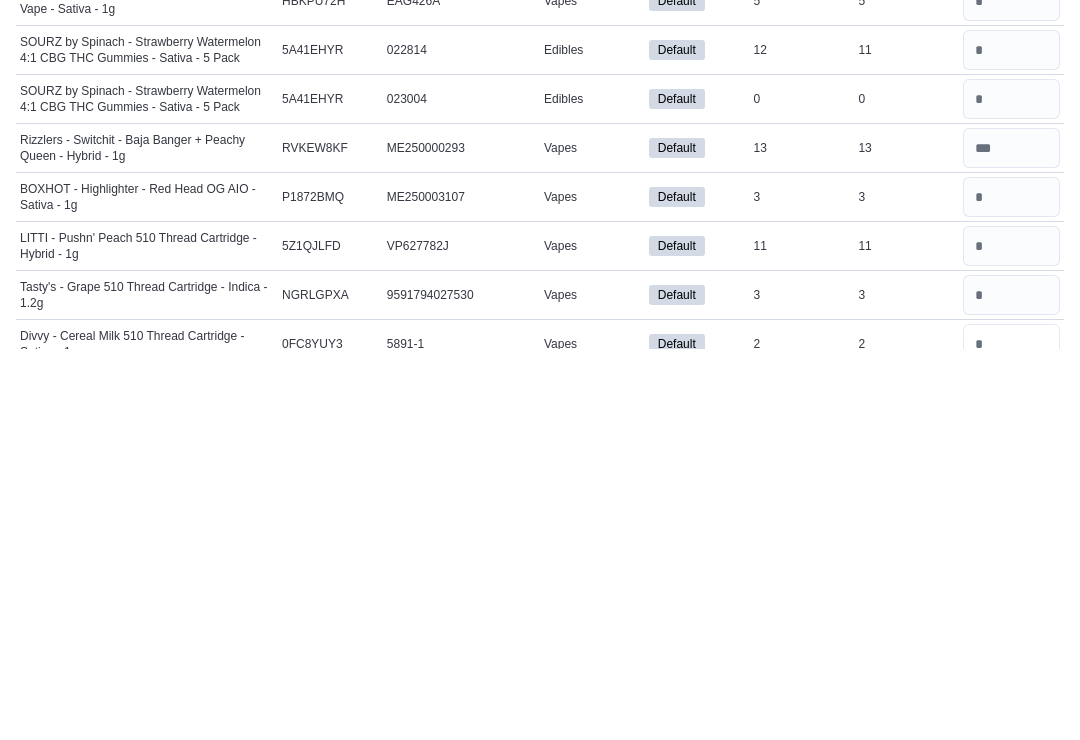 click at bounding box center (1011, 735) 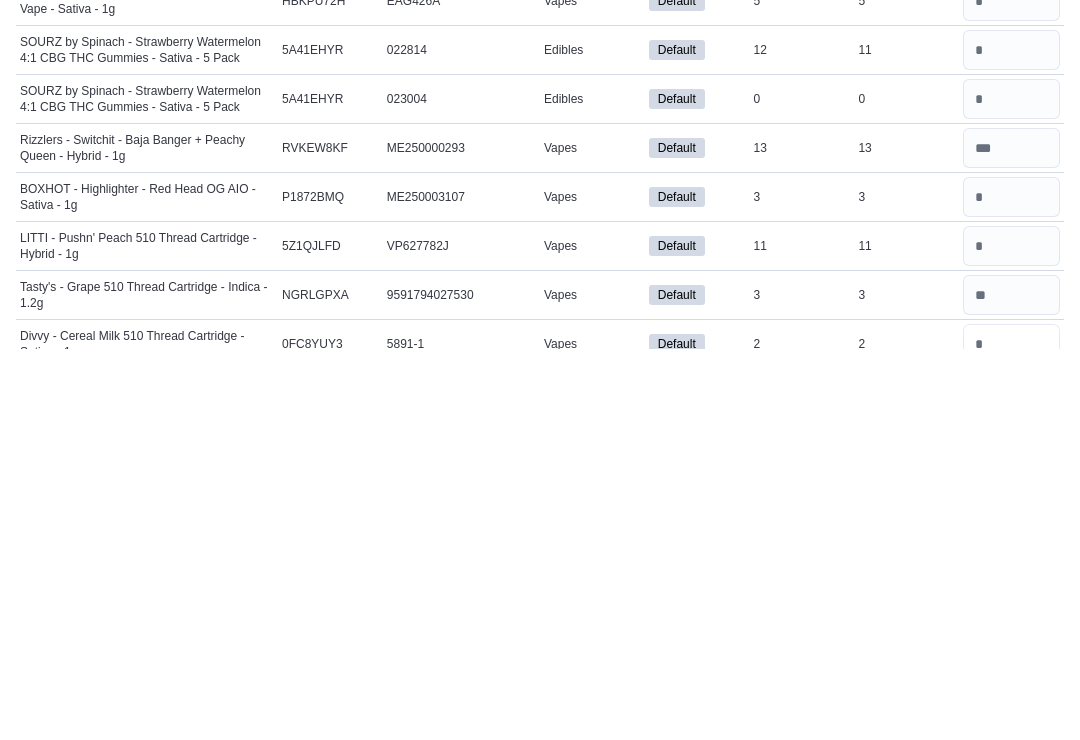scroll, scrollTop: 10037, scrollLeft: 0, axis: vertical 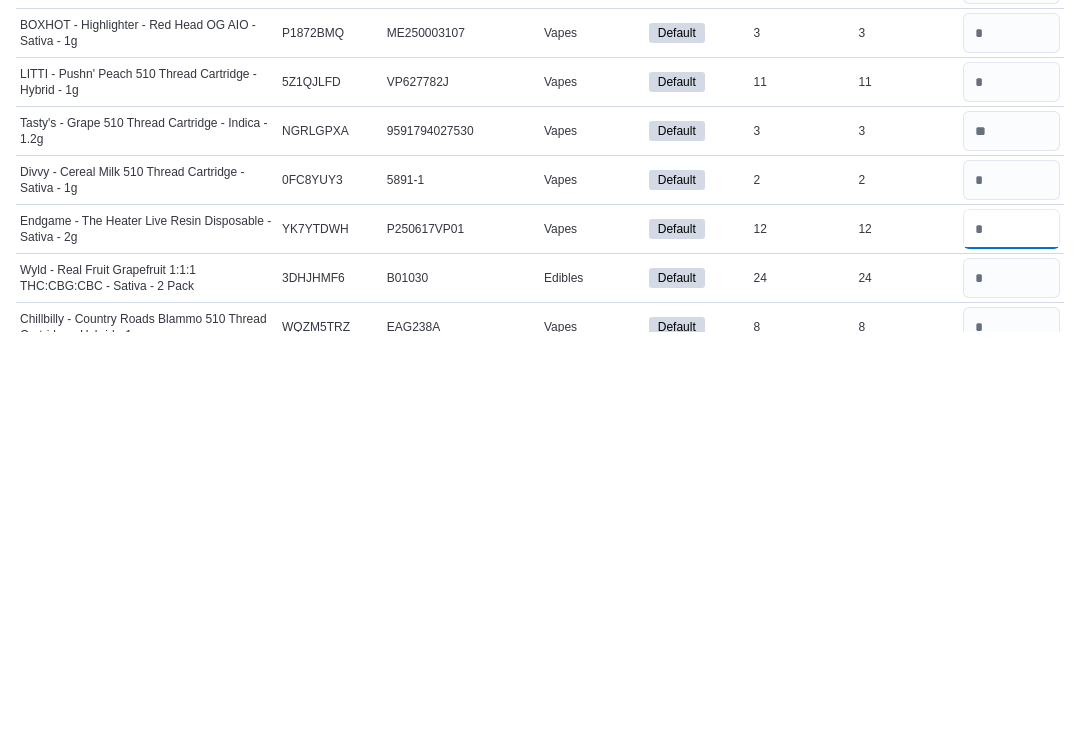 click at bounding box center (1011, 637) 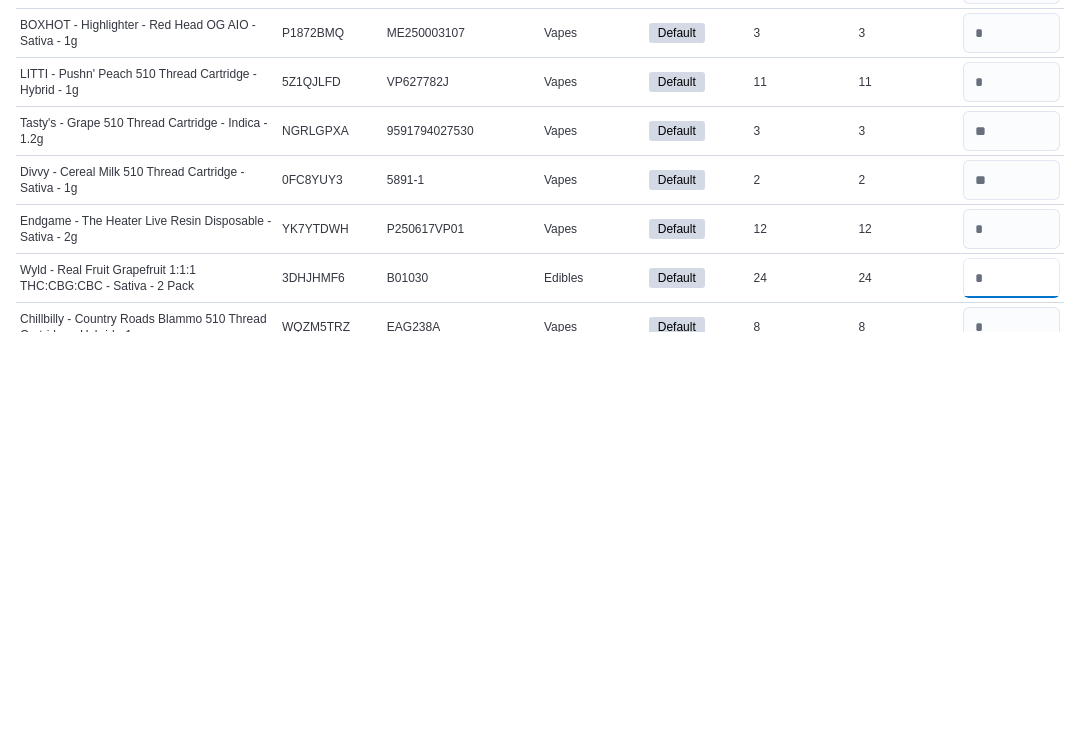 click at bounding box center (1011, 686) 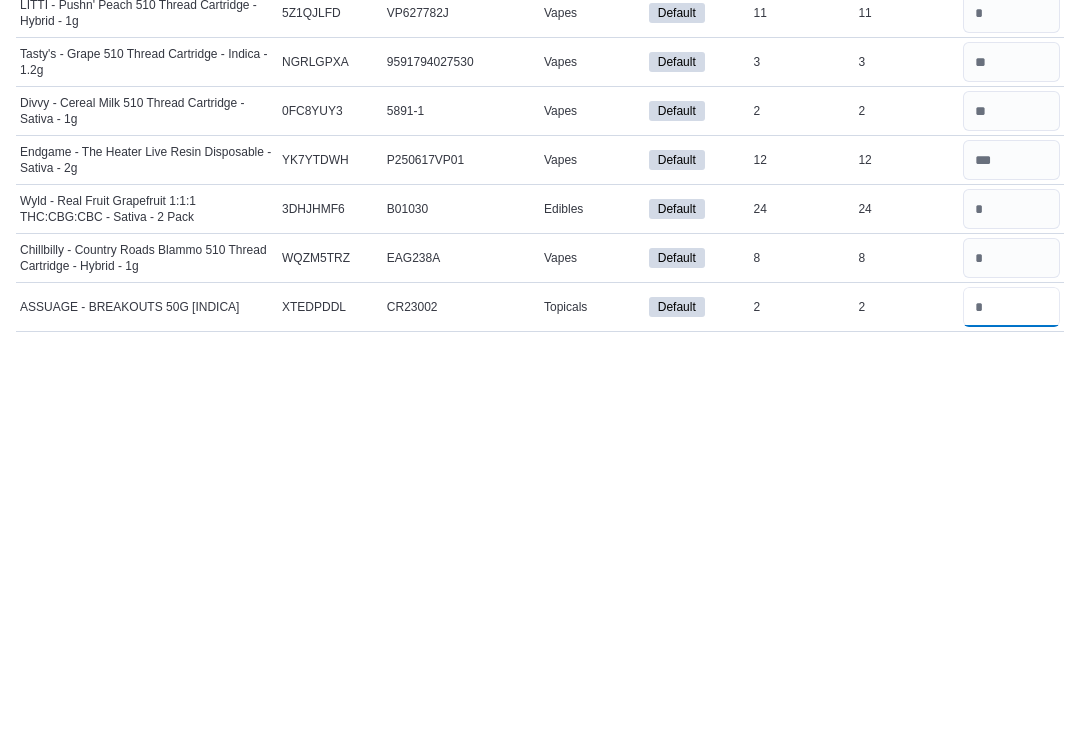 click at bounding box center (1011, 715) 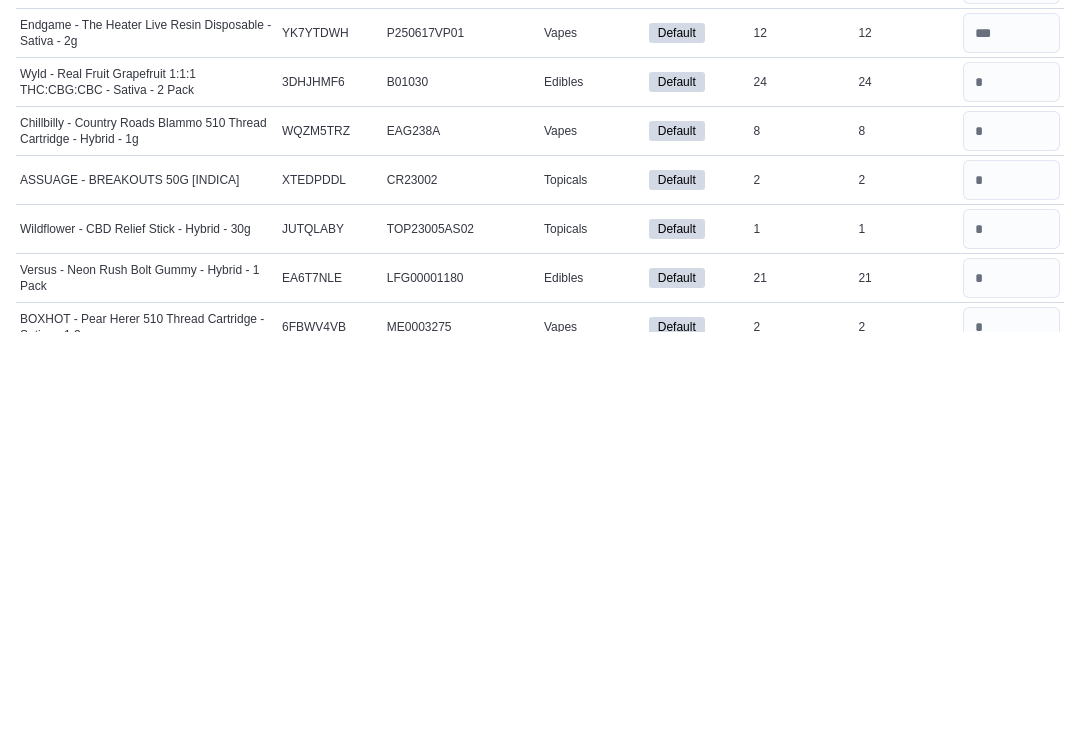click at bounding box center [1011, 637] 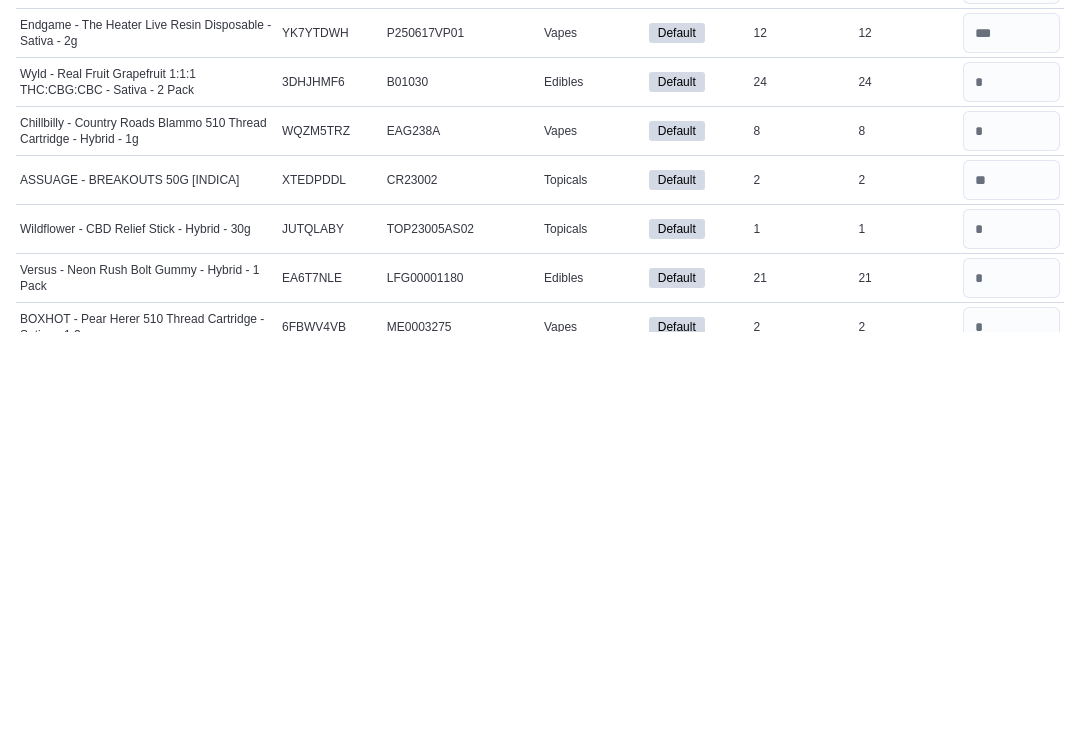 click at bounding box center [1011, 686] 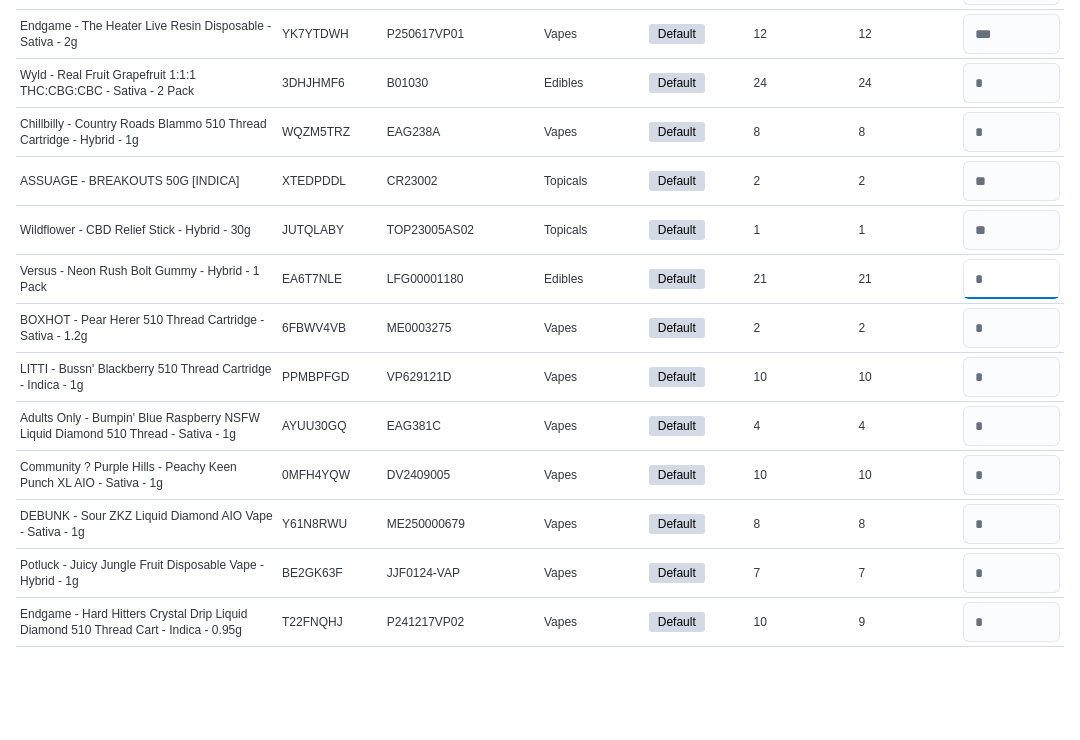scroll, scrollTop: 10233, scrollLeft: 0, axis: vertical 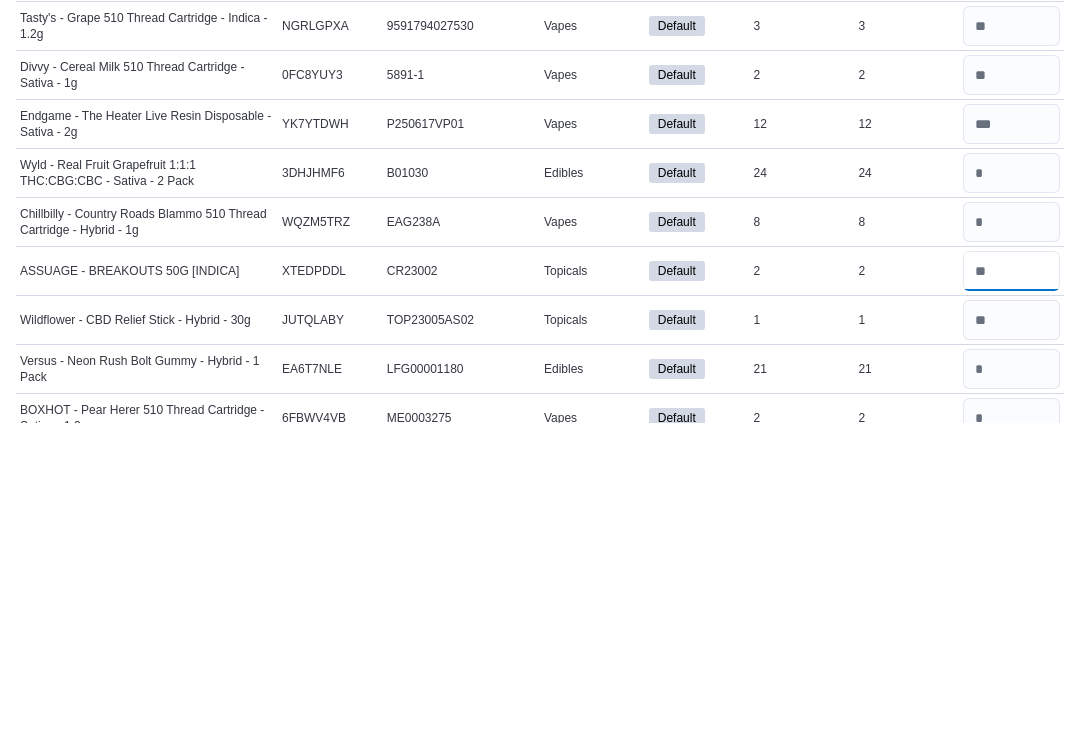 click at bounding box center [1011, 588] 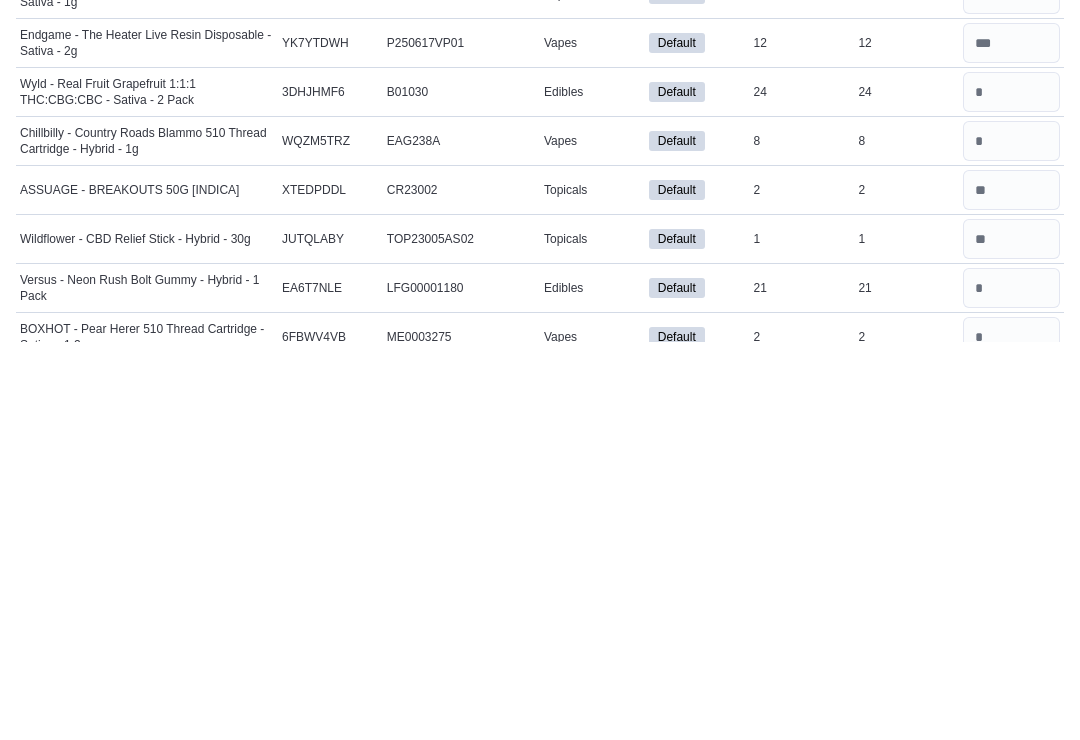 click at bounding box center [1011, 686] 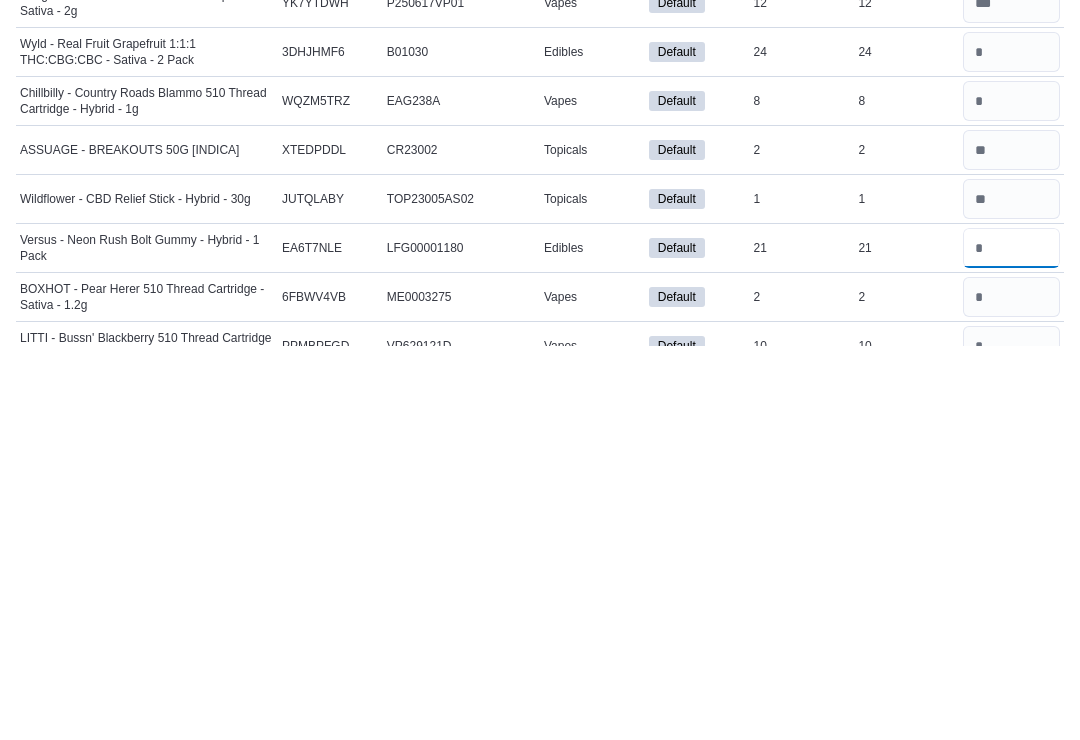 scroll, scrollTop: 10278, scrollLeft: 0, axis: vertical 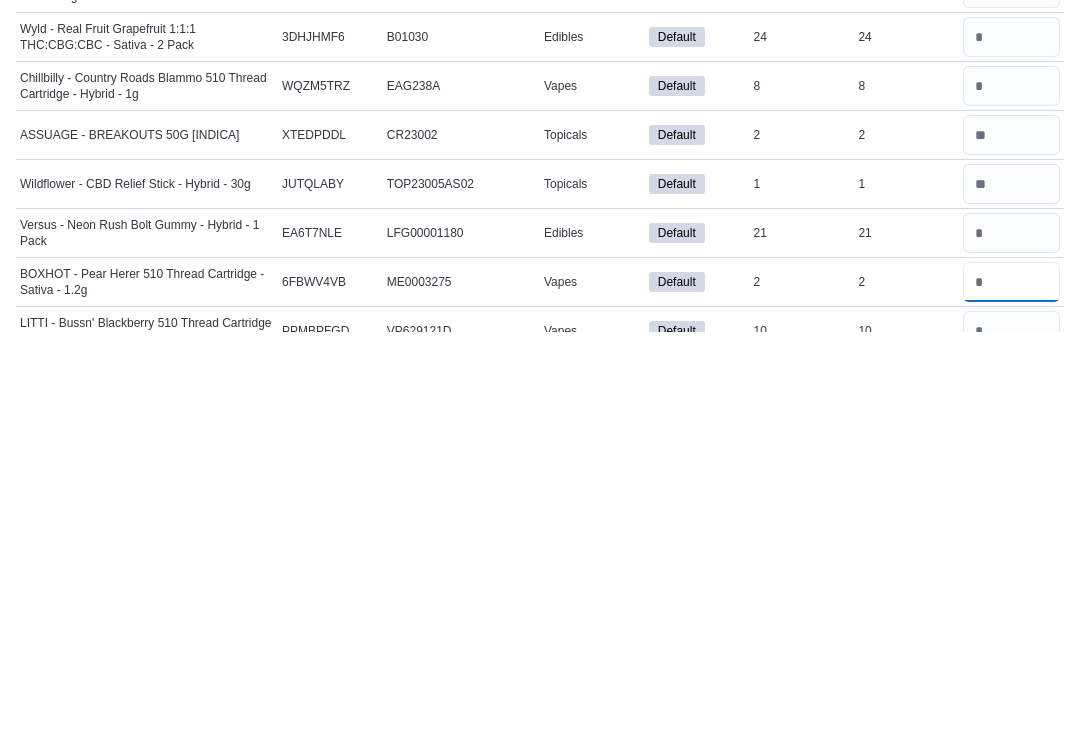 click at bounding box center (1011, 690) 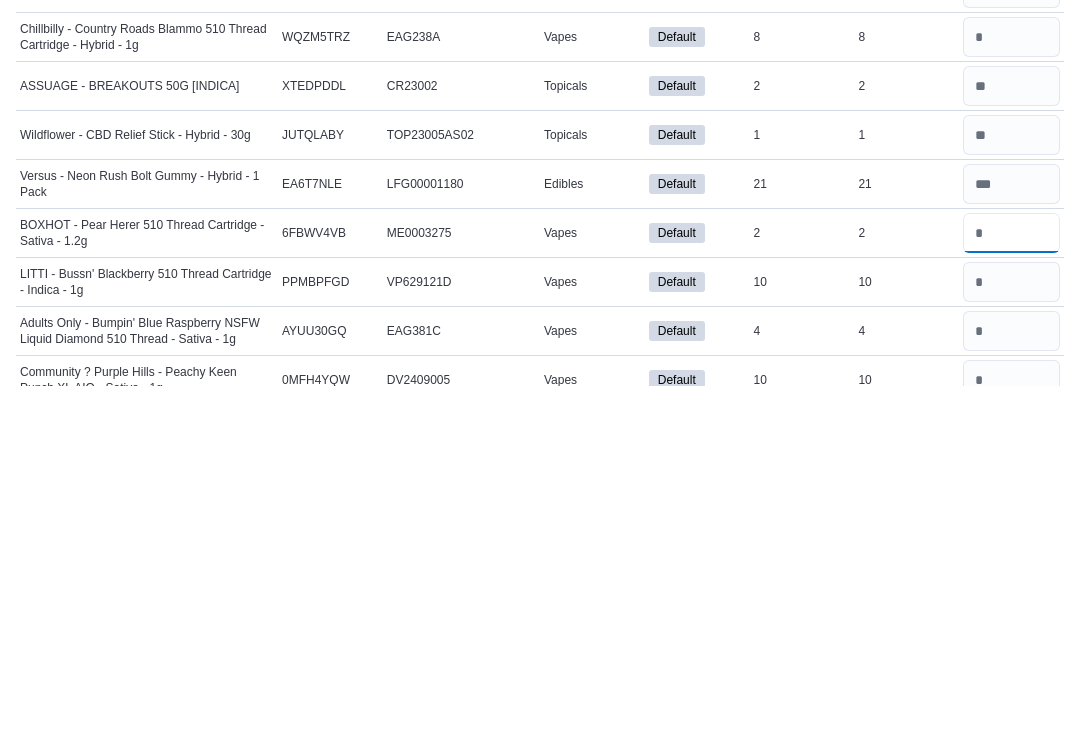 scroll, scrollTop: 10383, scrollLeft: 0, axis: vertical 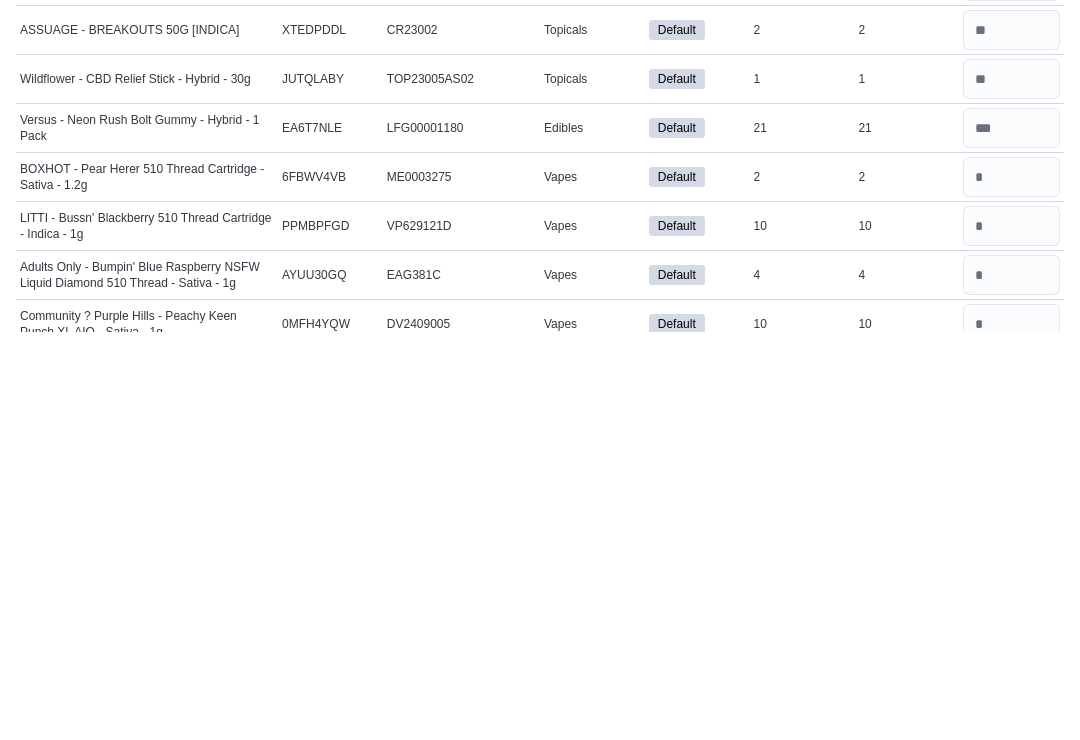 click at bounding box center (1011, 683) 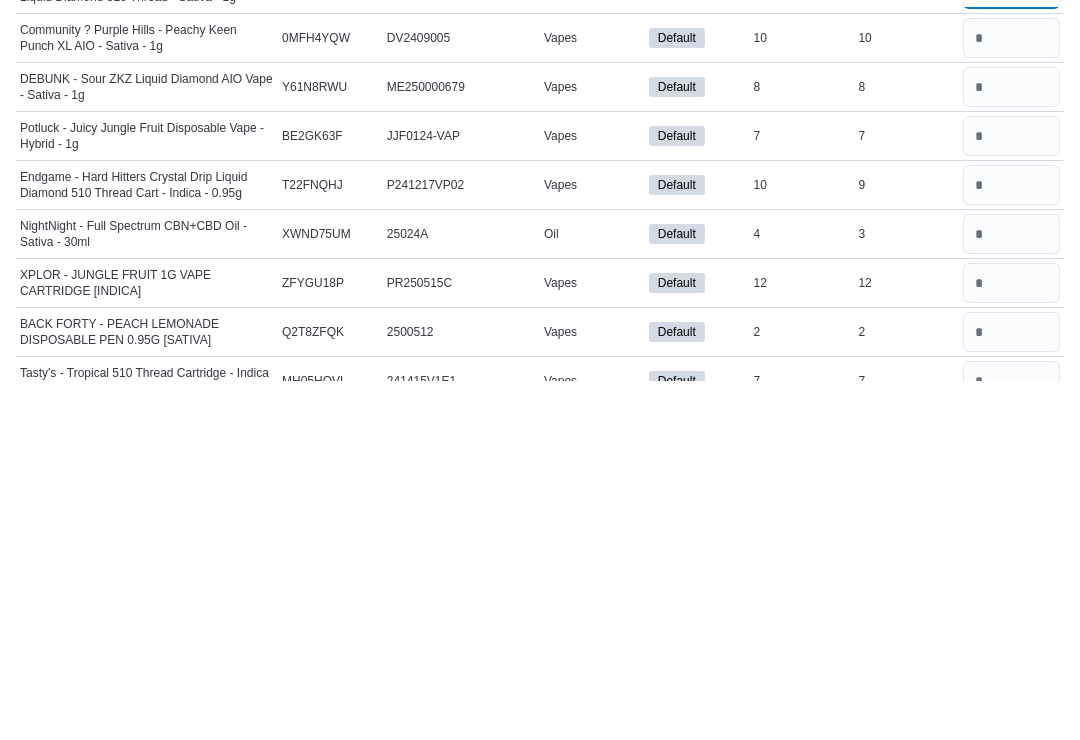 scroll, scrollTop: 10721, scrollLeft: 0, axis: vertical 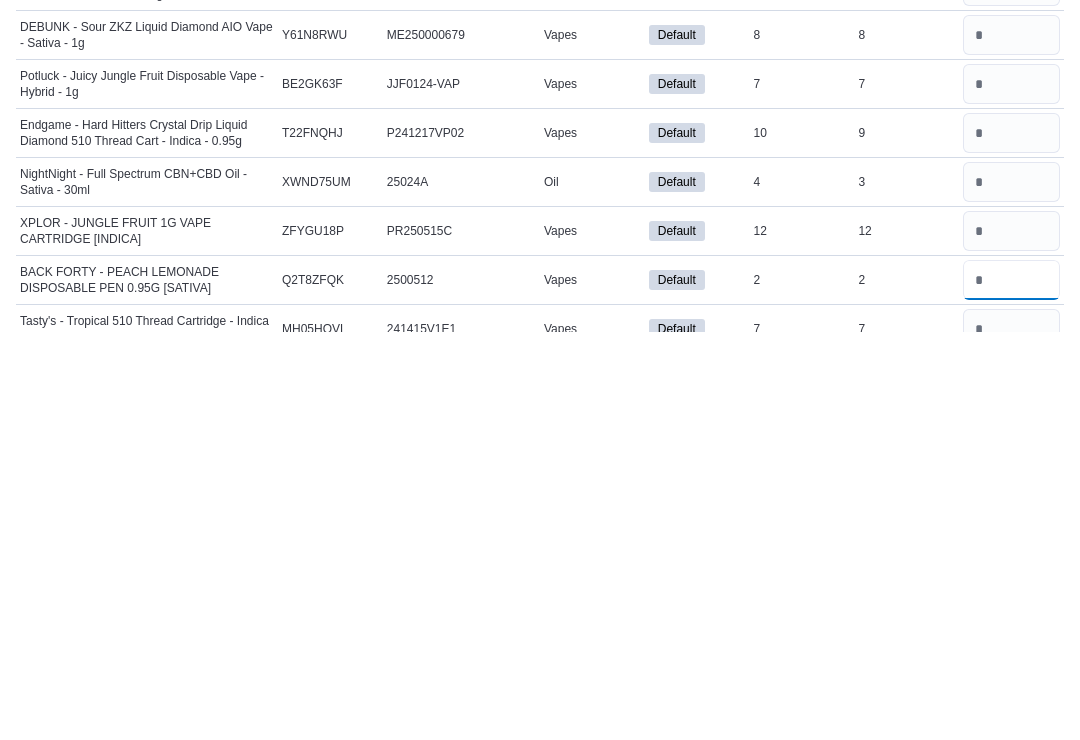 click at bounding box center [1011, 688] 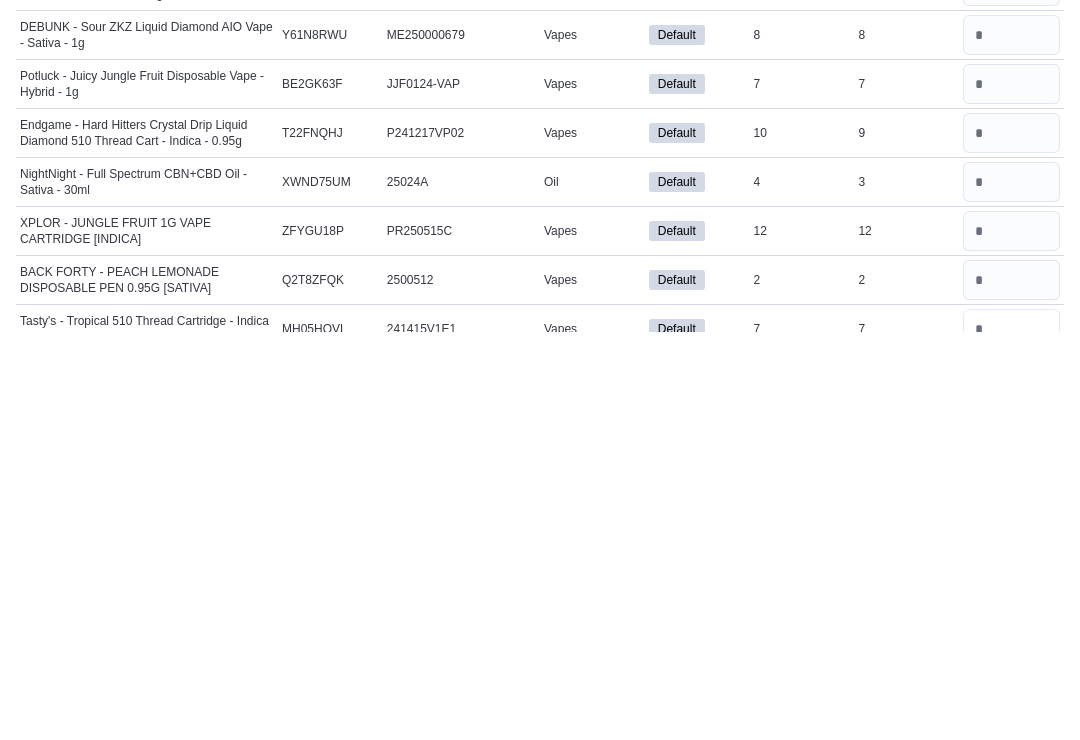 click at bounding box center (1011, 737) 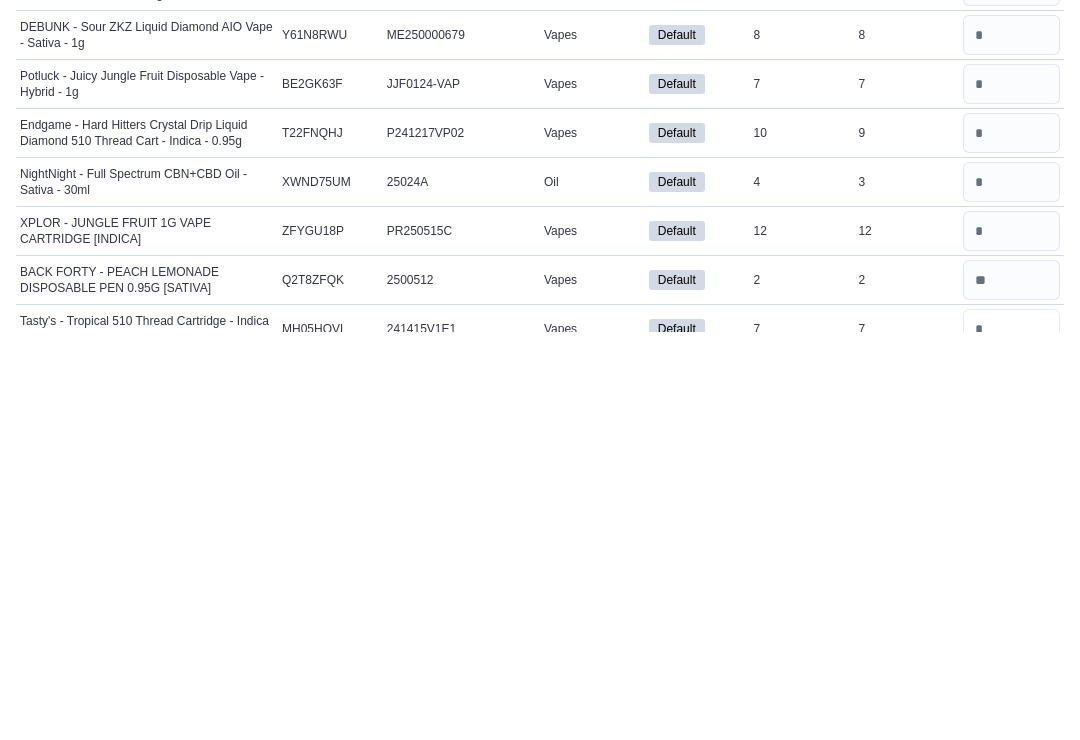 scroll, scrollTop: 10870, scrollLeft: 0, axis: vertical 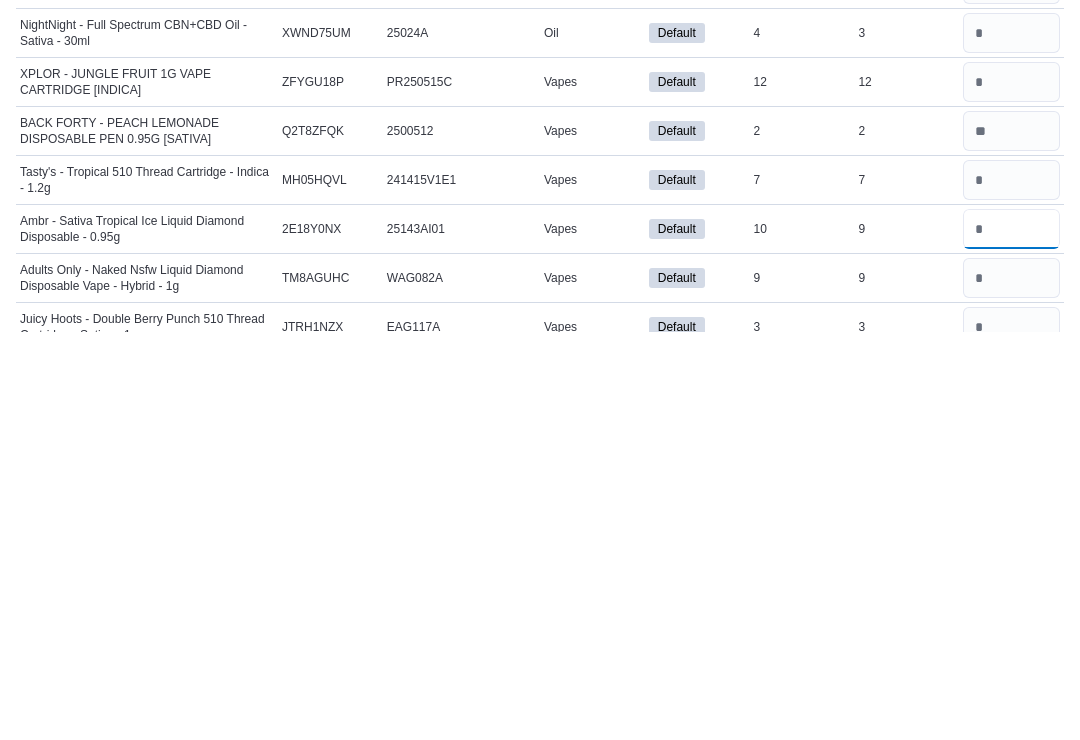 click at bounding box center [1011, 637] 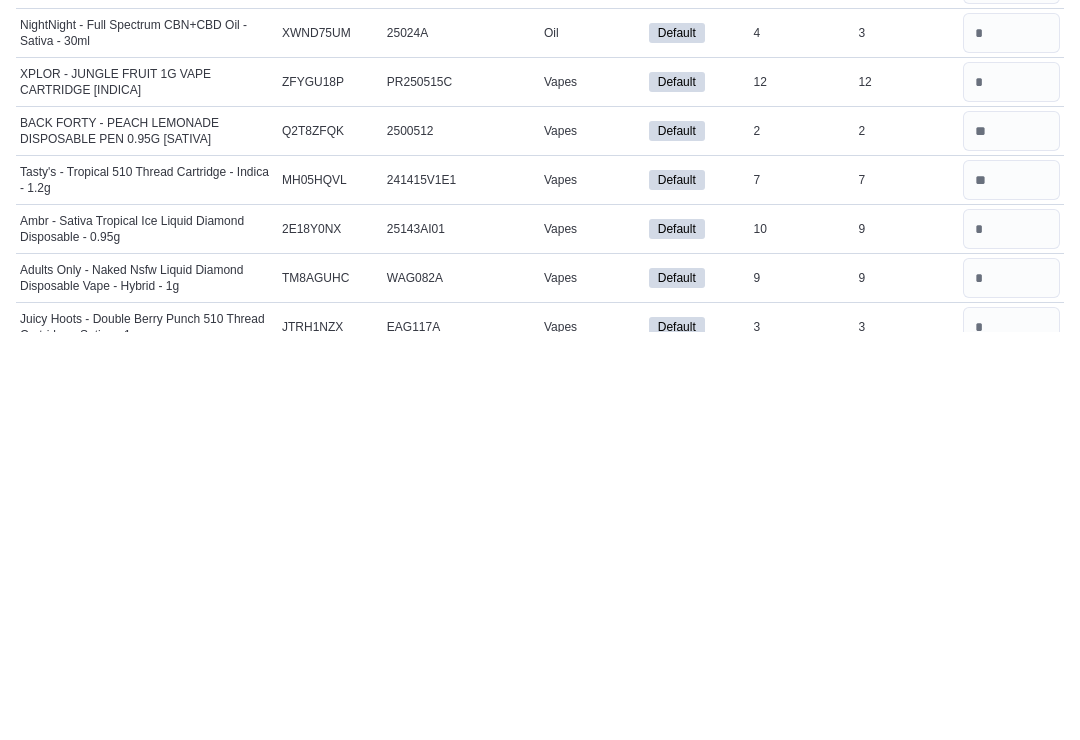 click at bounding box center (1011, 686) 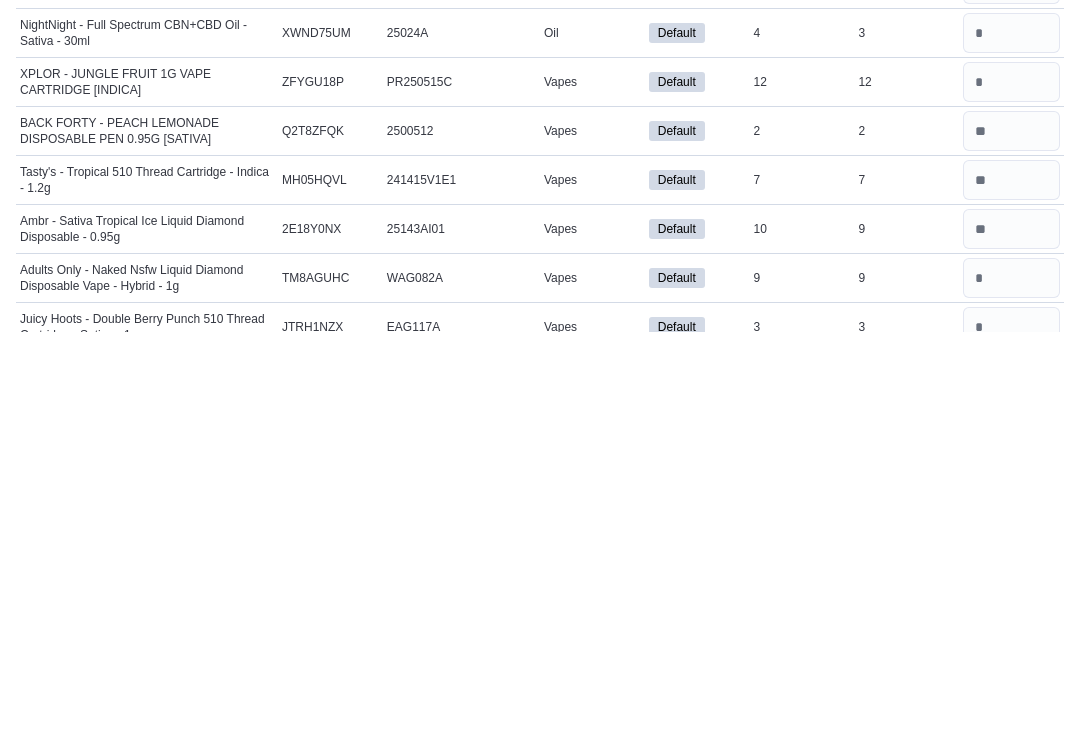 click at bounding box center [1011, 735] 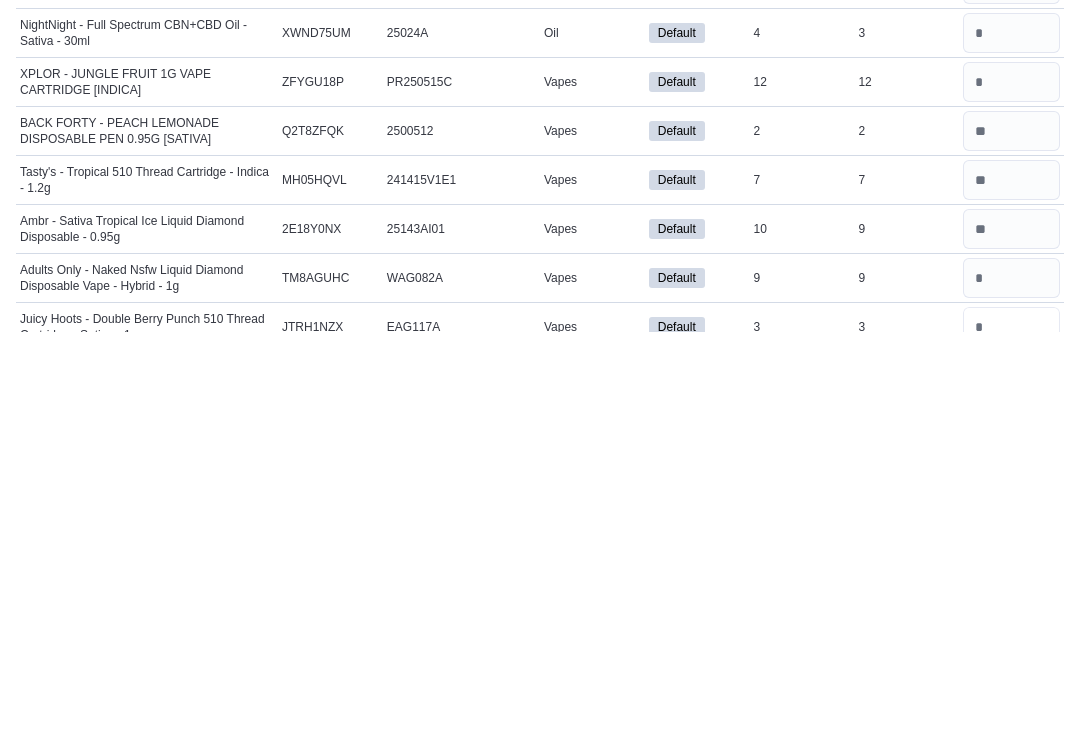 scroll, scrollTop: 11017, scrollLeft: 0, axis: vertical 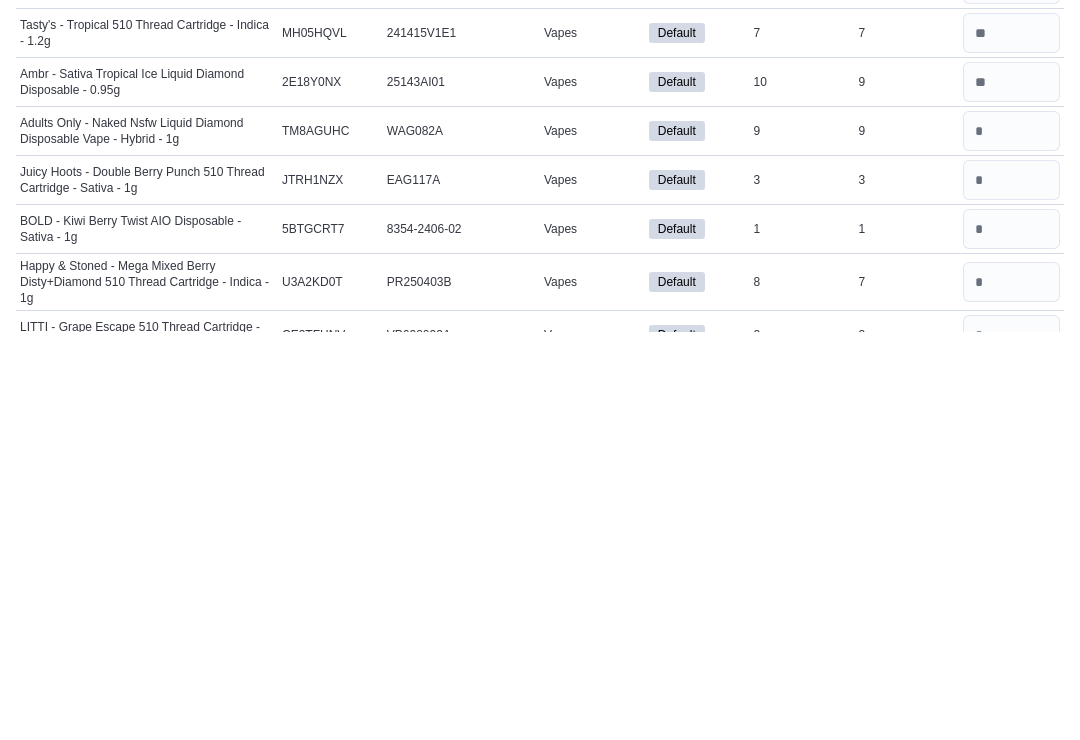 click at bounding box center [1011, 637] 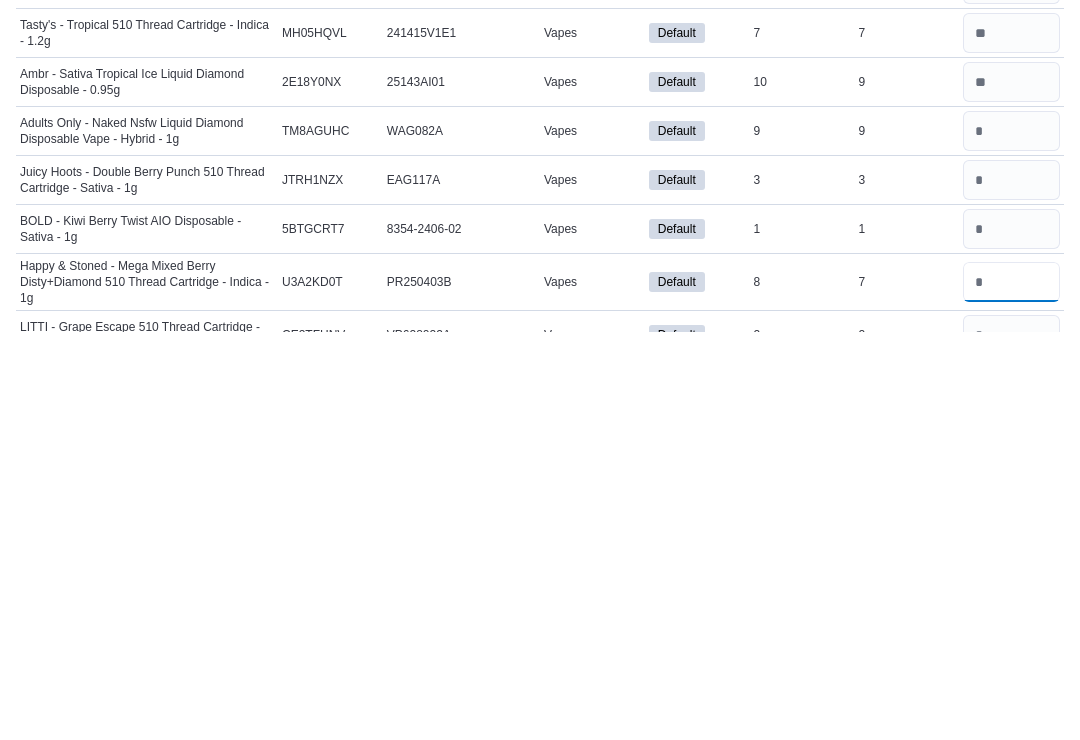 click at bounding box center [1011, 690] 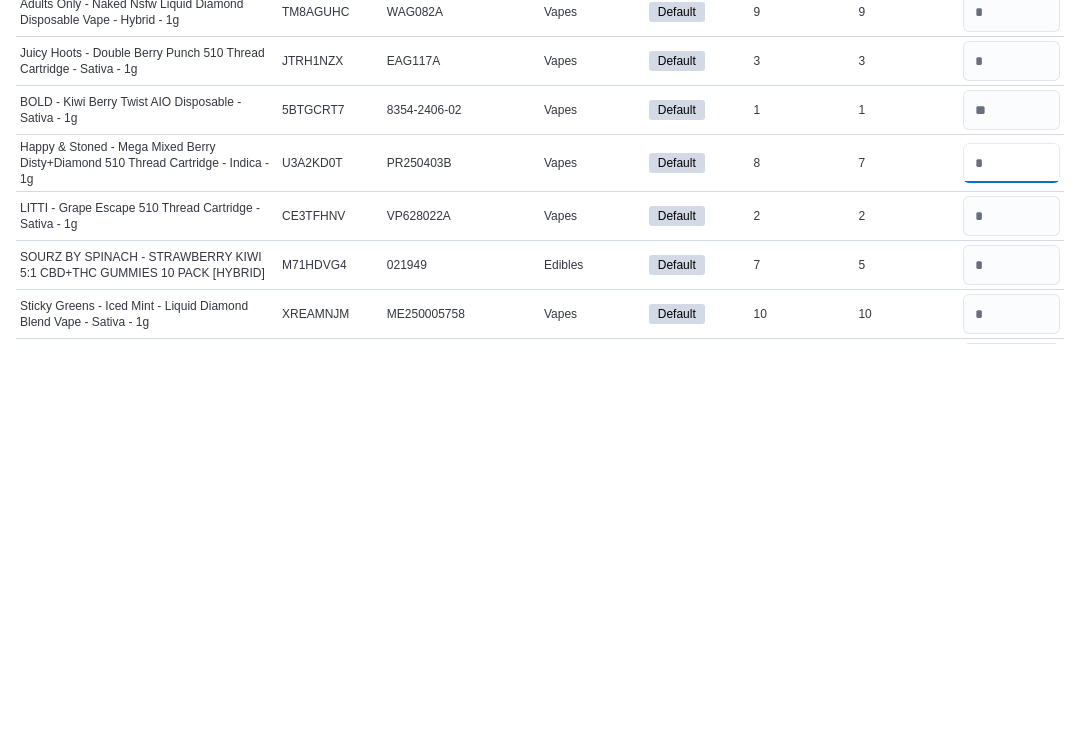 scroll, scrollTop: 11150, scrollLeft: 0, axis: vertical 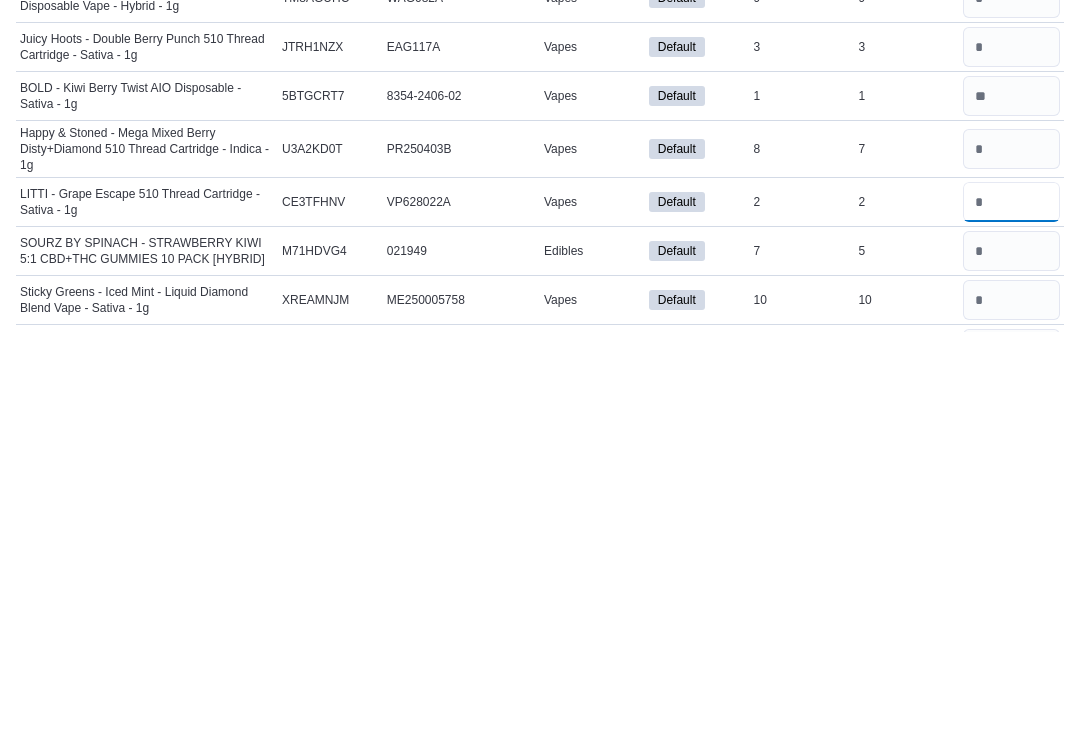 click at bounding box center [1011, 610] 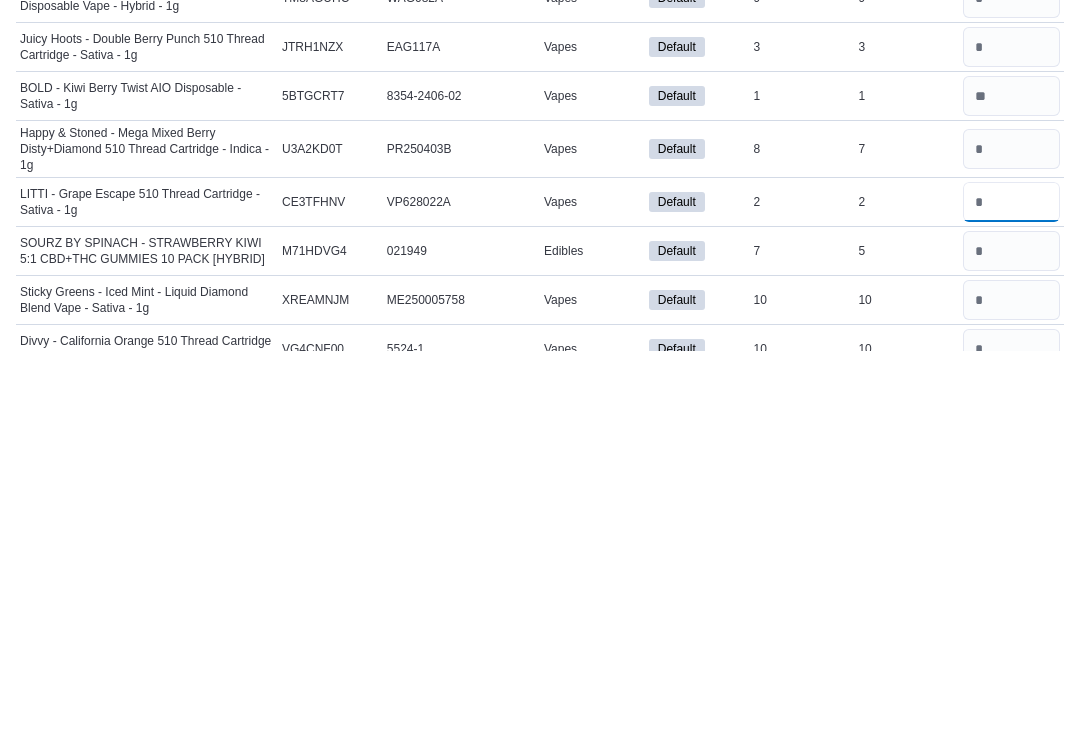 scroll, scrollTop: 11169, scrollLeft: 0, axis: vertical 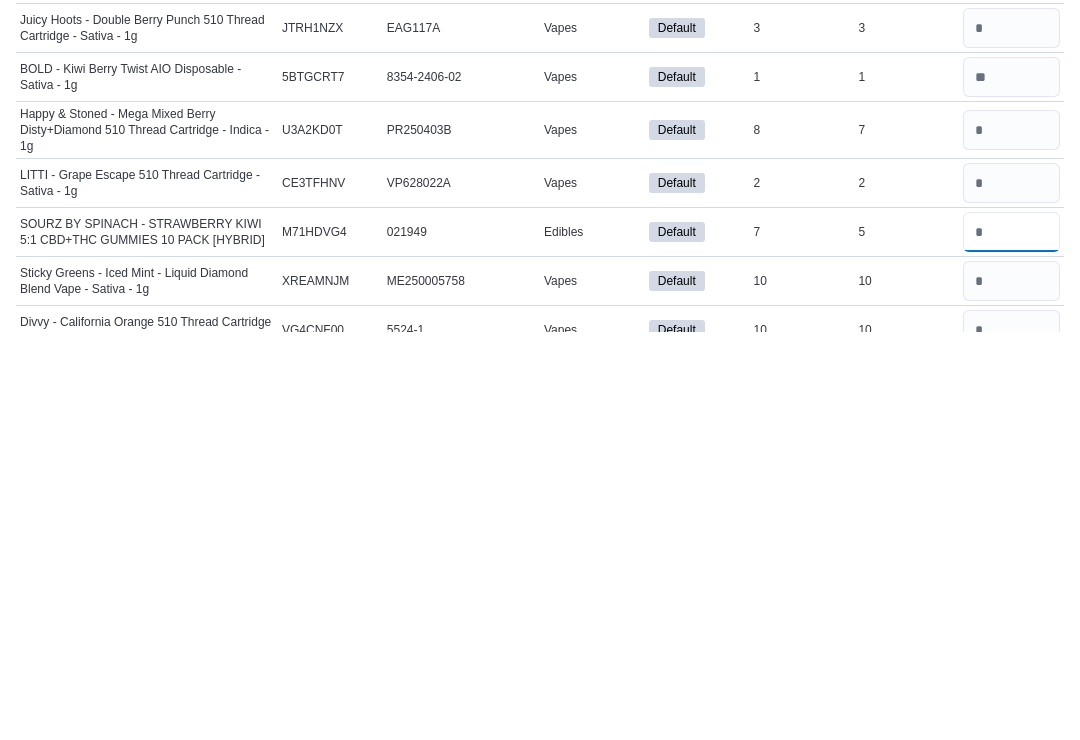 click at bounding box center [1011, 640] 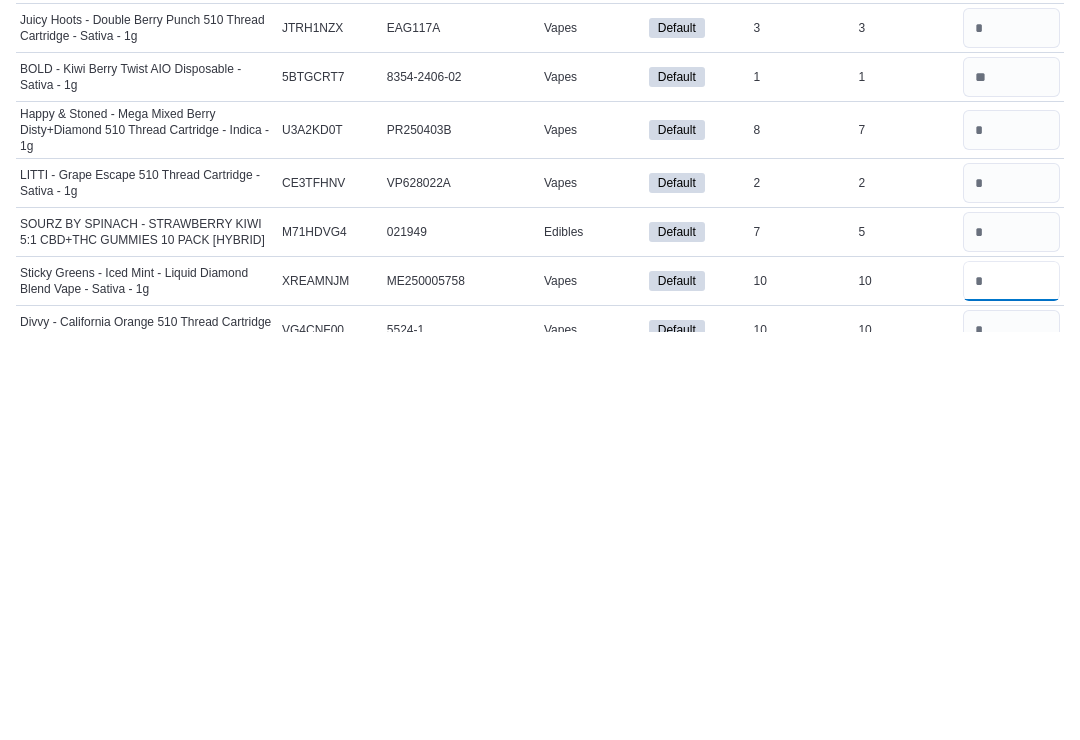 click at bounding box center [1011, 689] 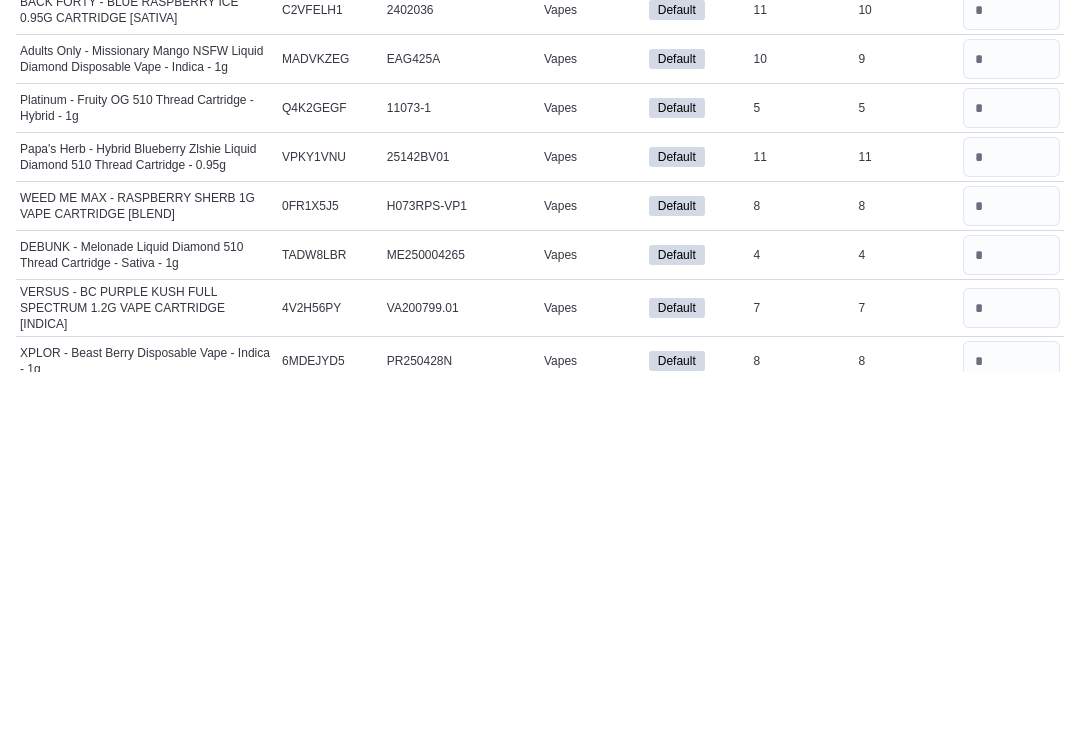 scroll, scrollTop: 11578, scrollLeft: 0, axis: vertical 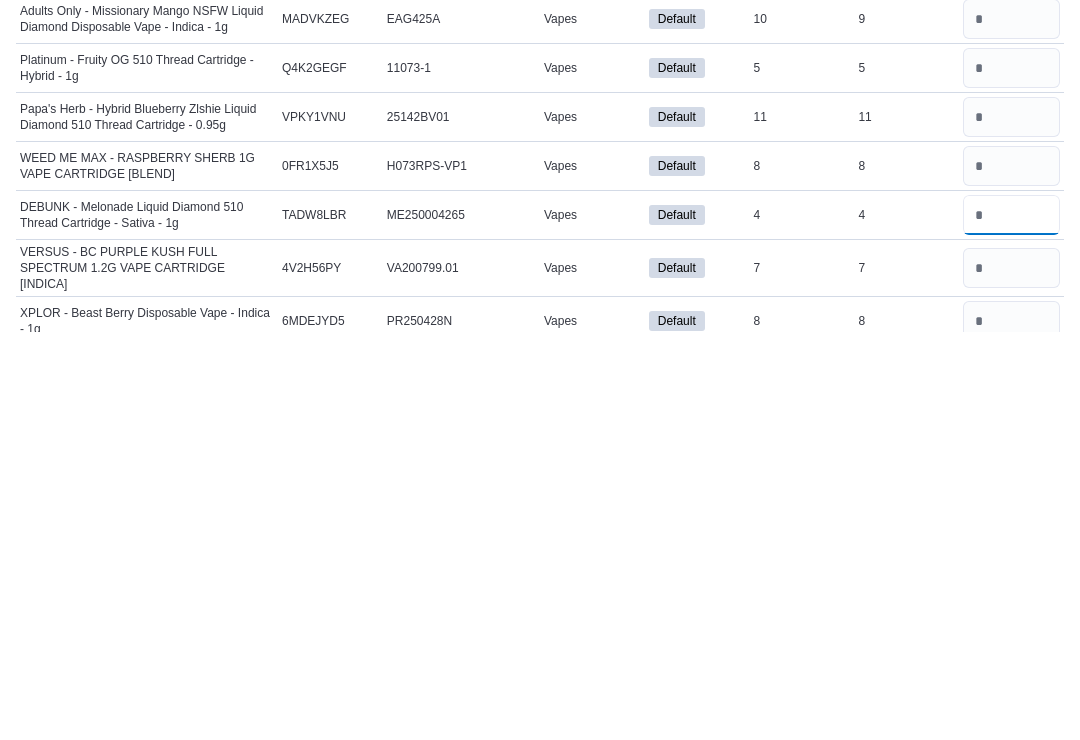 click at bounding box center (1011, 623) 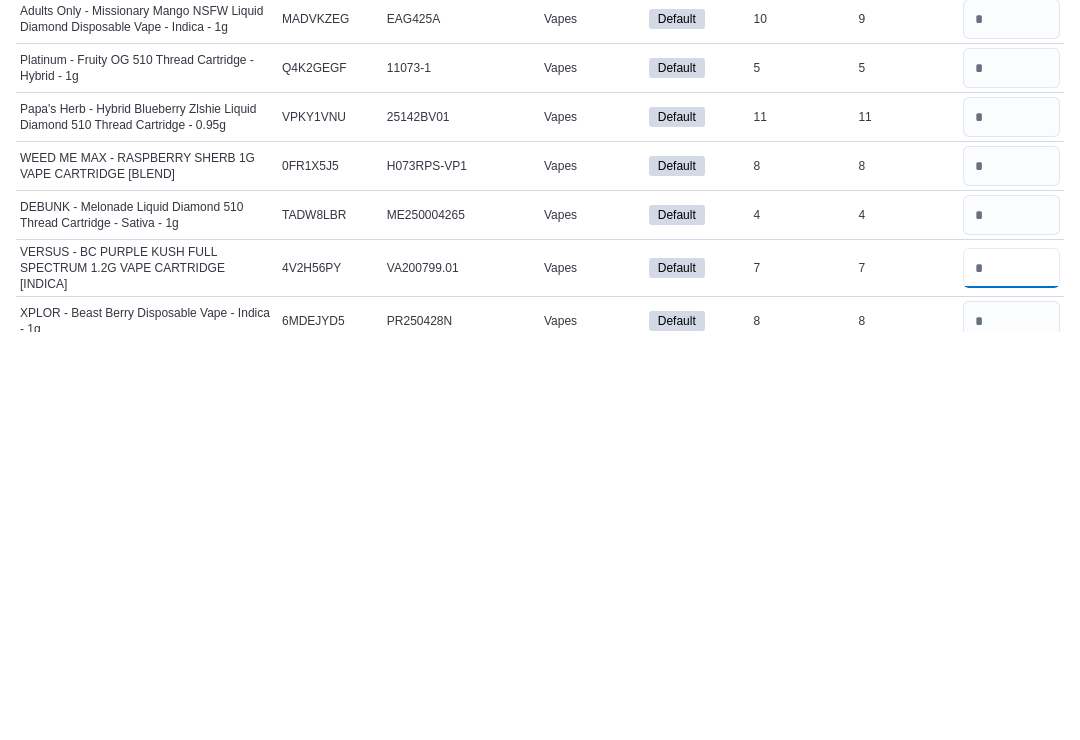 click at bounding box center [1011, 676] 